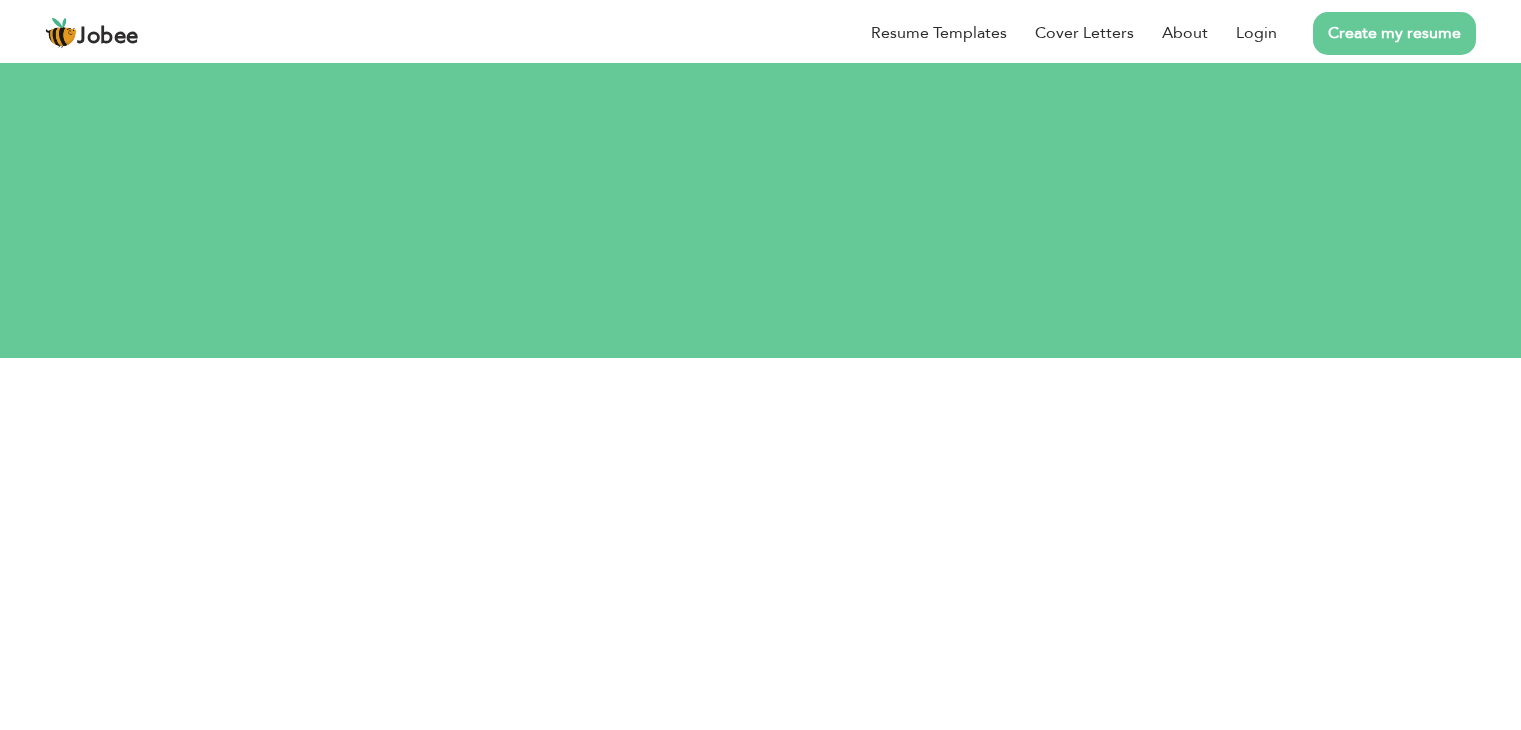 scroll, scrollTop: 0, scrollLeft: 0, axis: both 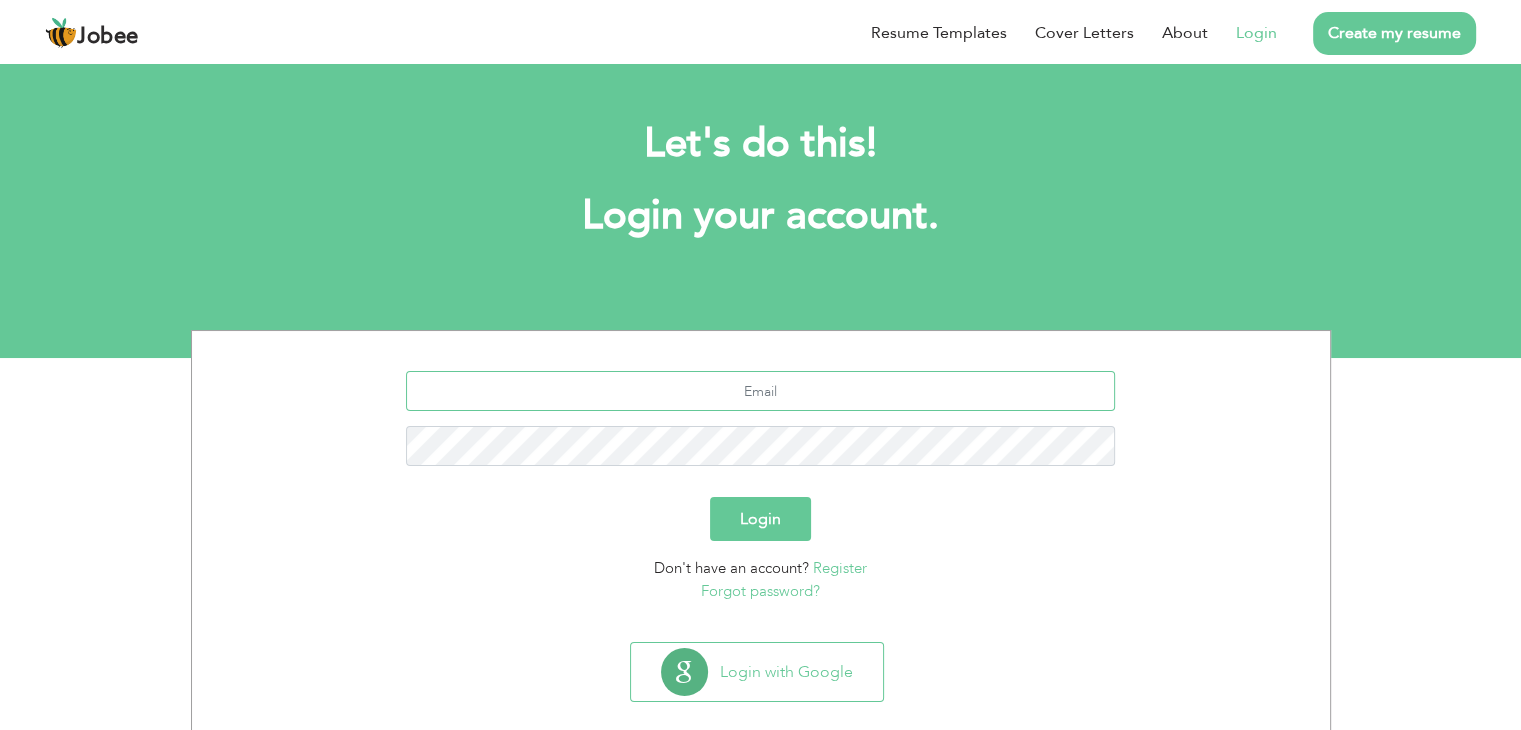 click at bounding box center [760, 391] 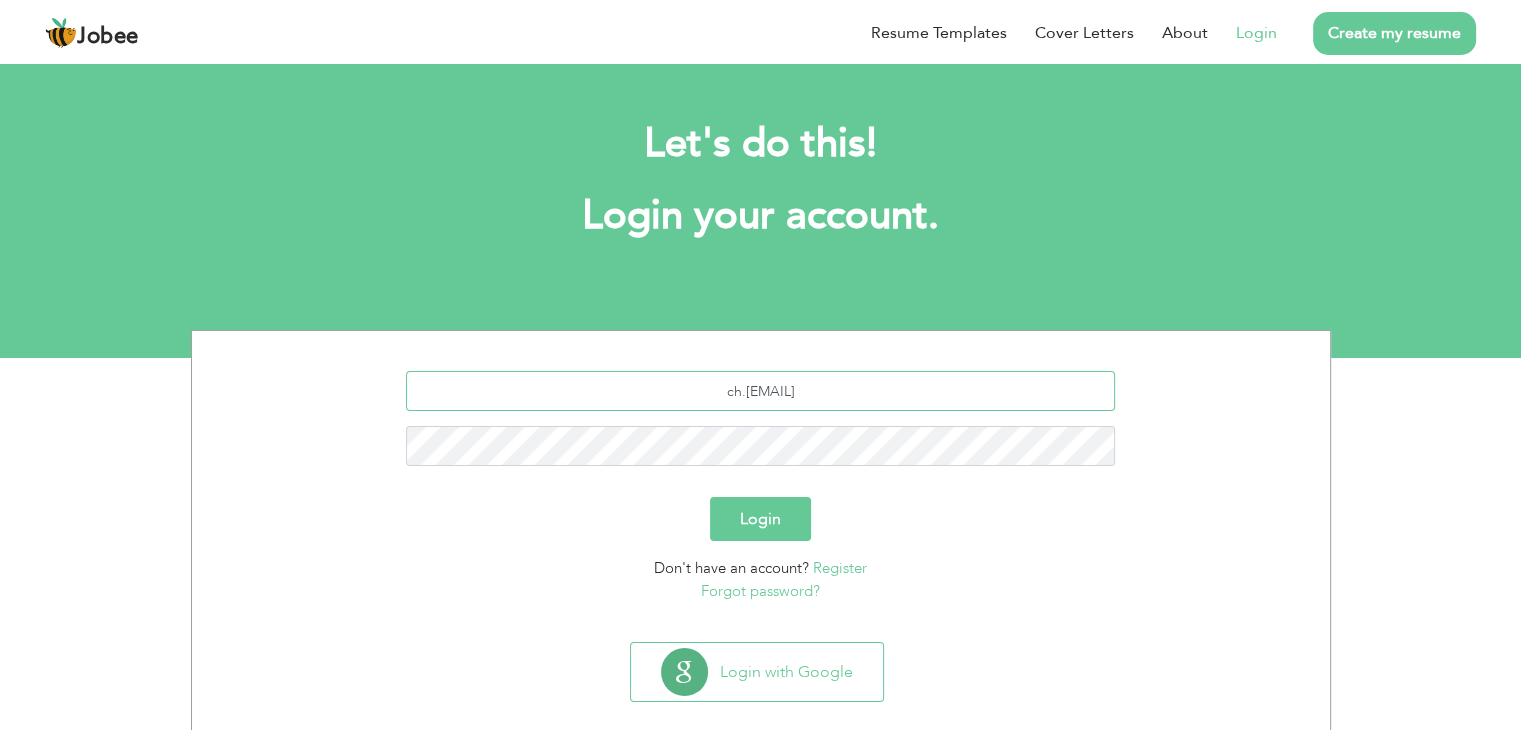 type on "ch.[EMAIL]" 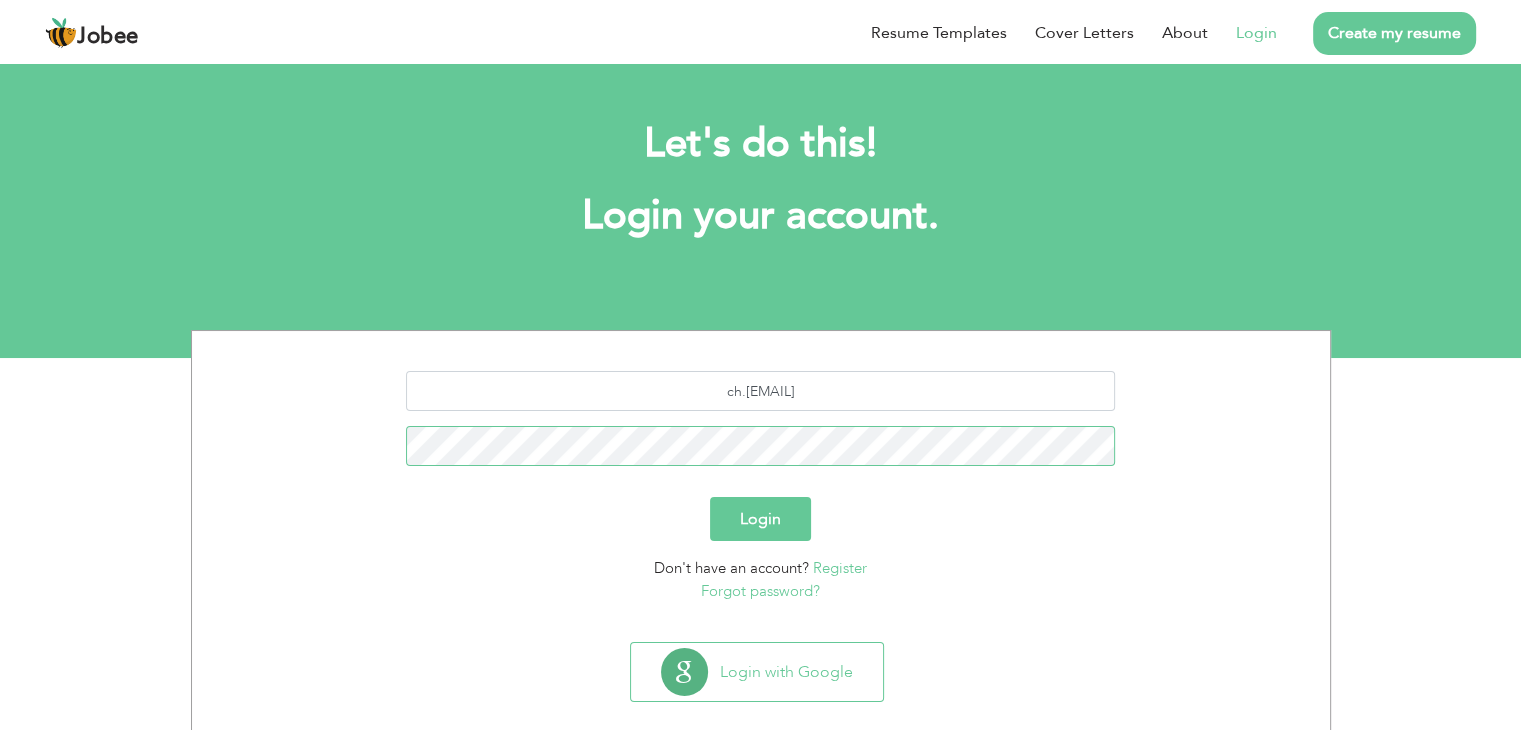 click on "Login" at bounding box center [760, 519] 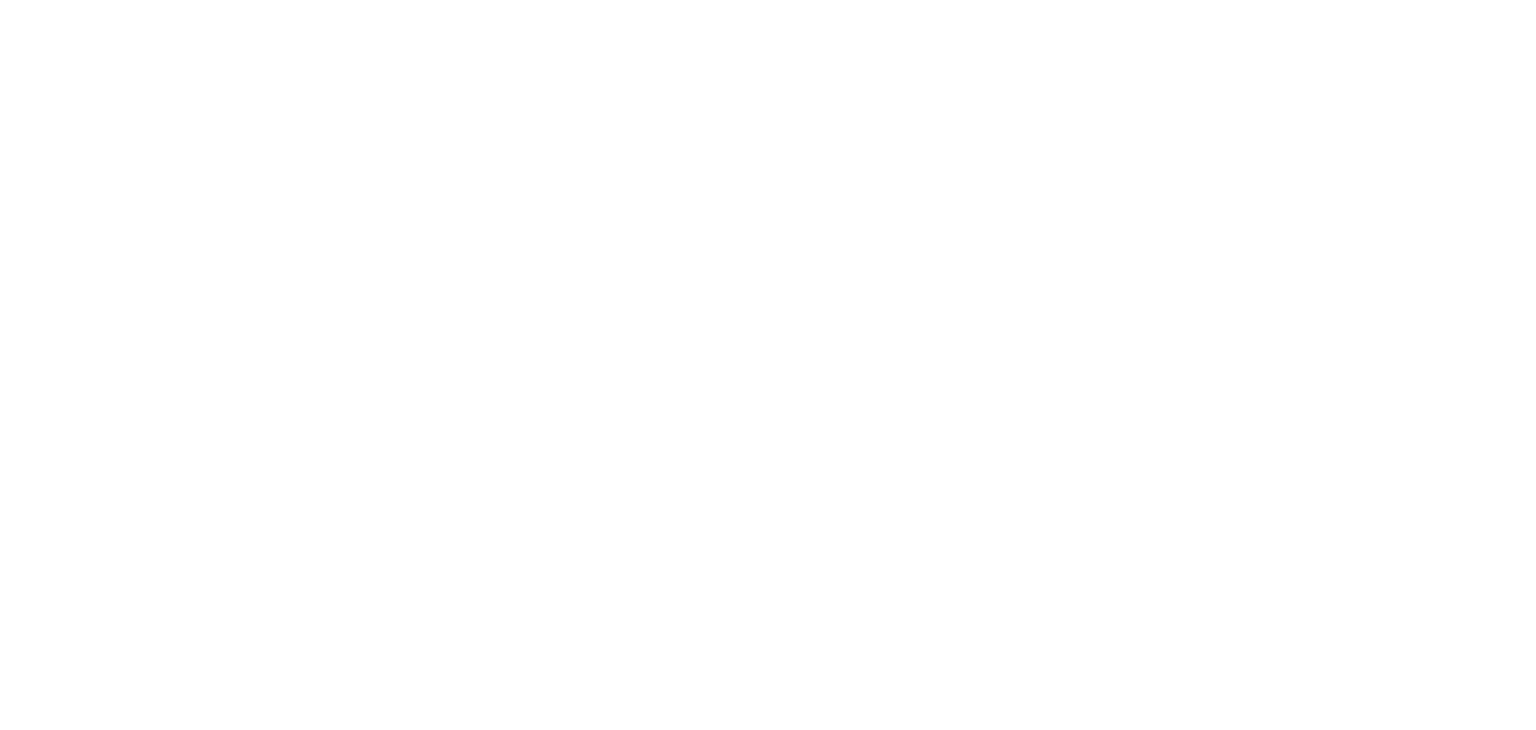 scroll, scrollTop: 0, scrollLeft: 0, axis: both 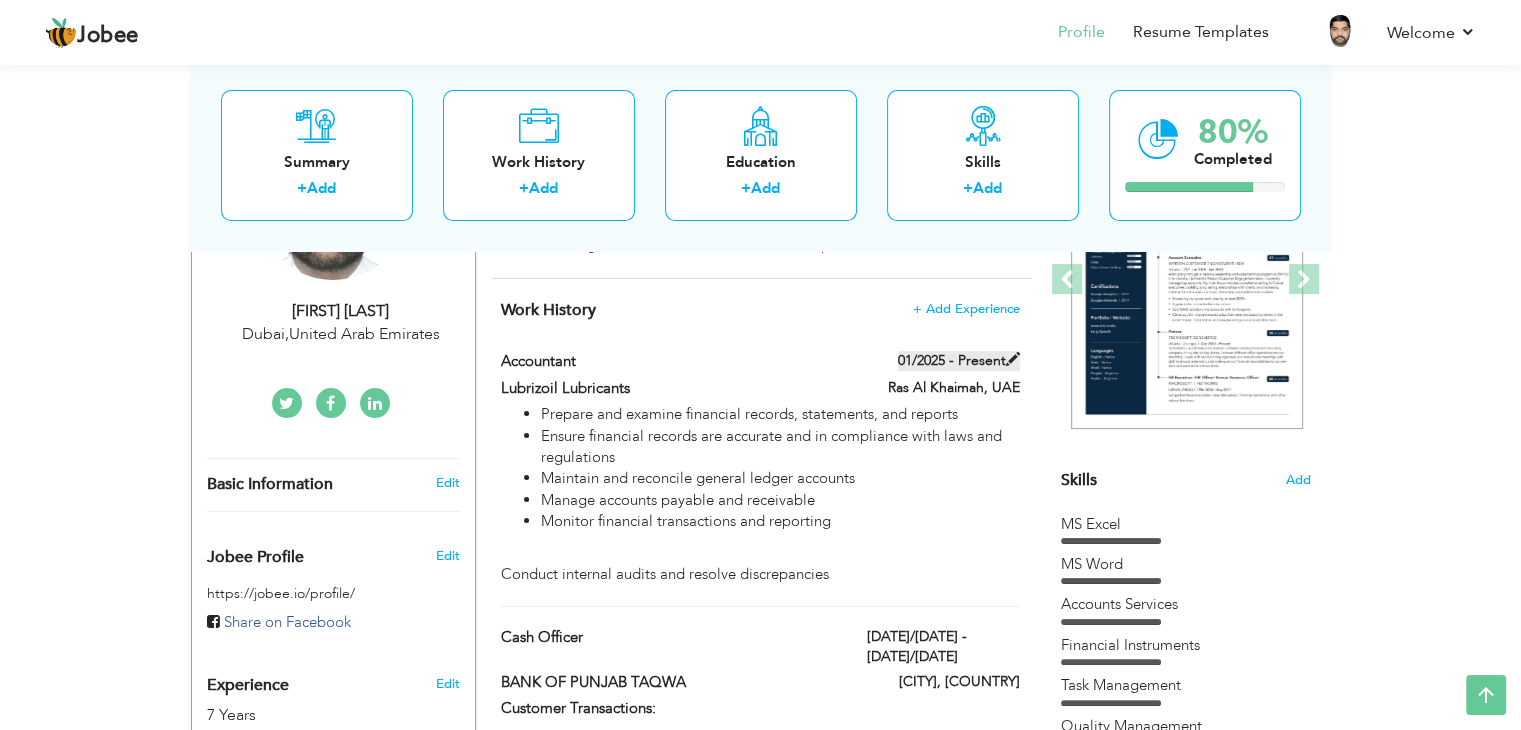 click at bounding box center (1013, 359) 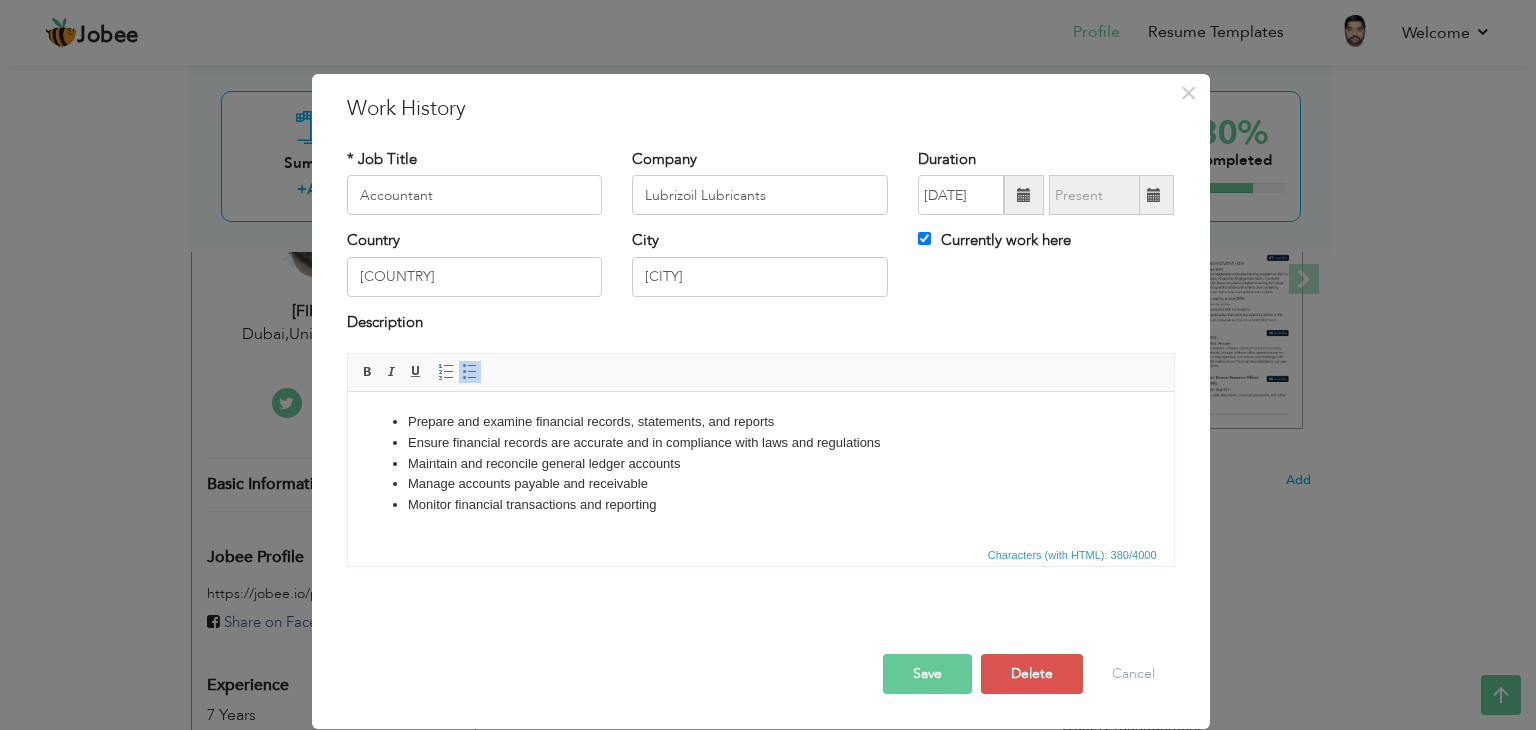 click on "Monitor financial transactions and reporting" at bounding box center (760, 505) 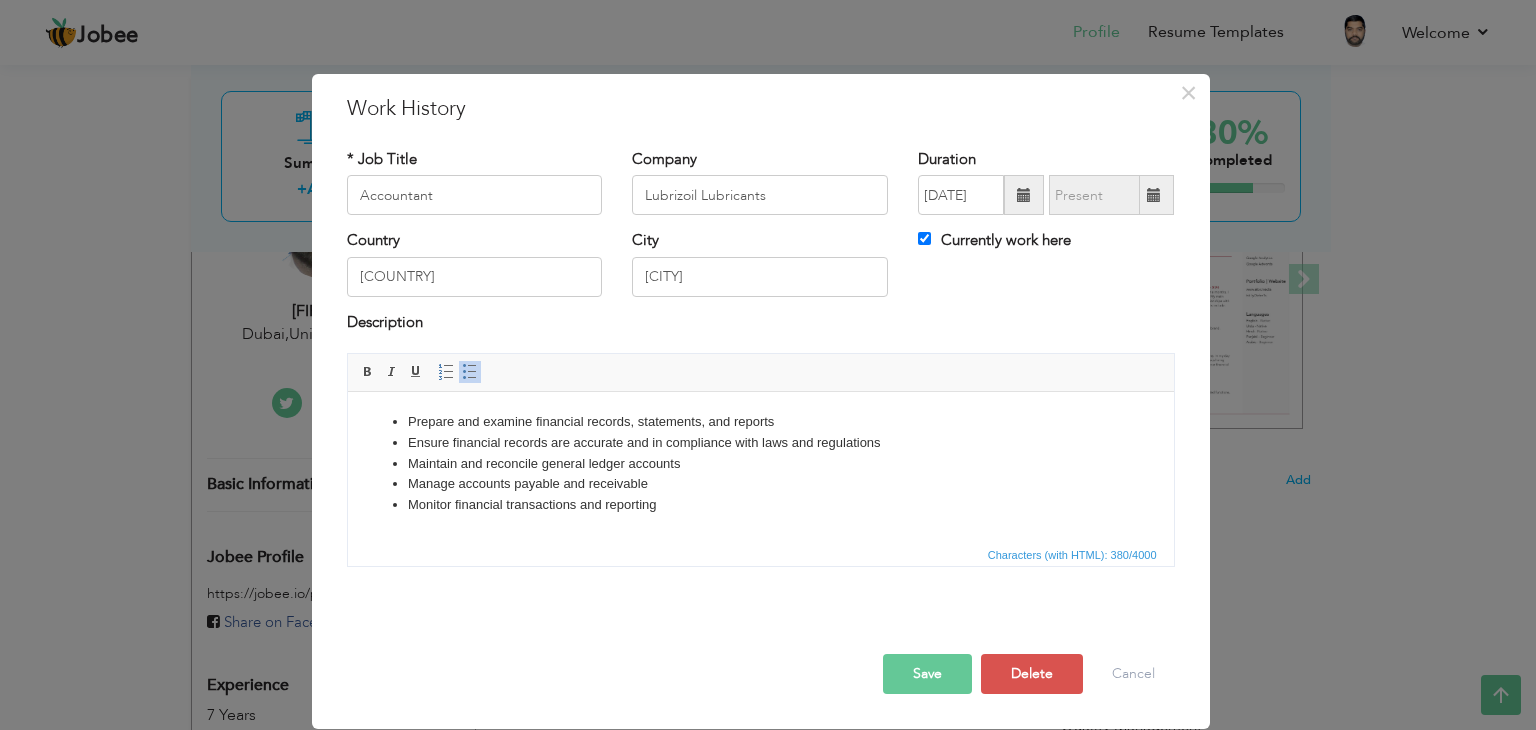 click on "Prepare and examine financial records, statements, and reports Ensure financial records are accurate and in compliance with laws and regulations Maintain and reconcile general ledger accounts Manage accounts payable and receivable Monitor financial transactions and reporting" at bounding box center [760, 464] 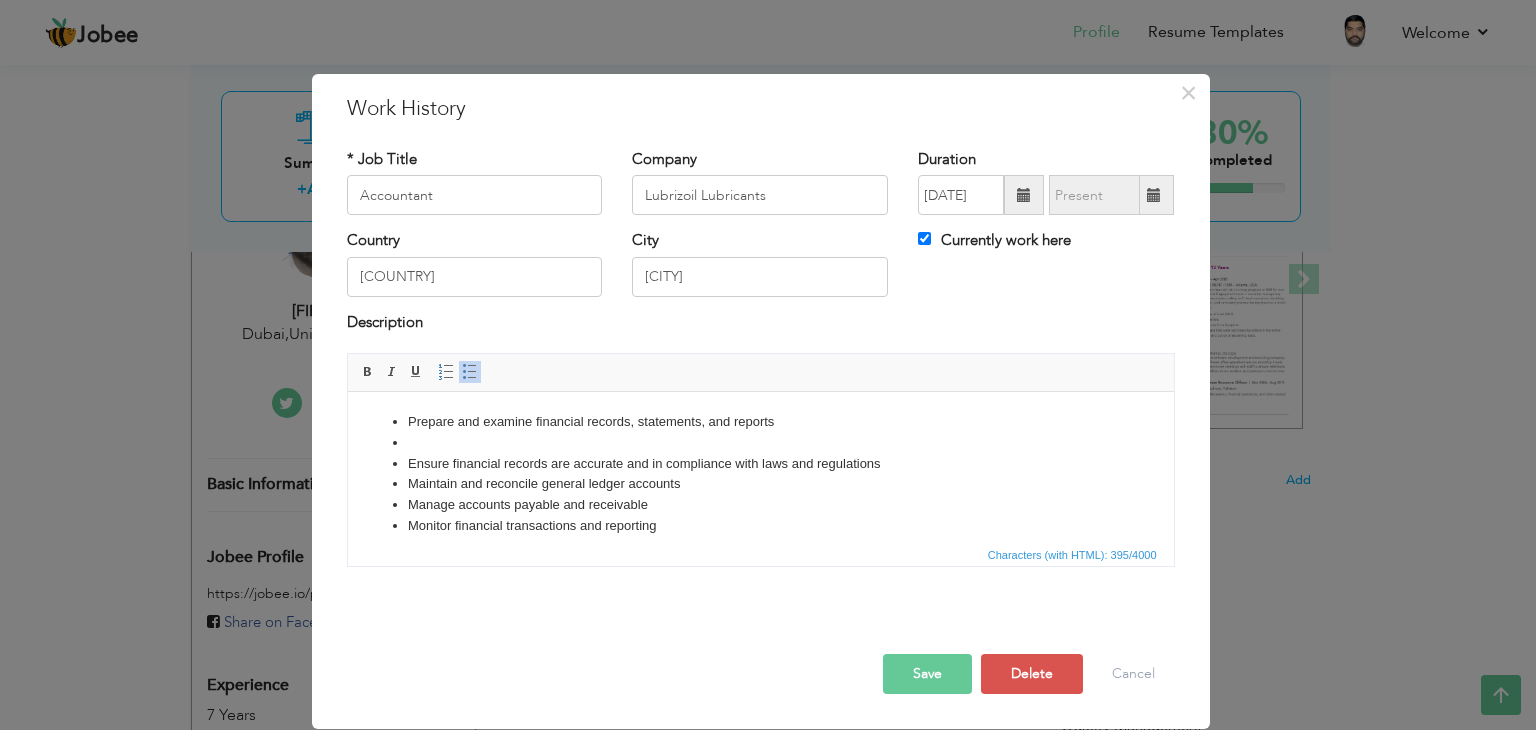 type 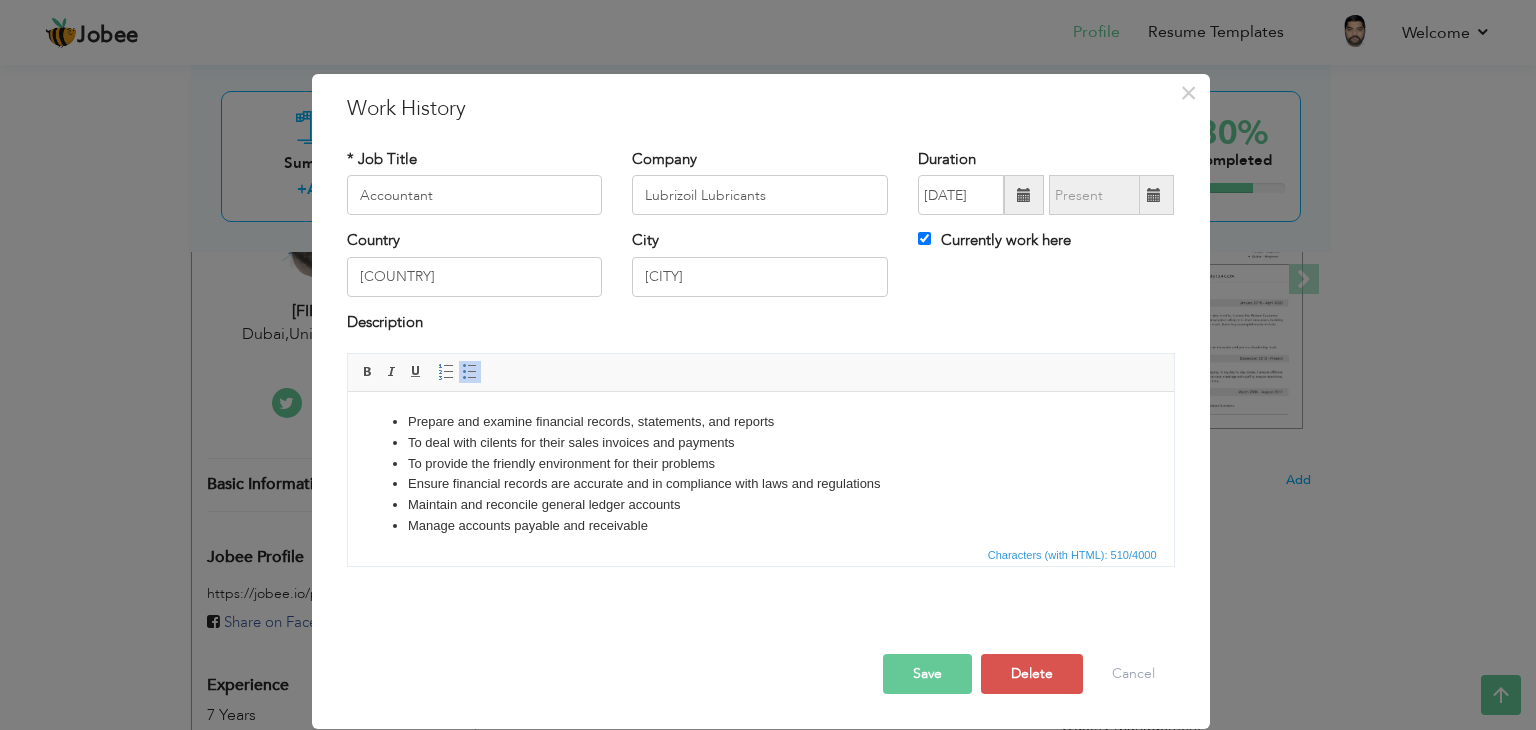 click on "Save" at bounding box center (927, 674) 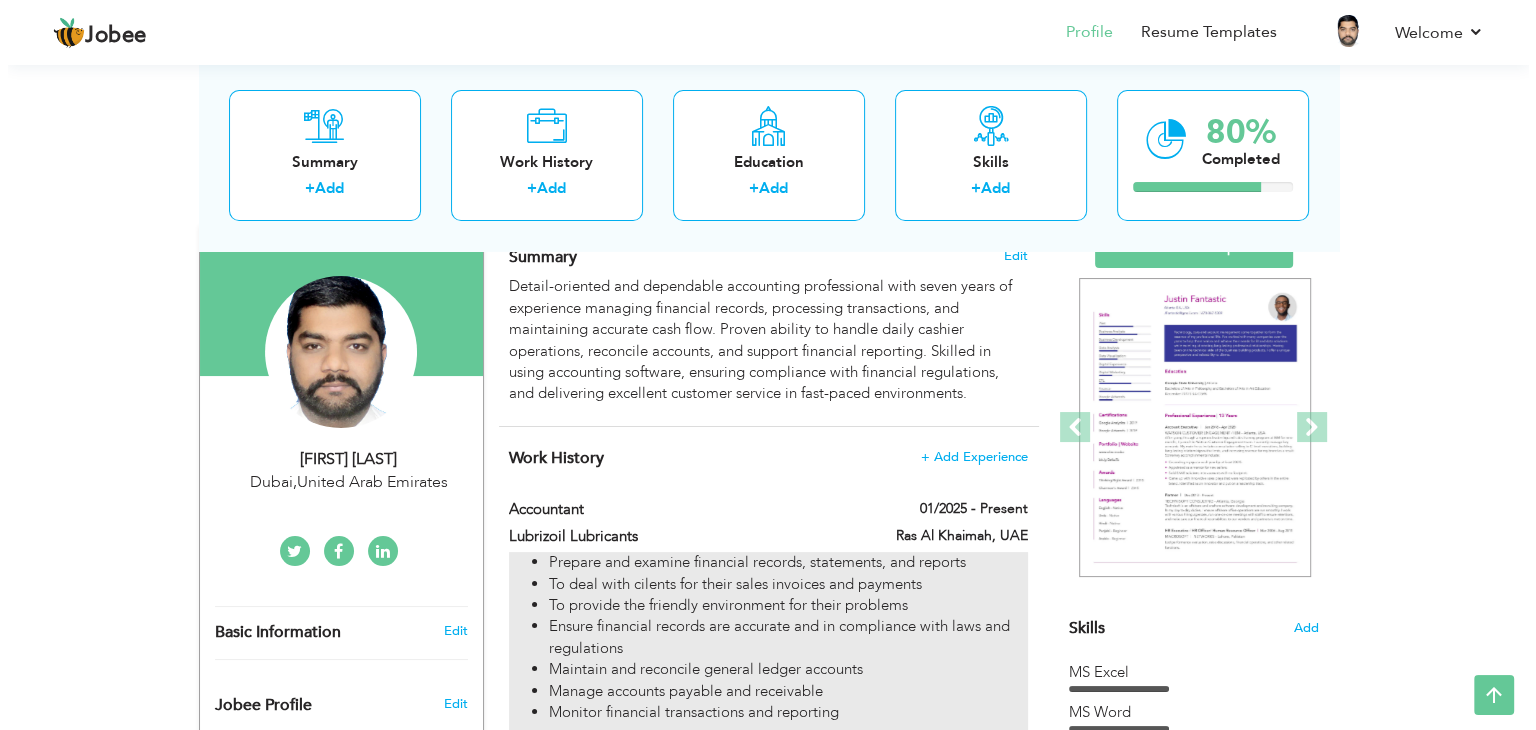 scroll, scrollTop: 100, scrollLeft: 0, axis: vertical 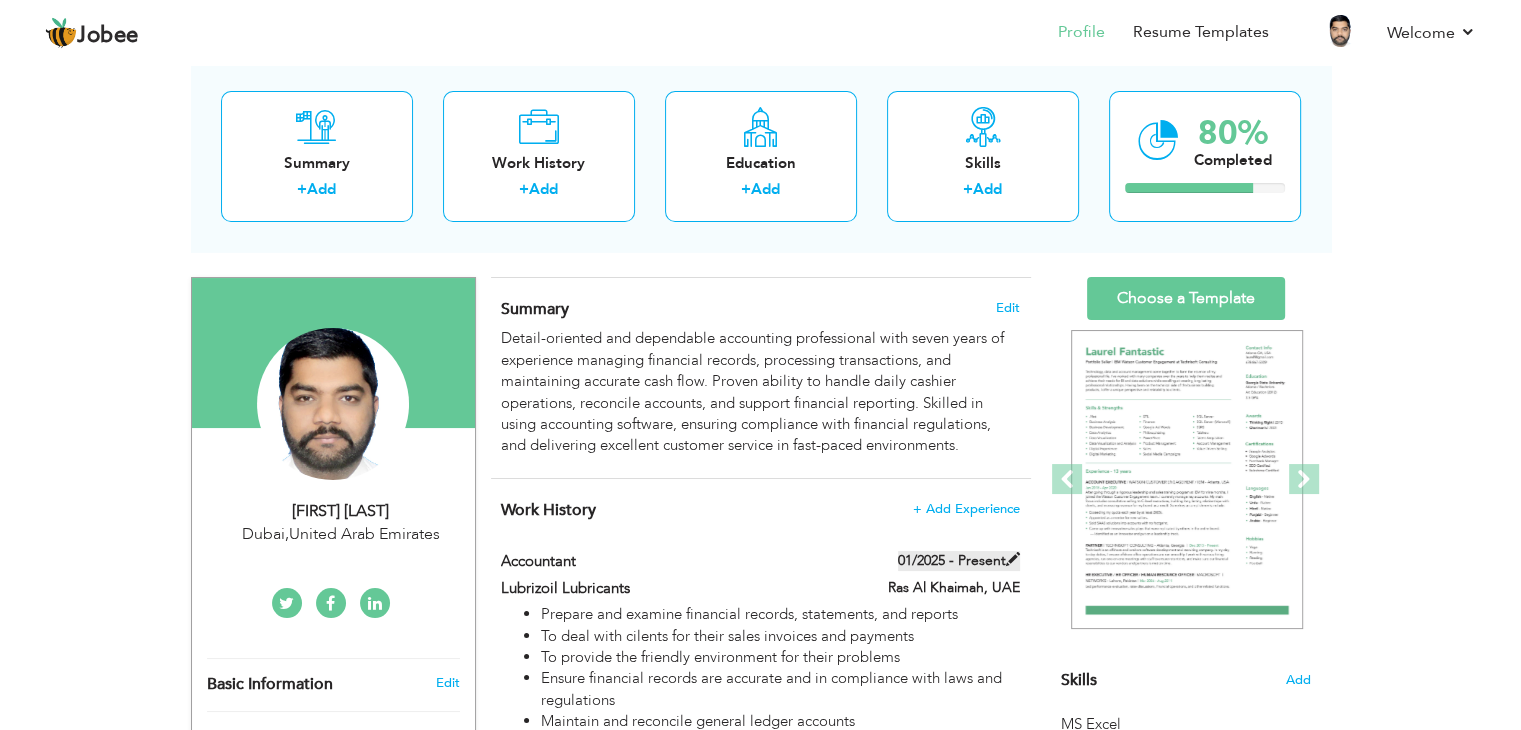 click on "01/2025 - Present" at bounding box center (959, 561) 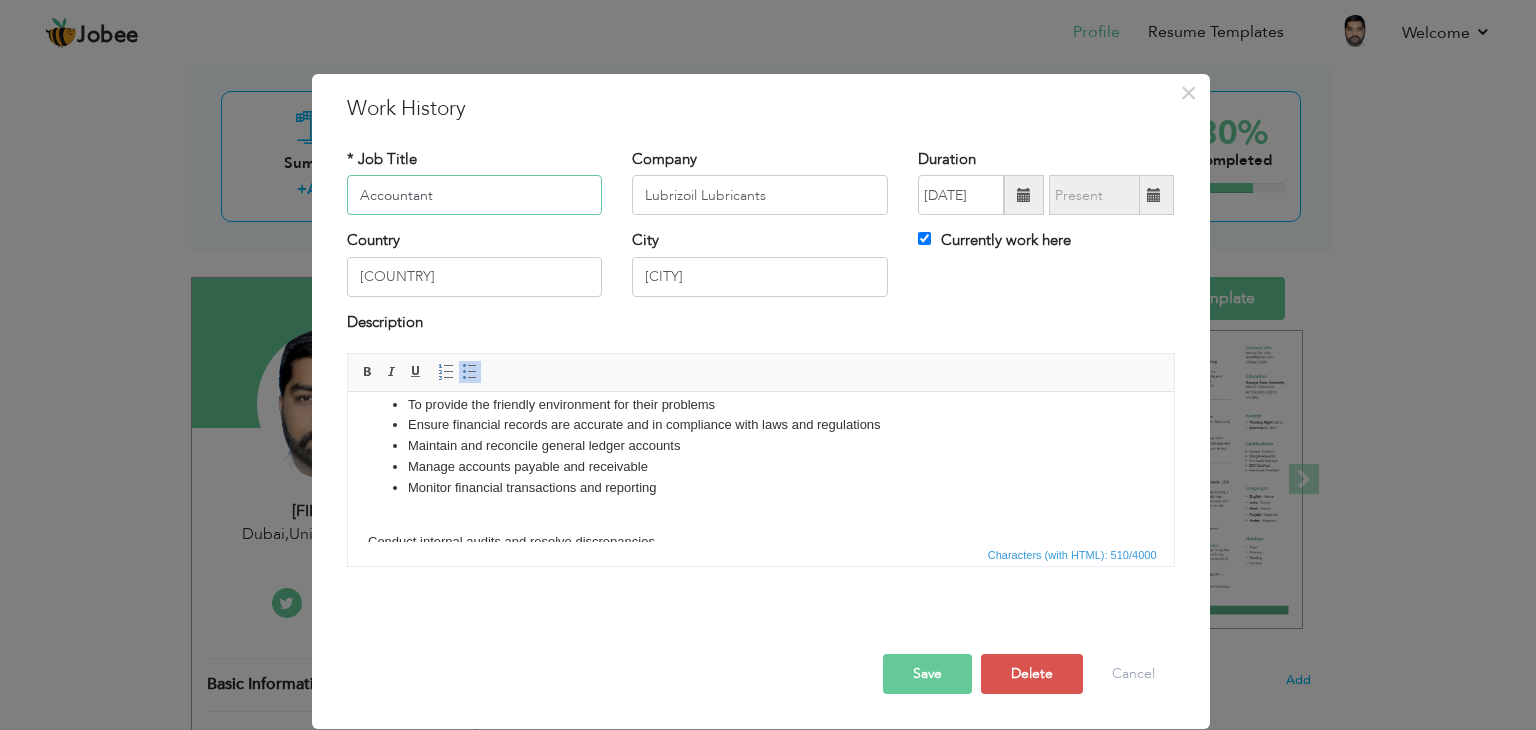 scroll, scrollTop: 89, scrollLeft: 0, axis: vertical 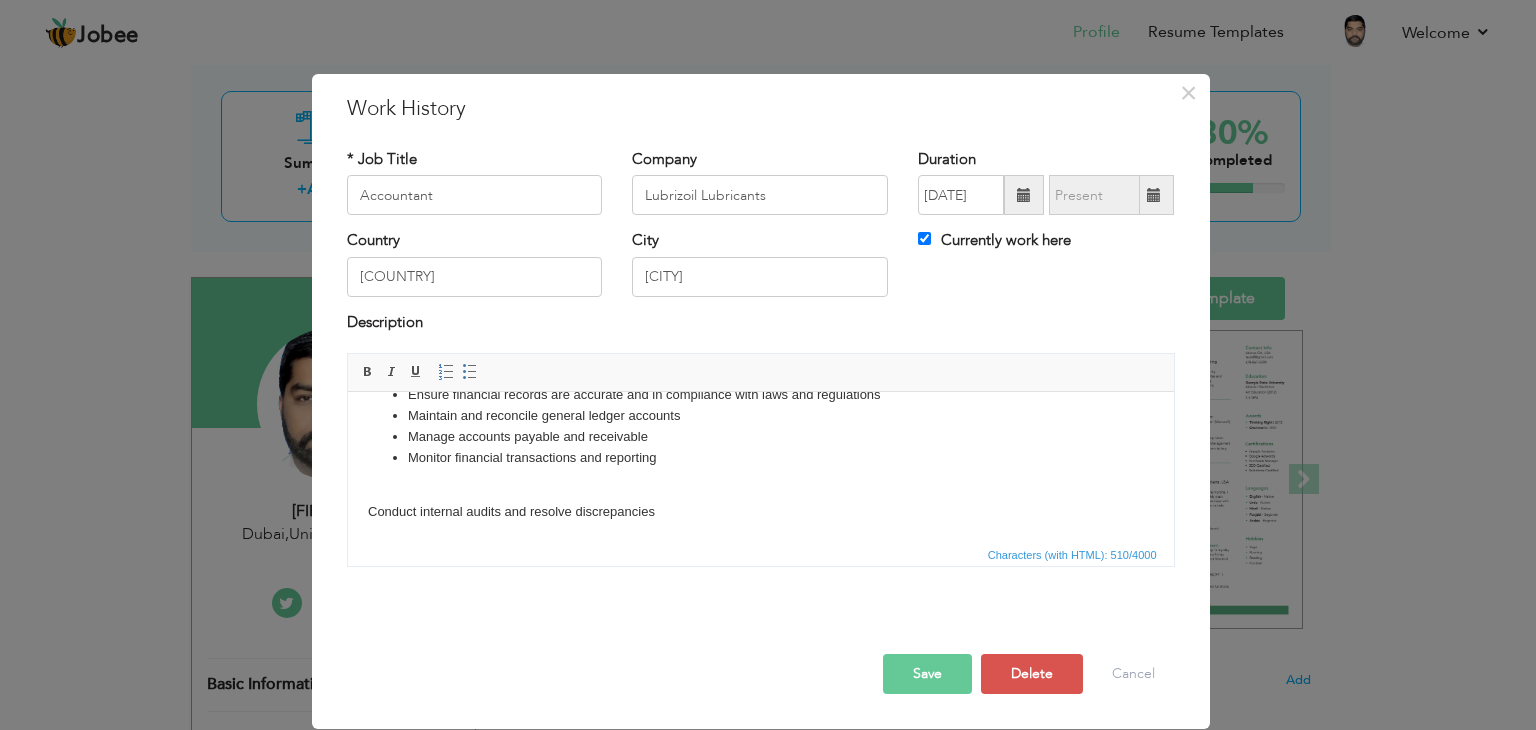 click on "Prepare and examine financial records, statements, and reports To deal with cilents for their sales invoices and payments To provide the friendly environment for their problems Ensure financial records are accurate and in compliance with laws and regulations Maintain and reconcile general ledger accounts Manage accounts payable and receivable Monitor financial transactions and reporting Conduct internal audits and resolve discrepancies" at bounding box center [760, 423] 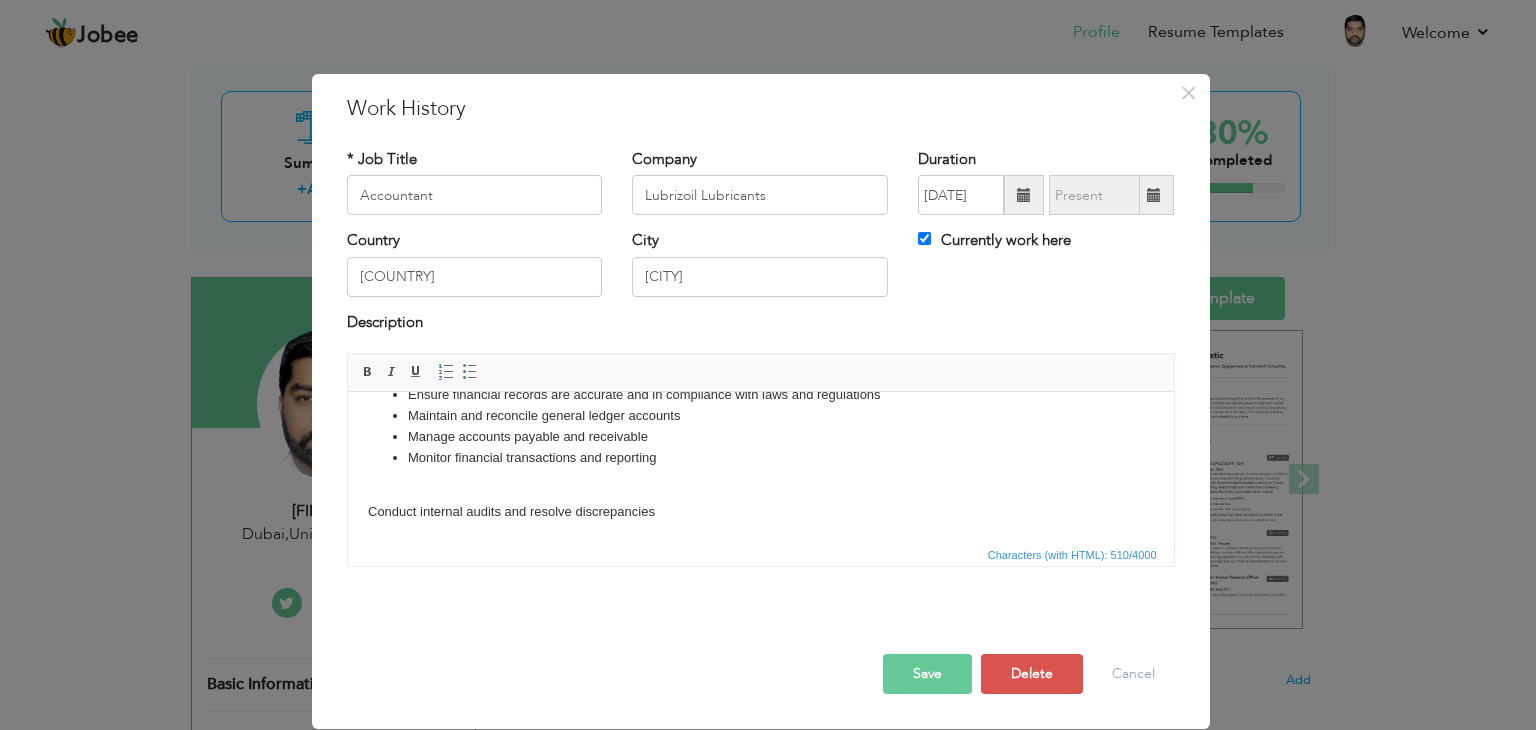 type 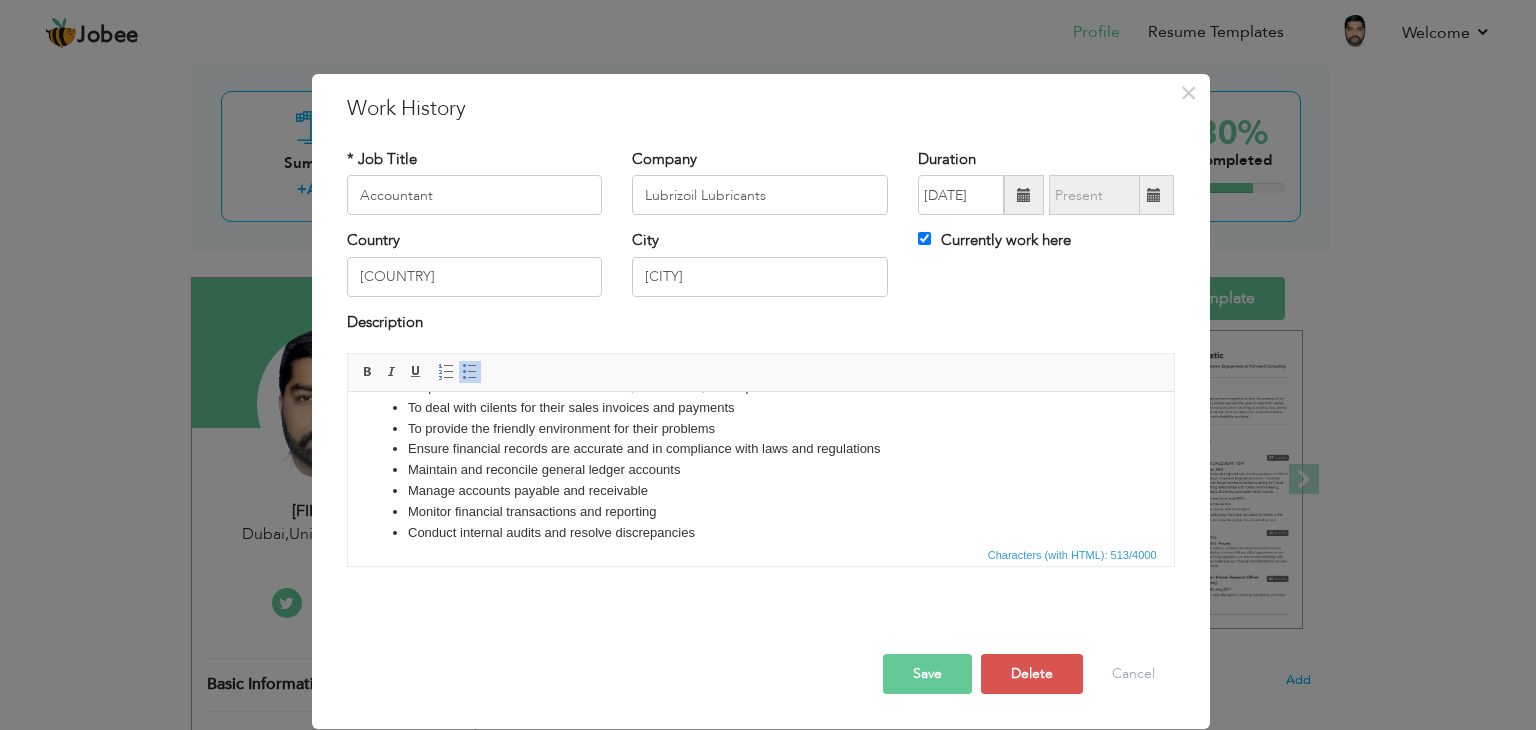 scroll, scrollTop: 56, scrollLeft: 0, axis: vertical 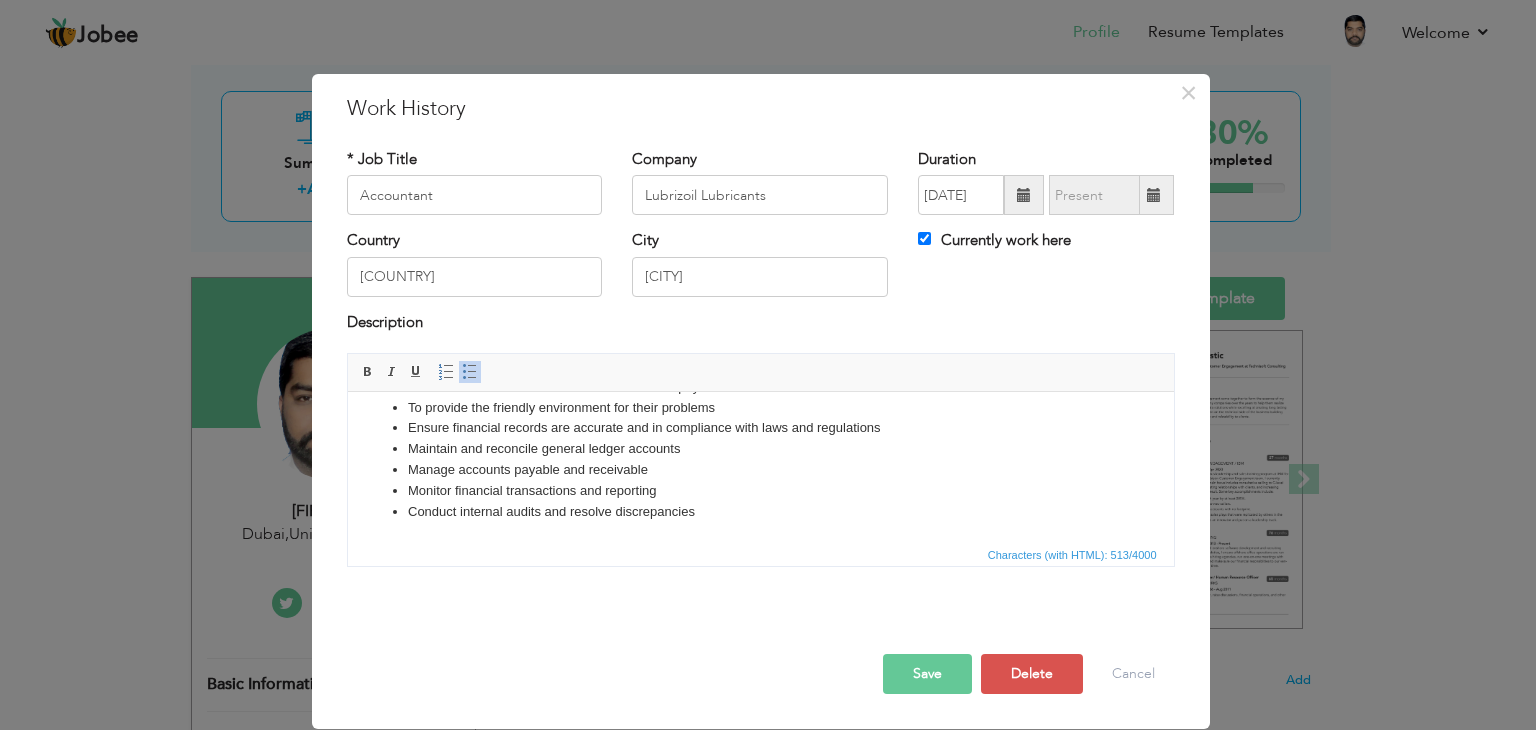 click on "Save" at bounding box center (927, 674) 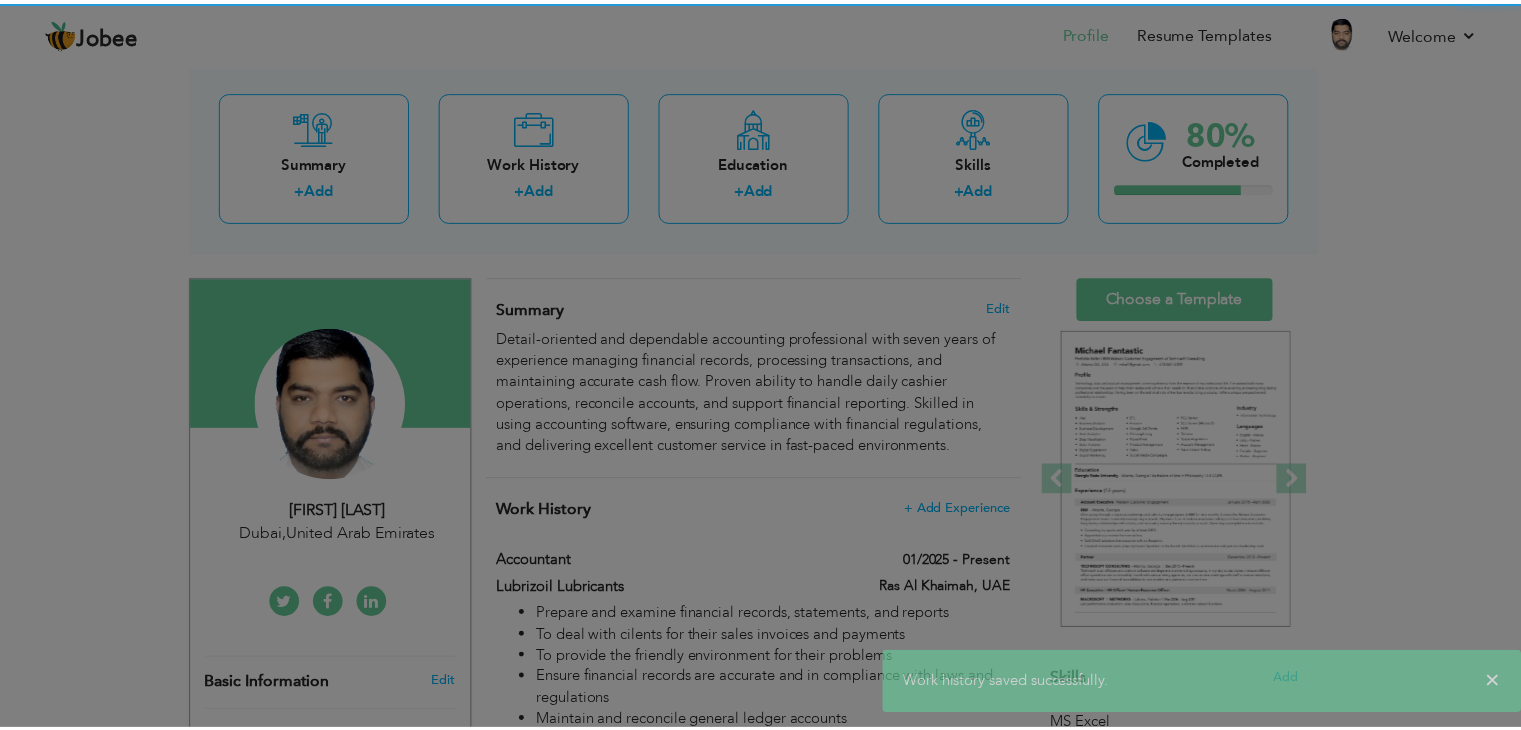 scroll, scrollTop: 0, scrollLeft: 0, axis: both 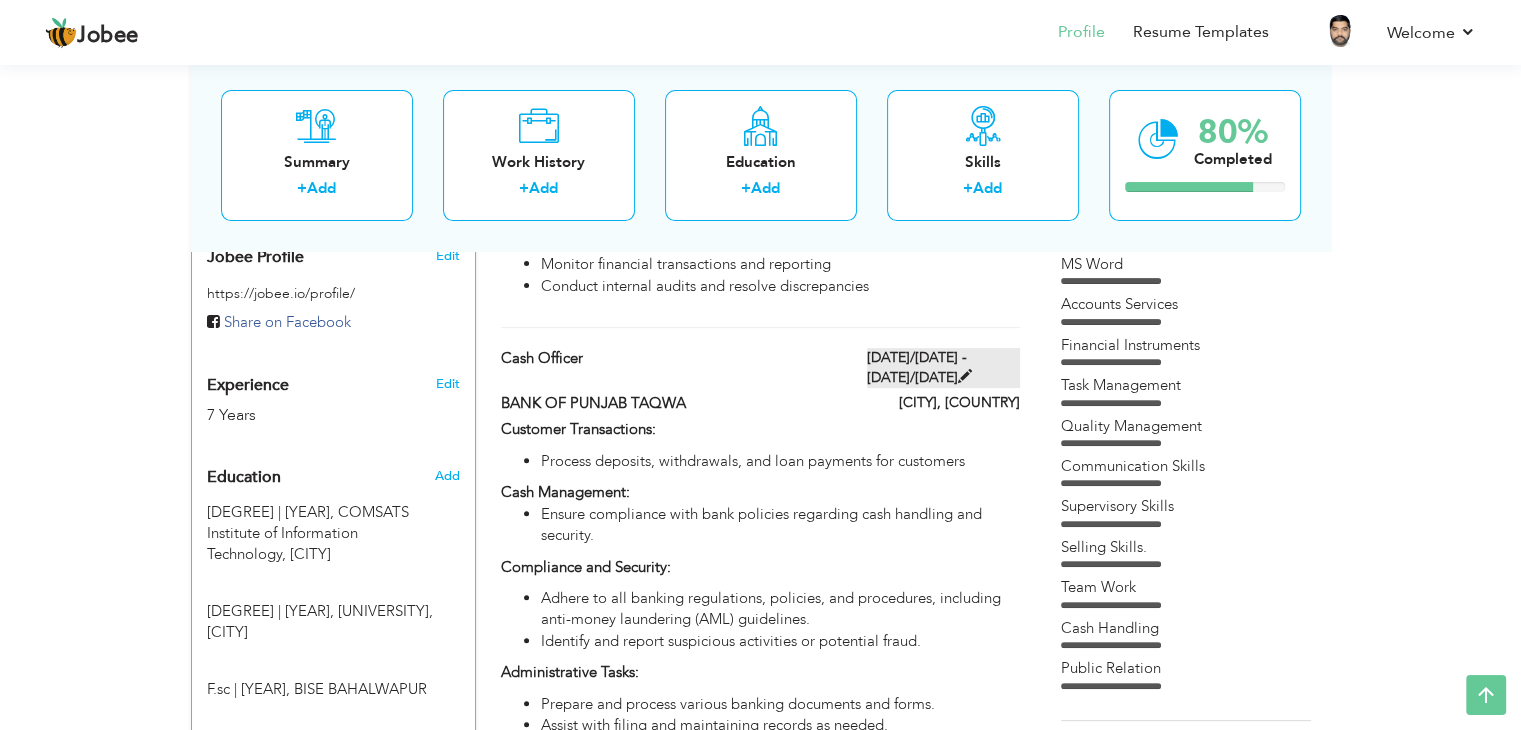 click at bounding box center [965, 376] 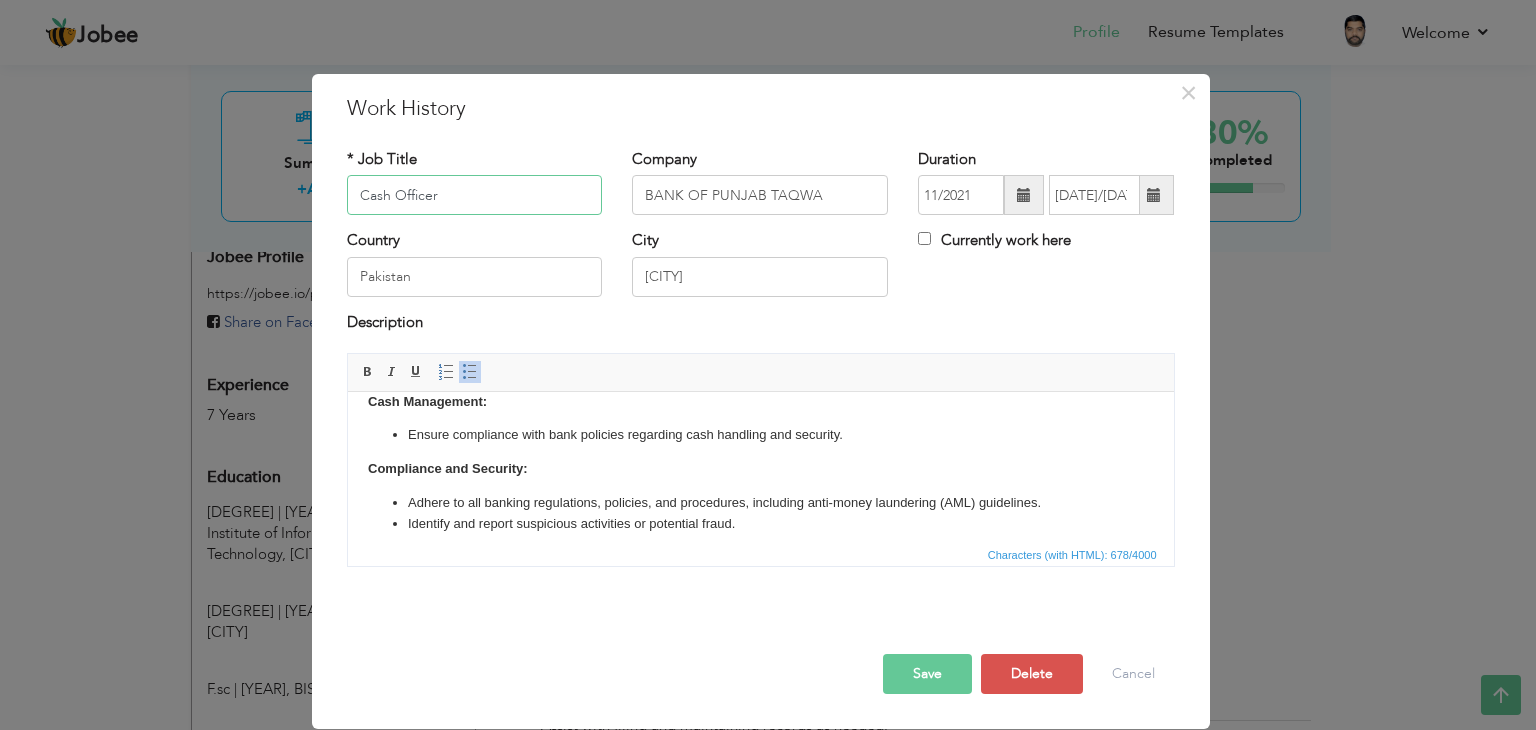scroll, scrollTop: 0, scrollLeft: 0, axis: both 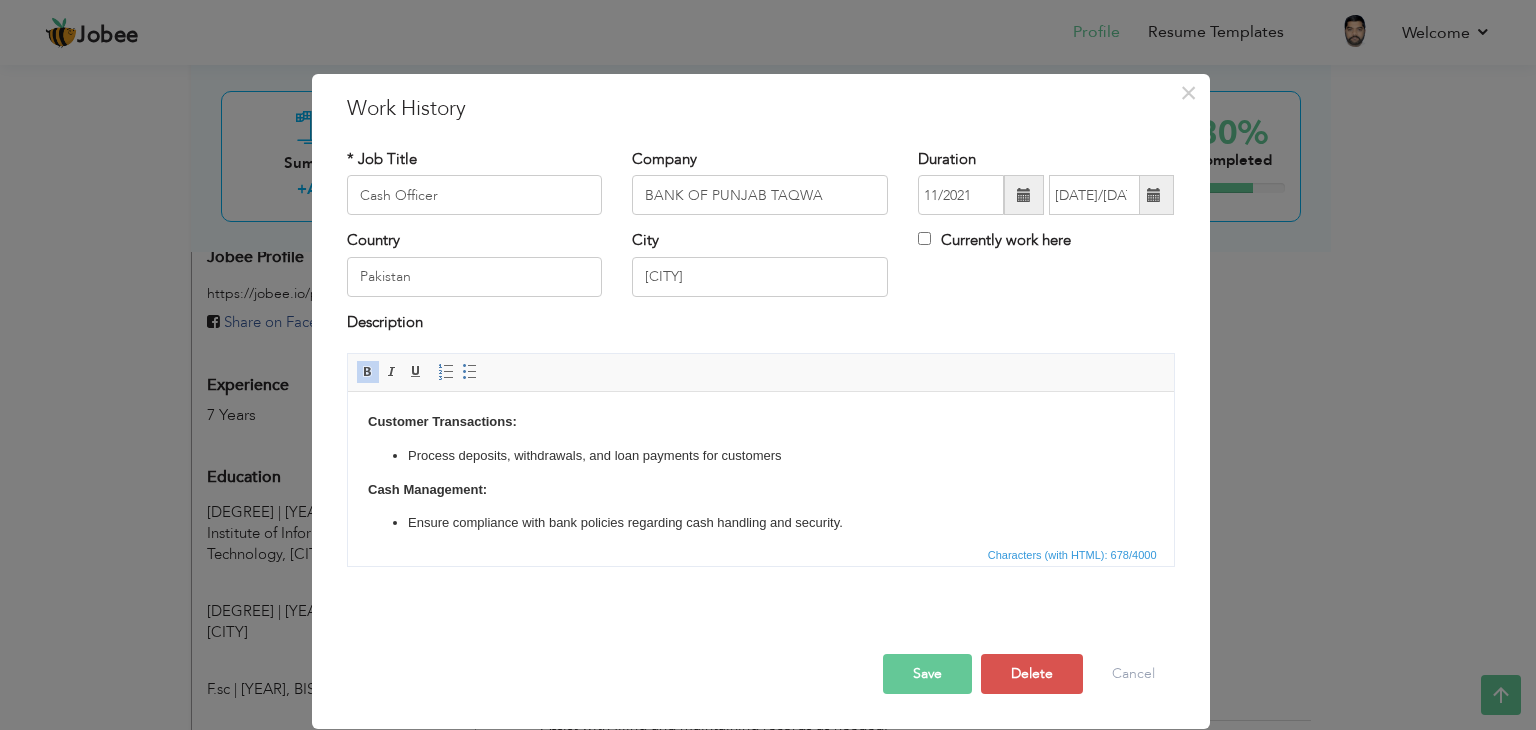 click on "Process deposits, withdrawals, and loan payments for customers" at bounding box center (760, 456) 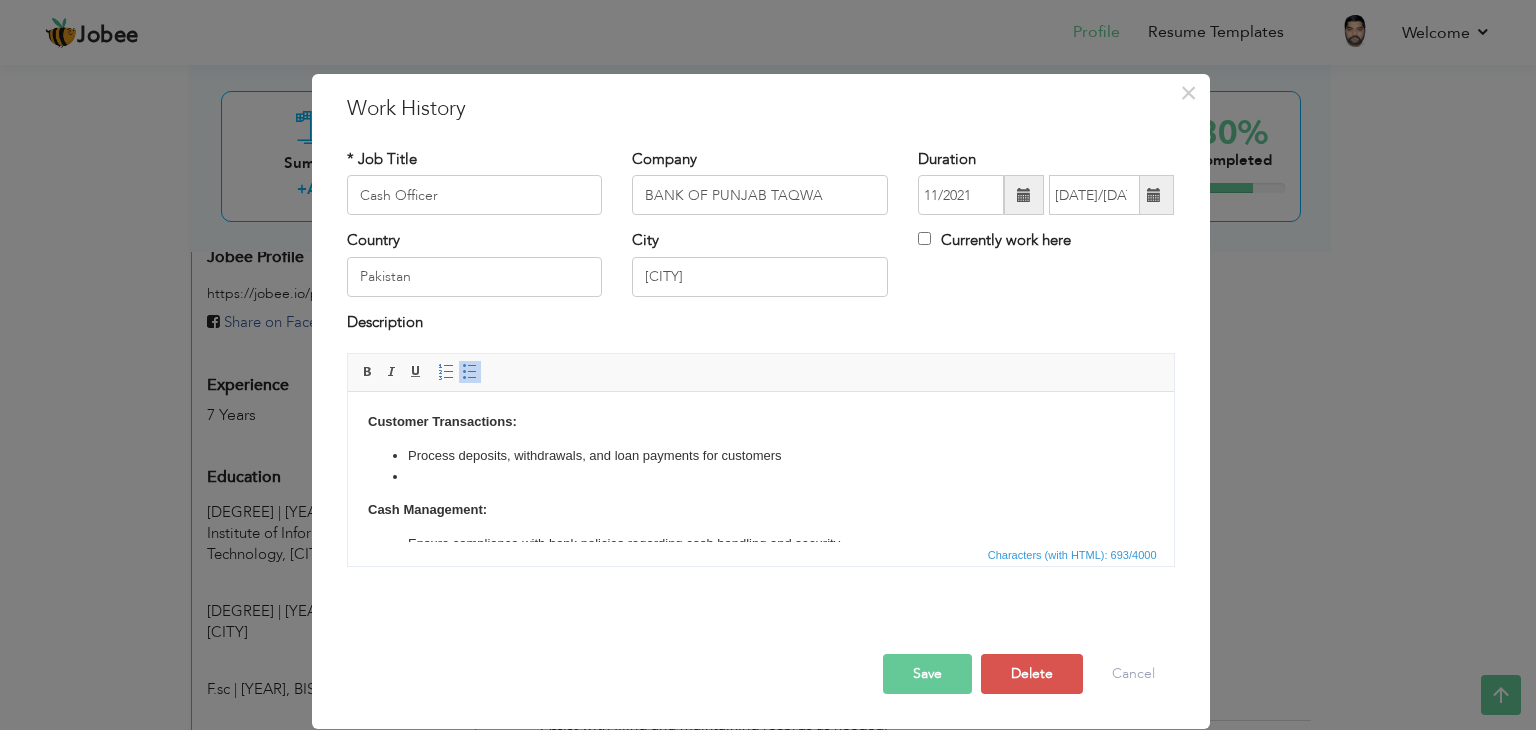 type 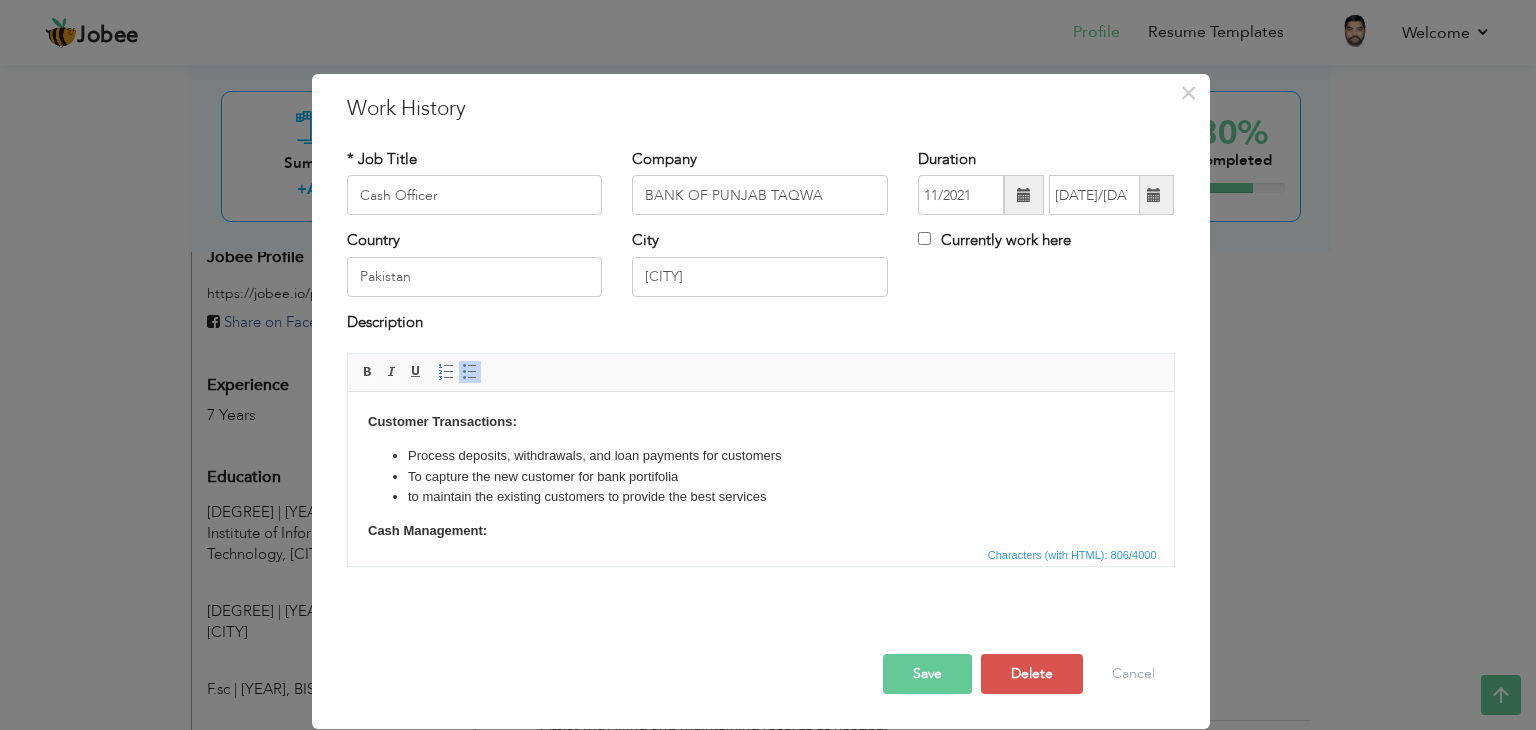 click on "to maintain the existing customers to provide the best services" at bounding box center [760, 497] 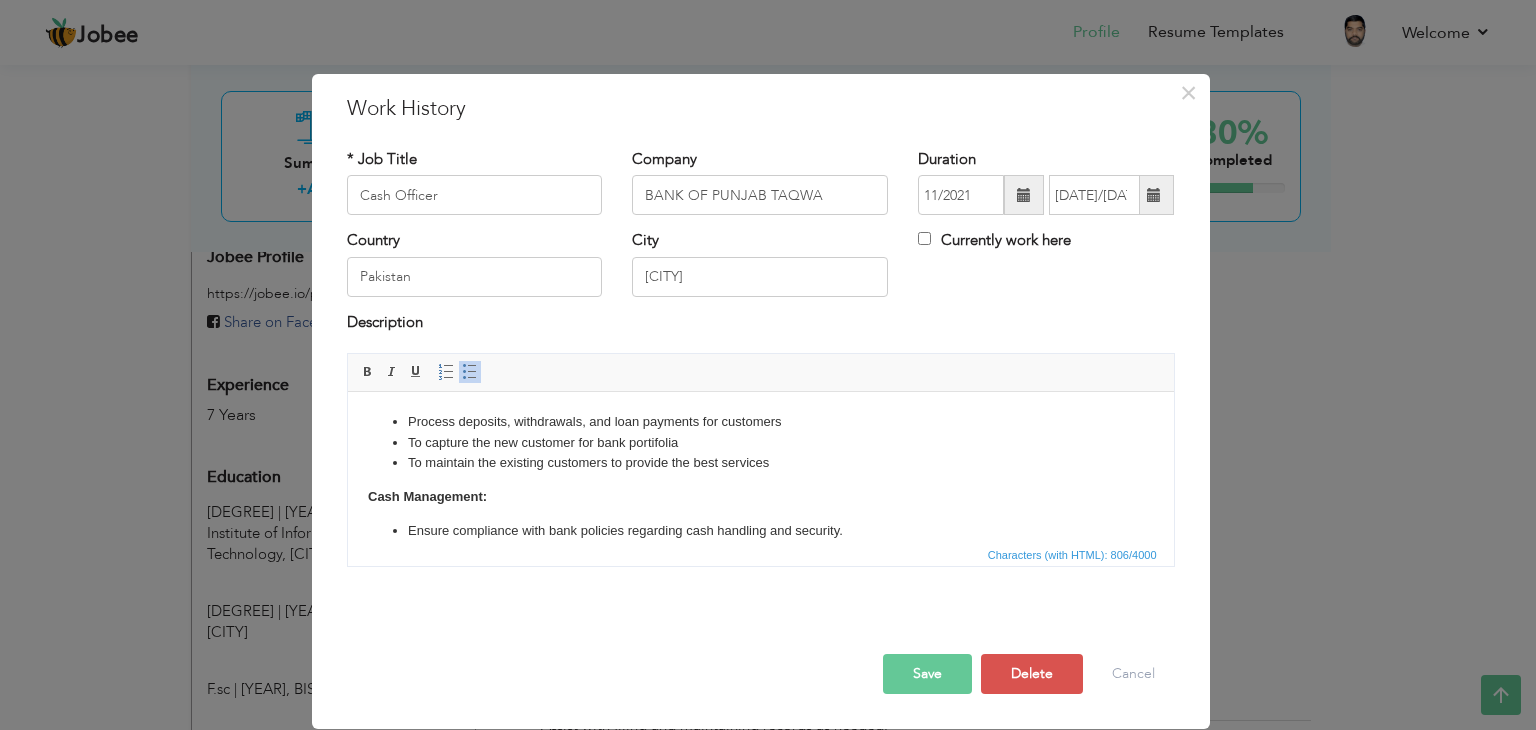 scroll, scrollTop: 0, scrollLeft: 0, axis: both 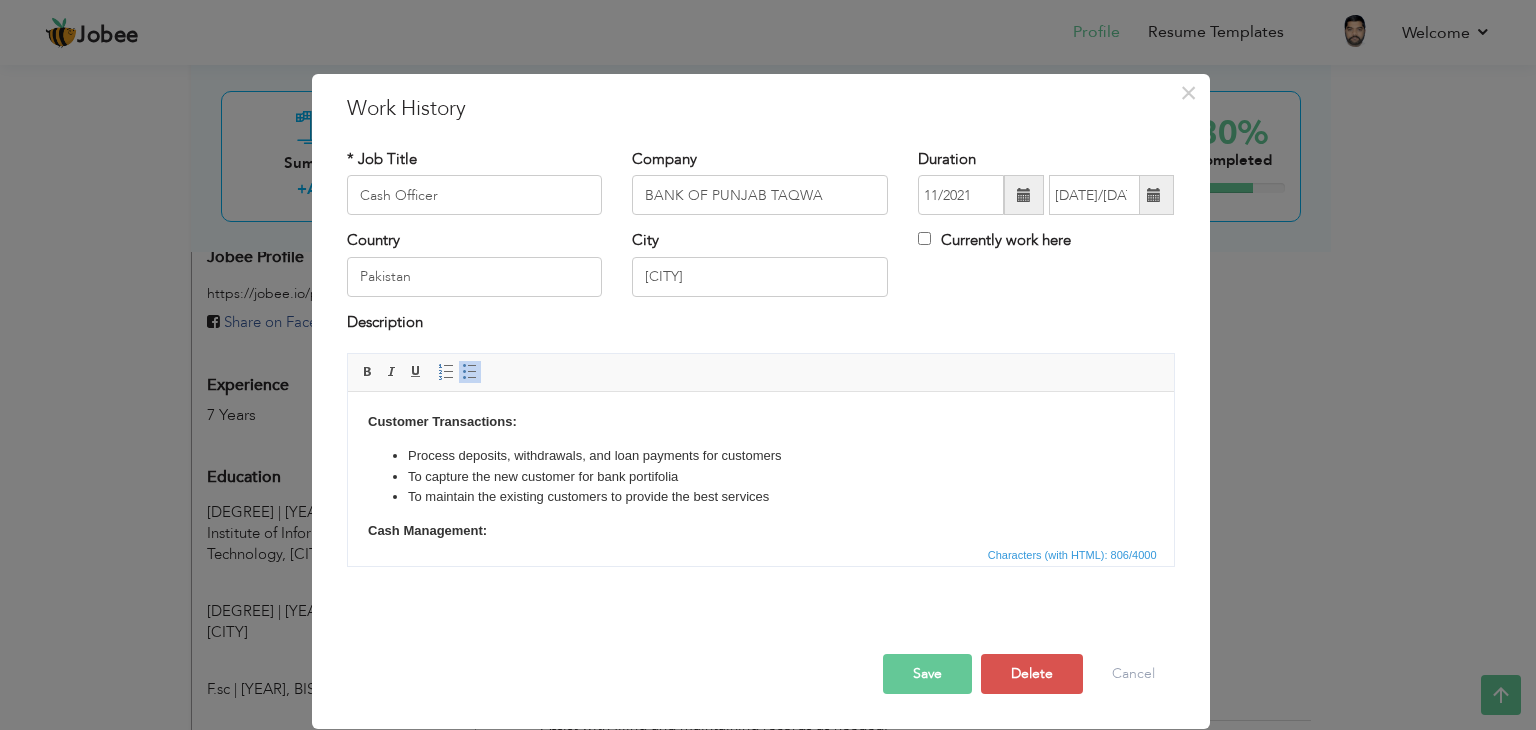 click on "To capture the new customer for bank portifolia" at bounding box center [760, 477] 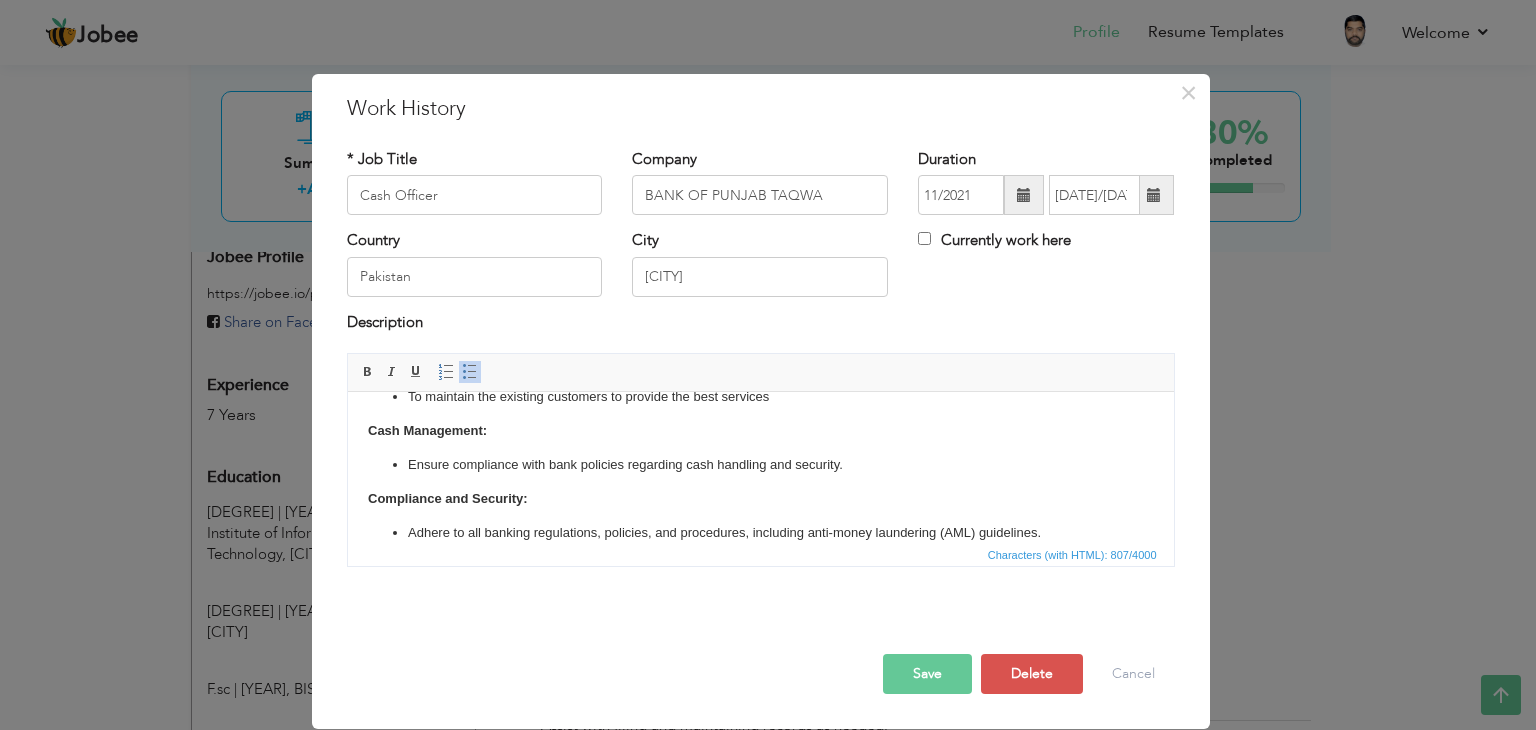 scroll, scrollTop: 230, scrollLeft: 0, axis: vertical 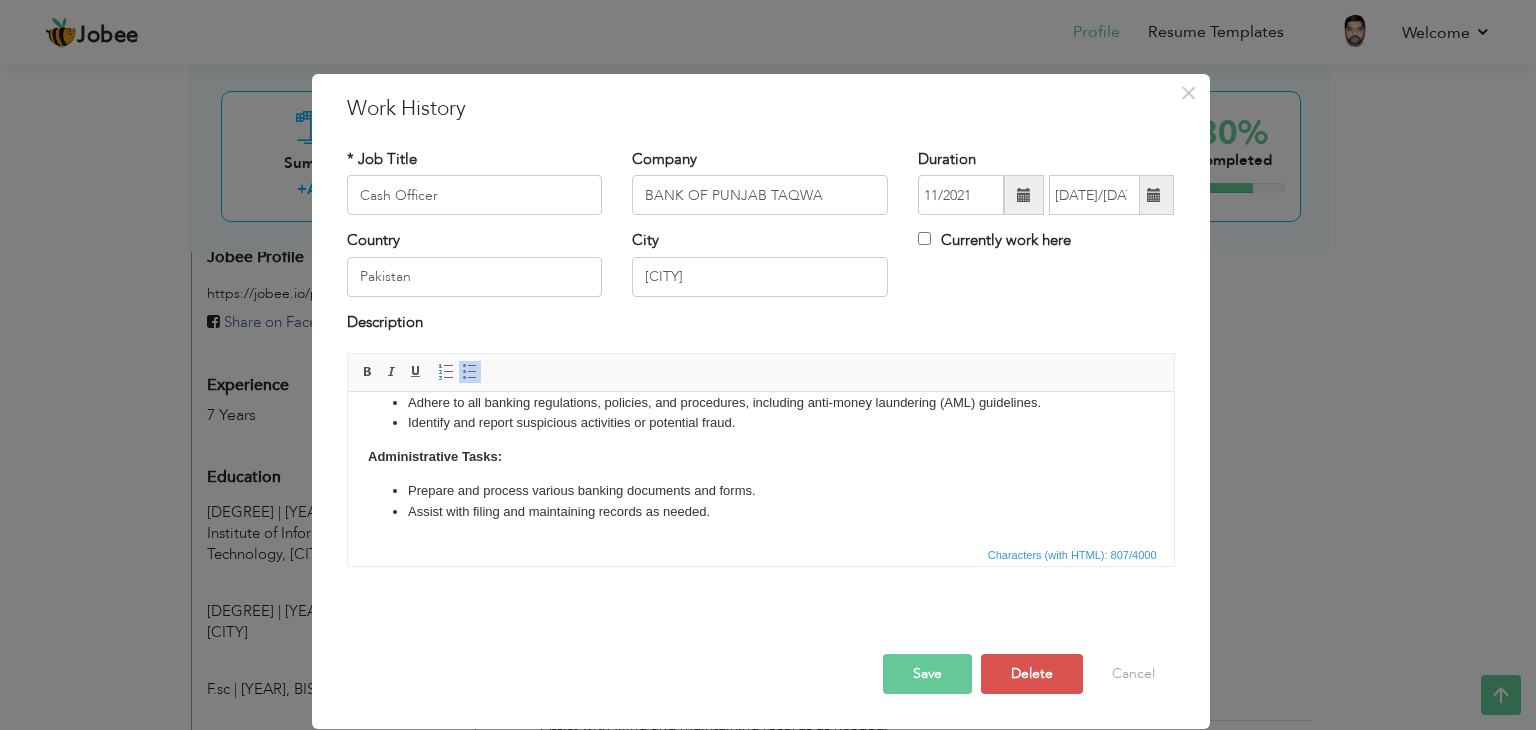 click on "Save" at bounding box center [927, 674] 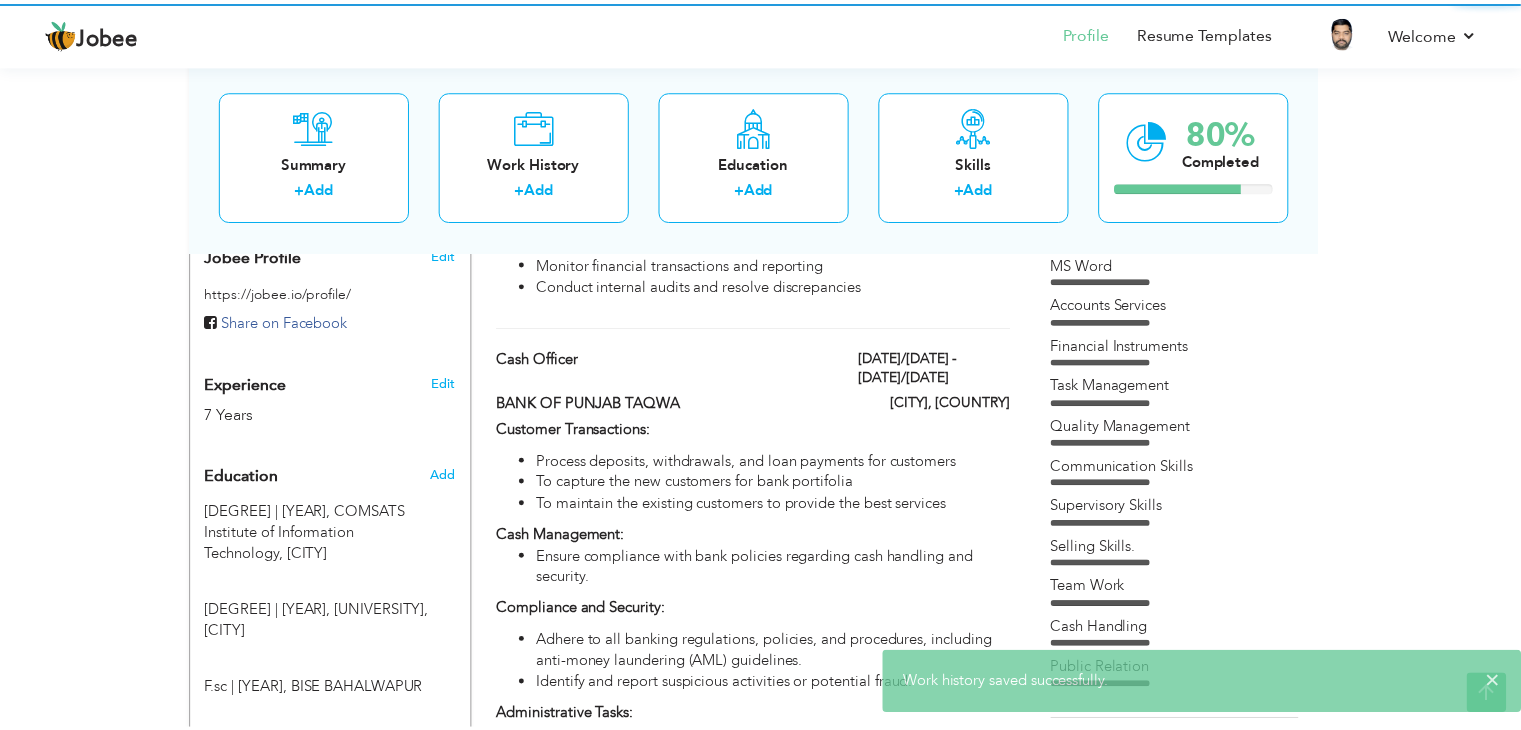 scroll, scrollTop: 0, scrollLeft: 0, axis: both 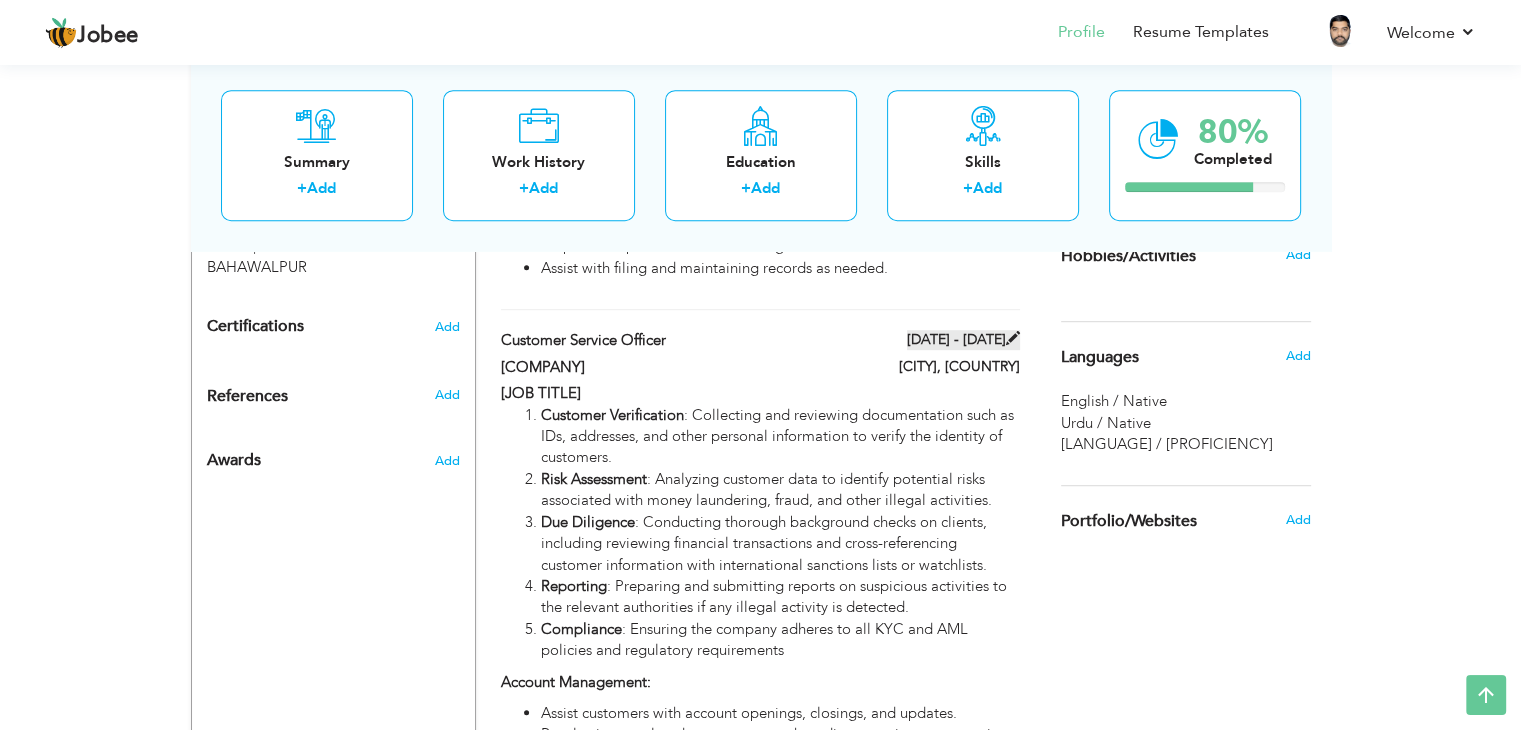 click at bounding box center [1013, 338] 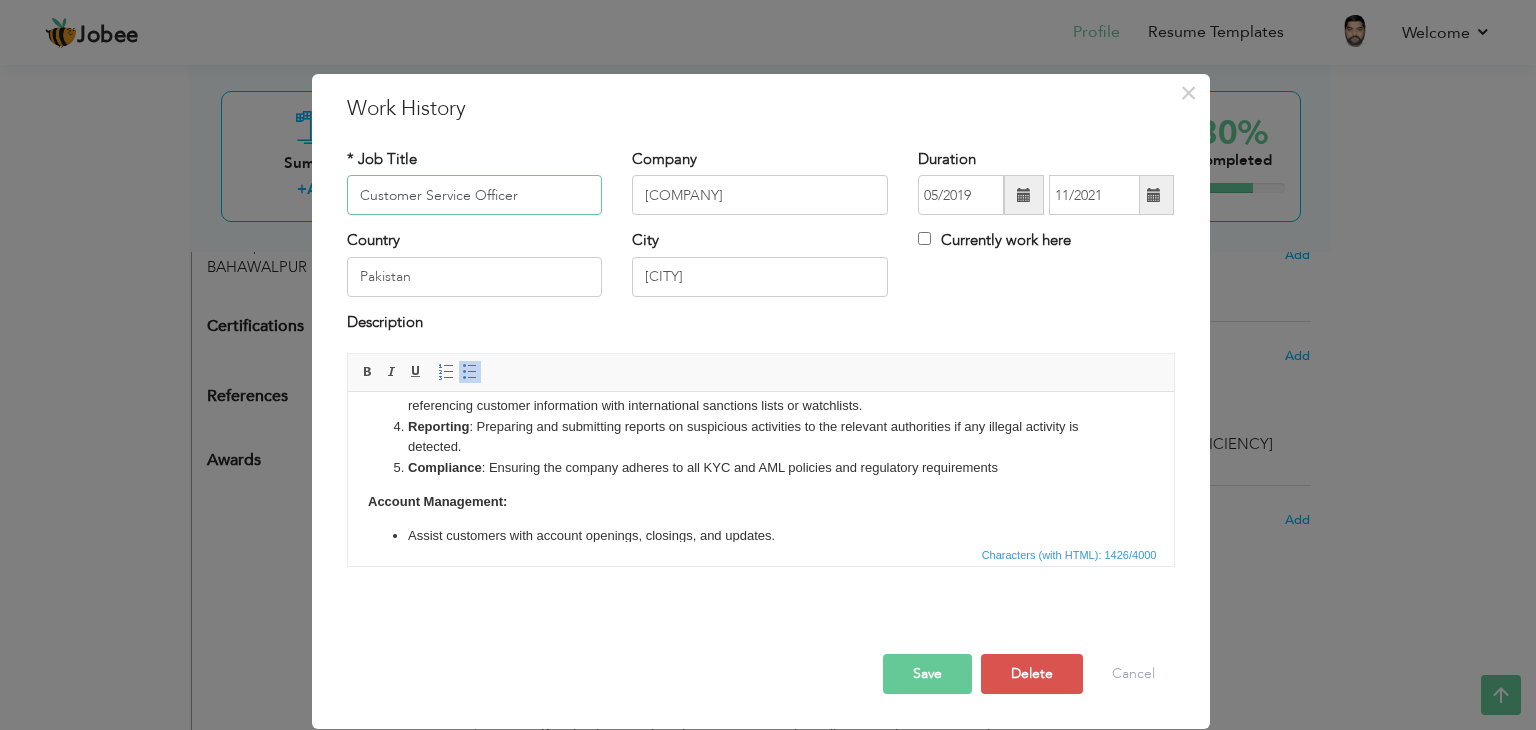 scroll, scrollTop: 200, scrollLeft: 0, axis: vertical 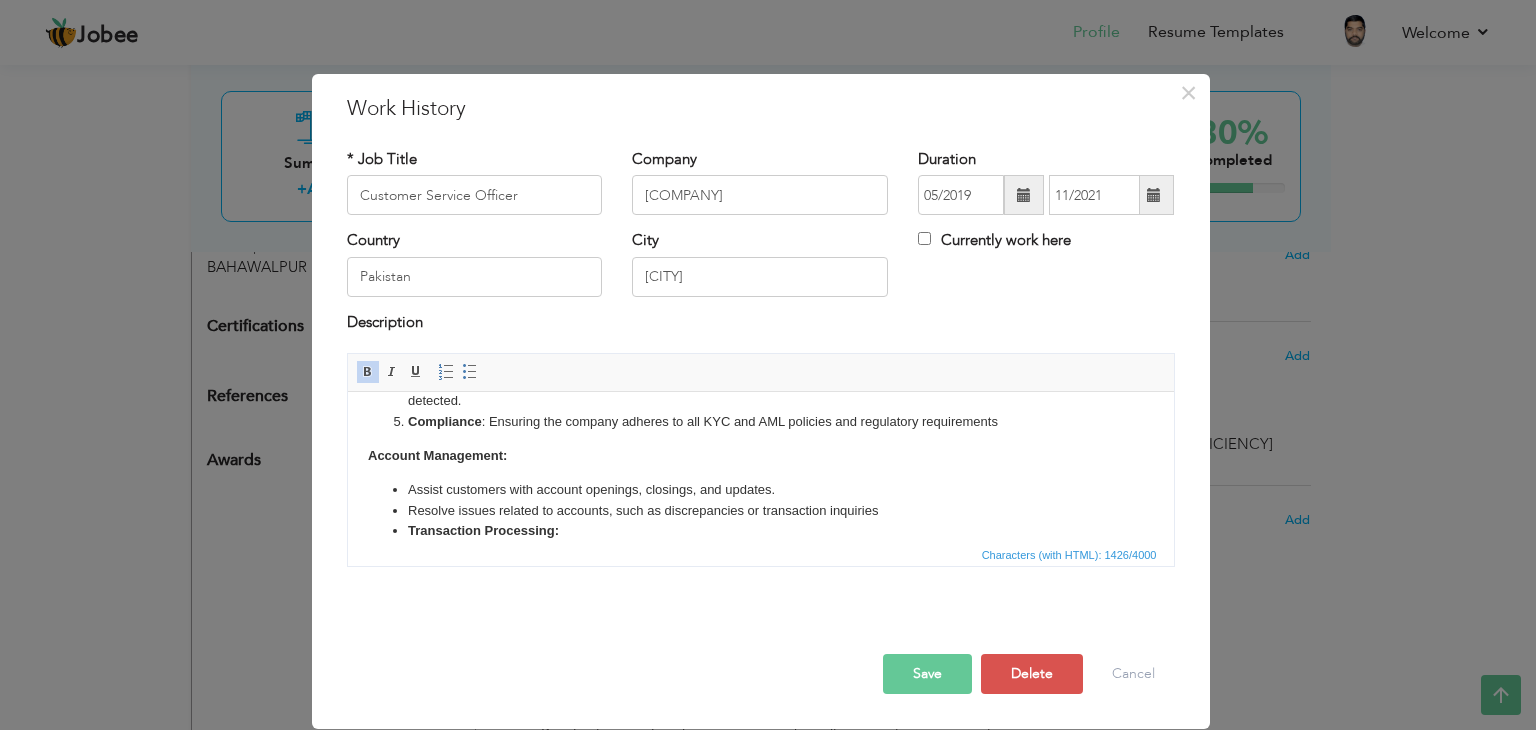 click on "Resolve issues related to accounts, such as discrepancies or transaction inquiries" at bounding box center (760, 511) 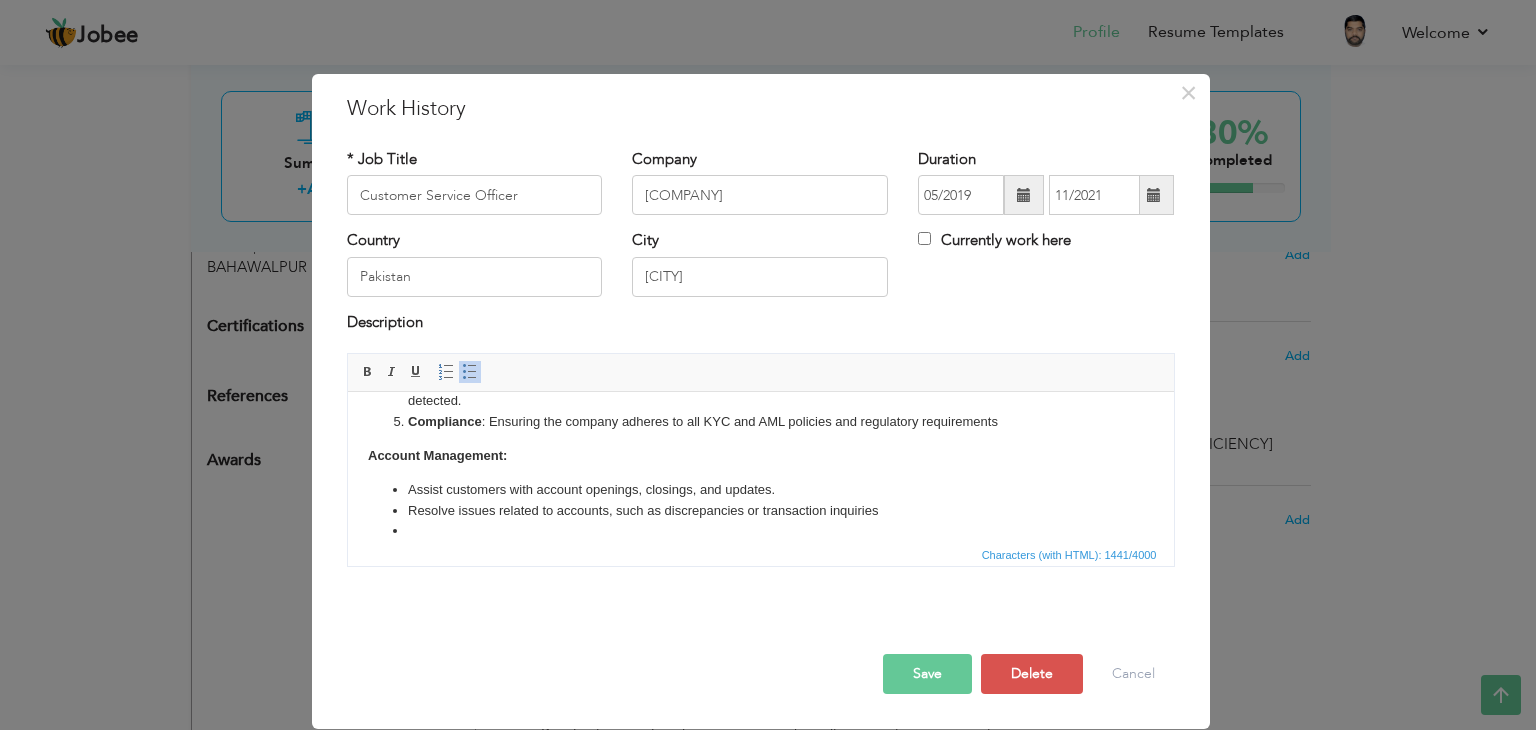type 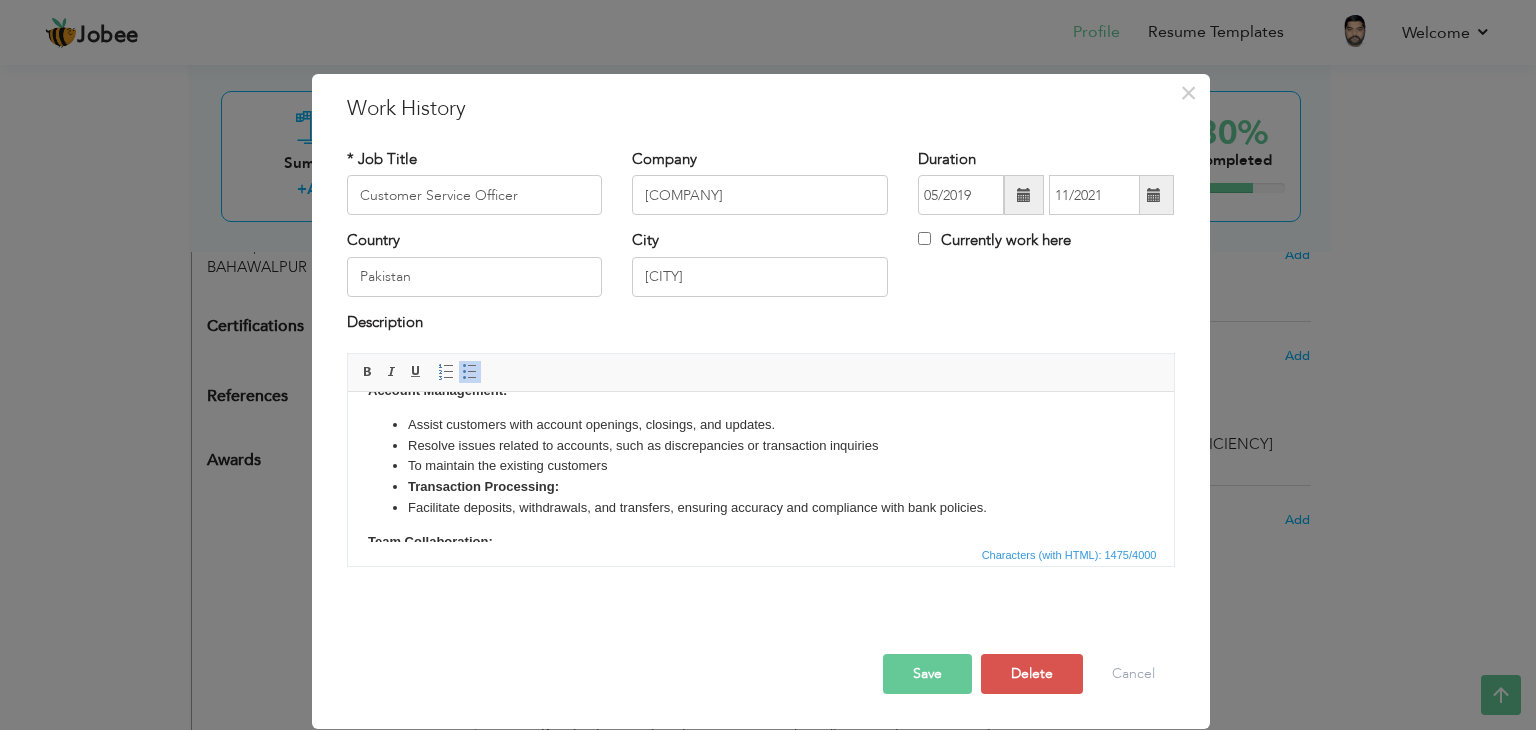 scroll, scrollTop: 300, scrollLeft: 0, axis: vertical 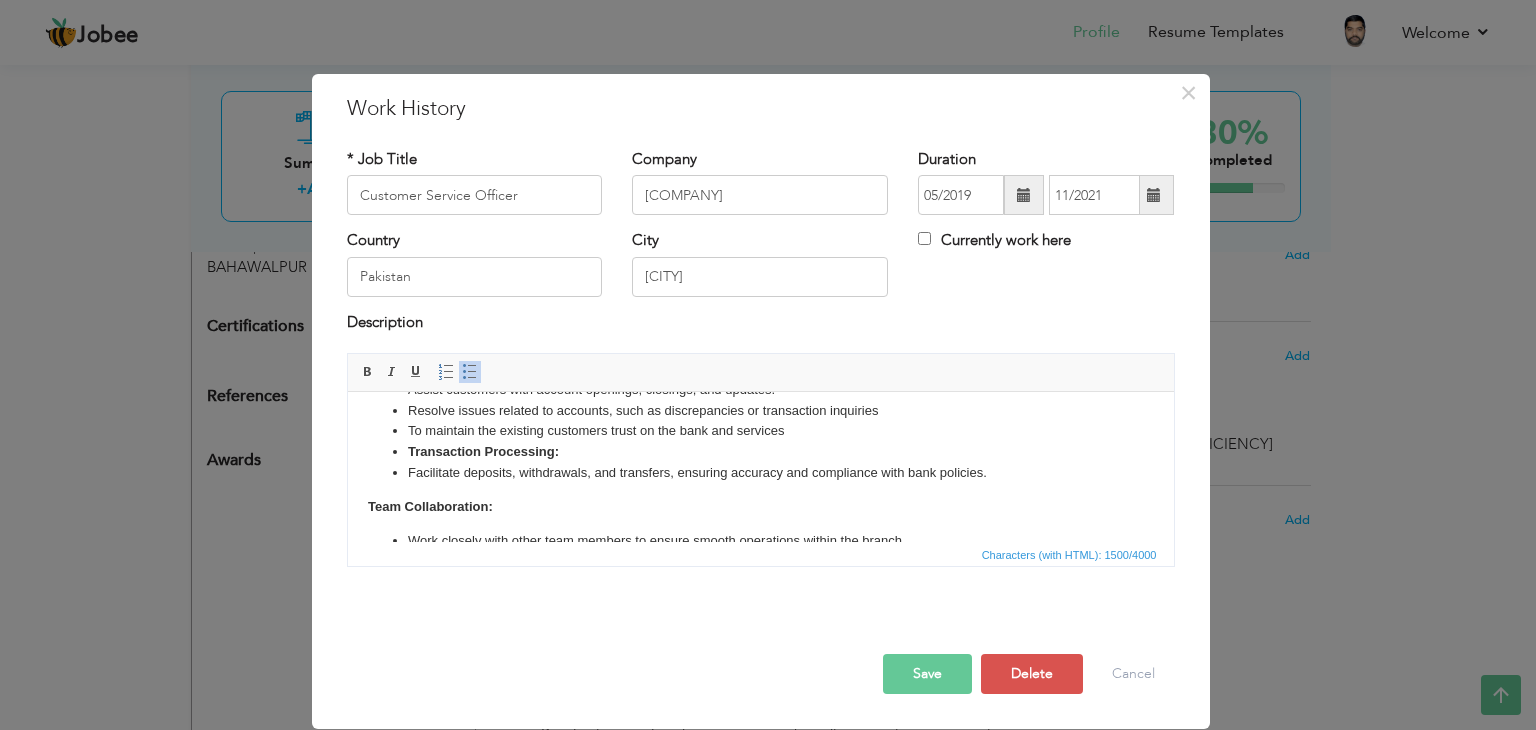 click on "Assist customers with account openings, closings, and updates. Resolve issues related to accounts, such as discrepancies or transaction inquiries To maintain the existing customers trust on the bank and services Transaction Processing: Facilitate deposits, withdrawals, and transfers, ensuring accuracy and compliance with bank policies." at bounding box center (760, 432) 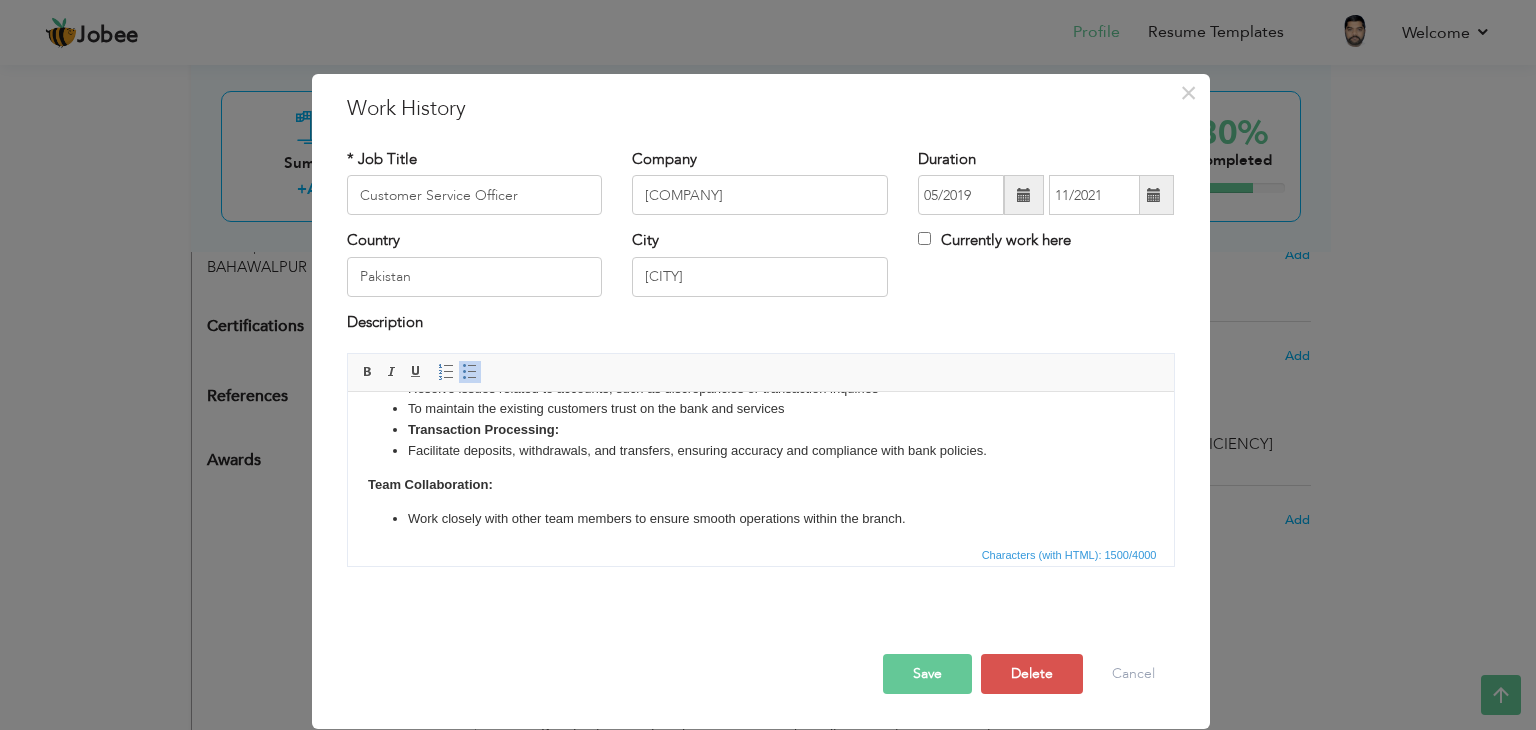 scroll, scrollTop: 328, scrollLeft: 0, axis: vertical 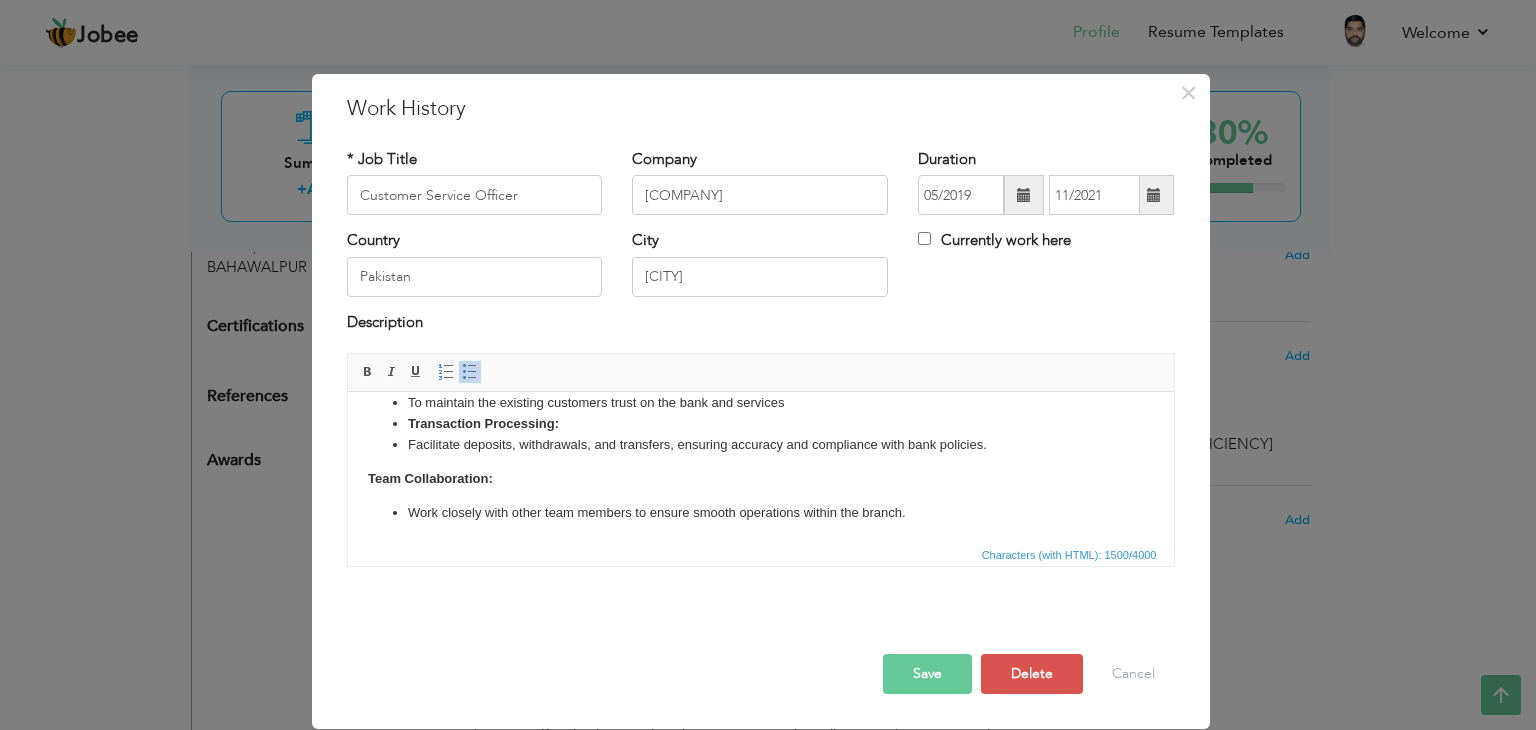 click on "Assist customers with account openings, closings, and updates. Resolve issues related to accounts, such as discrepancies or transaction inquiries To maintain the existing customers trust on the bank and services ​​​​​​​ Transaction Processing: Facilitate deposits, withdrawals, and transfers, ensuring accuracy and compliance with bank policies." at bounding box center [760, 404] 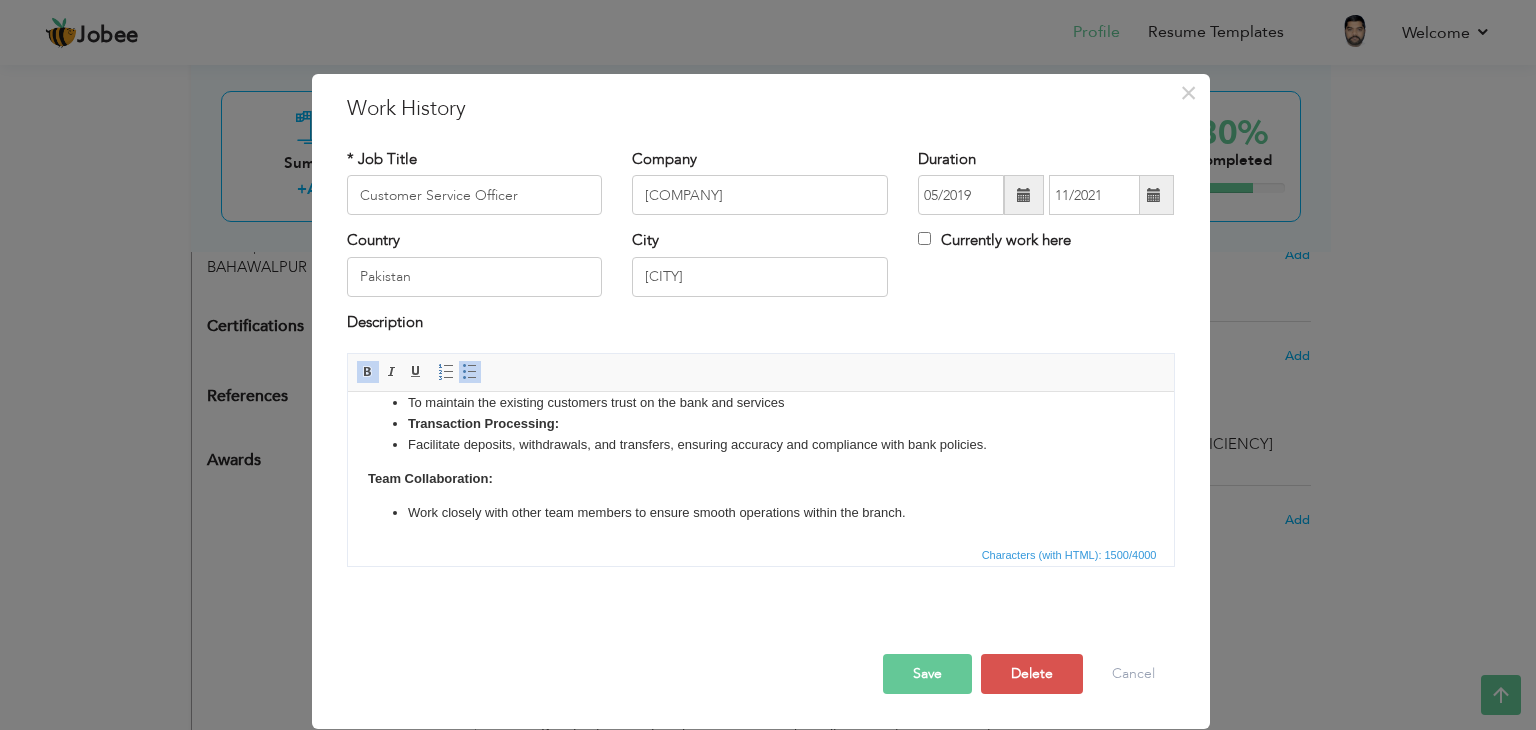 click on "Assist customers with account openings, closings, and updates. Resolve issues related to accounts, such as discrepancies or transaction inquiries To maintain the existing customers trust on the bank and services Transaction Processing: Facilitate deposits, withdrawals, and transfers, ensuring accuracy and compliance with bank policies." at bounding box center (760, 404) 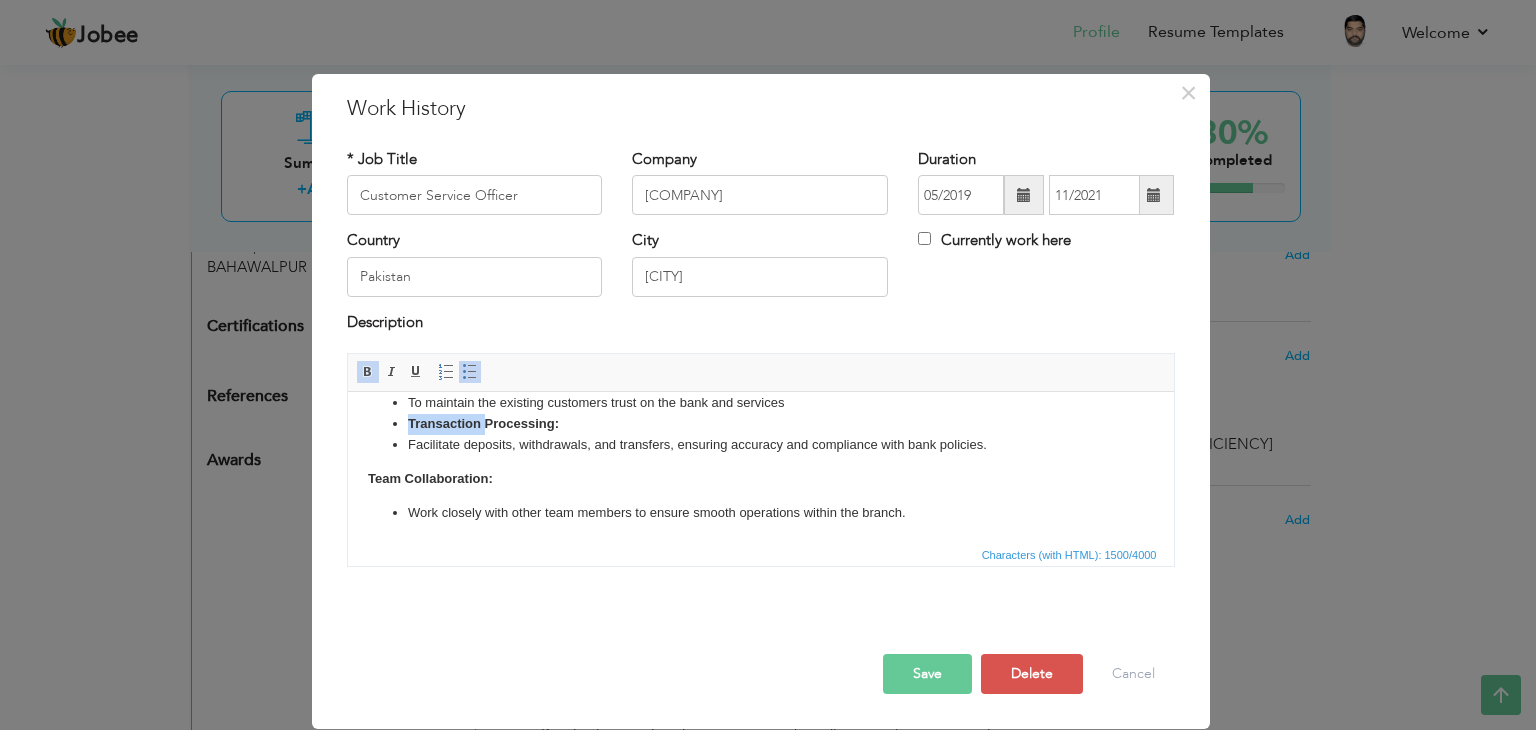click on "Assist customers with account openings, closings, and updates. Resolve issues related to accounts, such as discrepancies or transaction inquiries To maintain the existing customers trust on the bank and services Transaction Processing: Facilitate deposits, withdrawals, and transfers, ensuring accuracy and compliance with bank policies." at bounding box center (760, 404) 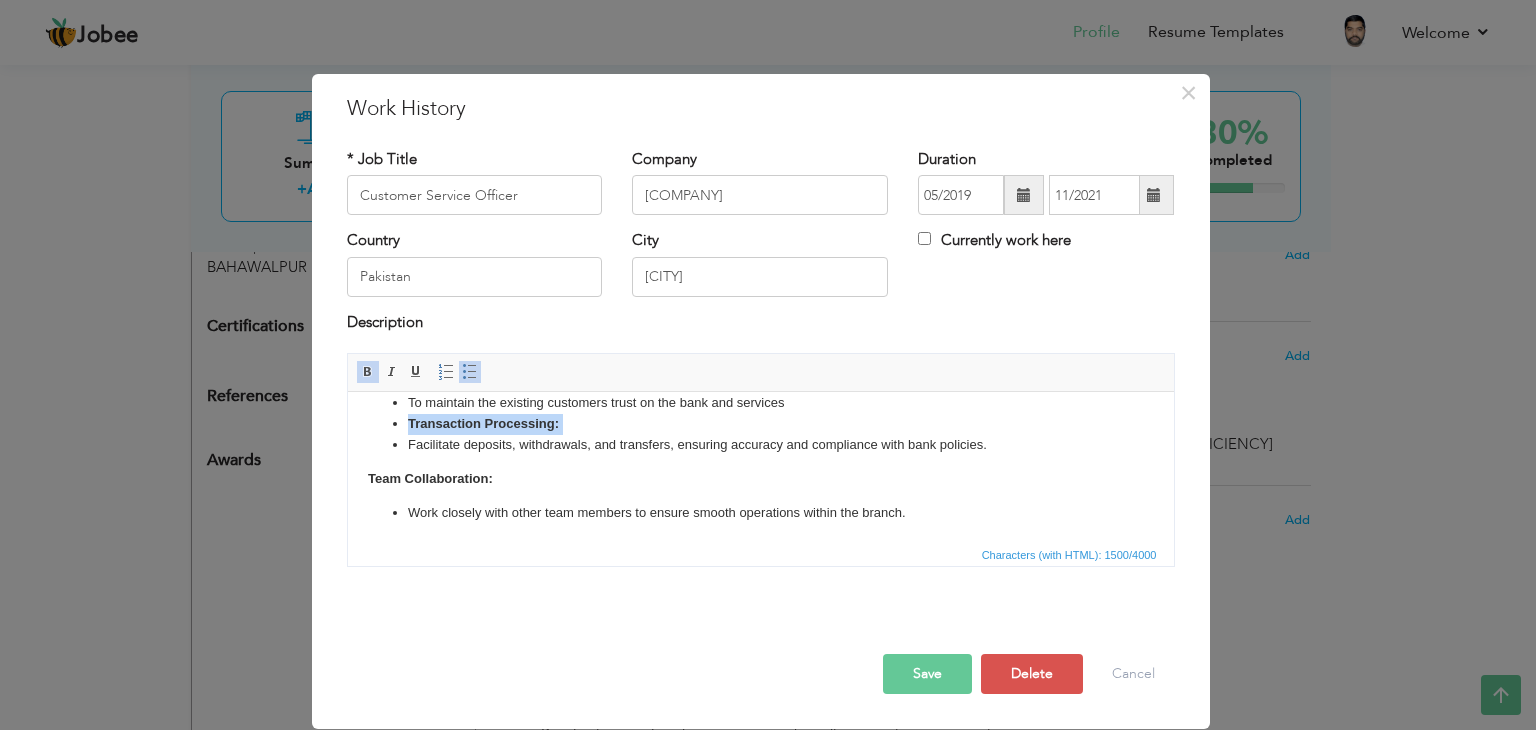 click on "Assist customers with account openings, closings, and updates. Resolve issues related to accounts, such as discrepancies or transaction inquiries To maintain the existing customers trust on the bank and services Transaction Processing: Facilitate deposits, withdrawals, and transfers, ensuring accuracy and compliance with bank policies." at bounding box center (760, 404) 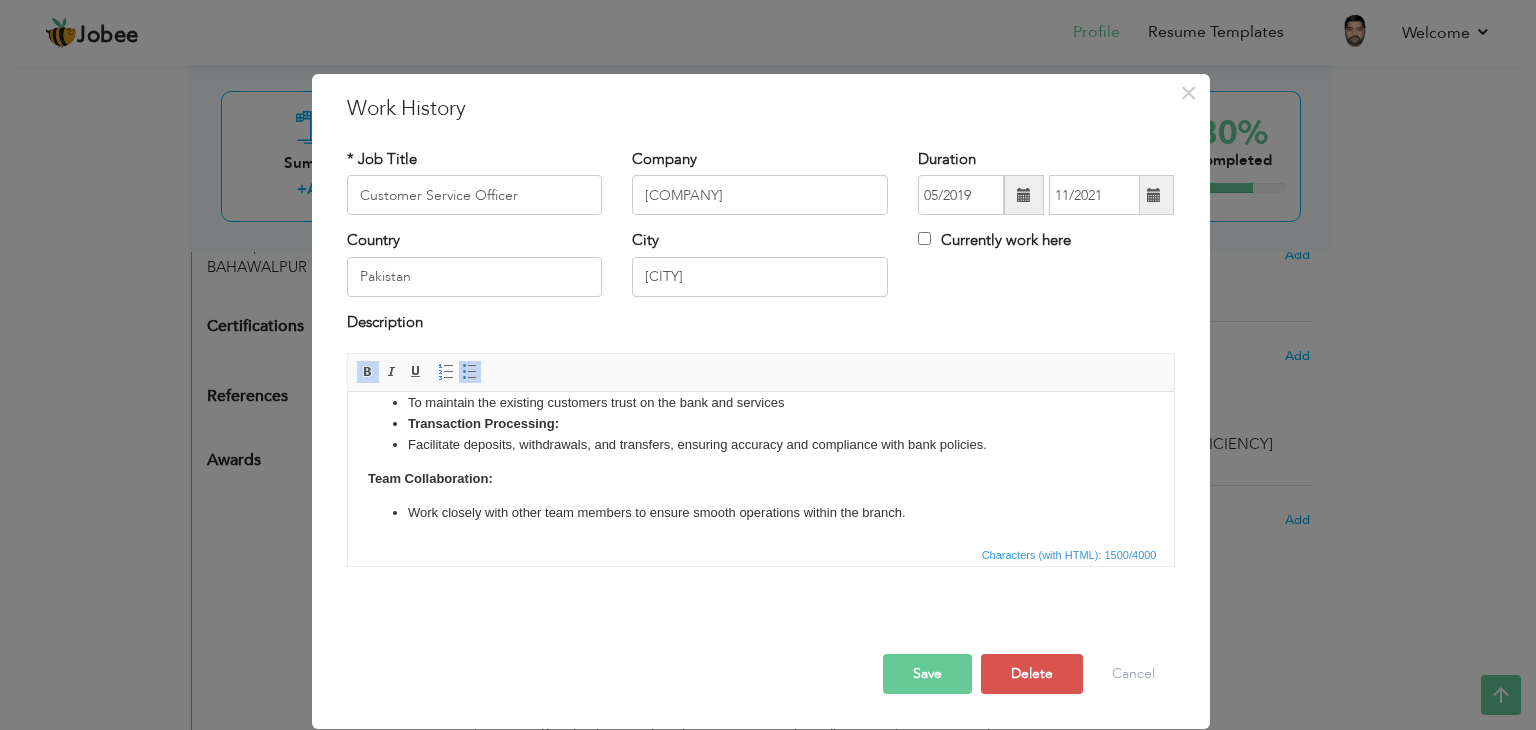 click on "To maintain the existing customers trust on the bank and services" at bounding box center (760, 403) 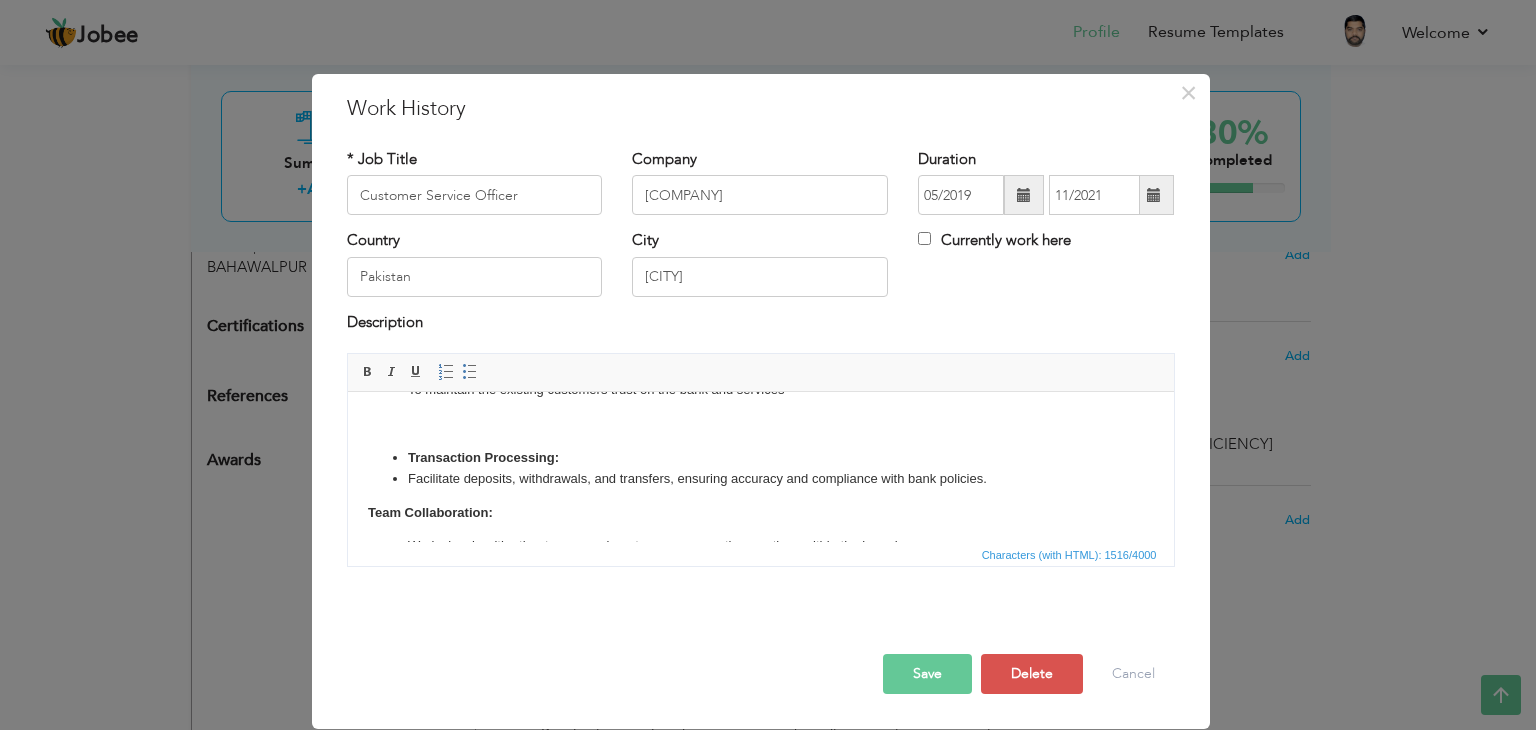 scroll, scrollTop: 376, scrollLeft: 0, axis: vertical 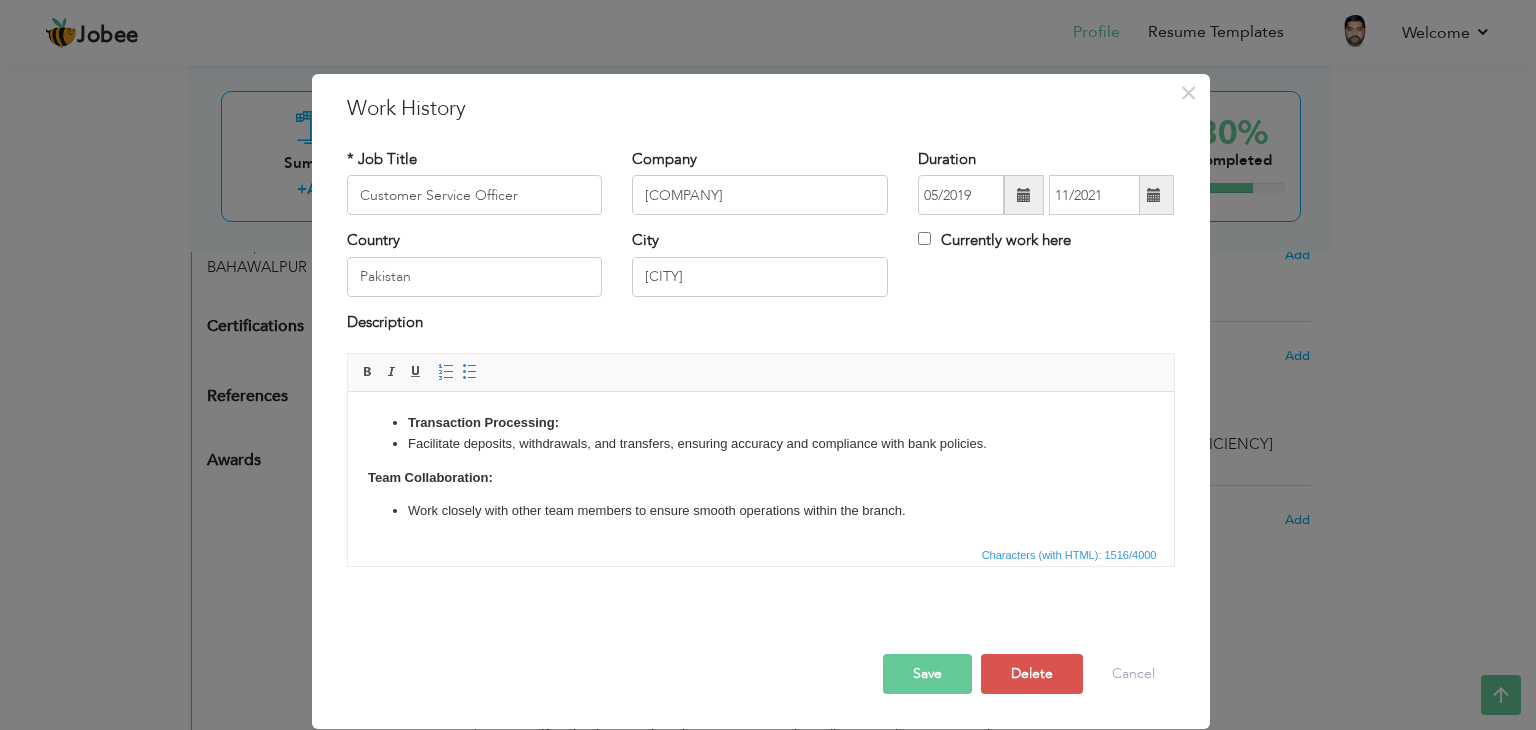 click on "Work closely with other team members to ensure smooth operations within the branch." at bounding box center (760, 511) 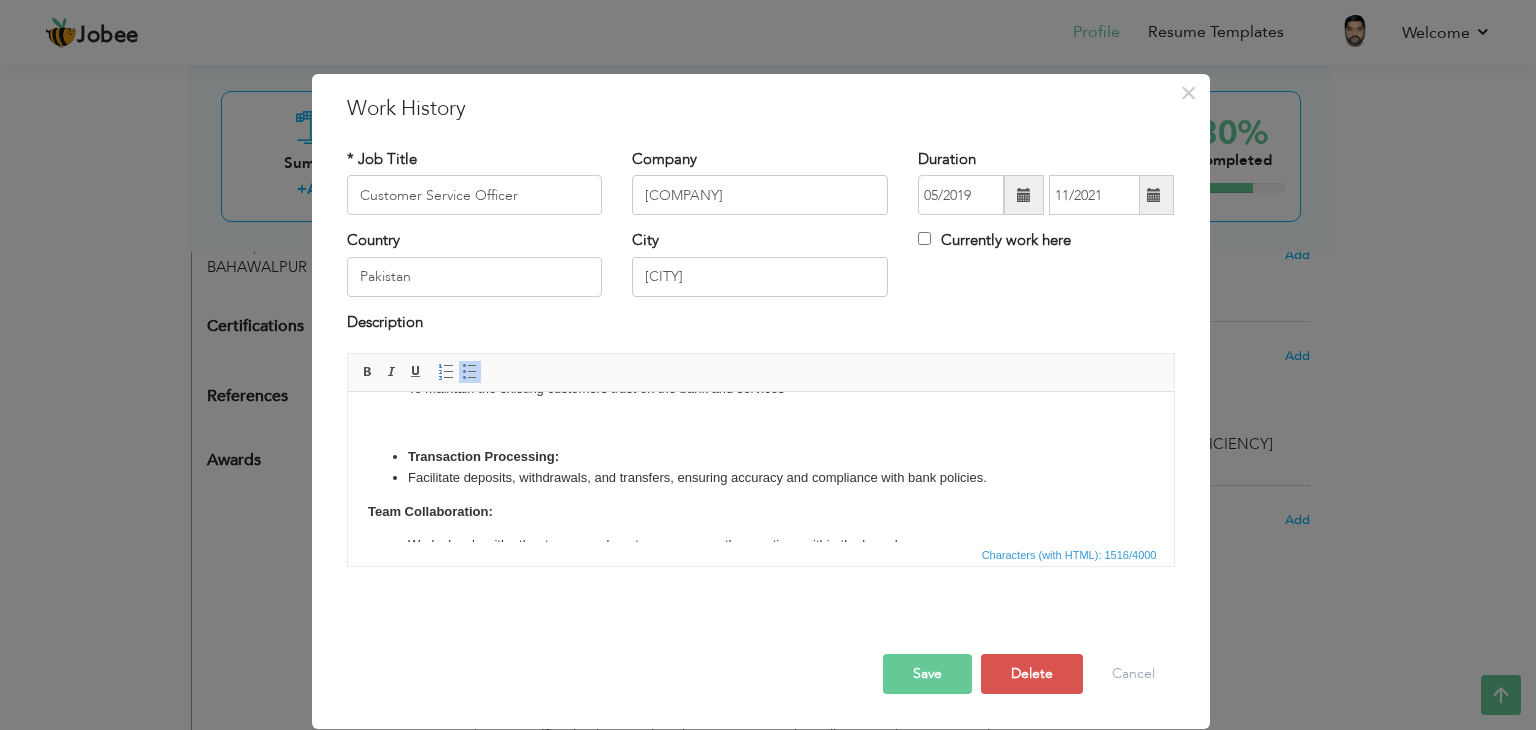 scroll, scrollTop: 376, scrollLeft: 0, axis: vertical 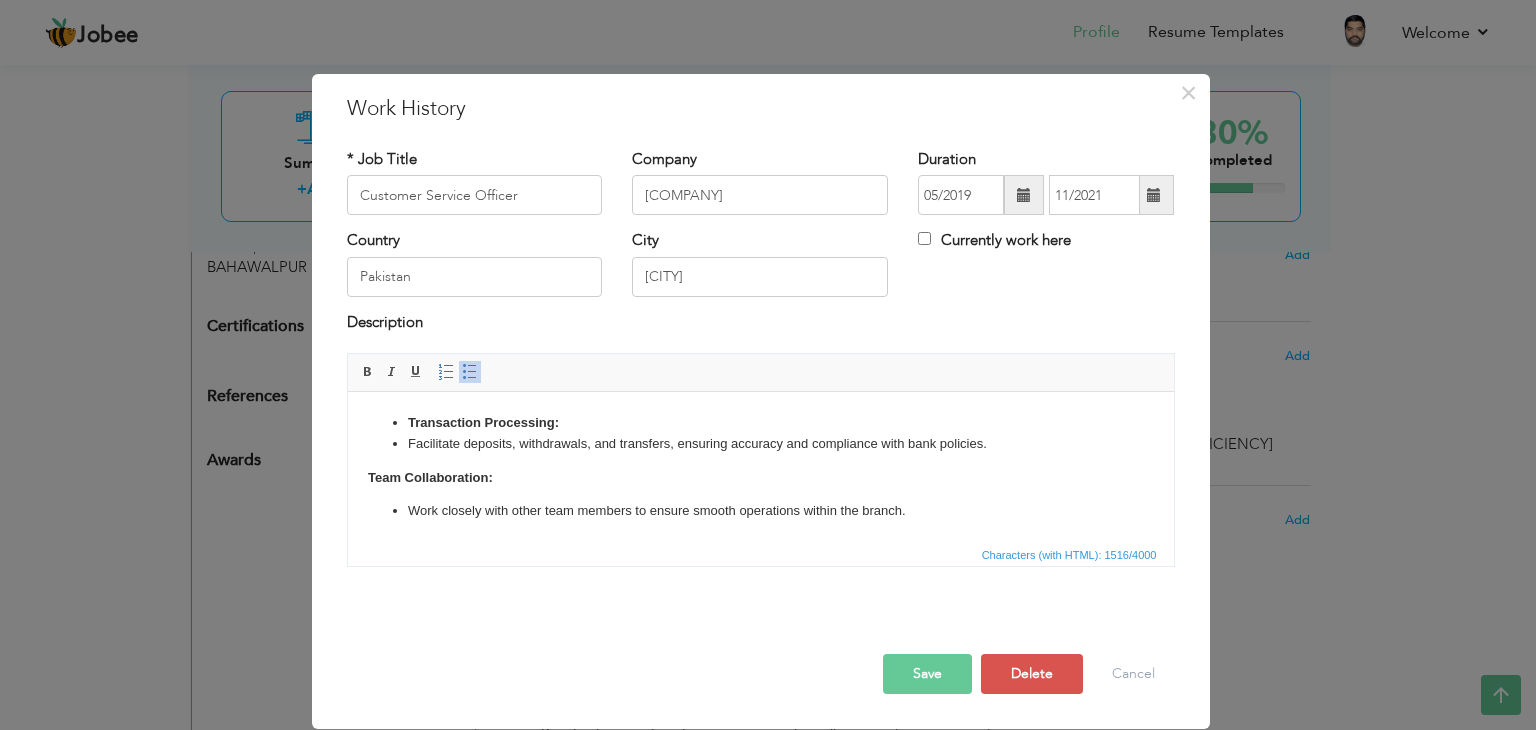 click on "Save" at bounding box center [927, 674] 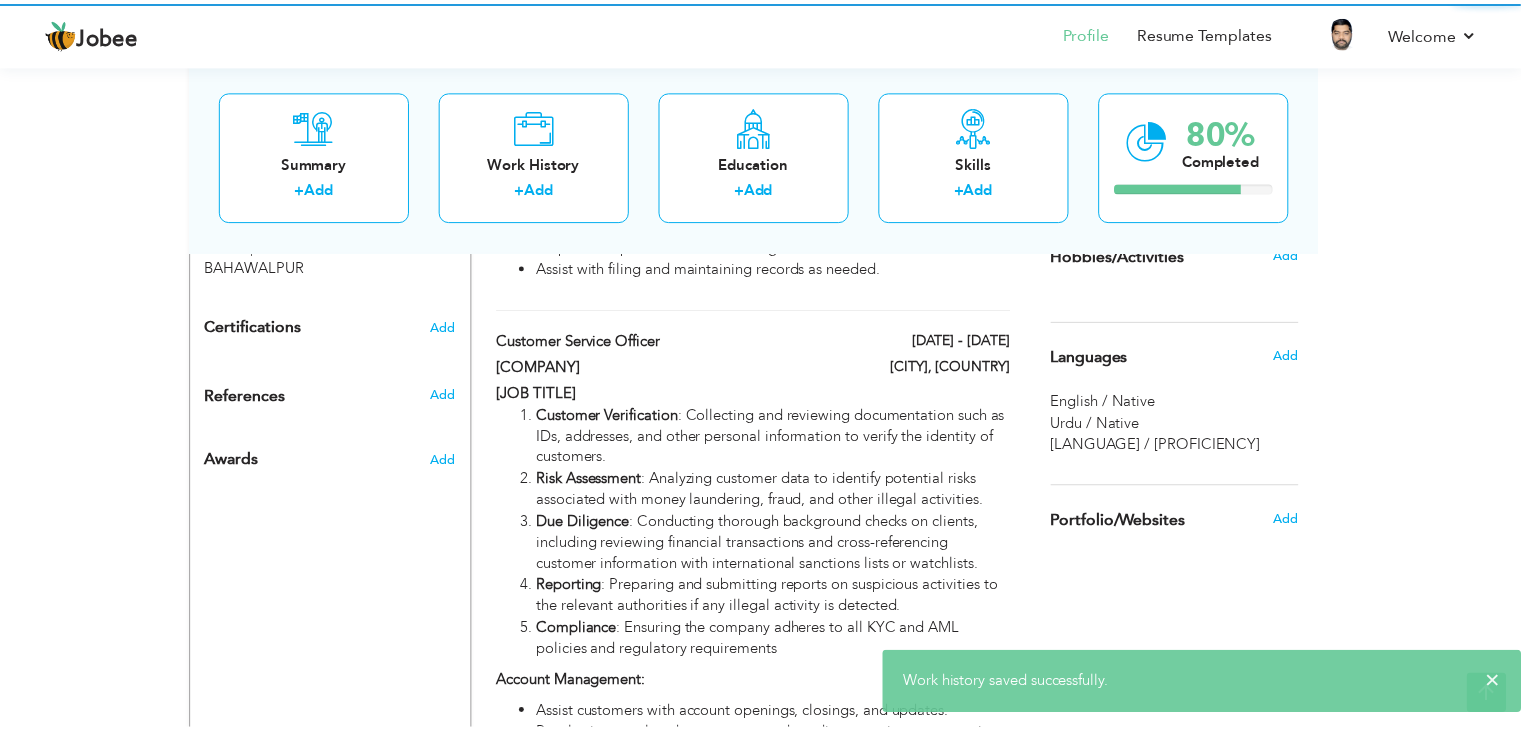scroll, scrollTop: 0, scrollLeft: 0, axis: both 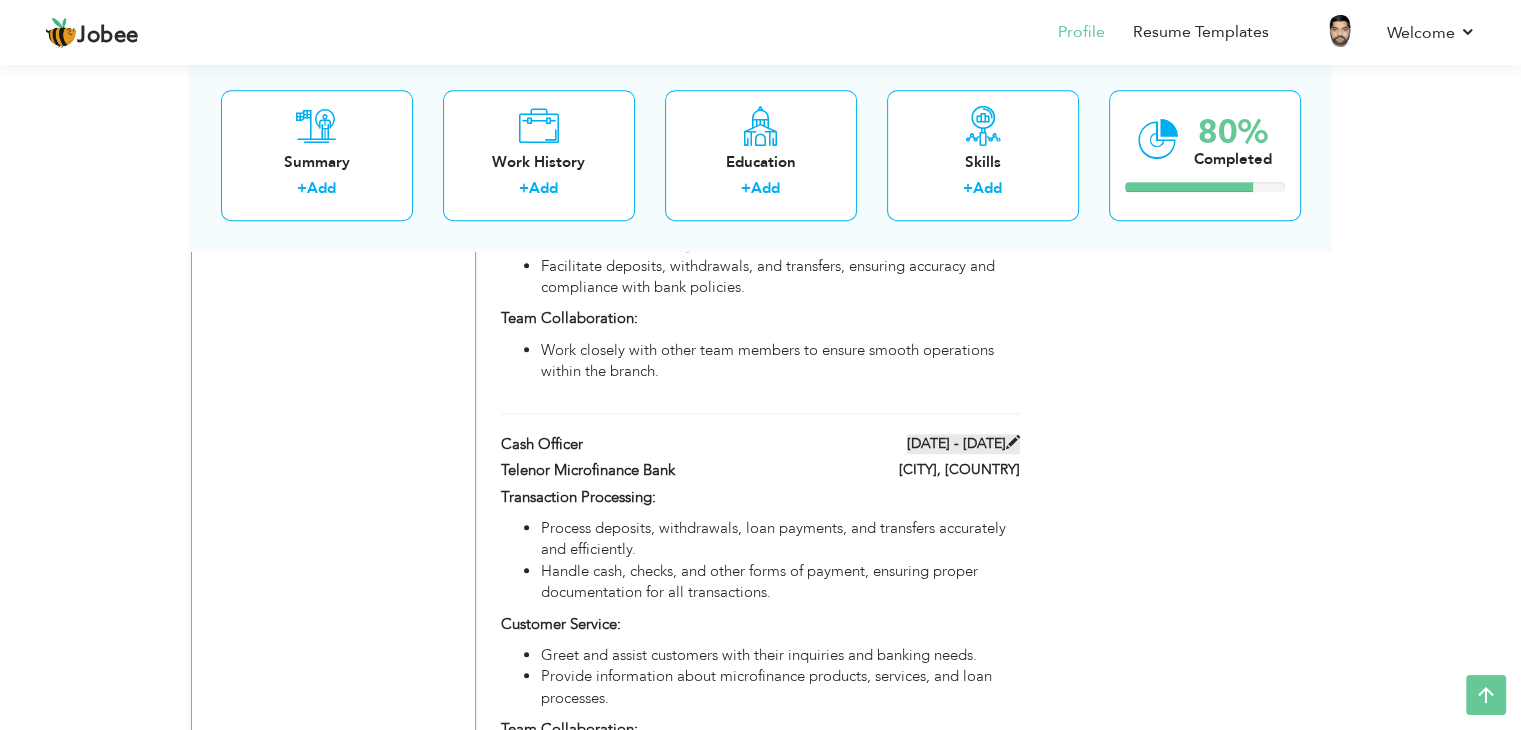 click at bounding box center (1013, 442) 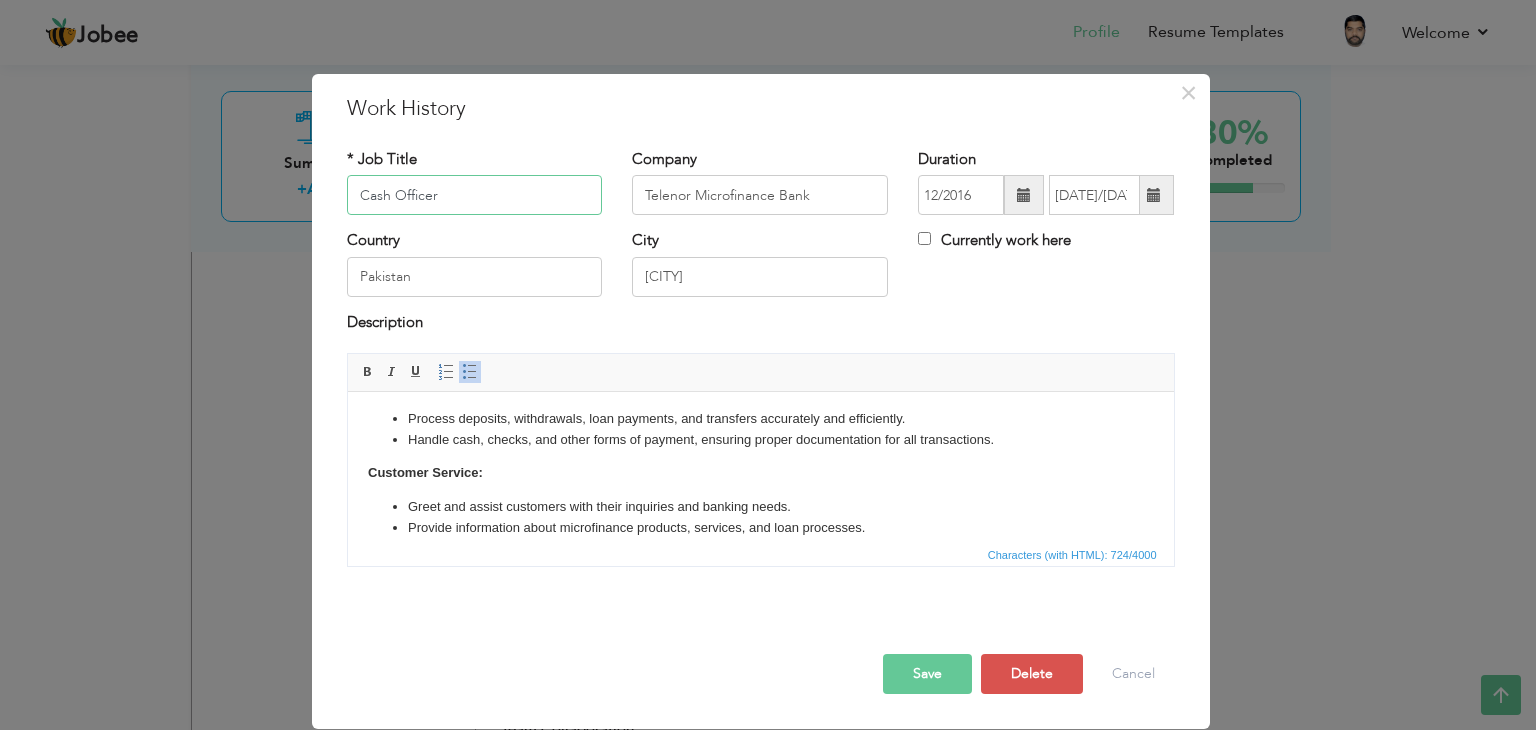 scroll, scrollTop: 100, scrollLeft: 0, axis: vertical 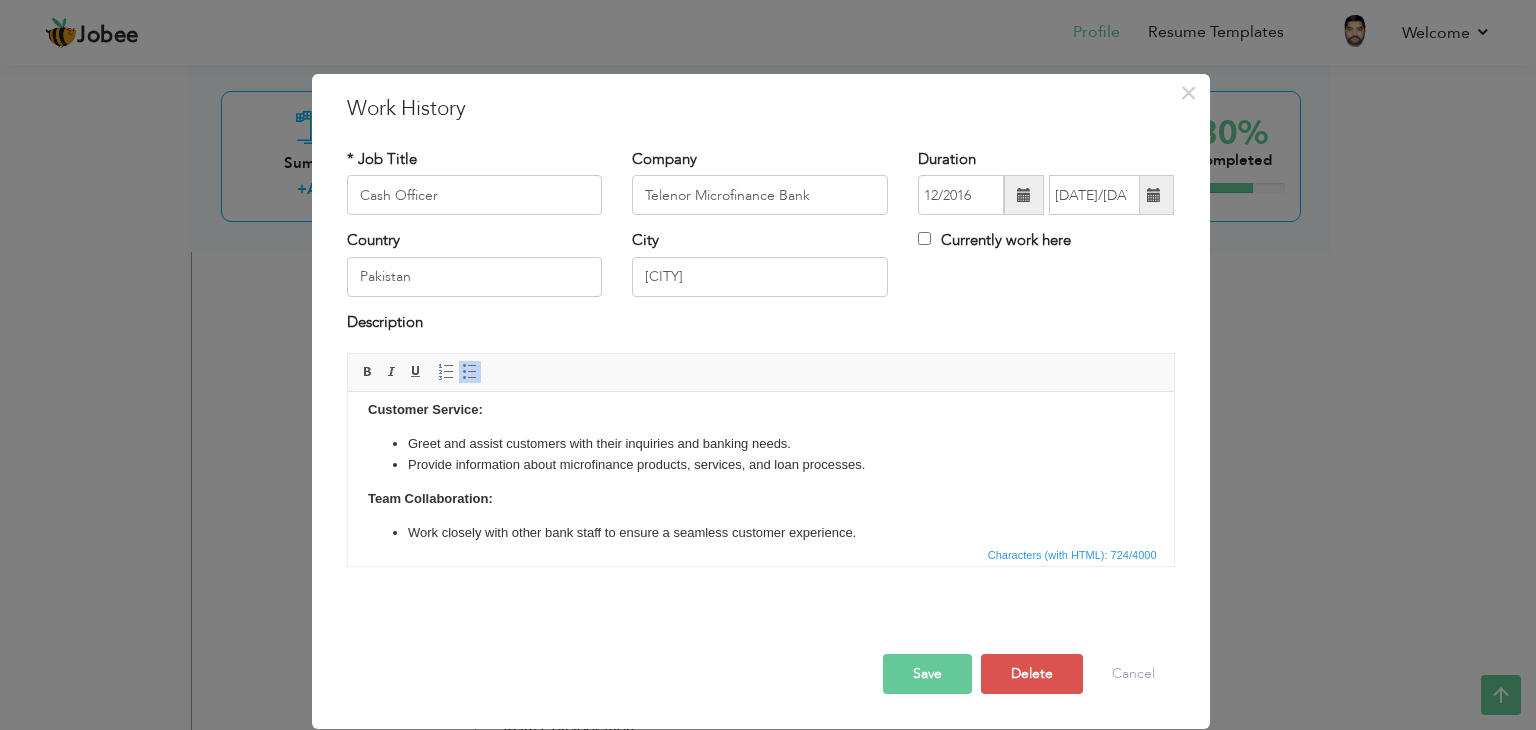 click on "Provide information about microfinance products, services, and loan processes." at bounding box center [760, 465] 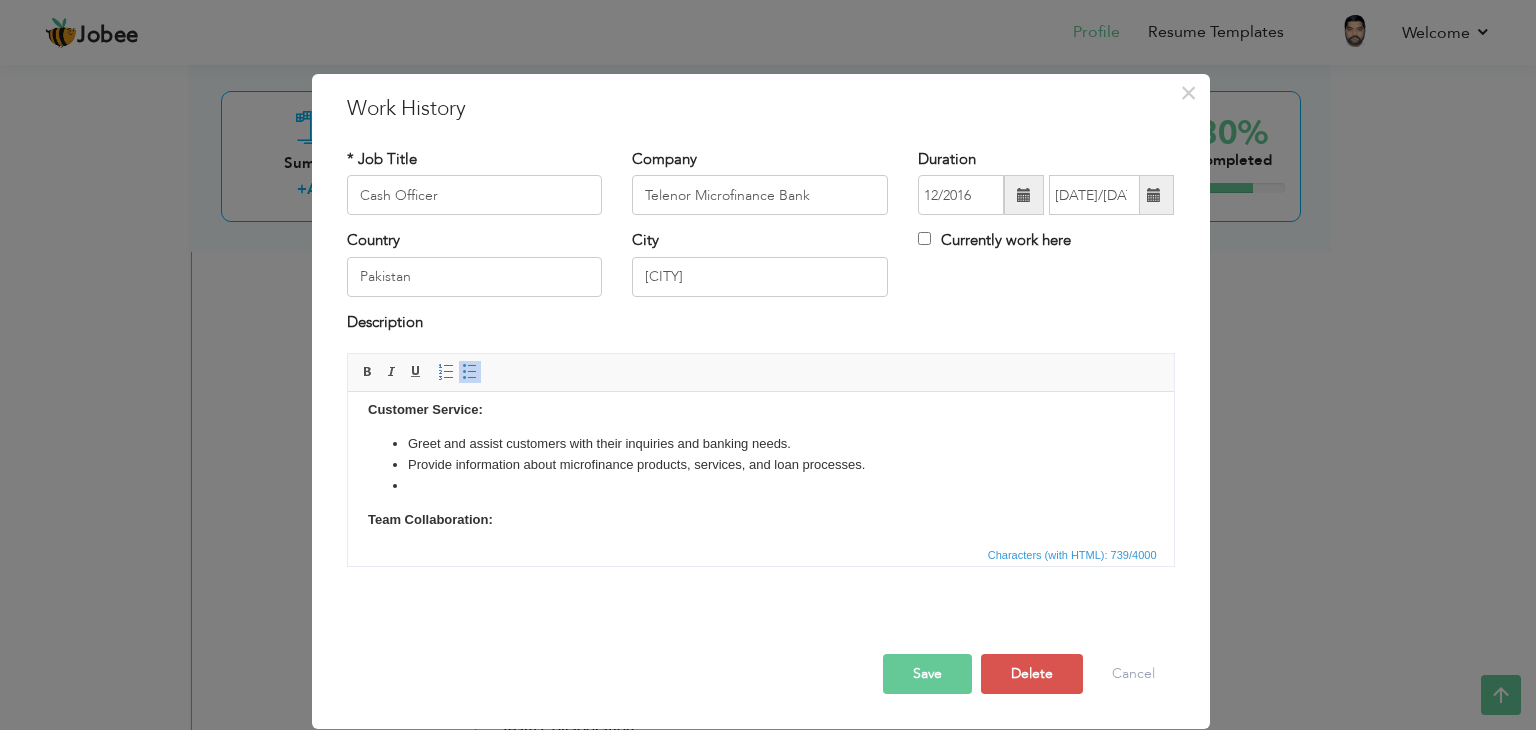 type 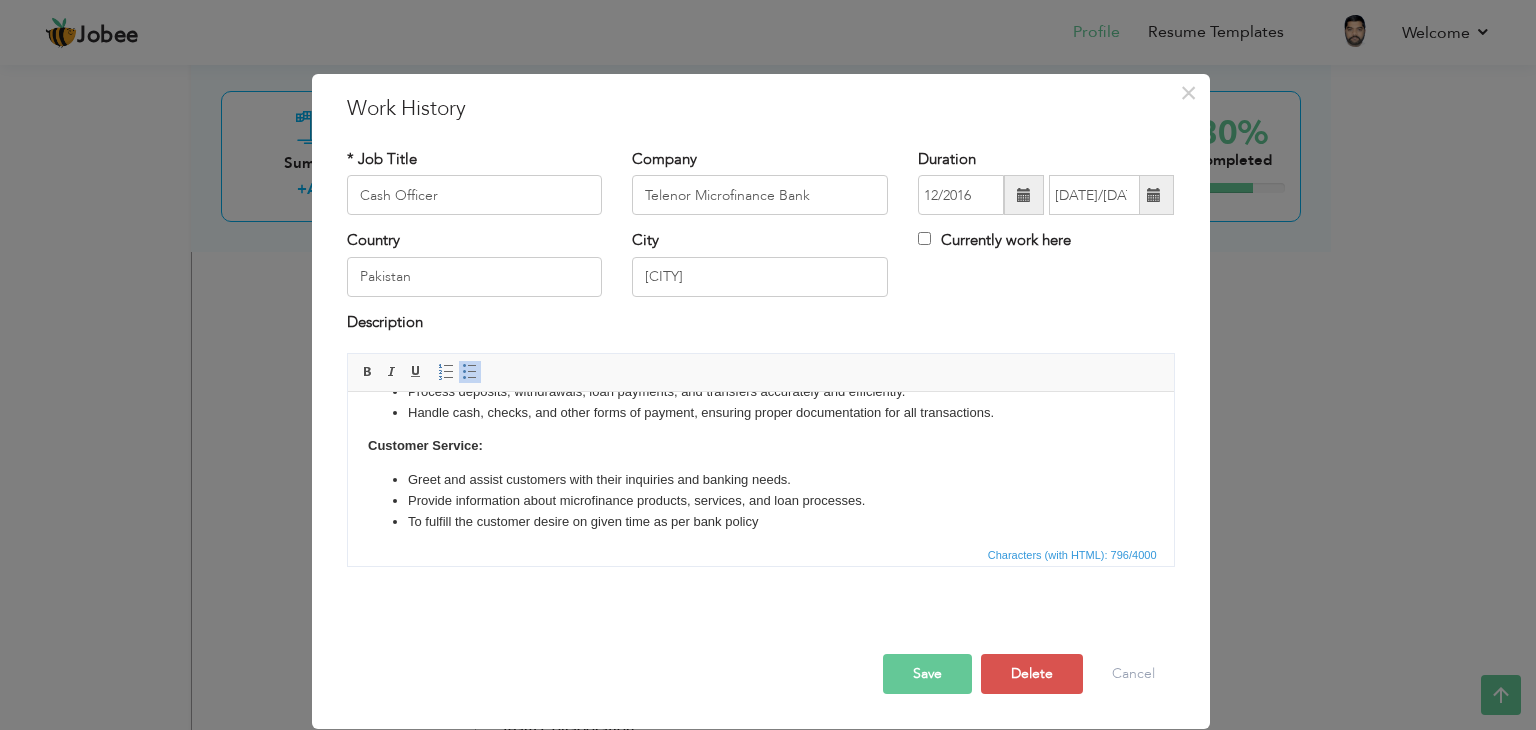 scroll, scrollTop: 100, scrollLeft: 0, axis: vertical 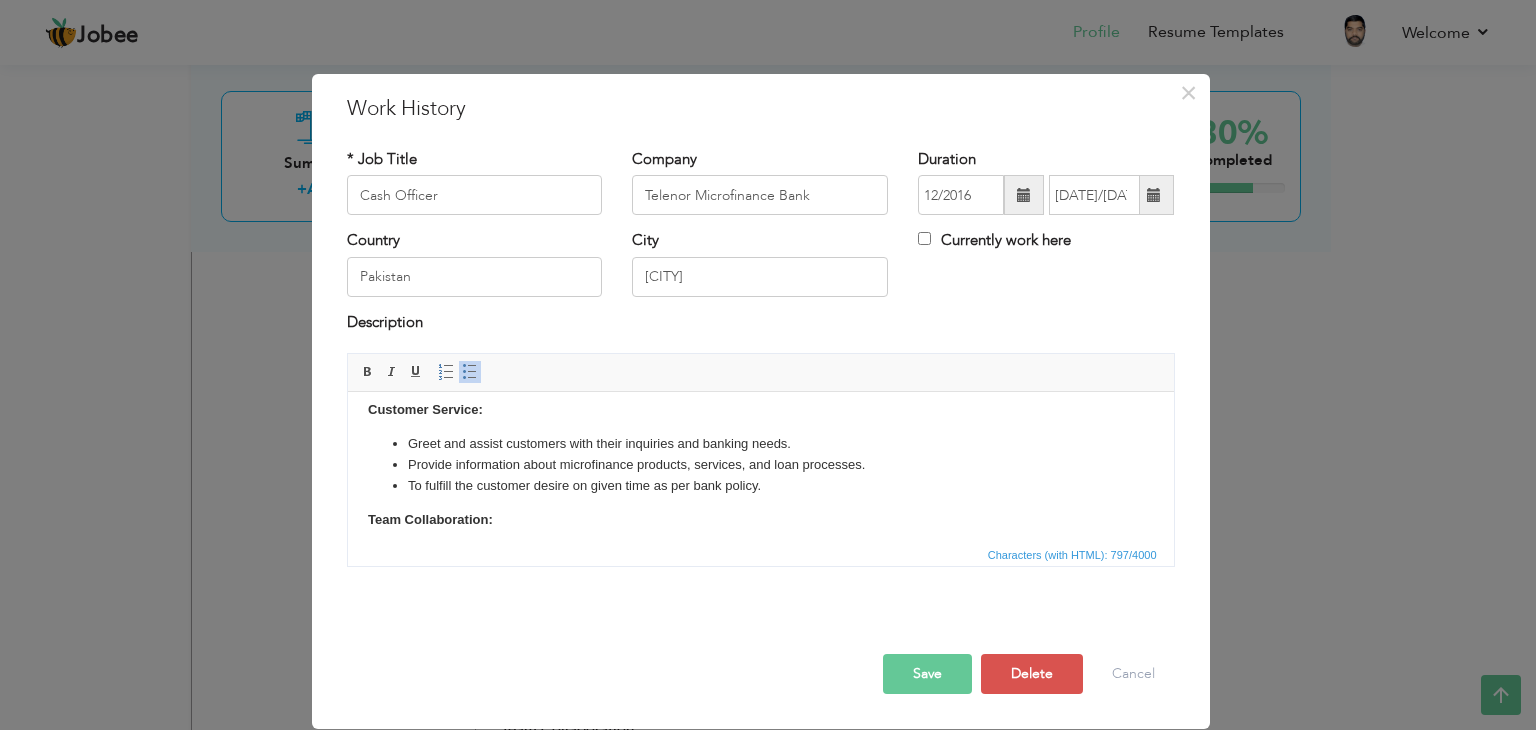 click on "Save" at bounding box center (927, 674) 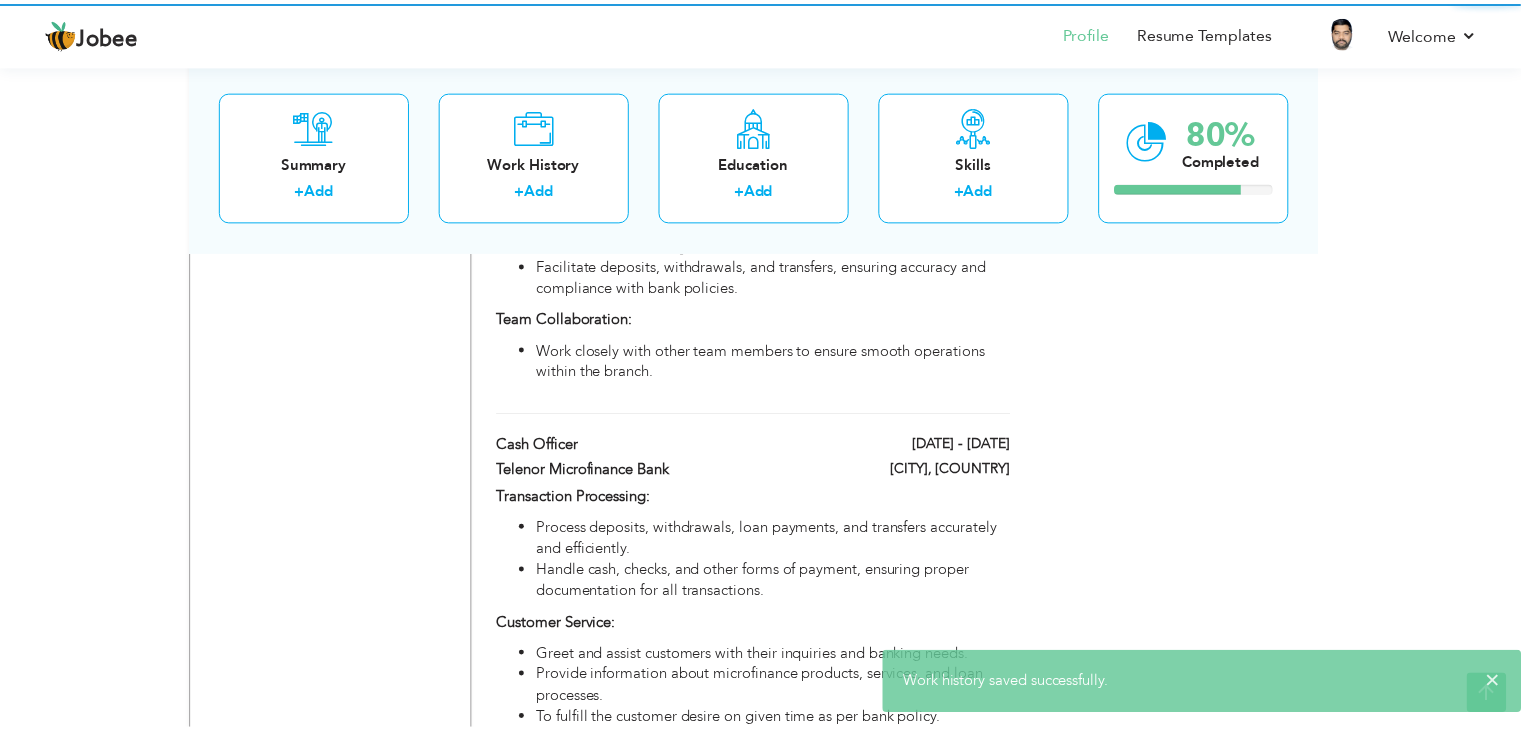 scroll, scrollTop: 0, scrollLeft: 0, axis: both 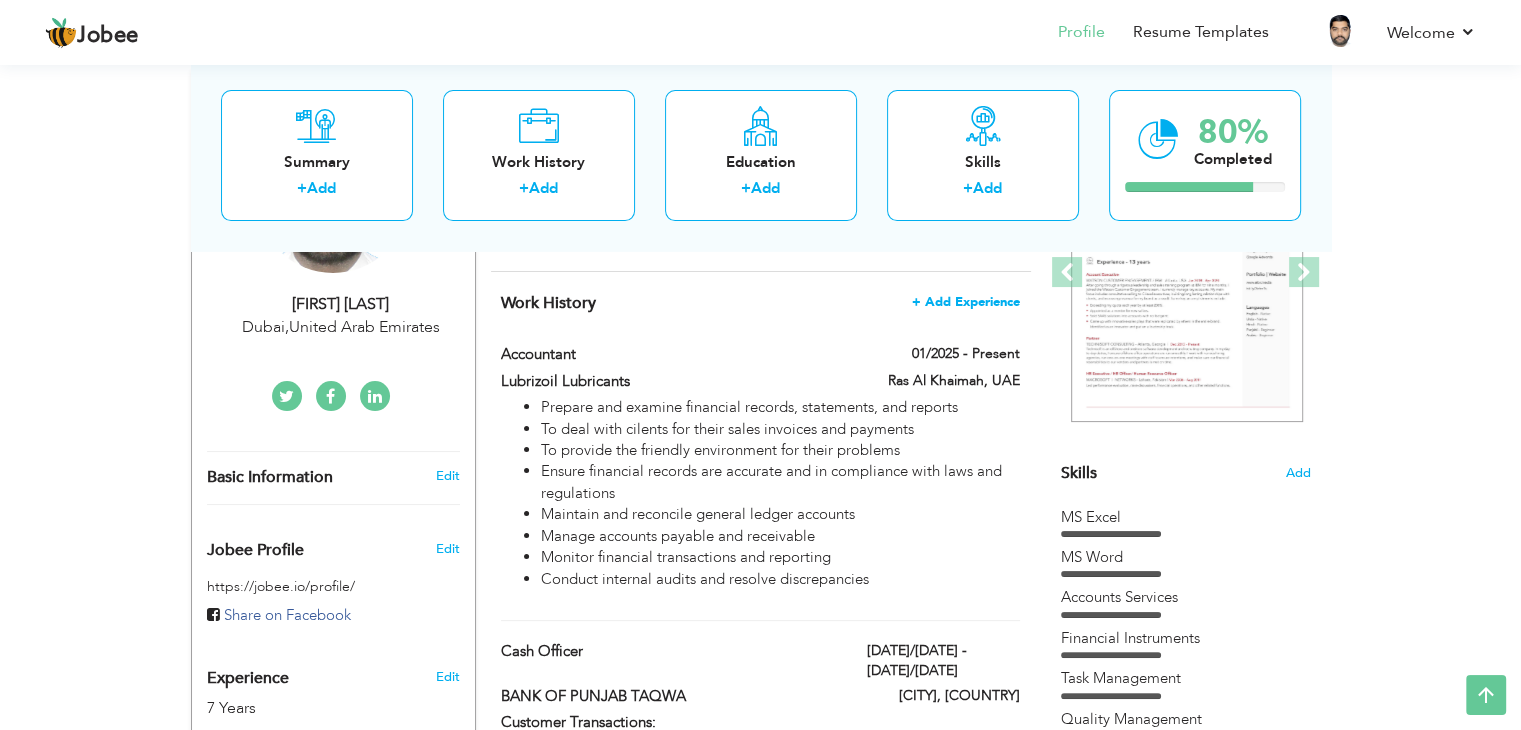 click on "+ Add Experience" at bounding box center [966, 302] 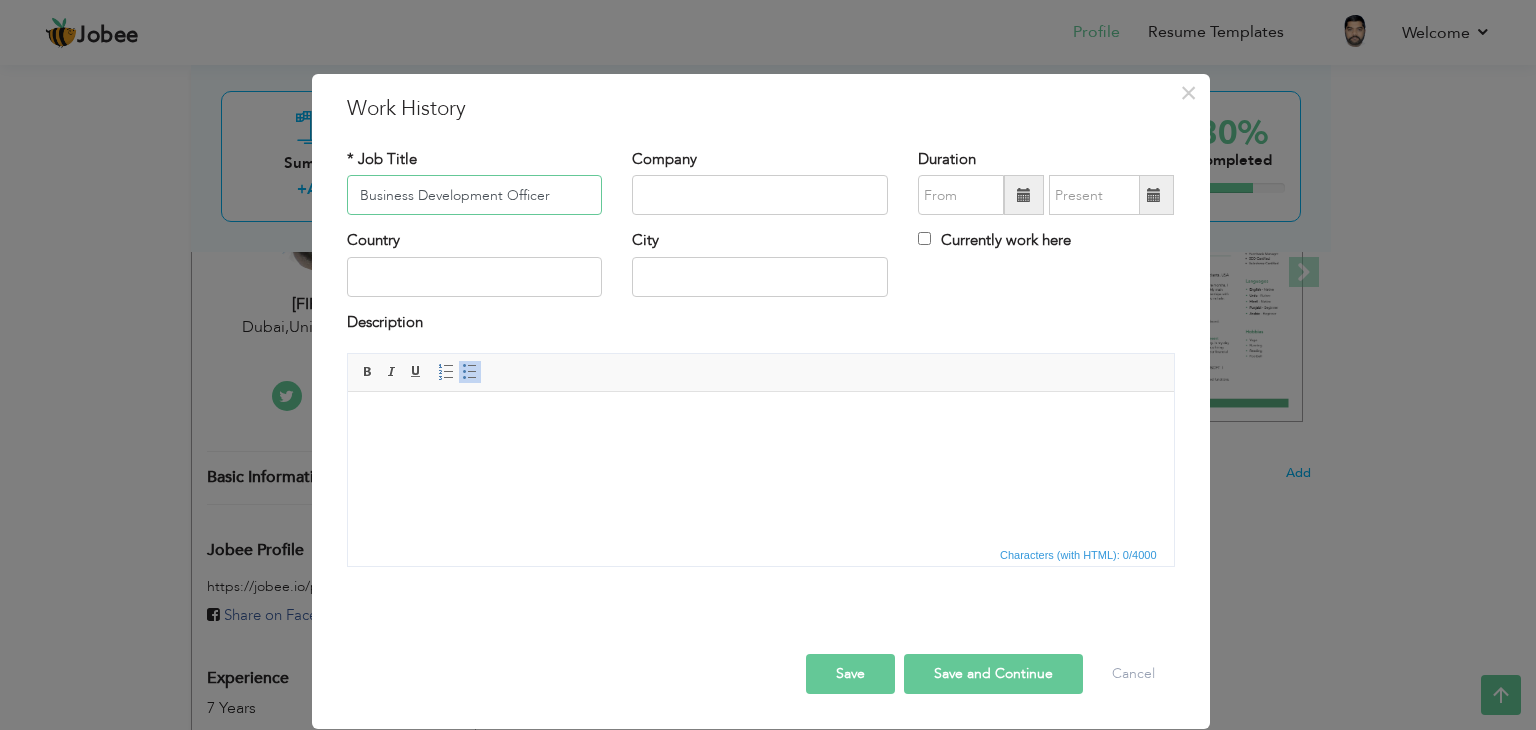 type on "Business Development Officer" 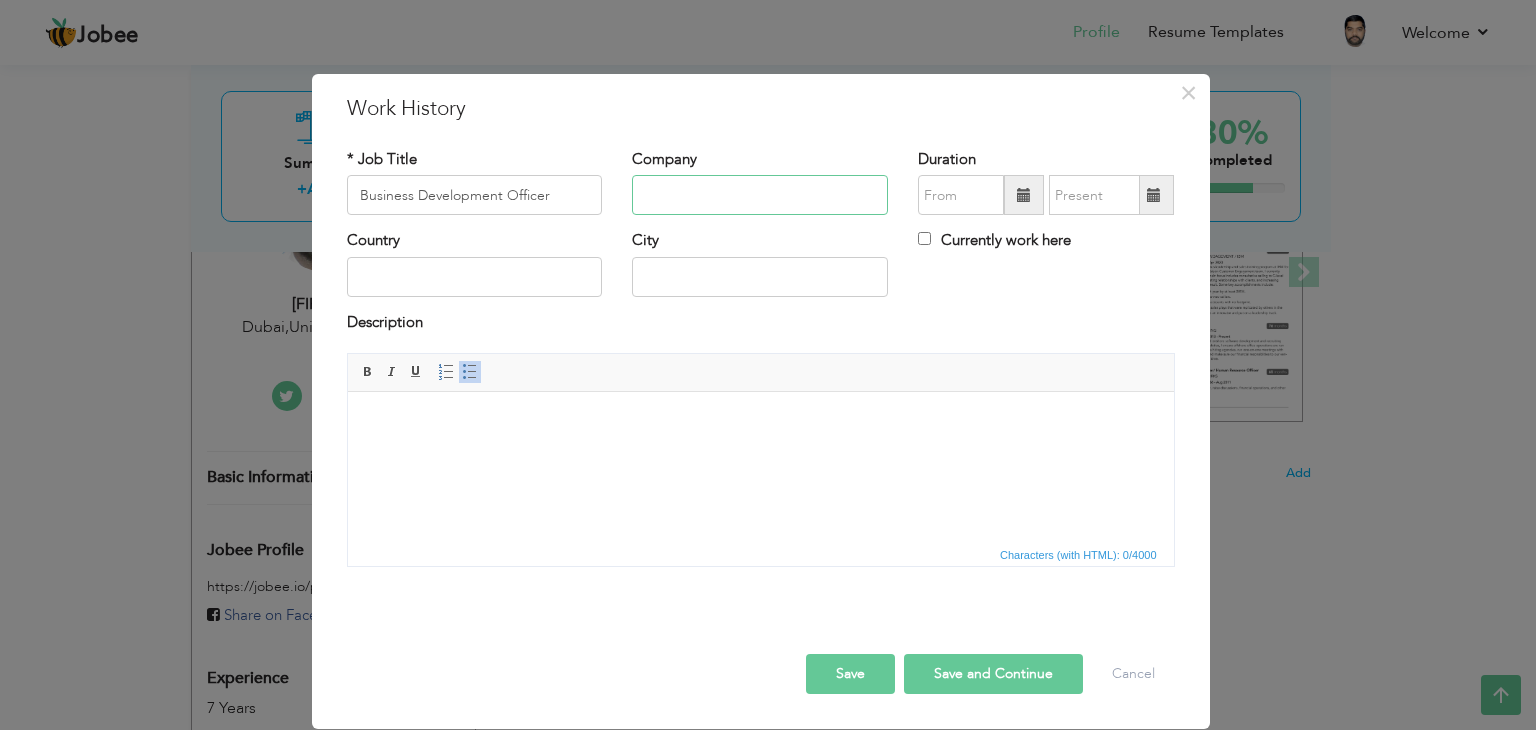 click at bounding box center [760, 195] 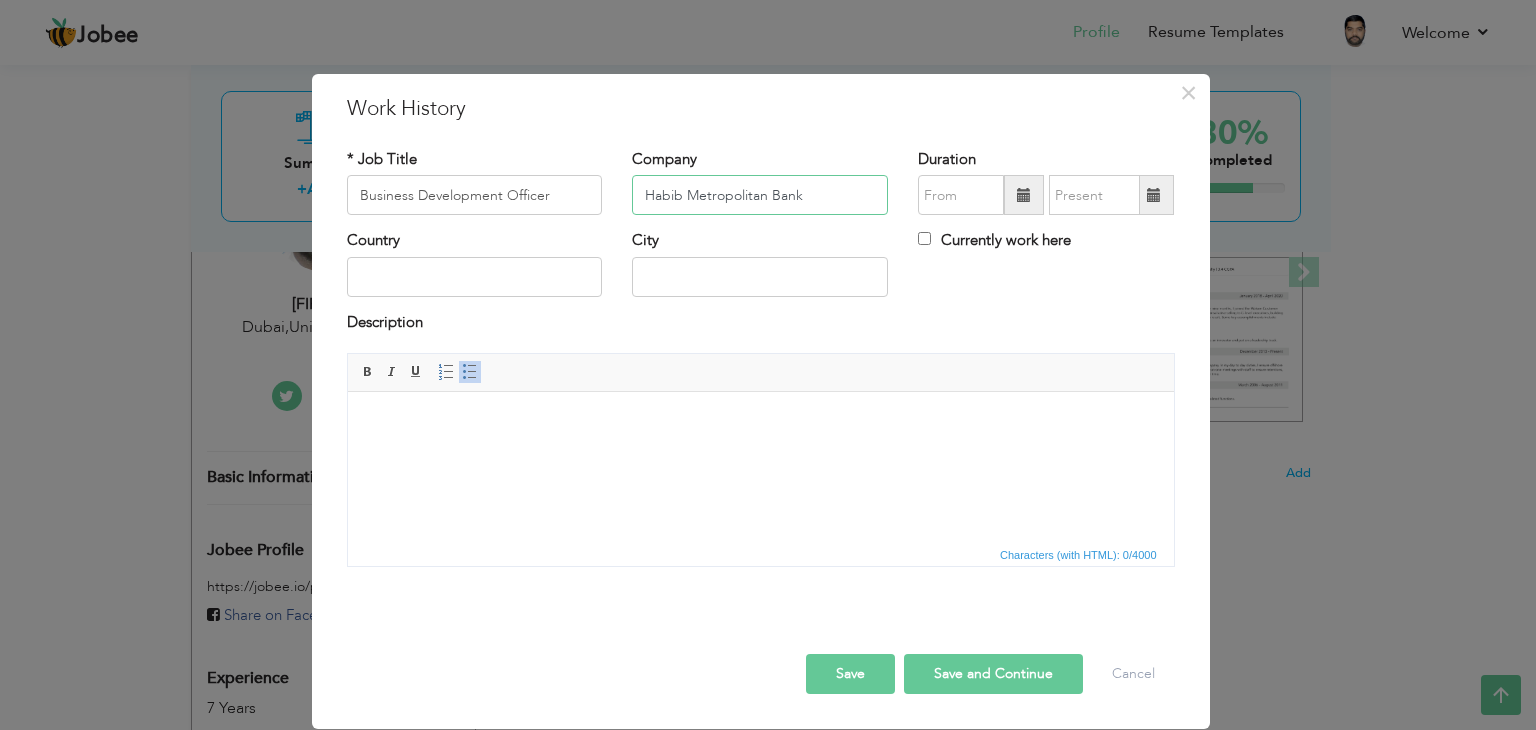 type on "Habib Metropolitan Bank" 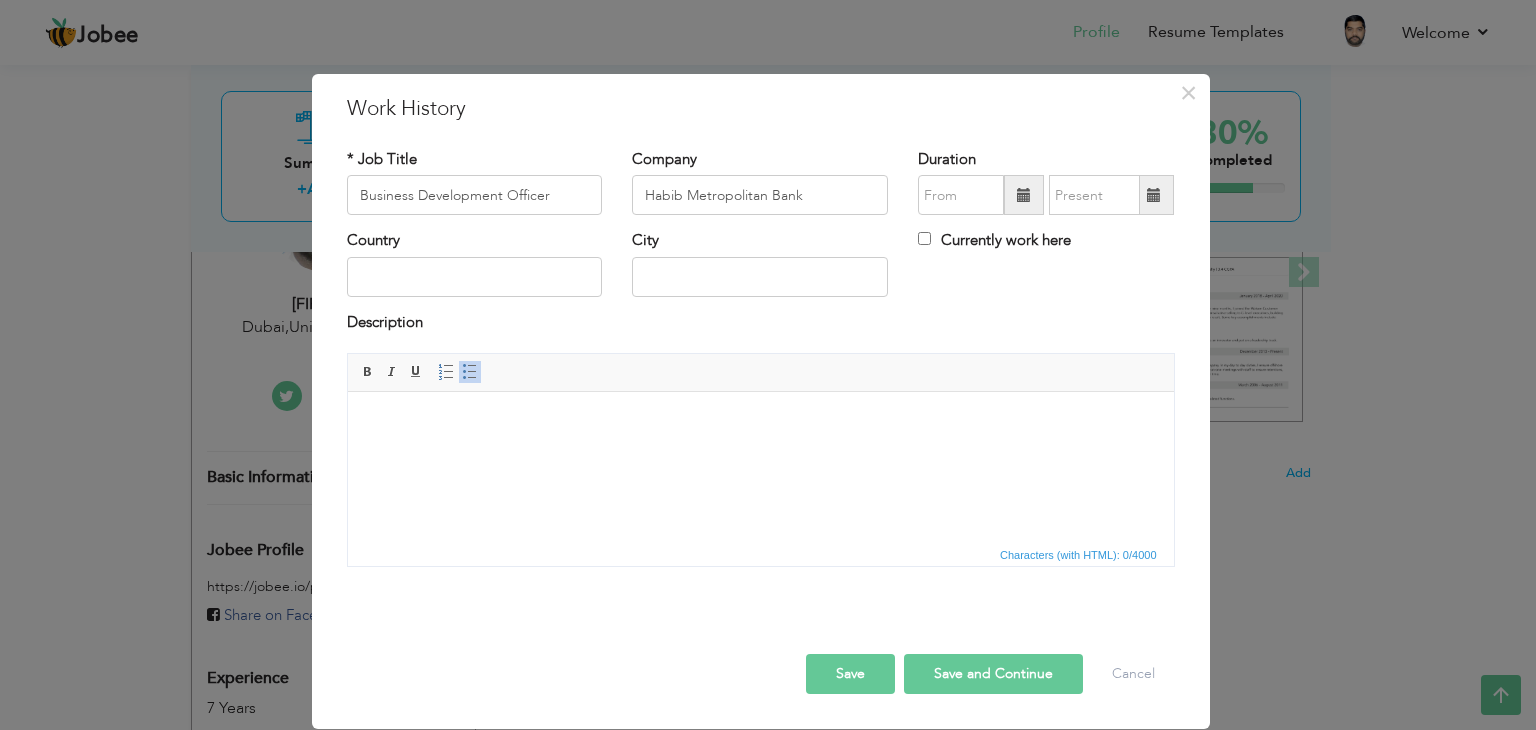 click at bounding box center (1024, 195) 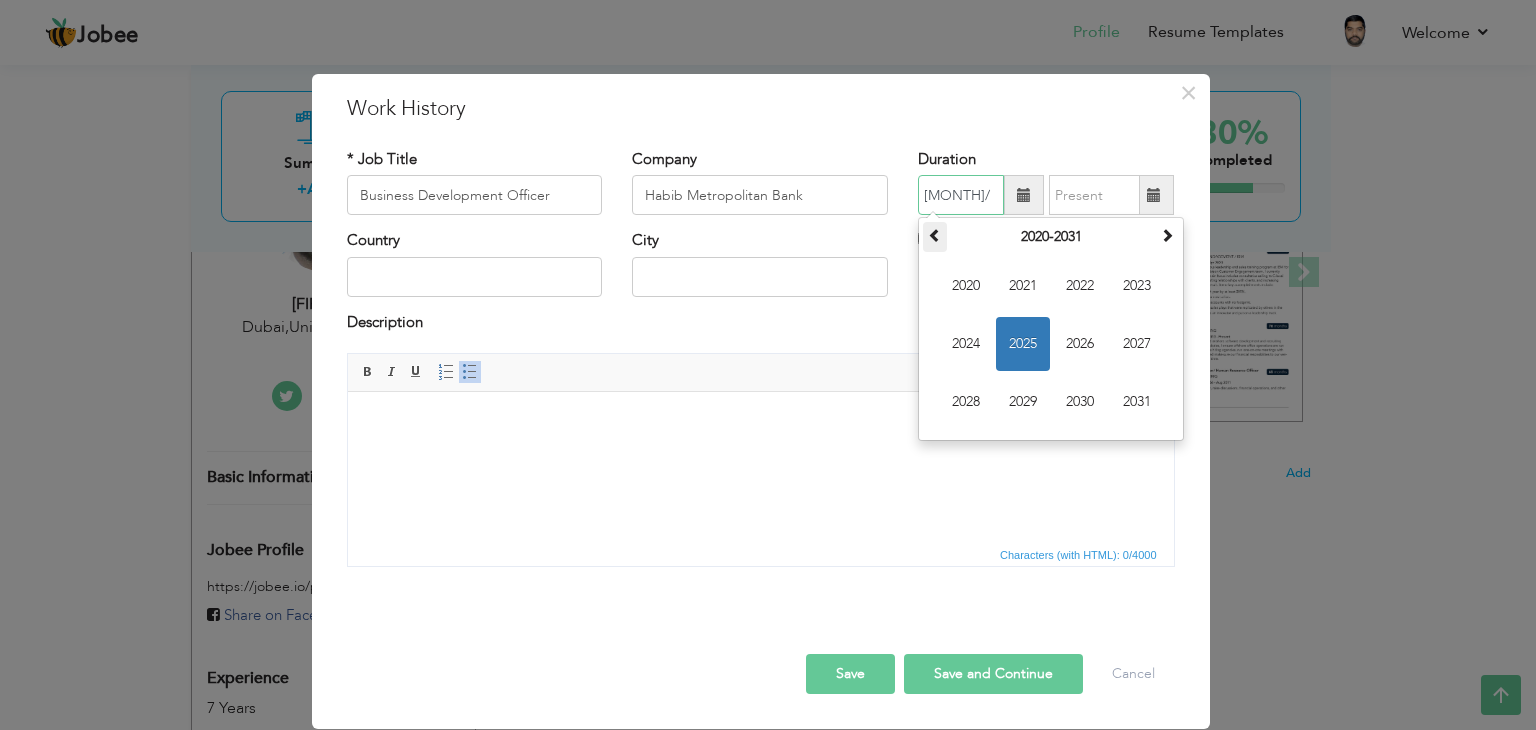 click at bounding box center (935, 235) 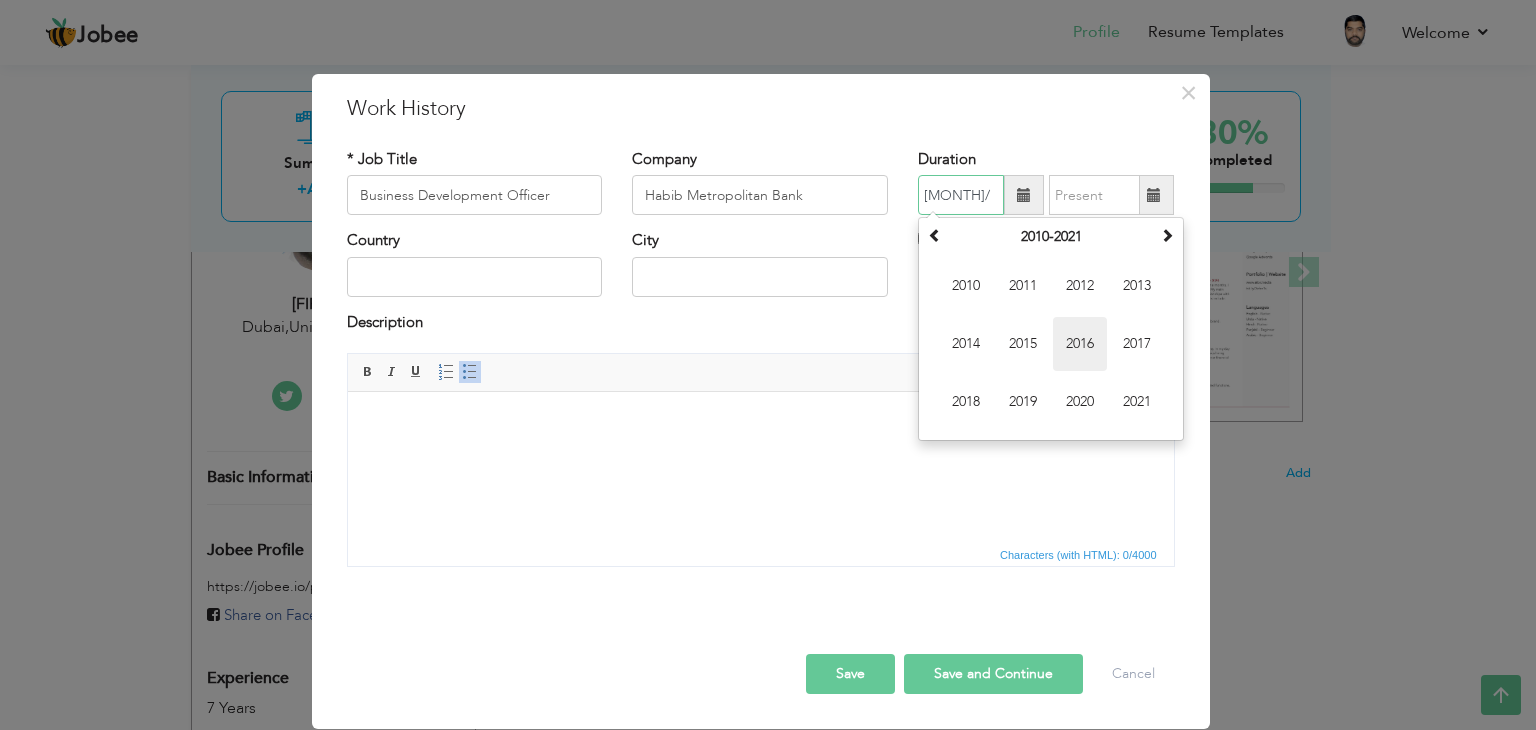 click on "2016" at bounding box center [1080, 344] 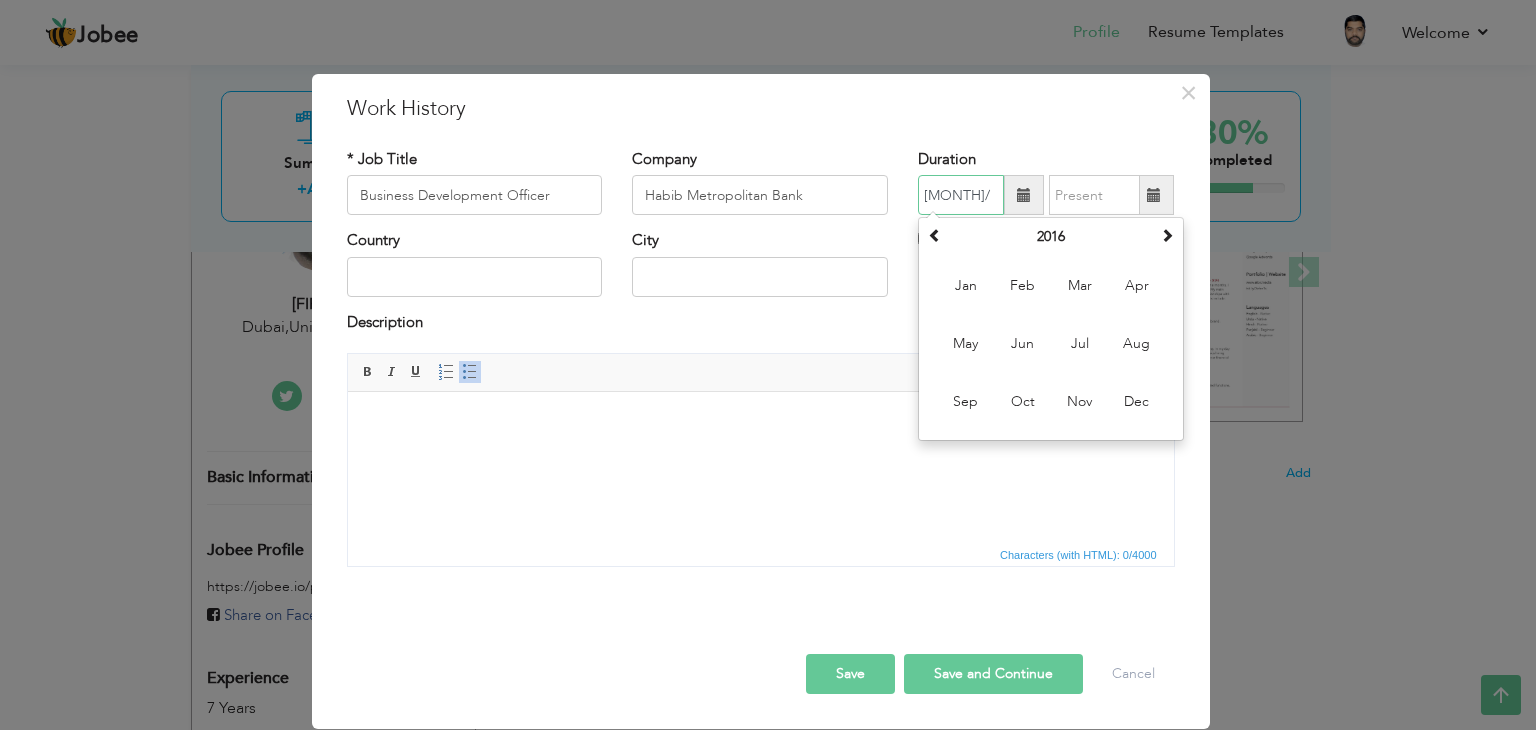 click on "Jul" at bounding box center [1080, 344] 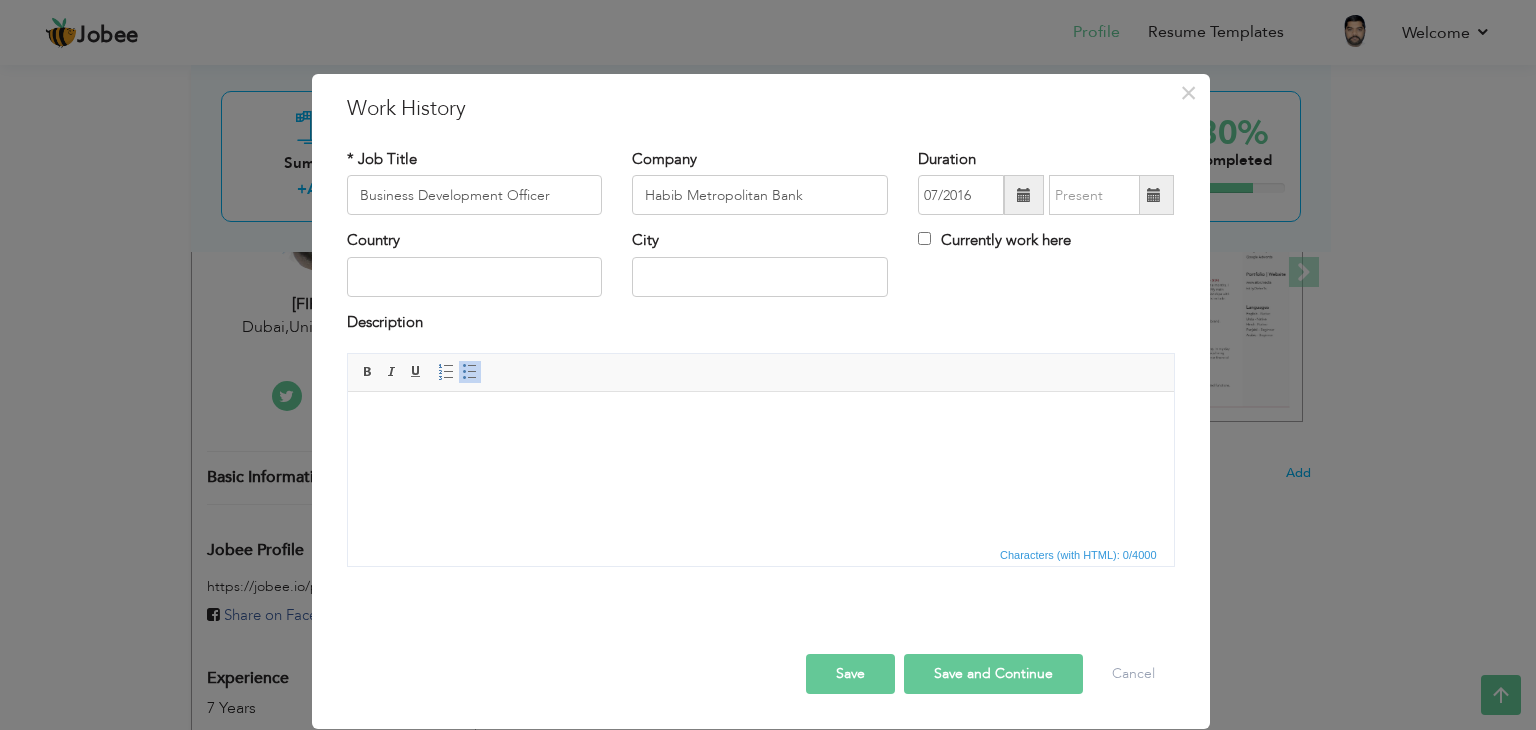 click at bounding box center [1024, 195] 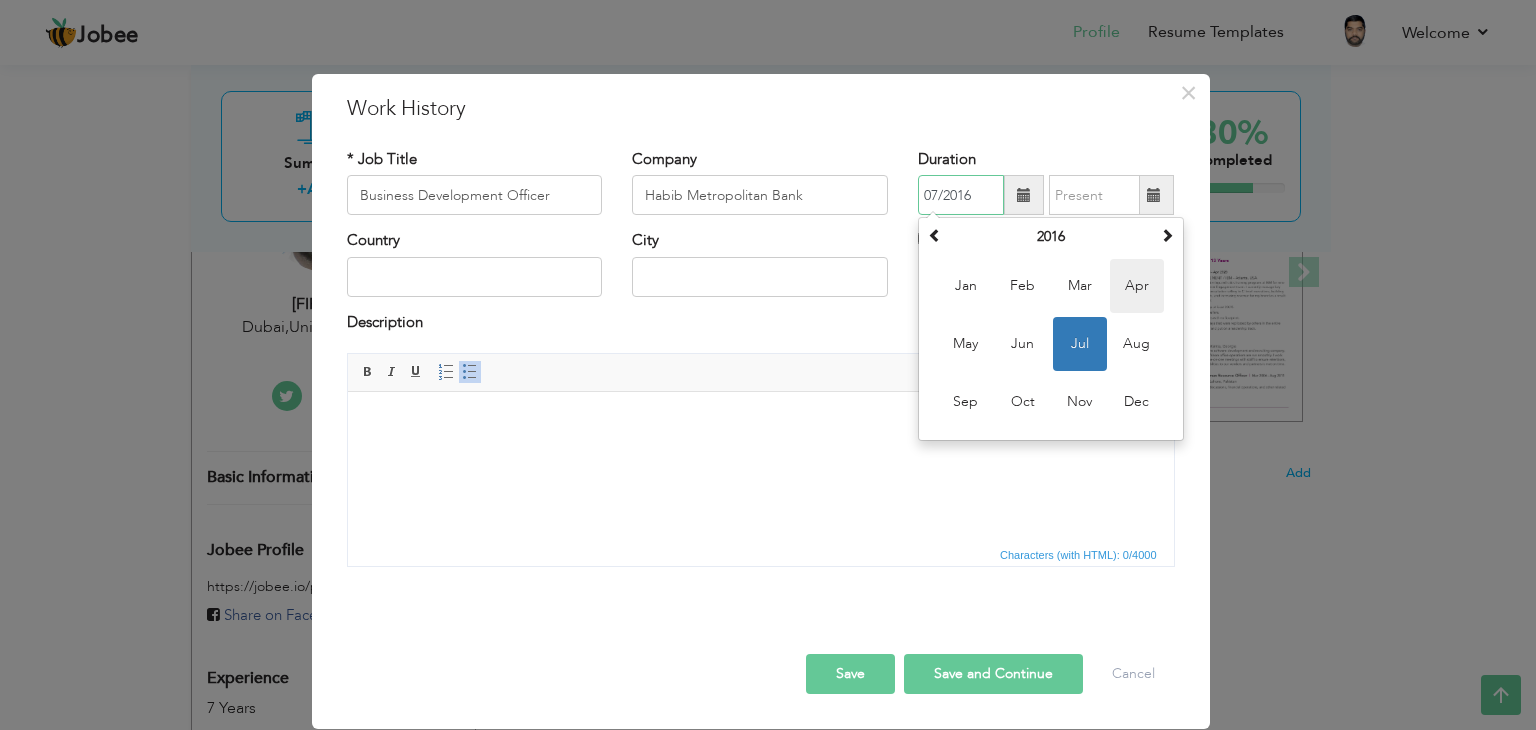 click on "Apr" at bounding box center [1137, 286] 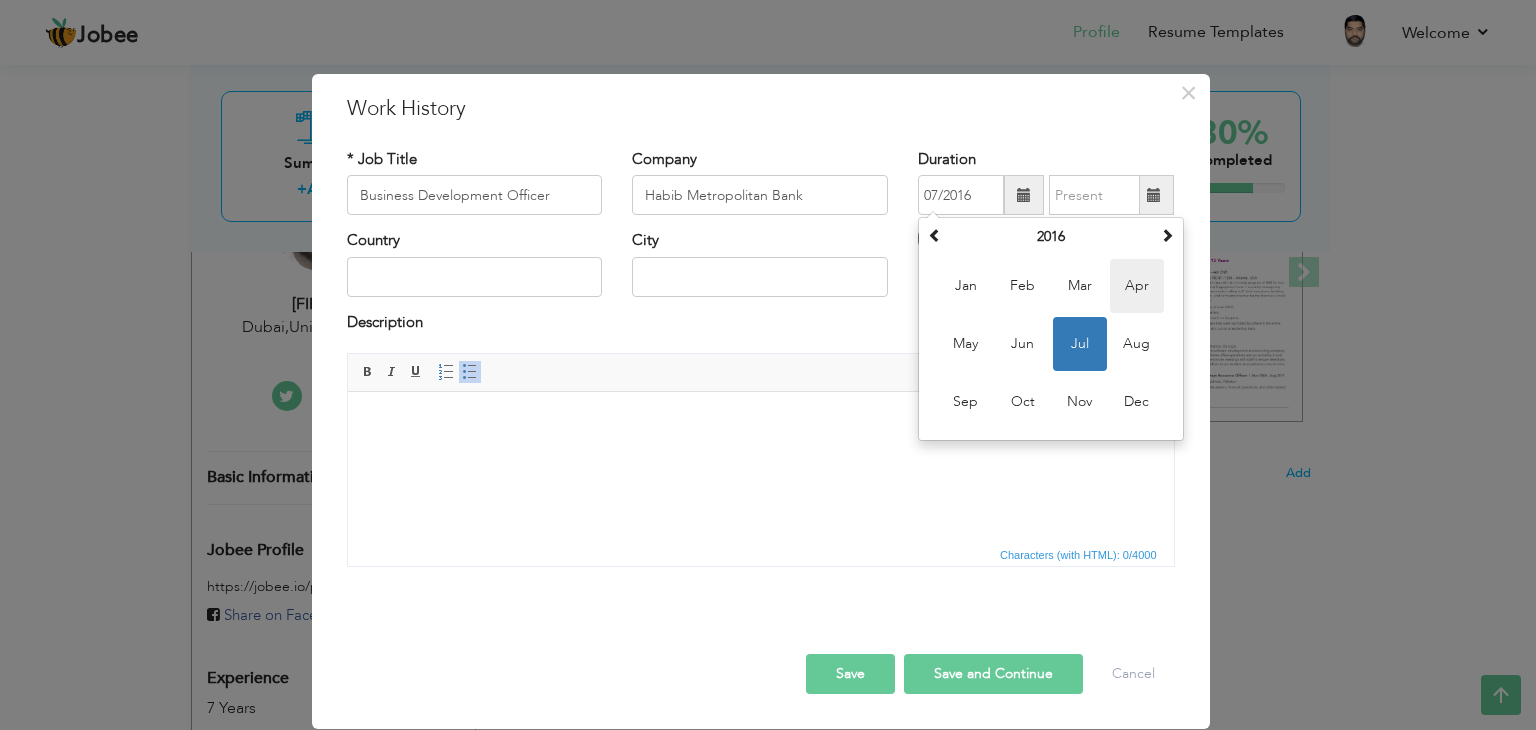 type on "04/2016" 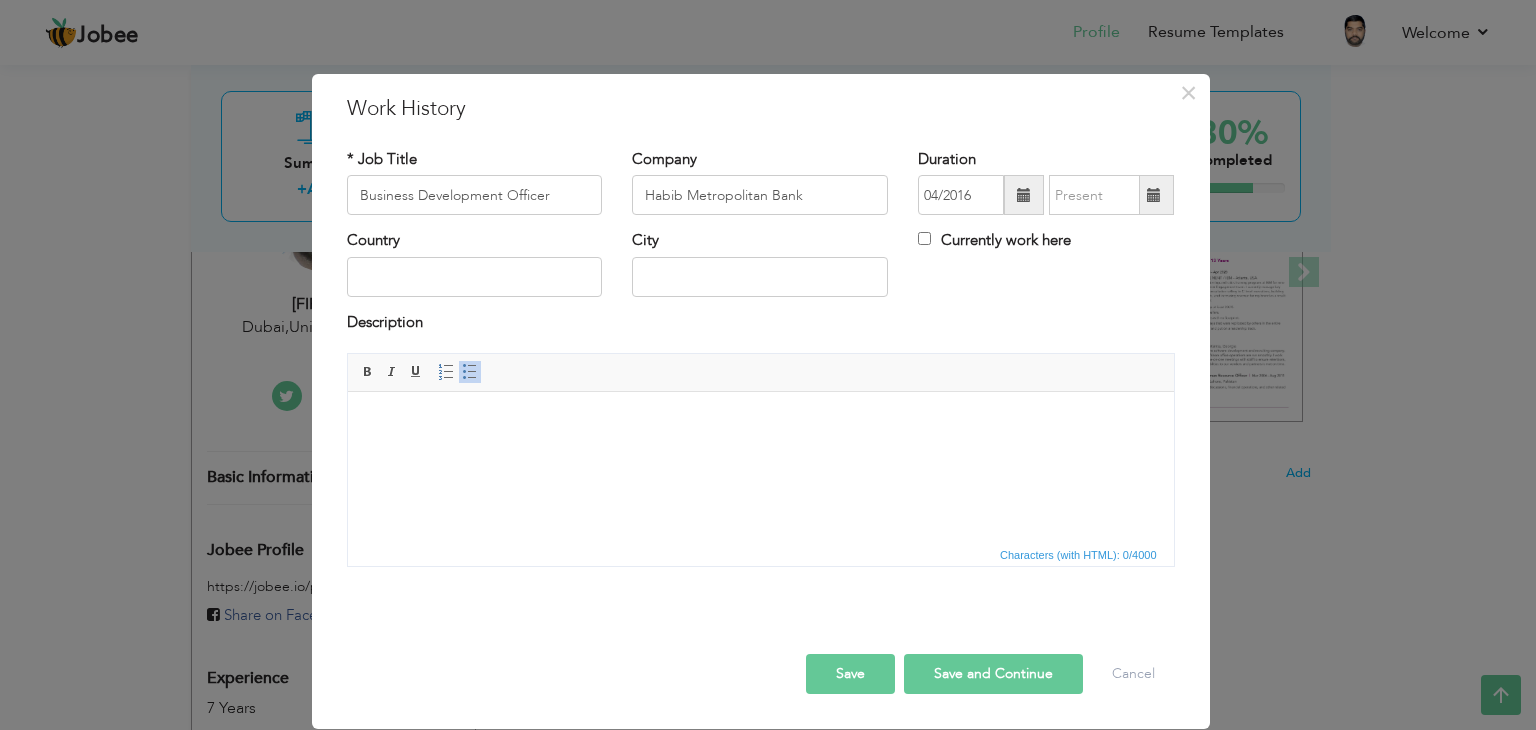 click at bounding box center [1154, 195] 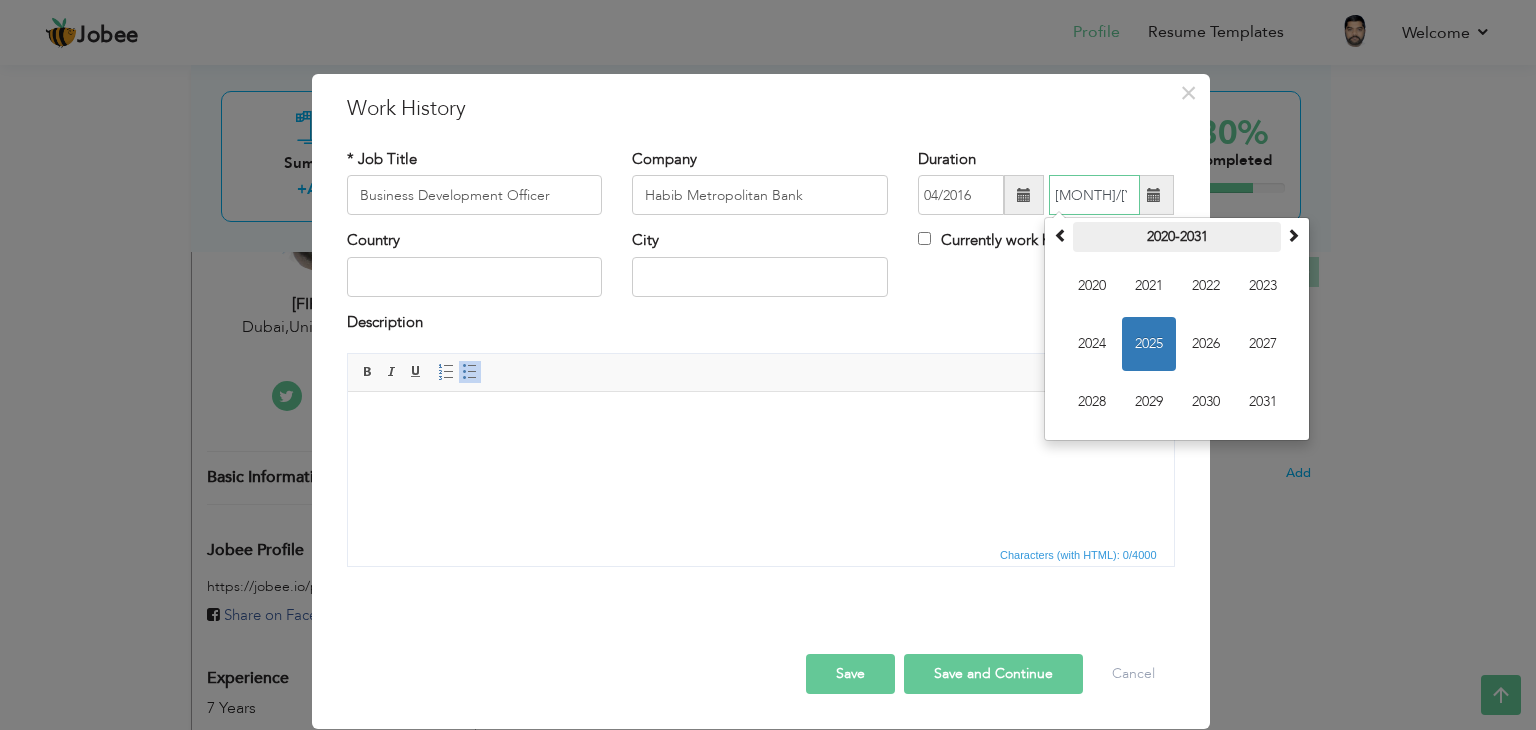 click on "2020-2031" at bounding box center [1177, 237] 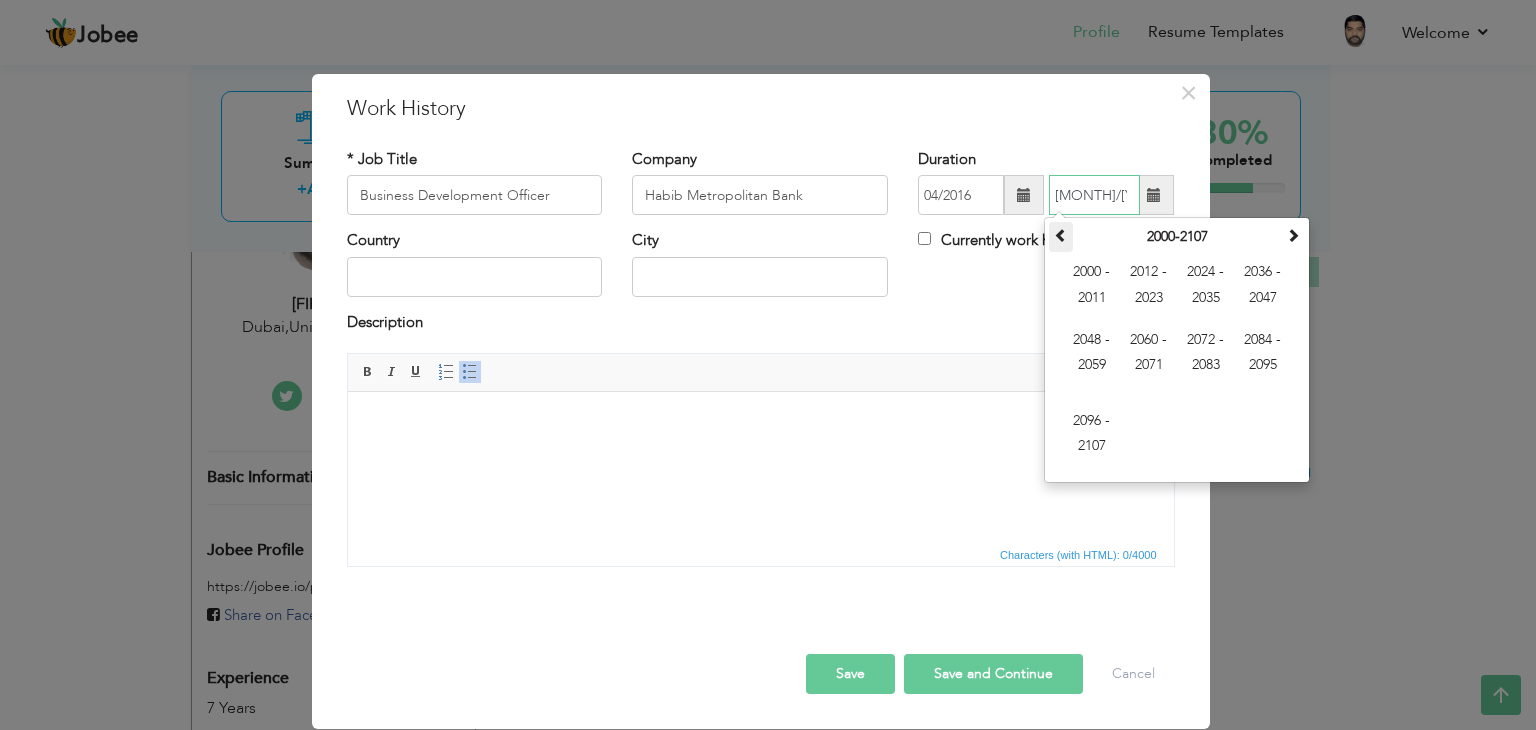 click at bounding box center (1061, 237) 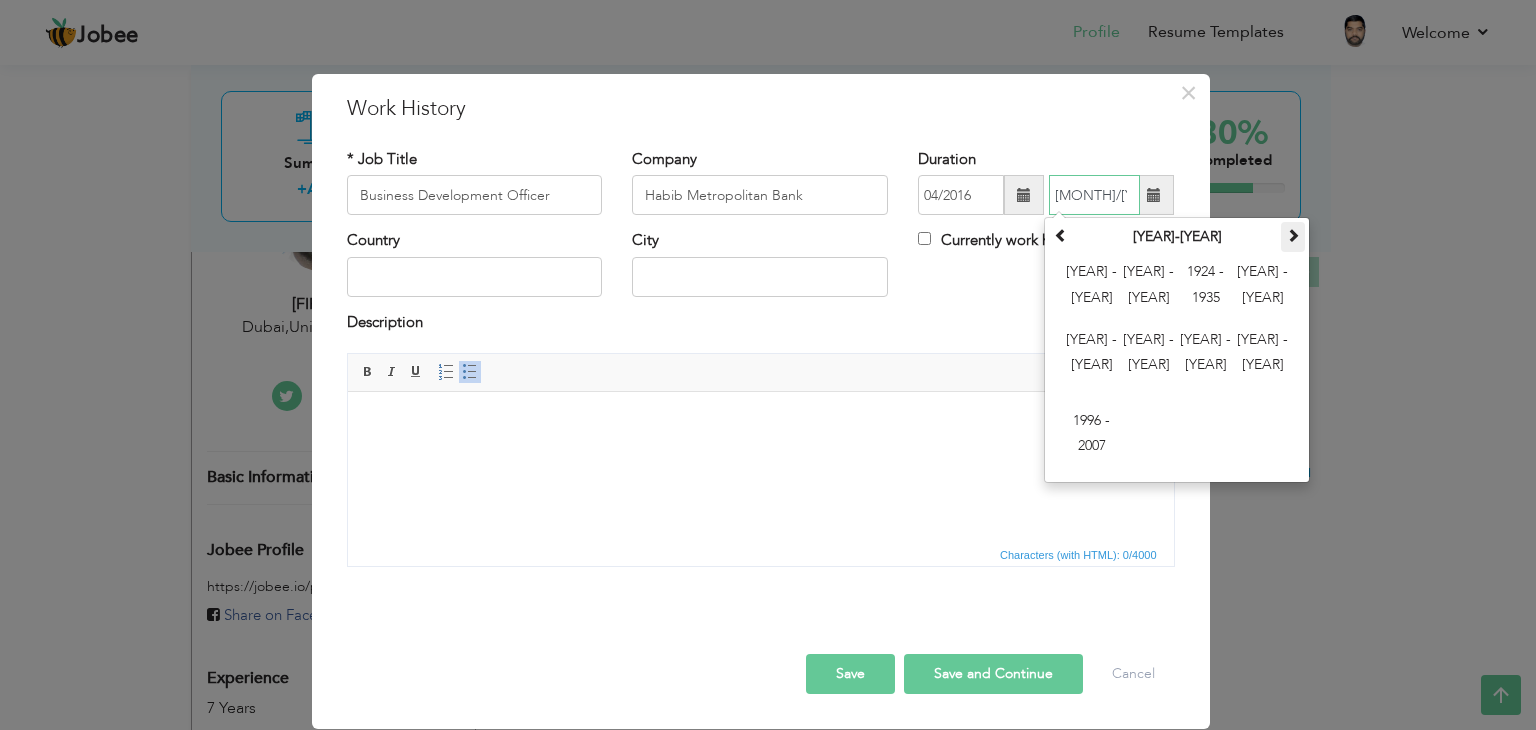 click at bounding box center (1293, 235) 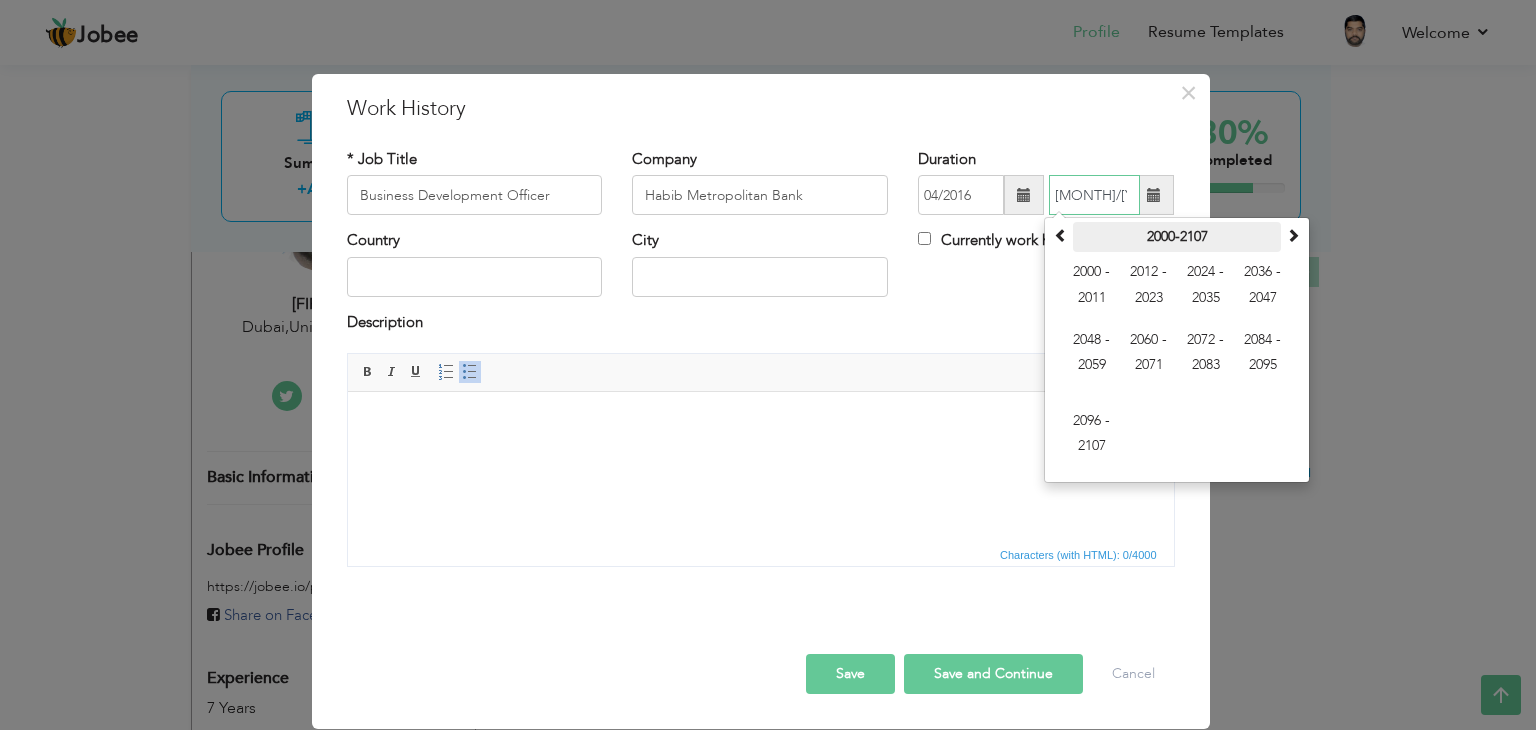 click on "2000-2107" at bounding box center (1177, 237) 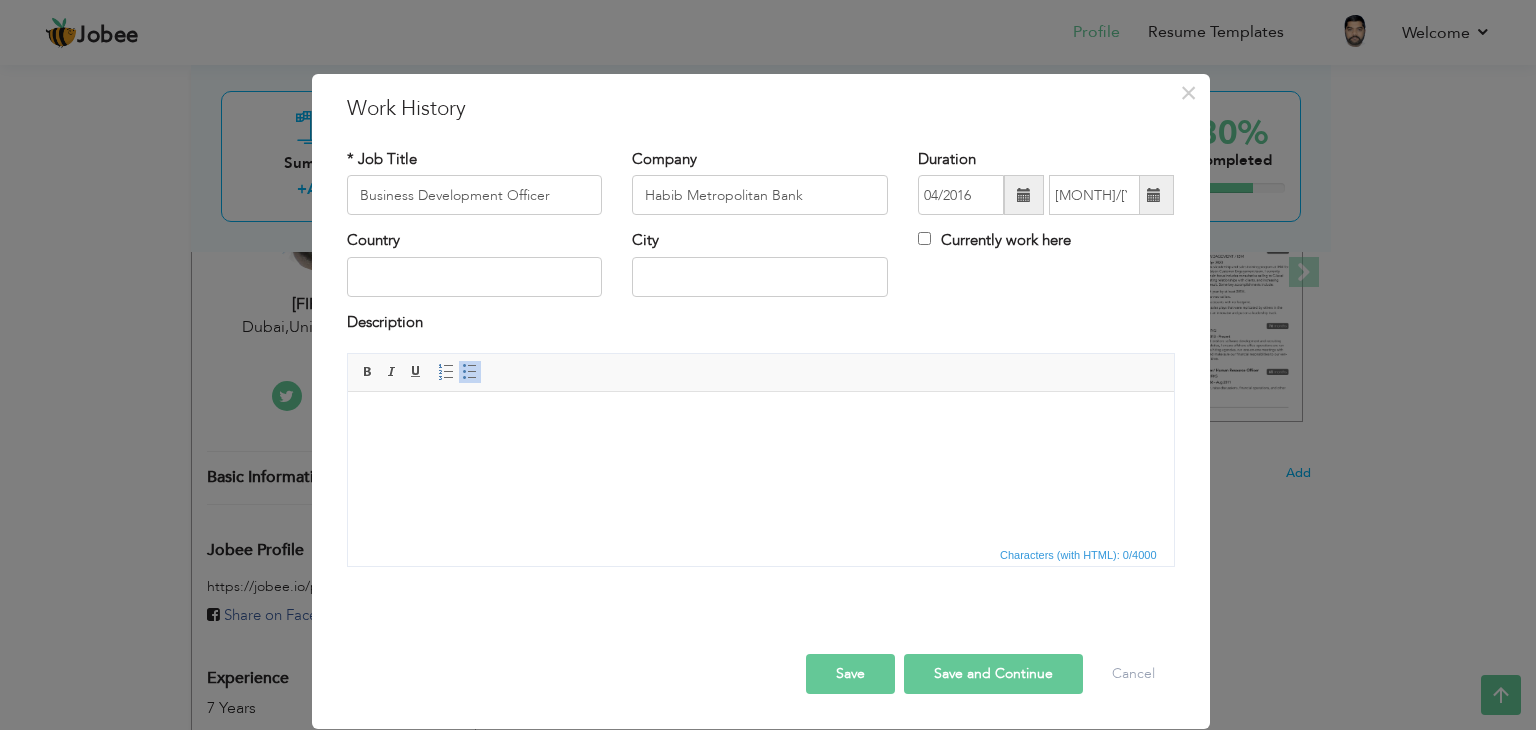 click at bounding box center (1154, 195) 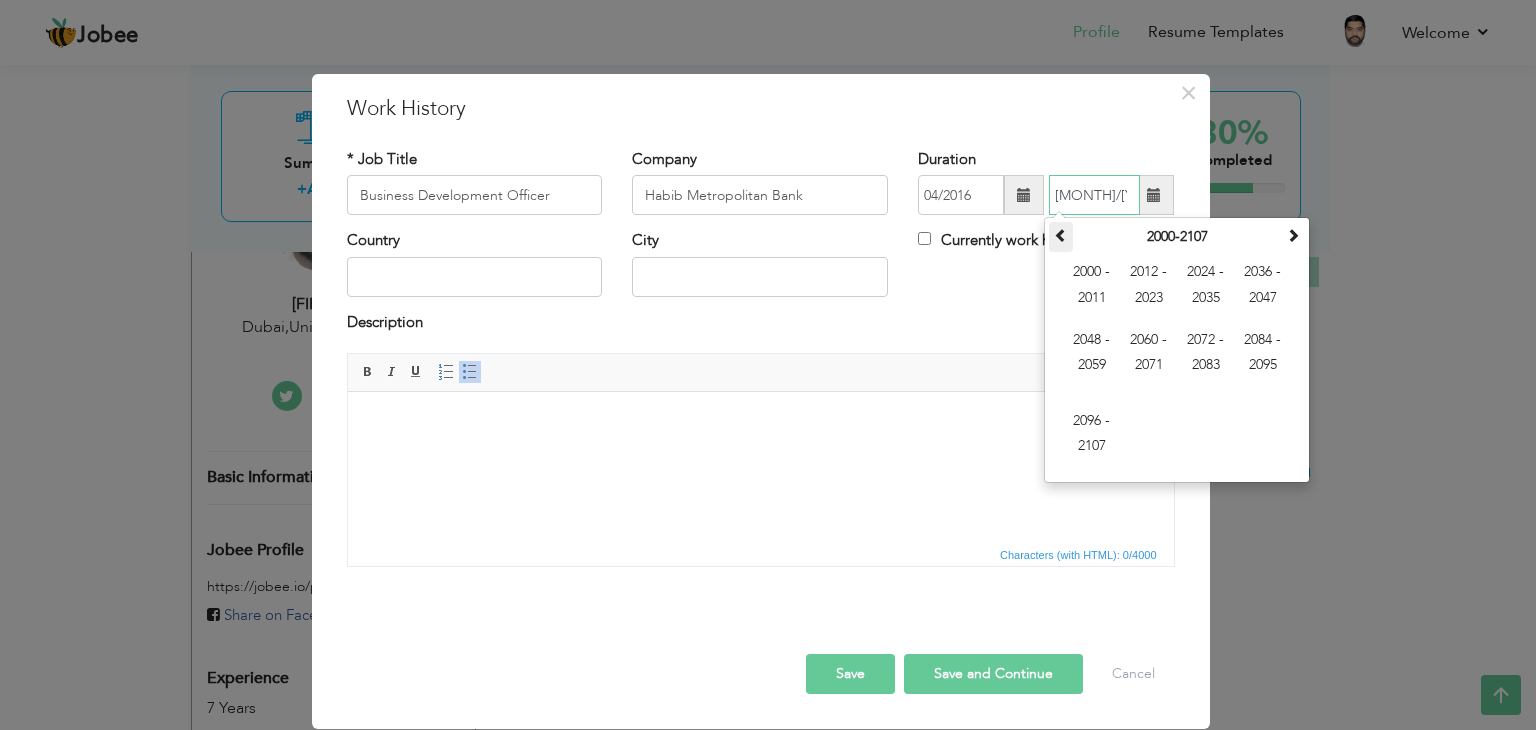 click at bounding box center (1061, 235) 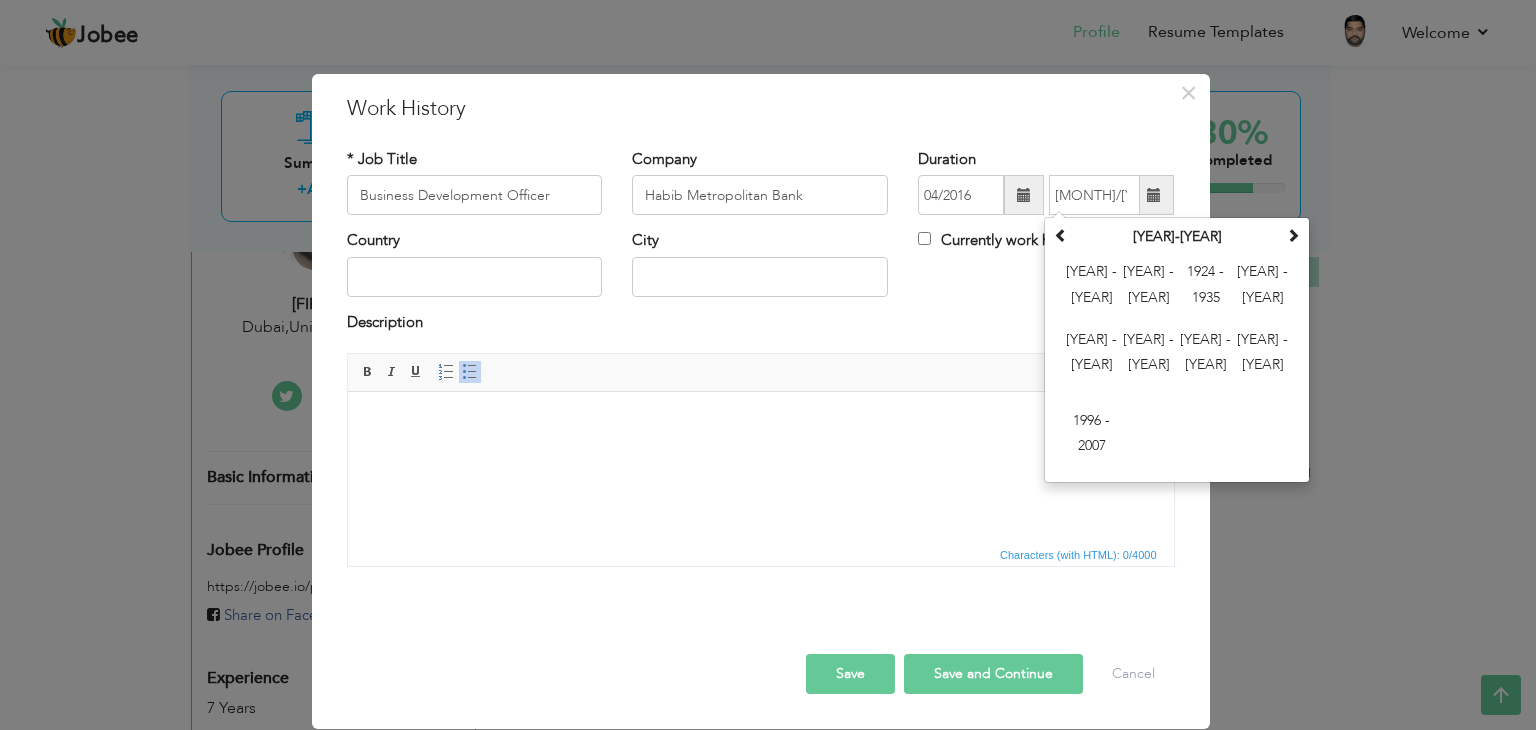 click on "Country
City
Currently work here" at bounding box center (761, 270) 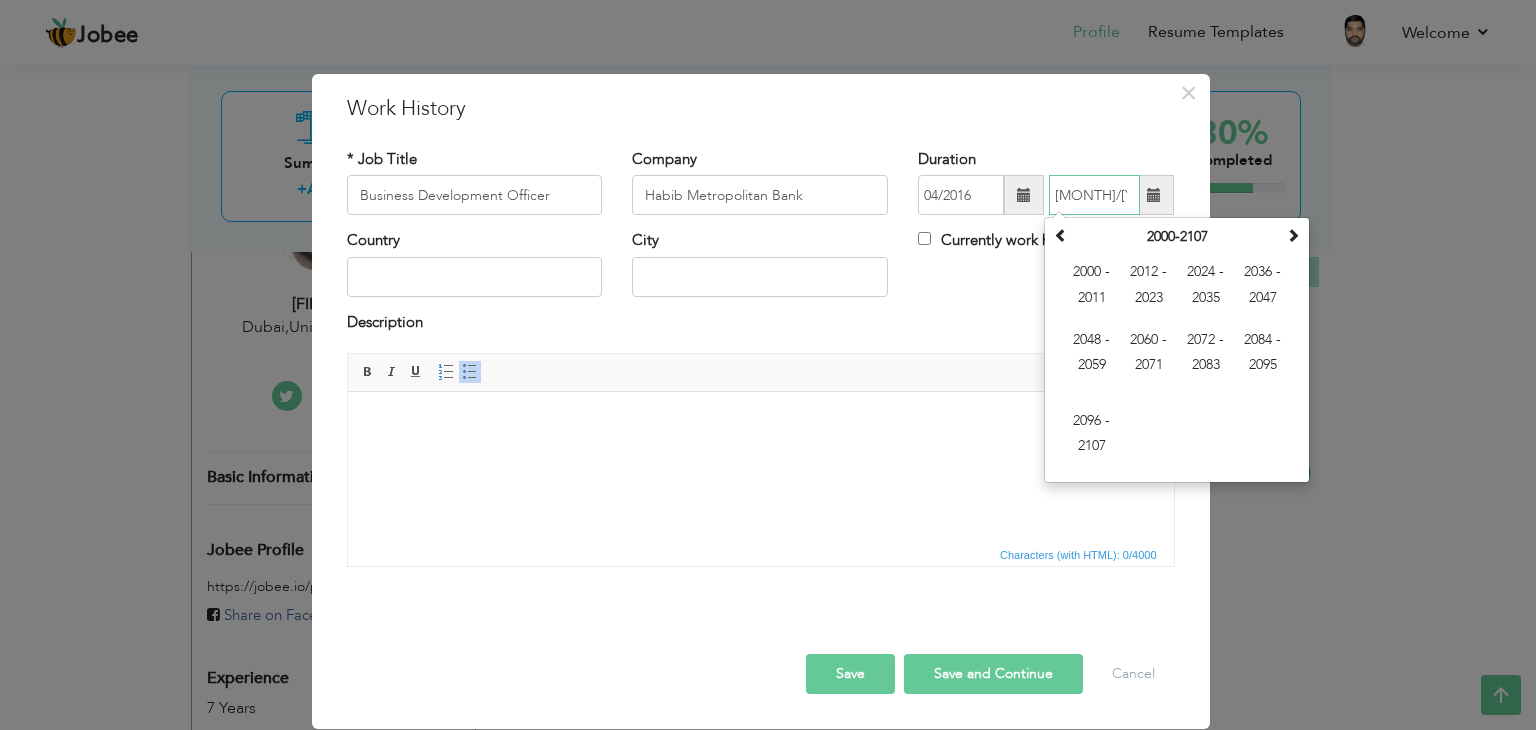 click on "08/2025" at bounding box center [1094, 195] 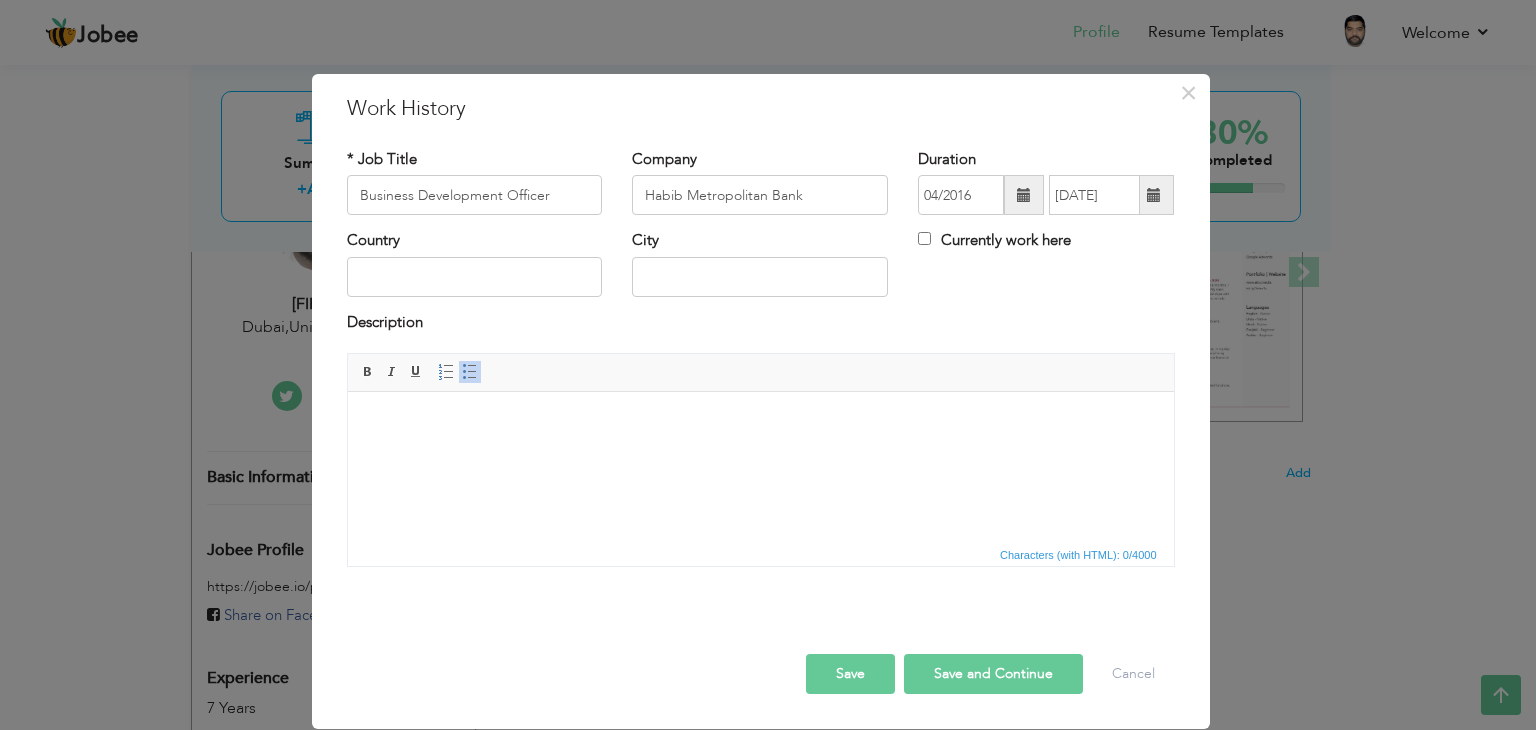 drag, startPoint x: 983, startPoint y: 288, endPoint x: 1065, endPoint y: 226, distance: 102.80078 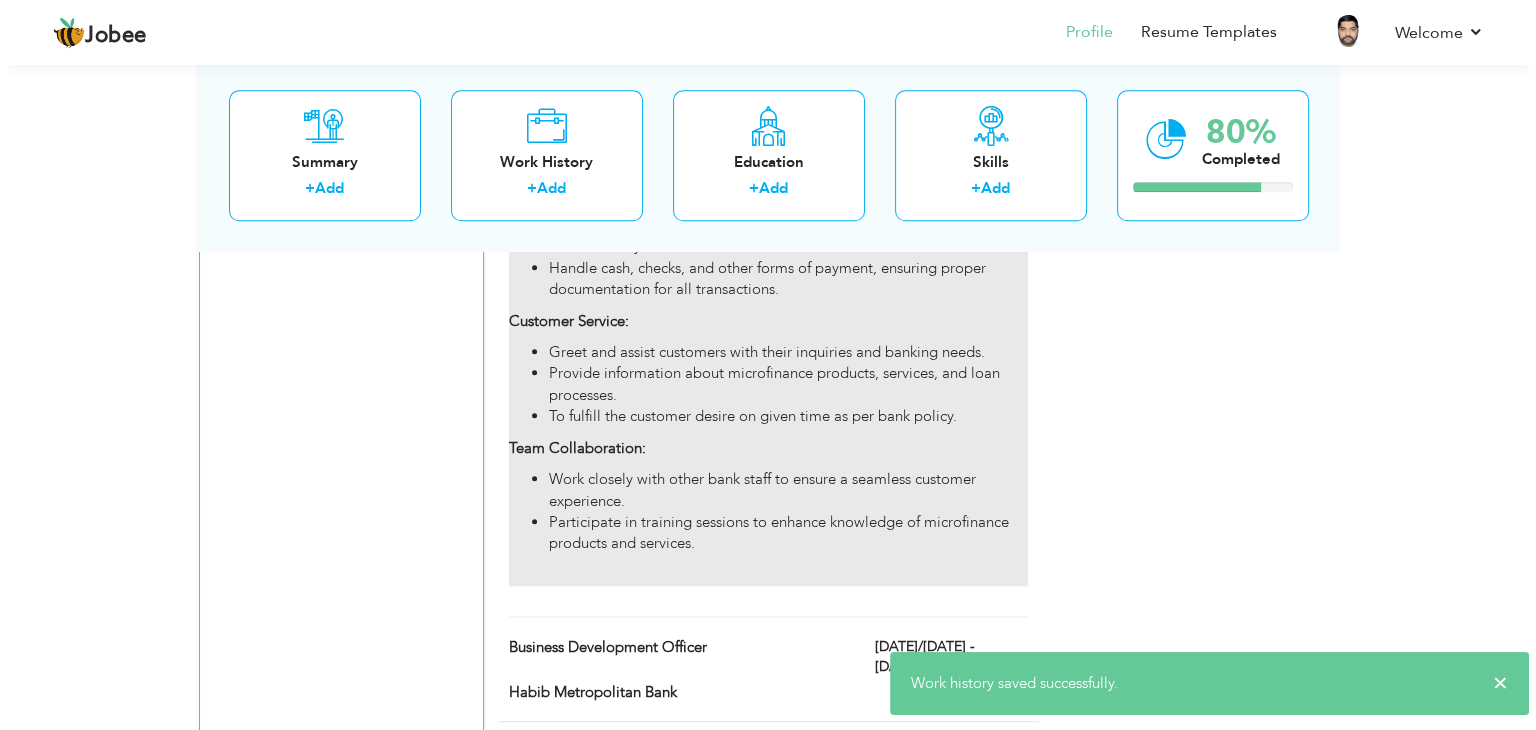 scroll, scrollTop: 2102, scrollLeft: 0, axis: vertical 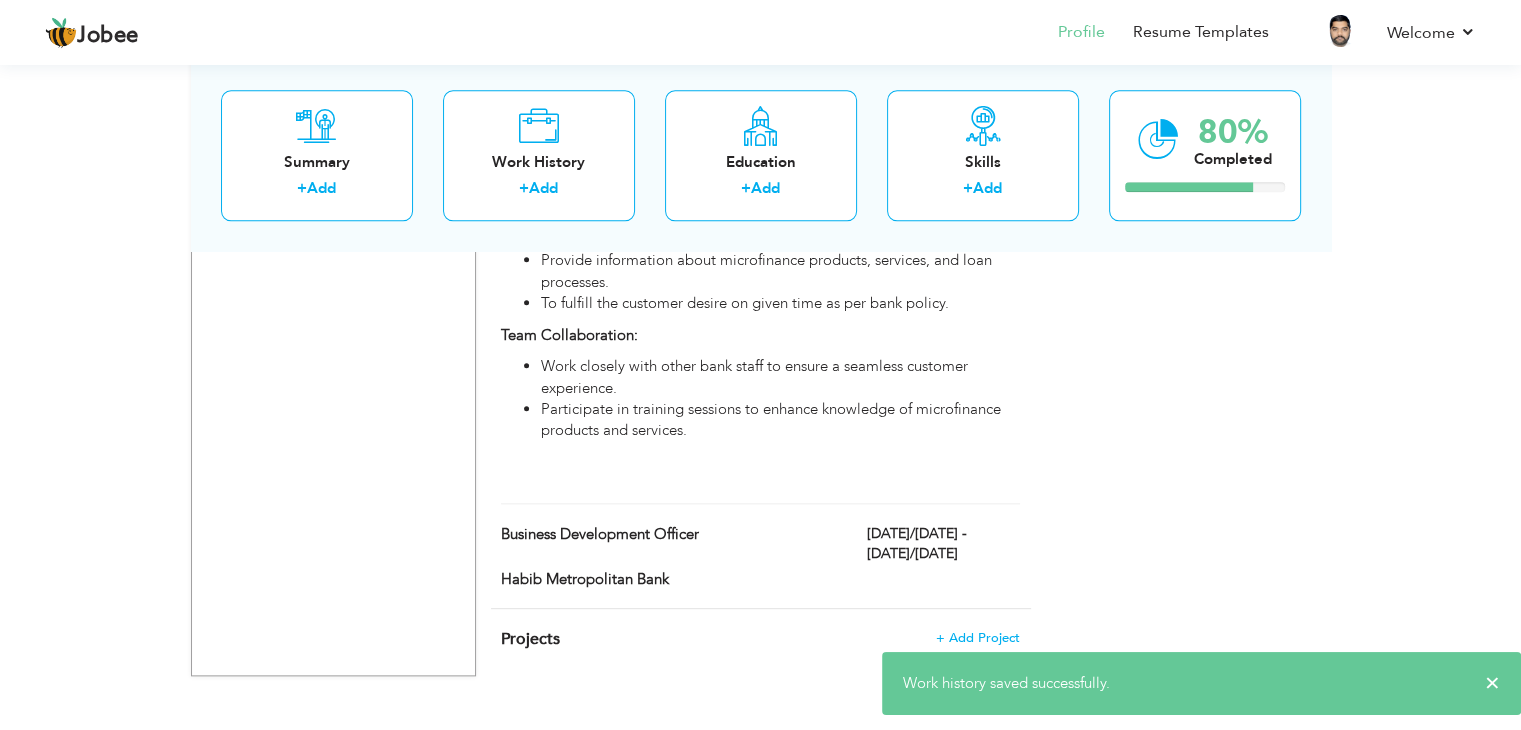 click on "Work History
+ Add Experience
Accountant
01/2025 - Present
Accountant
01/2025 - Present" at bounding box center (761, -458) 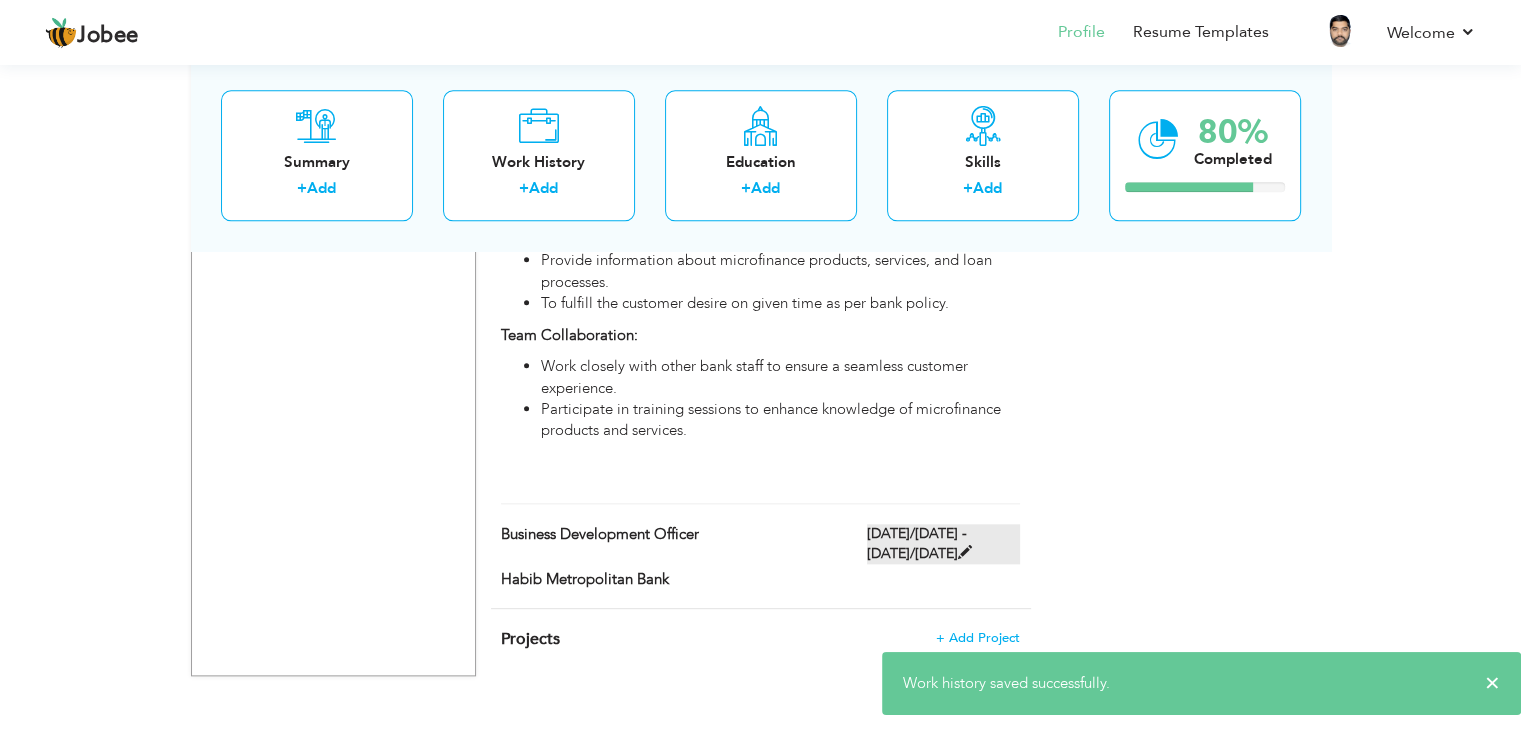click at bounding box center [965, 552] 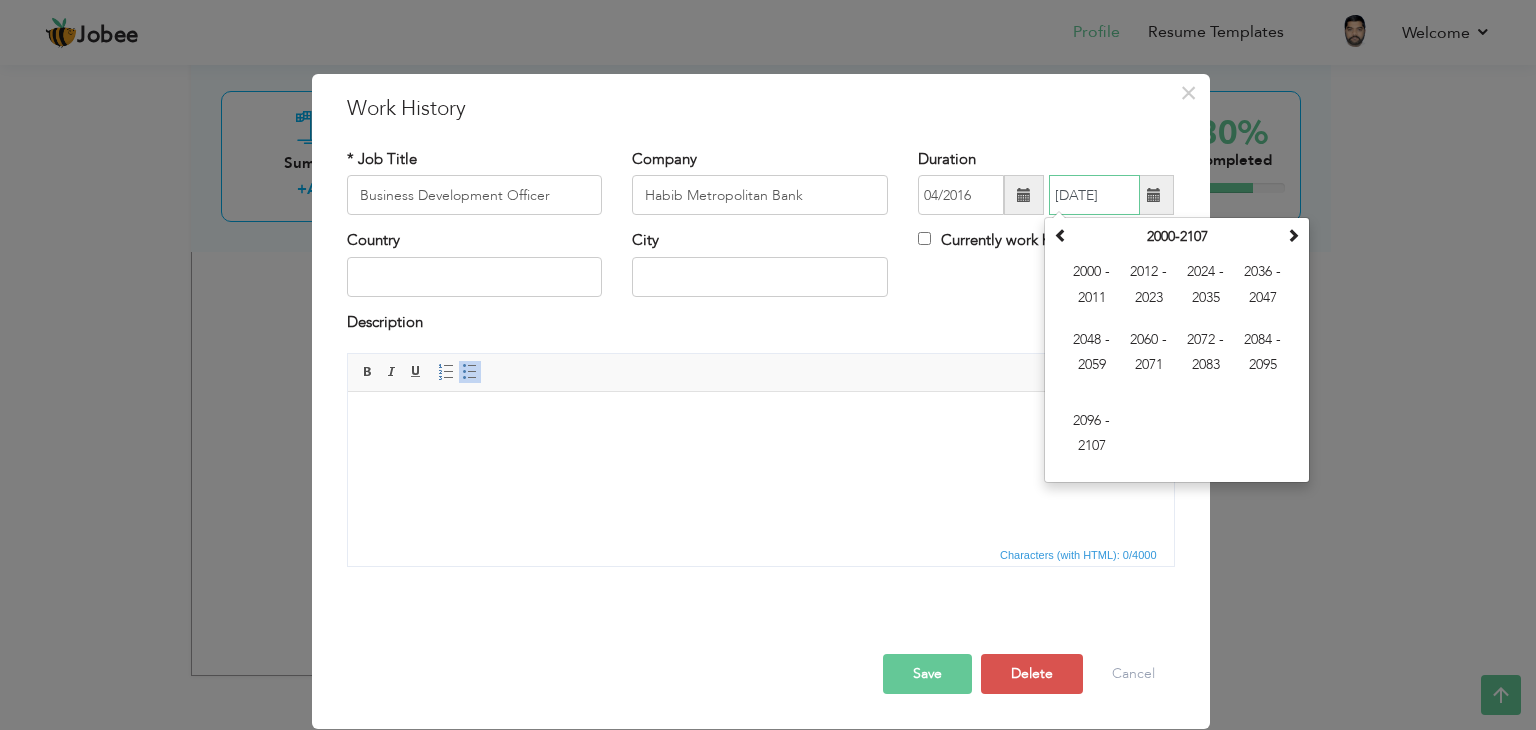 click on "07/2025" at bounding box center [1094, 195] 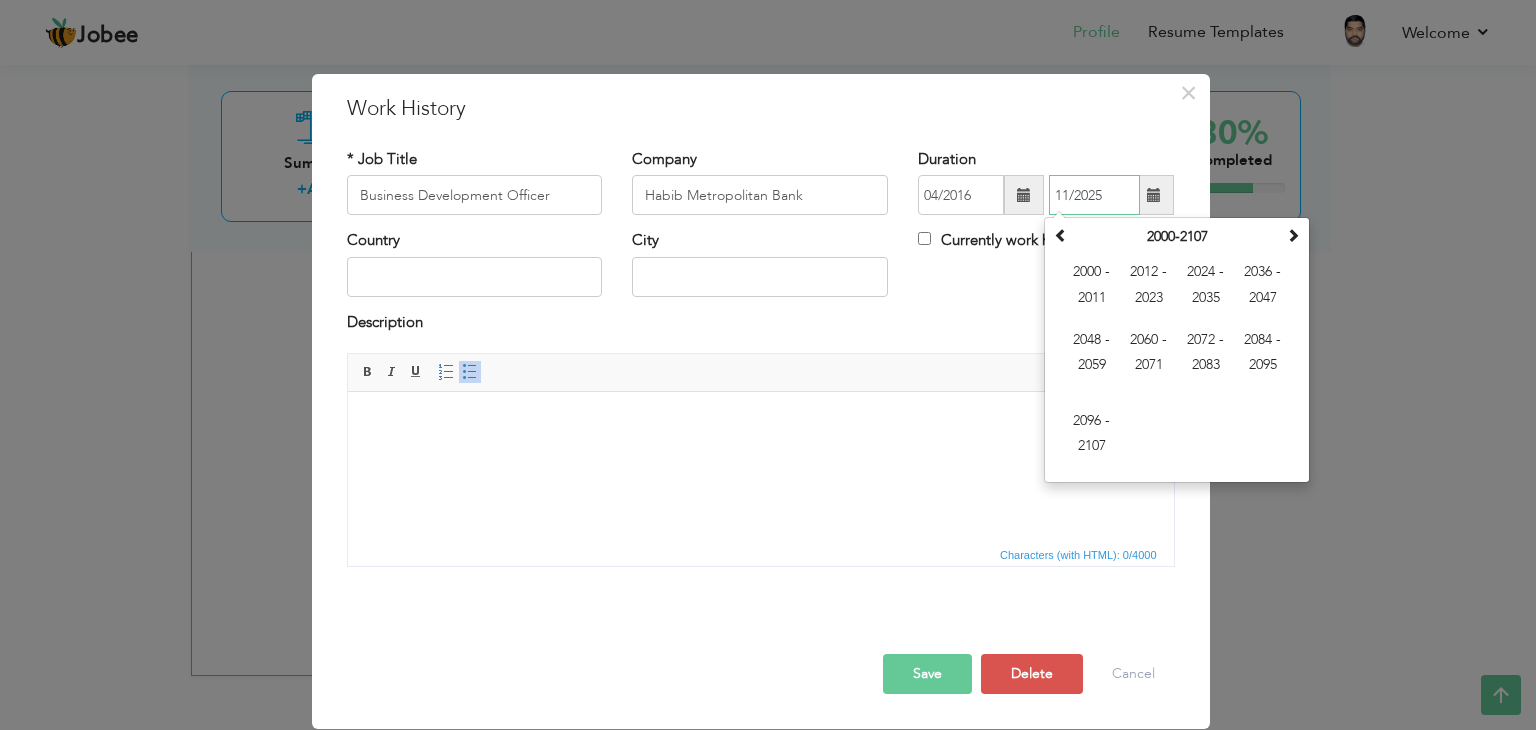 click on "11/2025" at bounding box center [1094, 195] 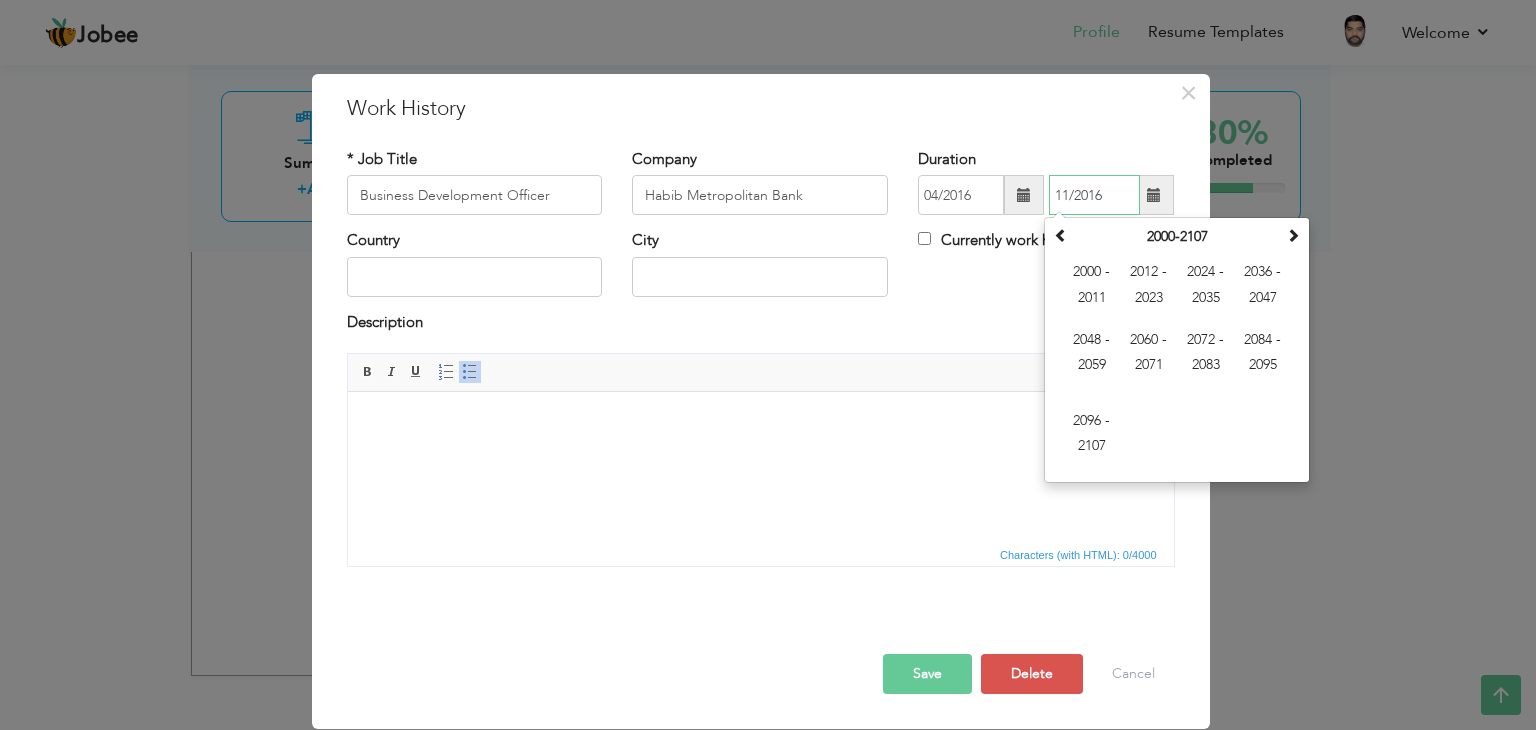 type on "11/2016" 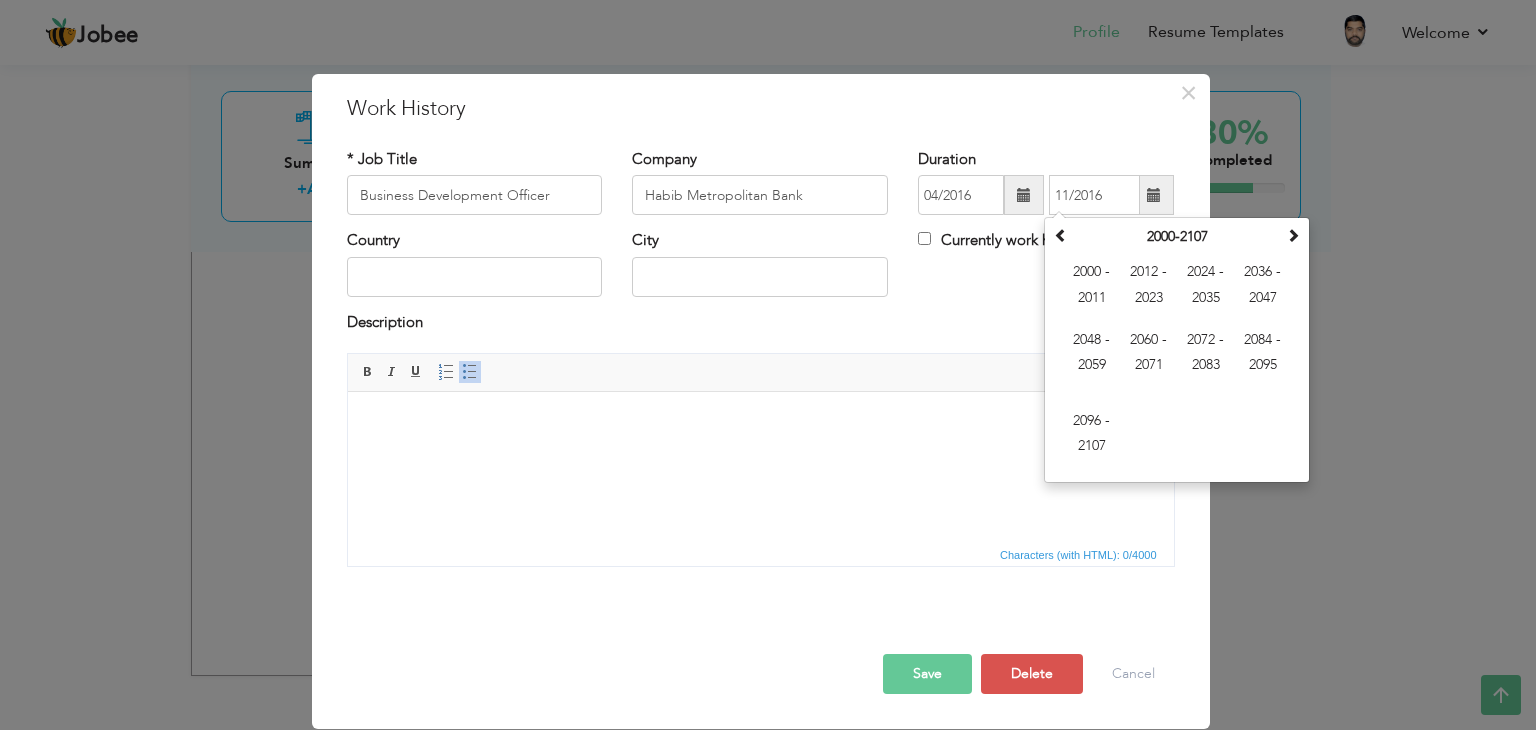 click on "Country
City
Currently work here" at bounding box center (761, 270) 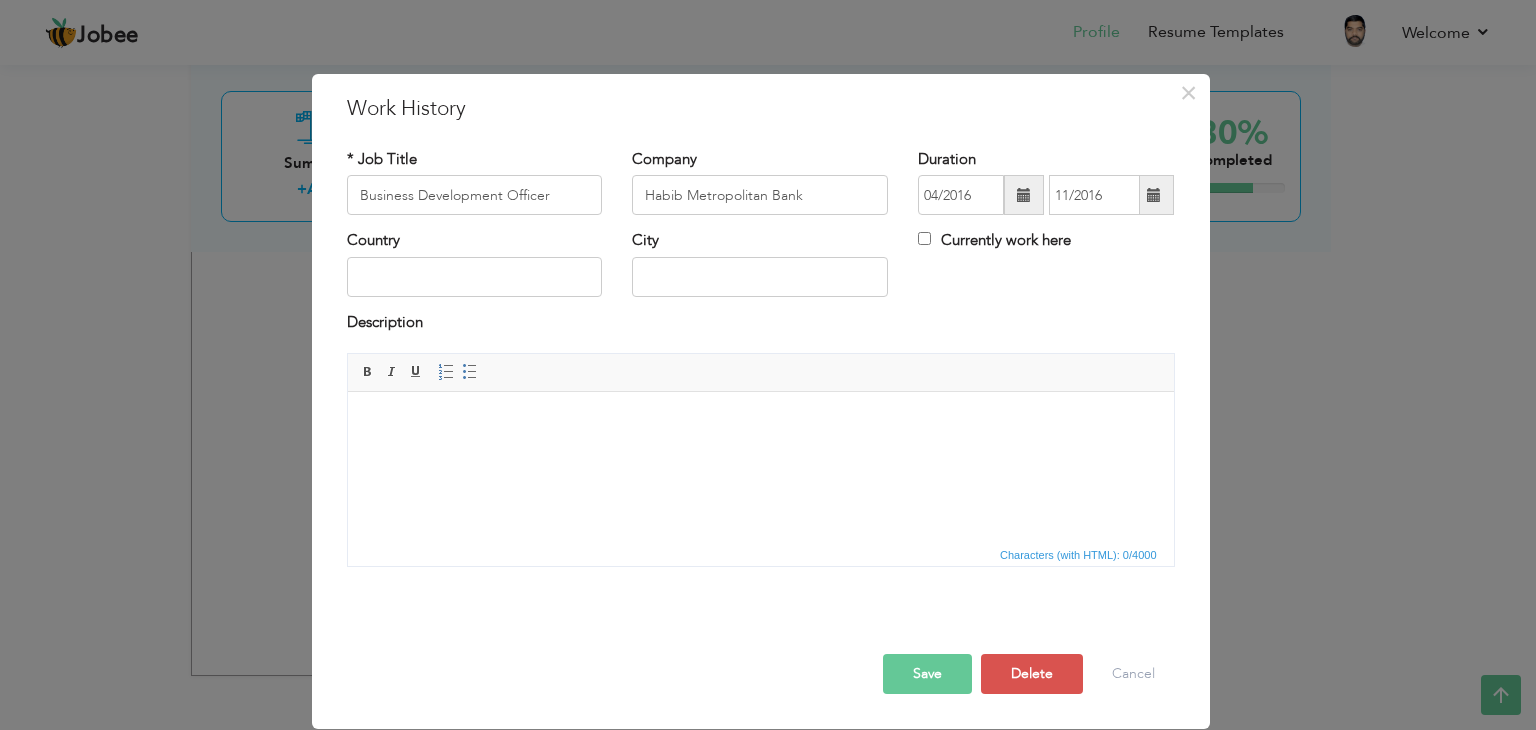 click at bounding box center [760, 422] 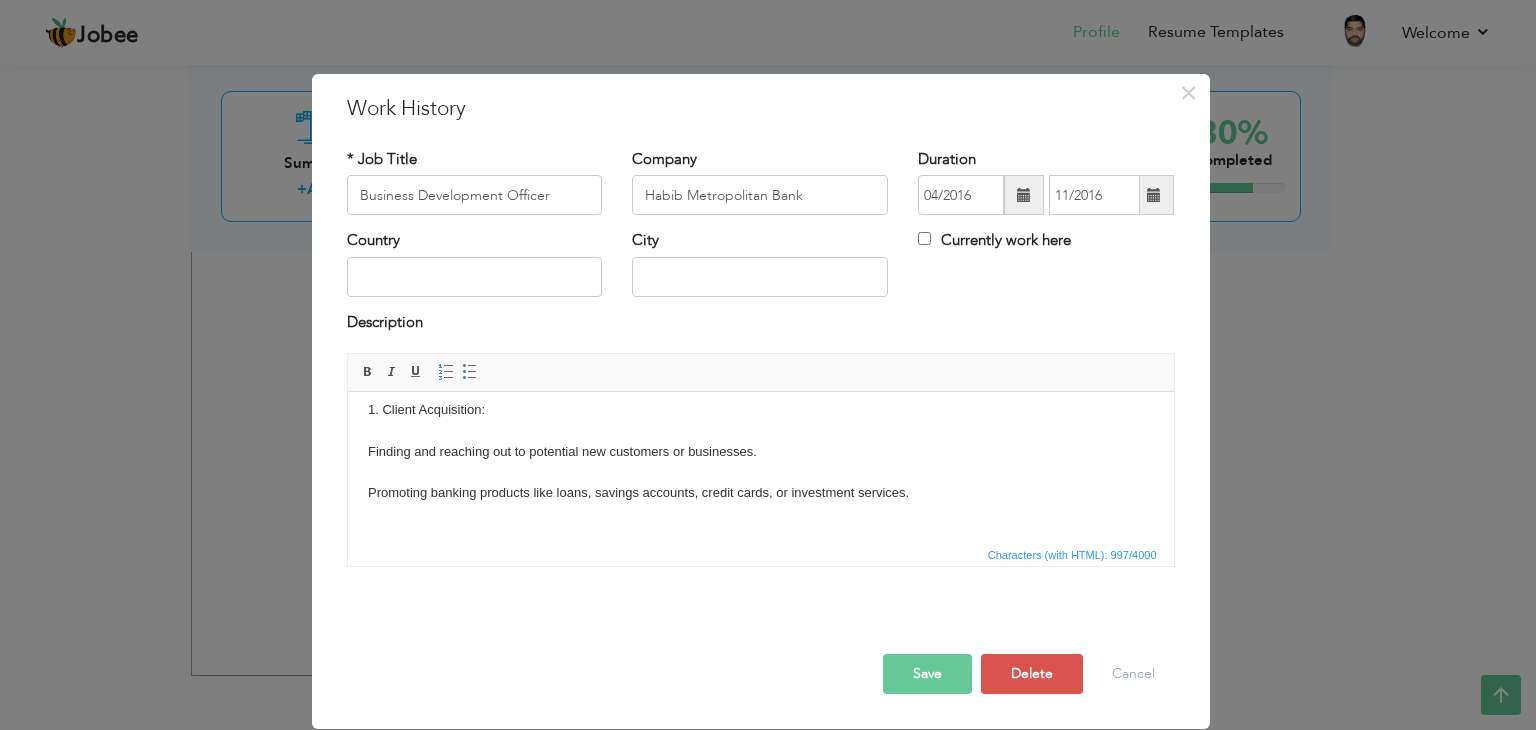 scroll, scrollTop: 0, scrollLeft: 0, axis: both 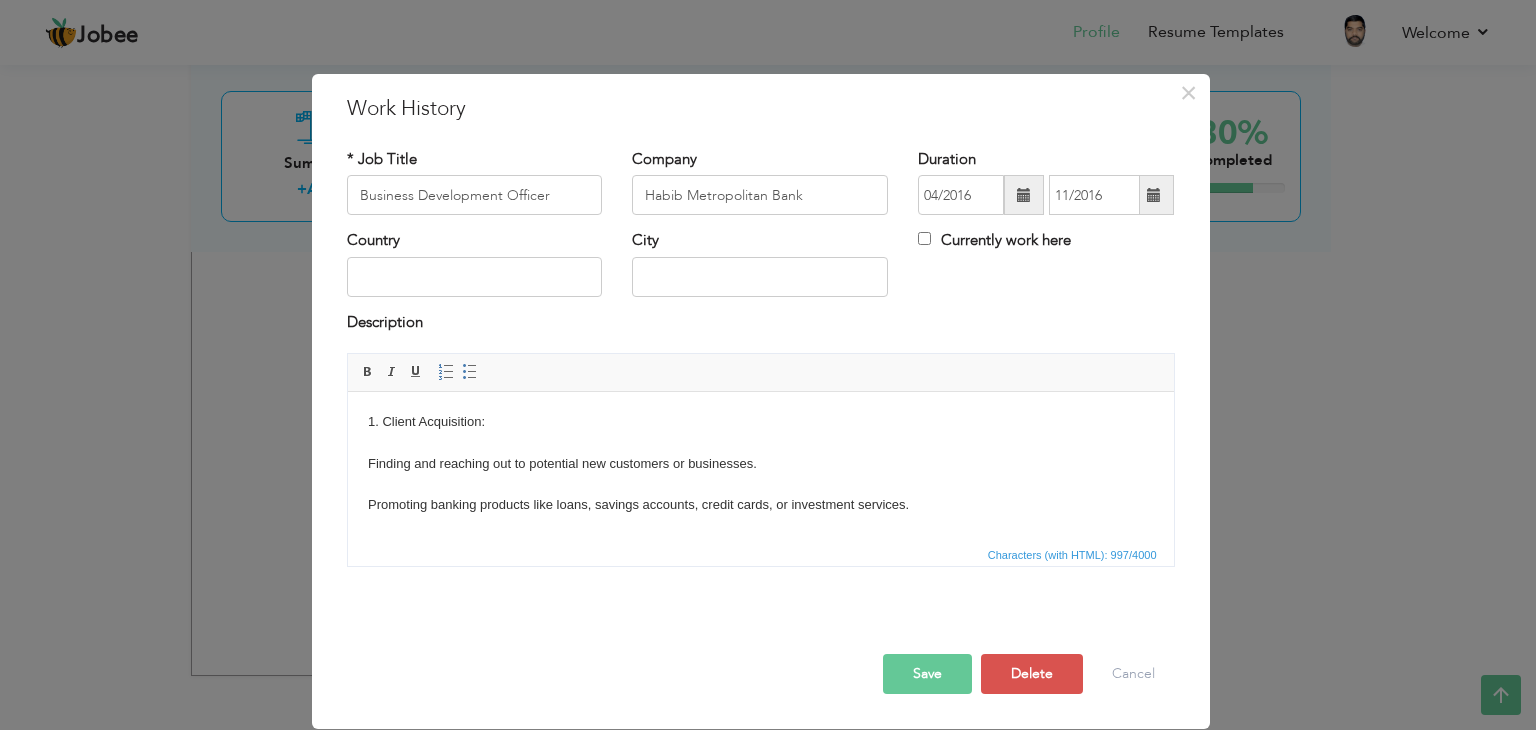 click on "1. Client Acquisition: Finding and reaching out to potential new customers or businesses. Promoting banking products like loans, savings accounts, credit cards, or investment services. 2. Relationship Management: Building strong, long-term relationships with individual or corporate clients. Acting as the point of contact between the client and the bank. 3. Market Research: Analyzing local market trends and competitor activities. Identifying new business opportunities or customer segments. 4. Sales Target Achievement: Meeting monthly or quarterly sales and revenue targets. Preparing regular reports on performance and opportunities. 5. Product Promotion: Explaining and selling banking services tailored to client needs. Participating in promotional campaigns or financial literacy events." at bounding box center [760, 796] 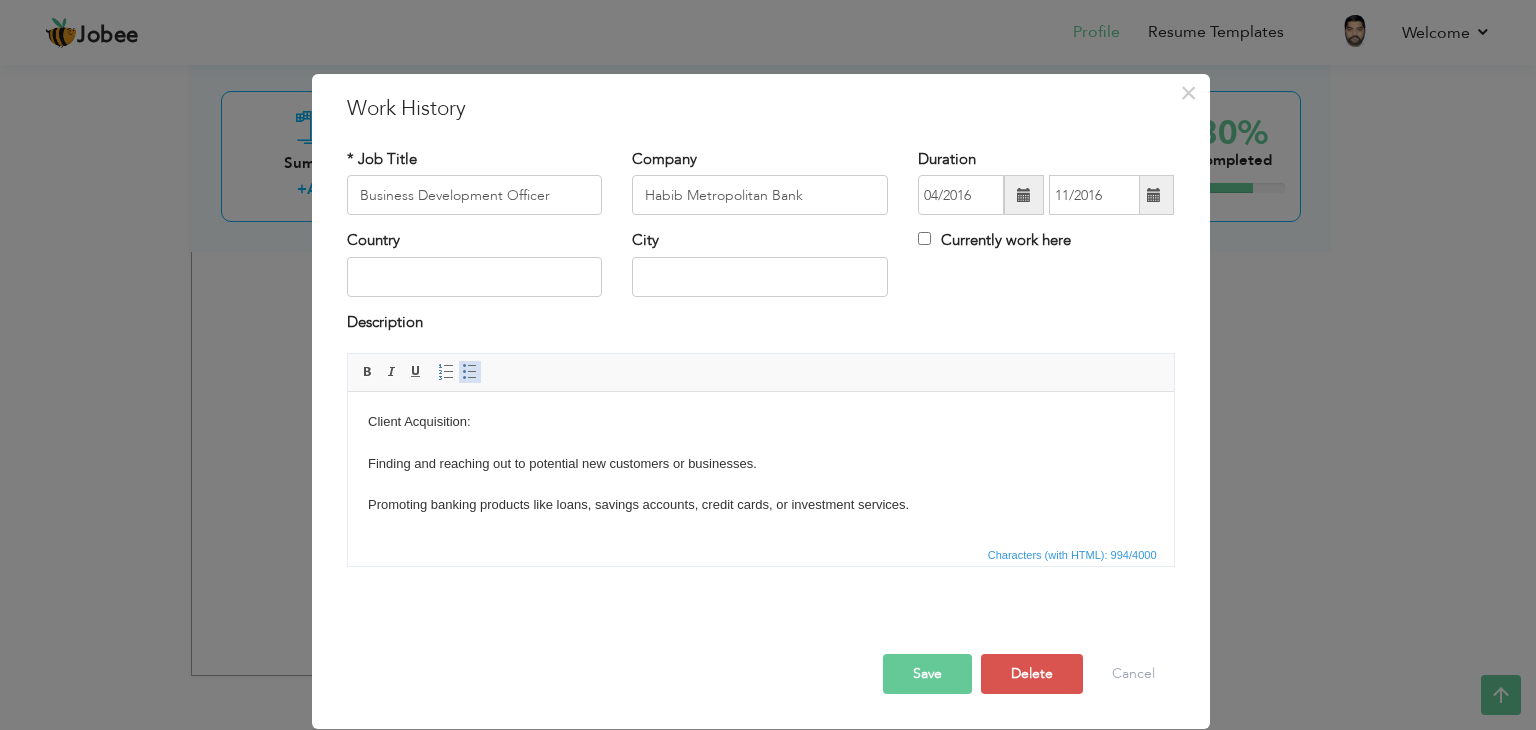 click at bounding box center [470, 372] 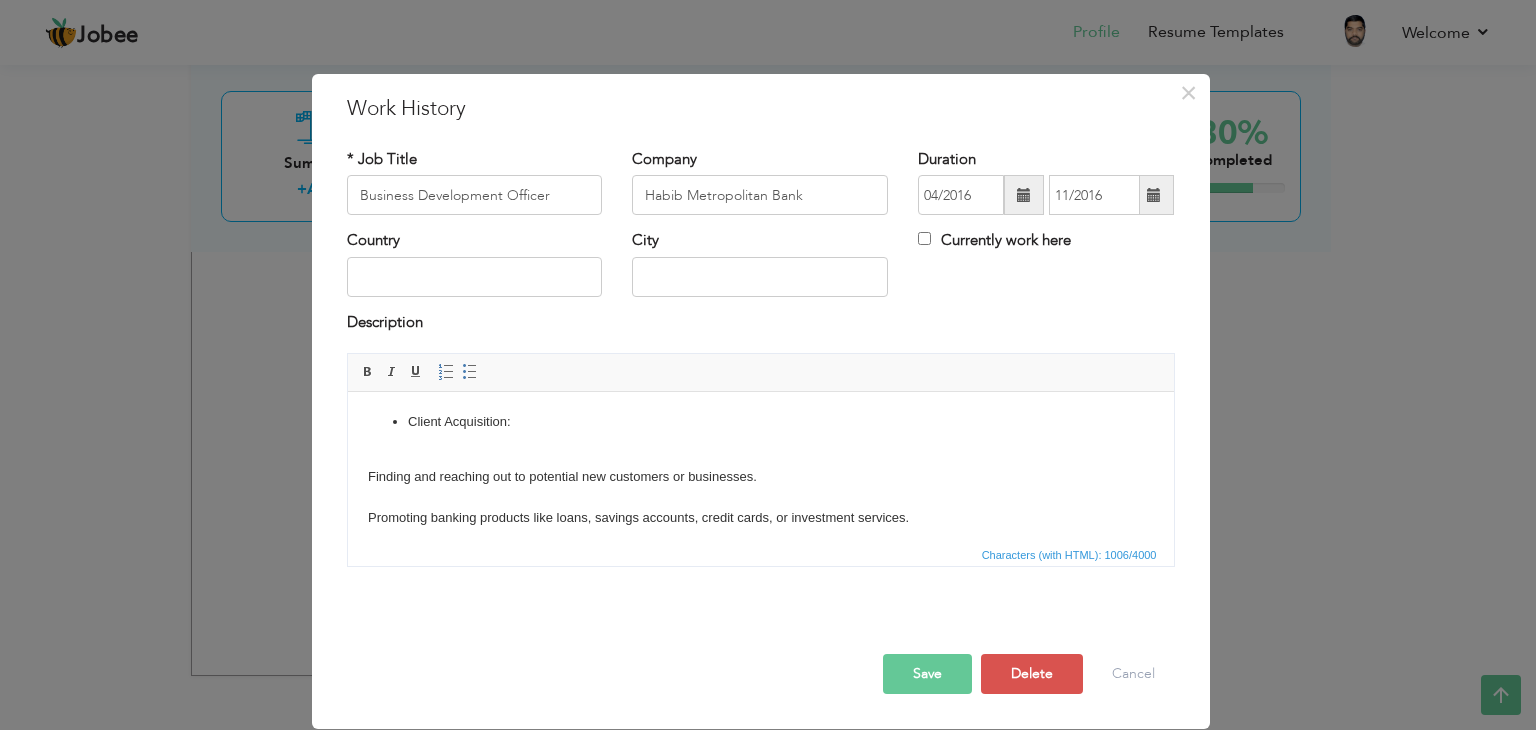 click on "Client Acquisition: Finding and reaching out to potential new customers or businesses. Promoting banking products like loans, savings accounts, credit cards, or investment services. 2. Relationship Management: Building strong, long-term relationships with individual or corporate clients. Acting as the point of contact between the client and the bank. 3. Market Research: Analyzing local market trends and competitor activities. Identifying new business opportunities or customer segments. 4. Sales Target Achievement: Meeting monthly or quarterly sales and revenue targets. Preparing regular reports on performance and opportunities. 5. Product Promotion: Explaining and selling banking services tailored to client needs. Participating in promotional campaigns or financial literacy events." at bounding box center (760, 803) 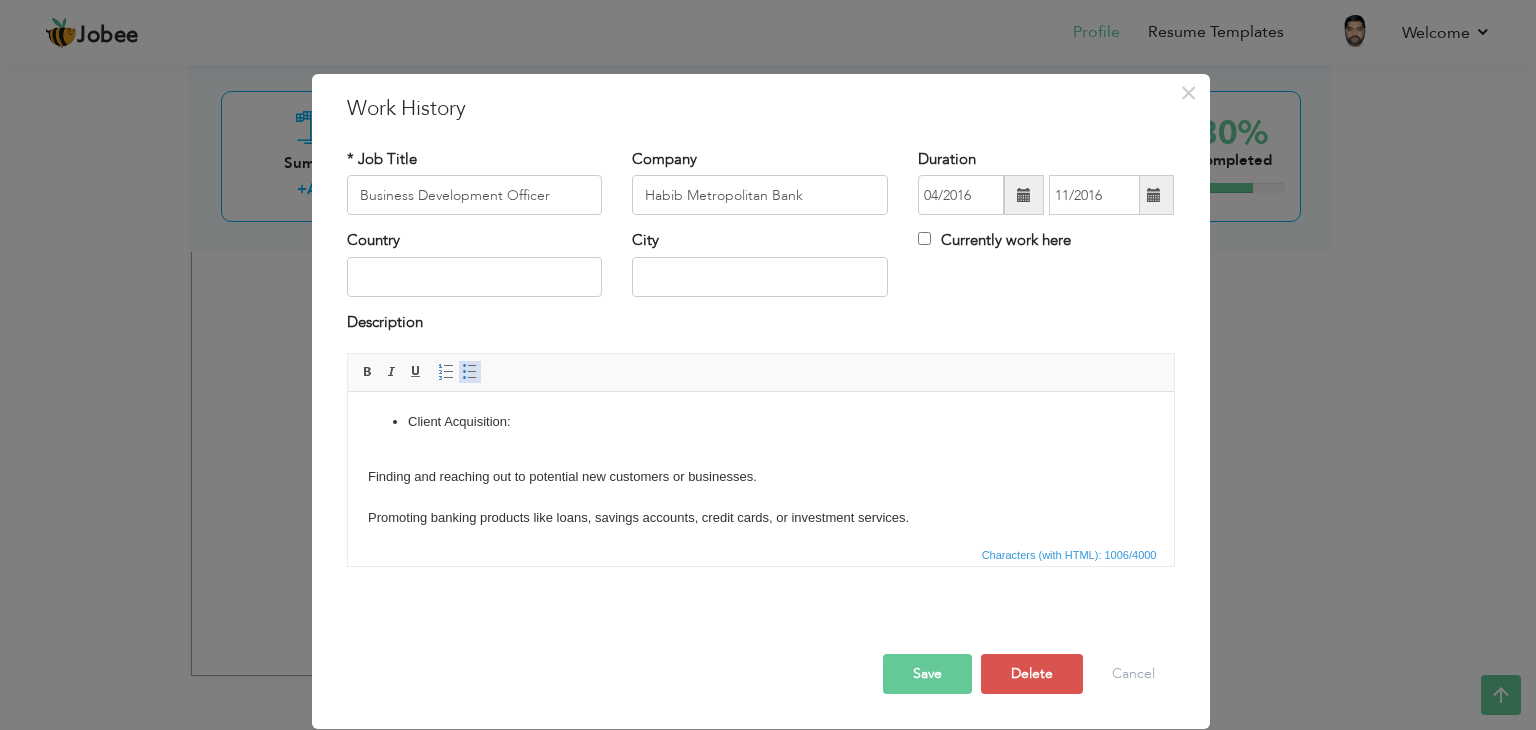 click at bounding box center [470, 372] 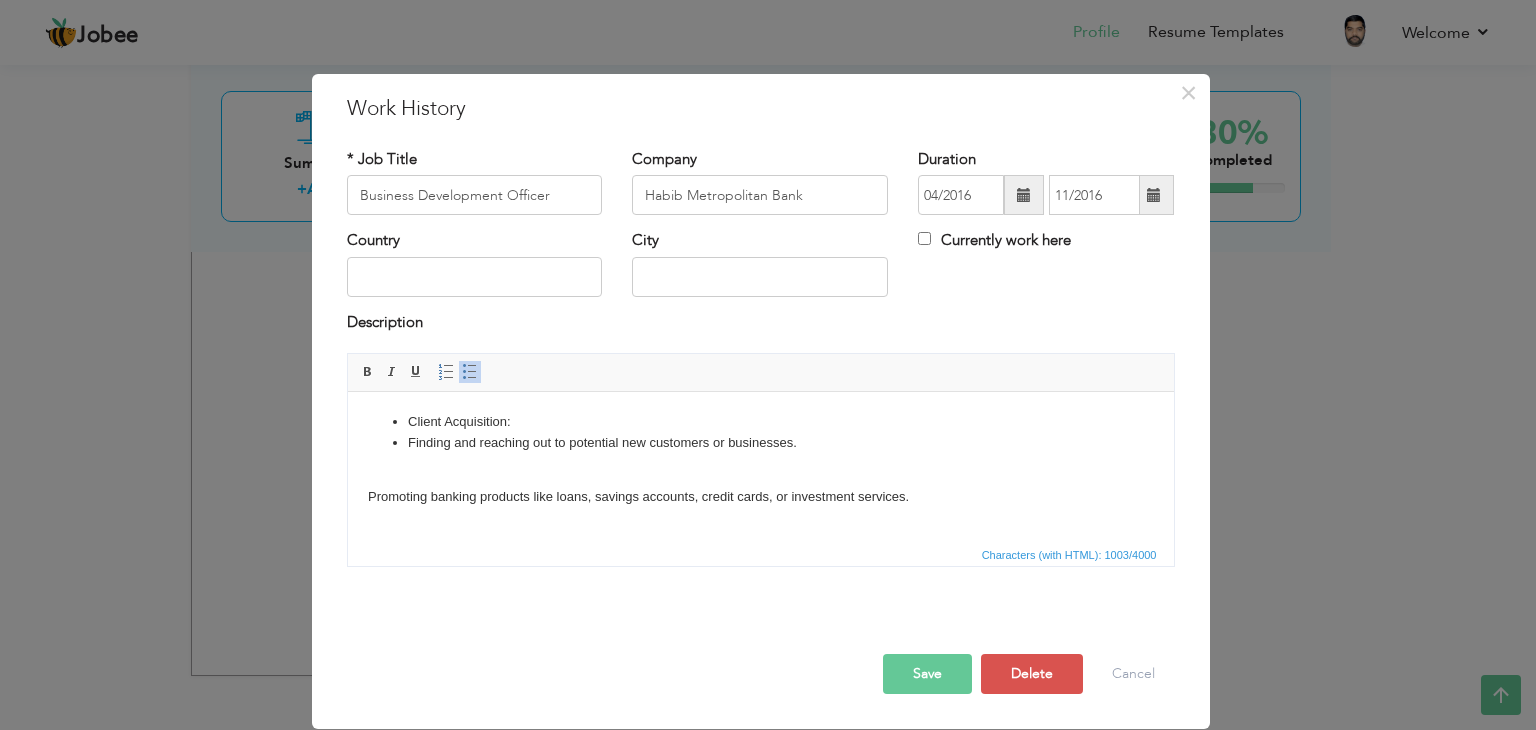 click on "Client Acquisition: Finding and reaching out to potential new customers or businesses. Promoting banking products like loans, savings accounts, credit cards, or investment services. 2. Relationship Management: Building strong, long-term relationships with individual or corporate clients. Acting as the point of contact between the client and the bank. 3. Market Research: Analyzing local market trends and competitor activities. Identifying new business opportunities or customer segments. 4. Sales Target Achievement: Meeting monthly or quarterly sales and revenue targets. Preparing regular reports on performance and opportunities. 5. Product Promotion: Explaining and selling banking services tailored to client needs. Participating in promotional campaigns or financial literacy events." at bounding box center [760, 793] 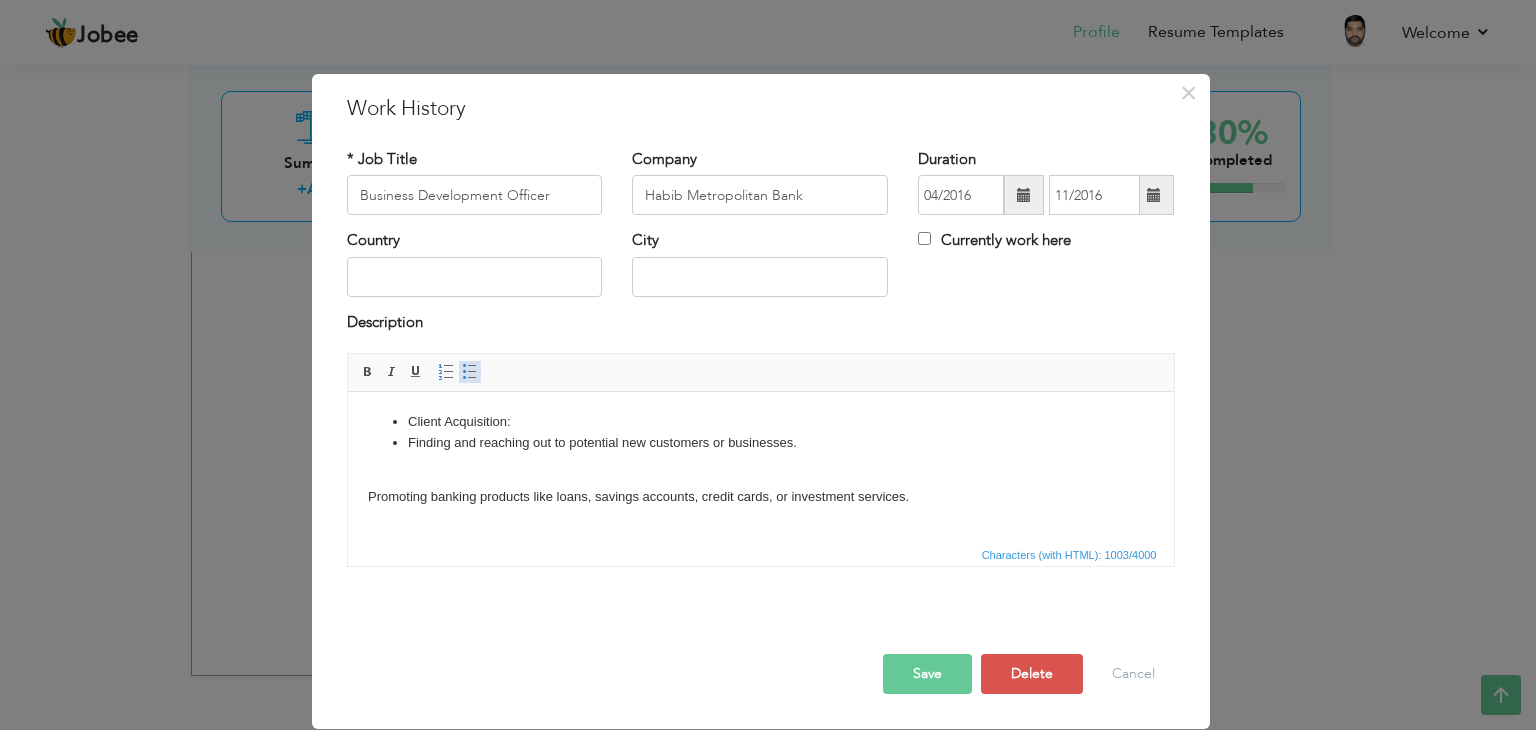click at bounding box center (470, 372) 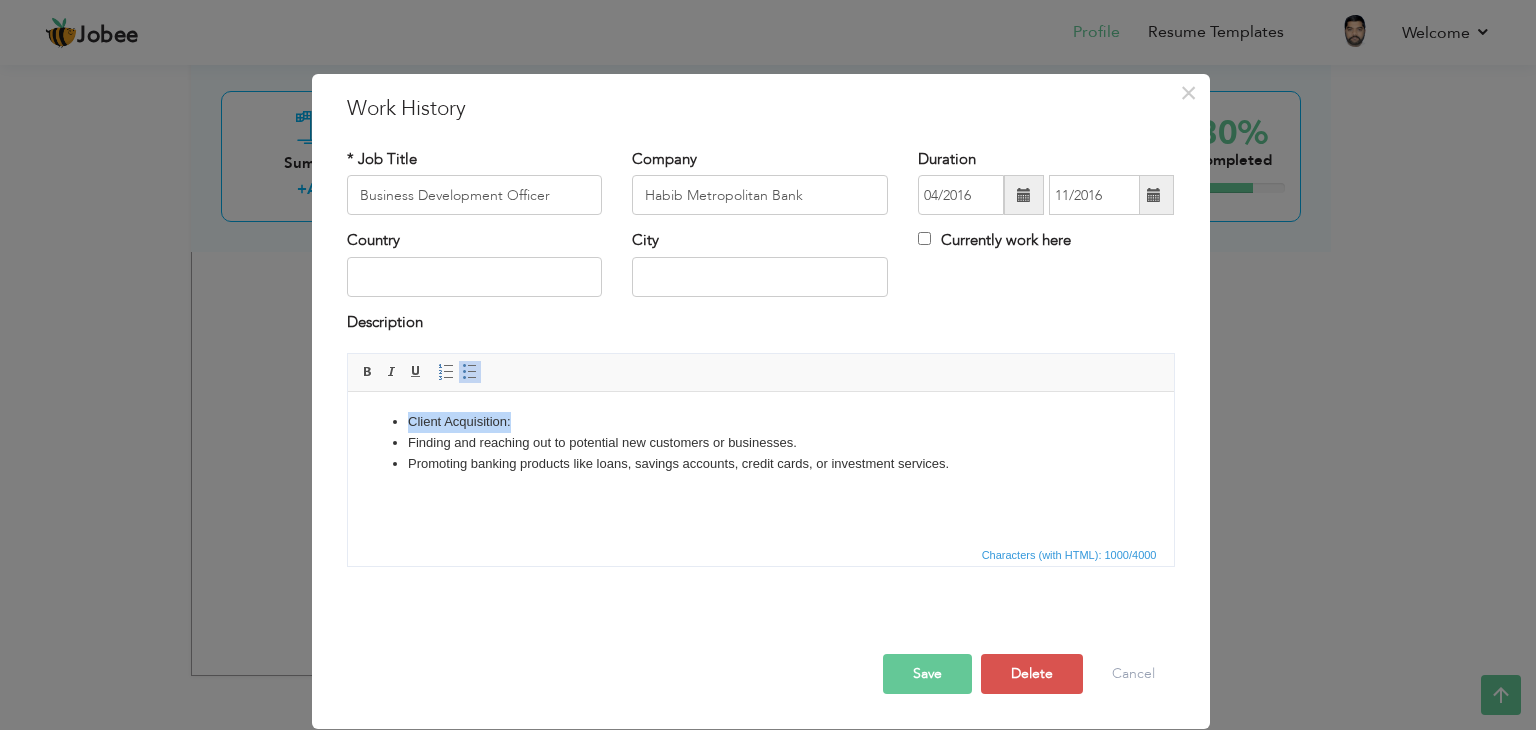 drag, startPoint x: 408, startPoint y: 418, endPoint x: 499, endPoint y: 420, distance: 91.02197 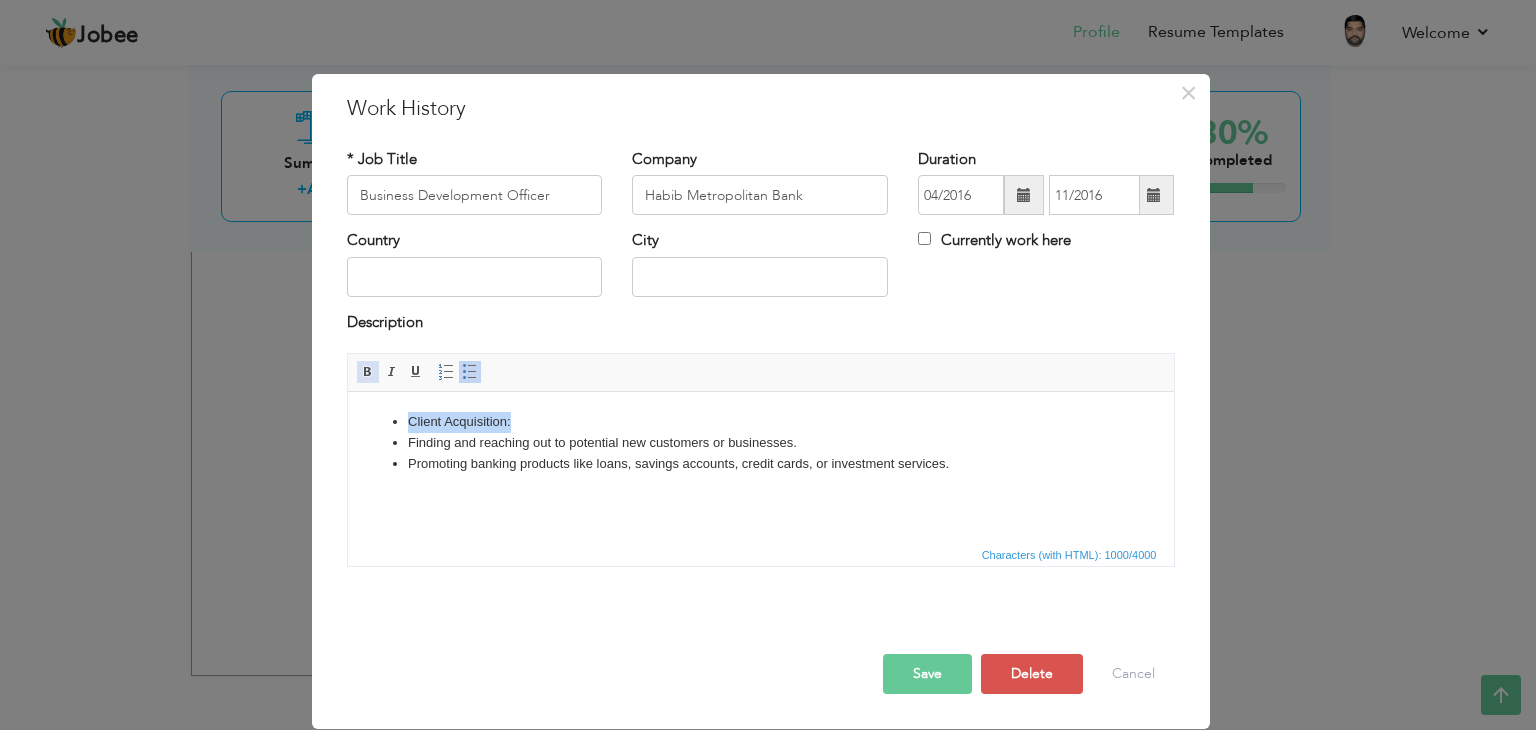 click at bounding box center (368, 372) 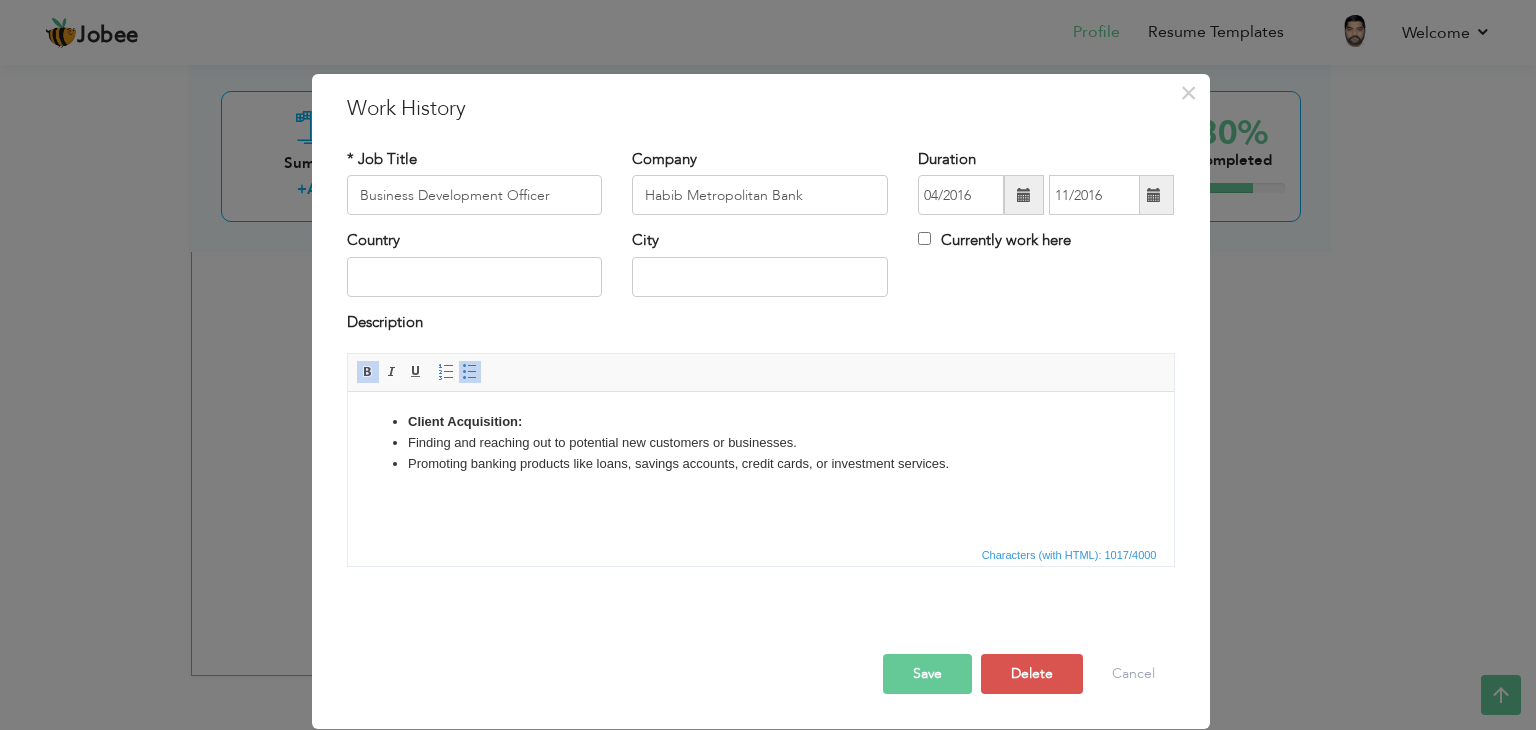 click on "Client Acquisition: Finding and reaching out to potential new customers or businesses. Promoting banking products like loans, savings accounts, credit cards, or investment services." at bounding box center [760, 443] 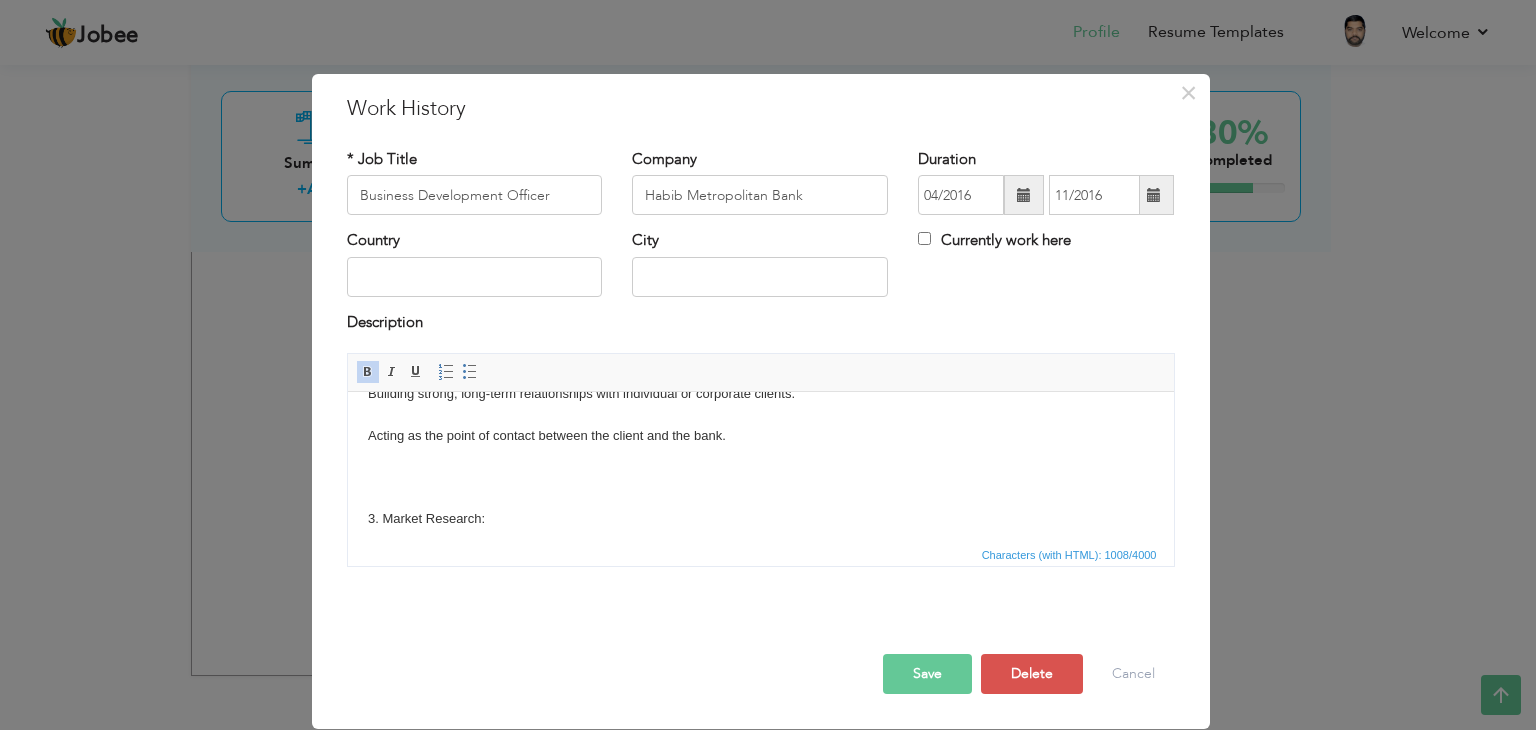 scroll, scrollTop: 100, scrollLeft: 0, axis: vertical 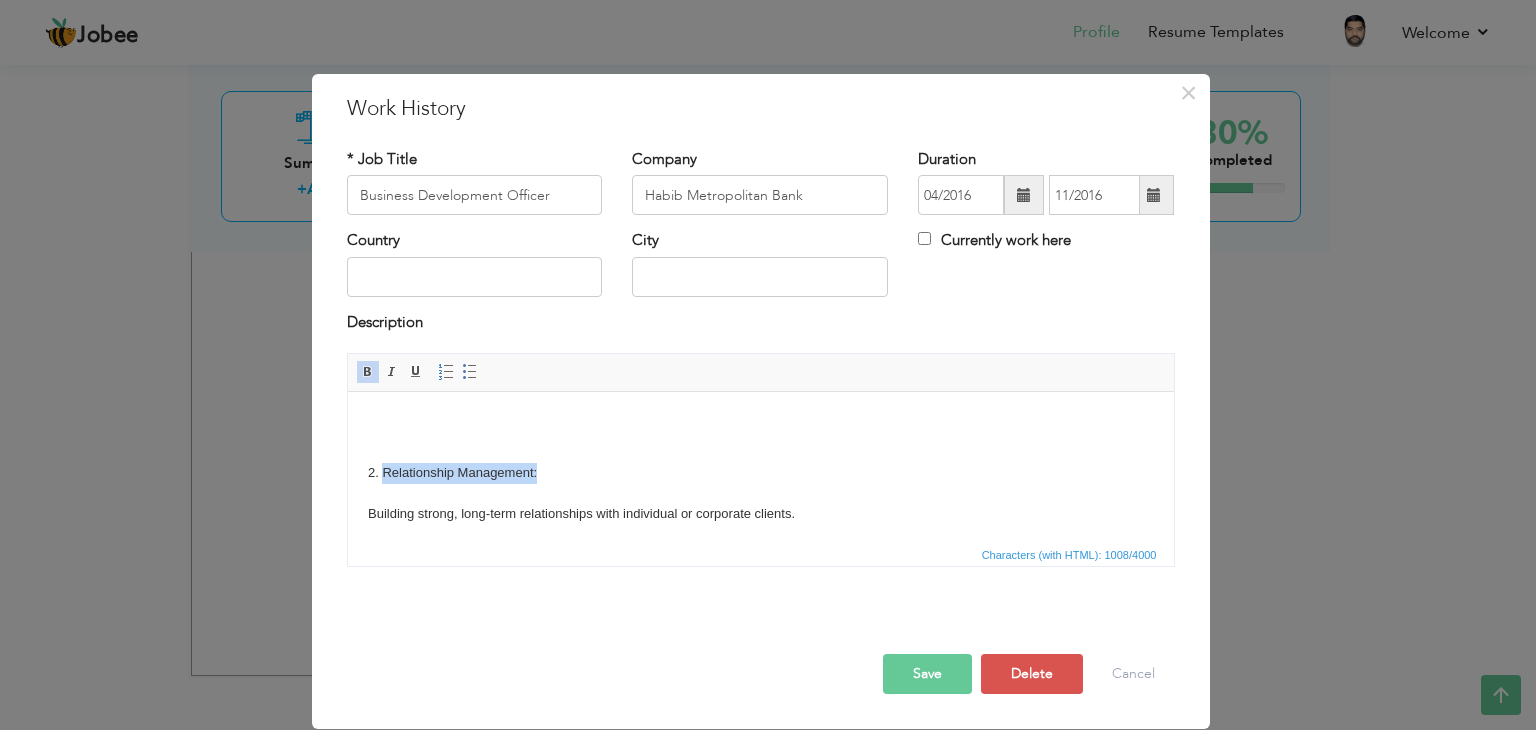 drag, startPoint x: 536, startPoint y: 471, endPoint x: 383, endPoint y: 467, distance: 153.05228 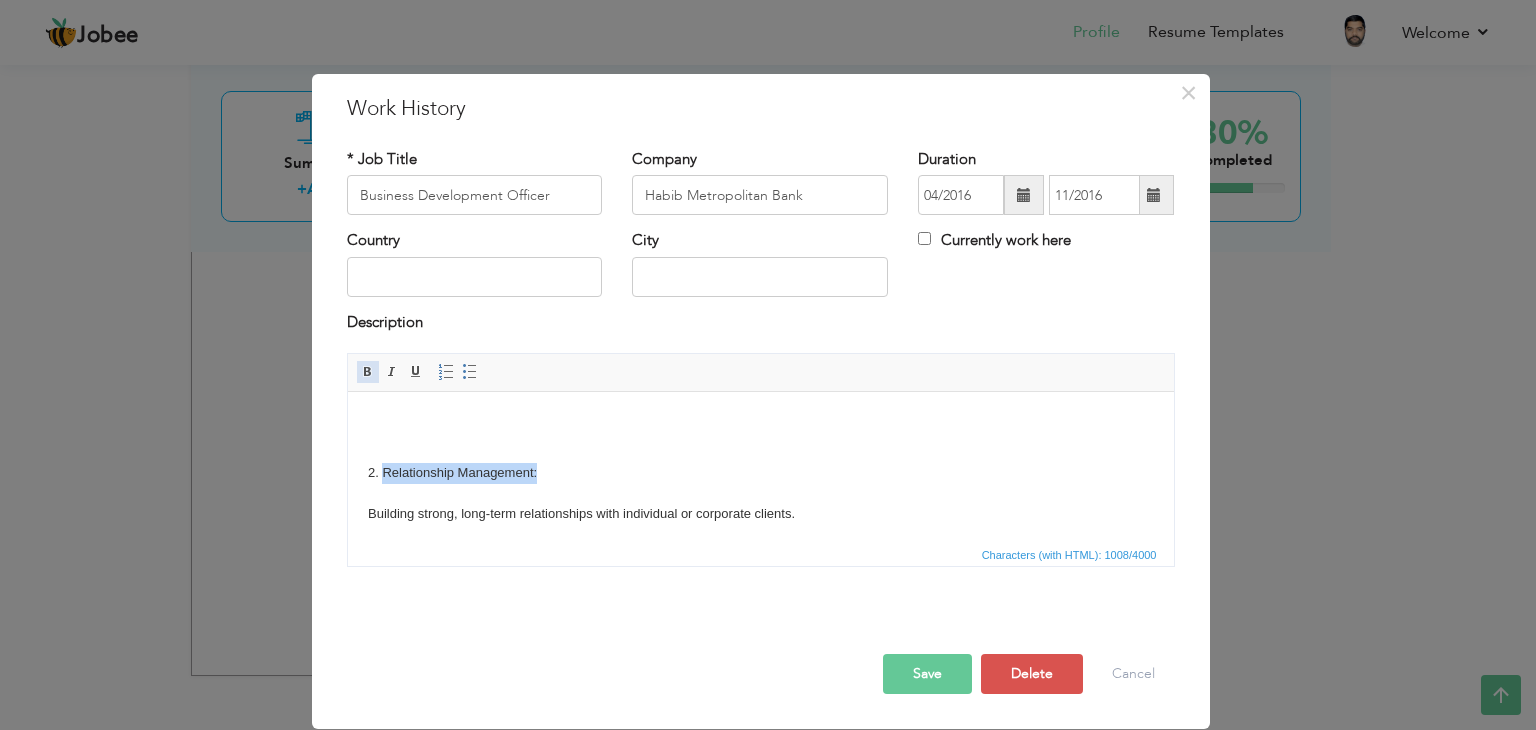 click at bounding box center (368, 372) 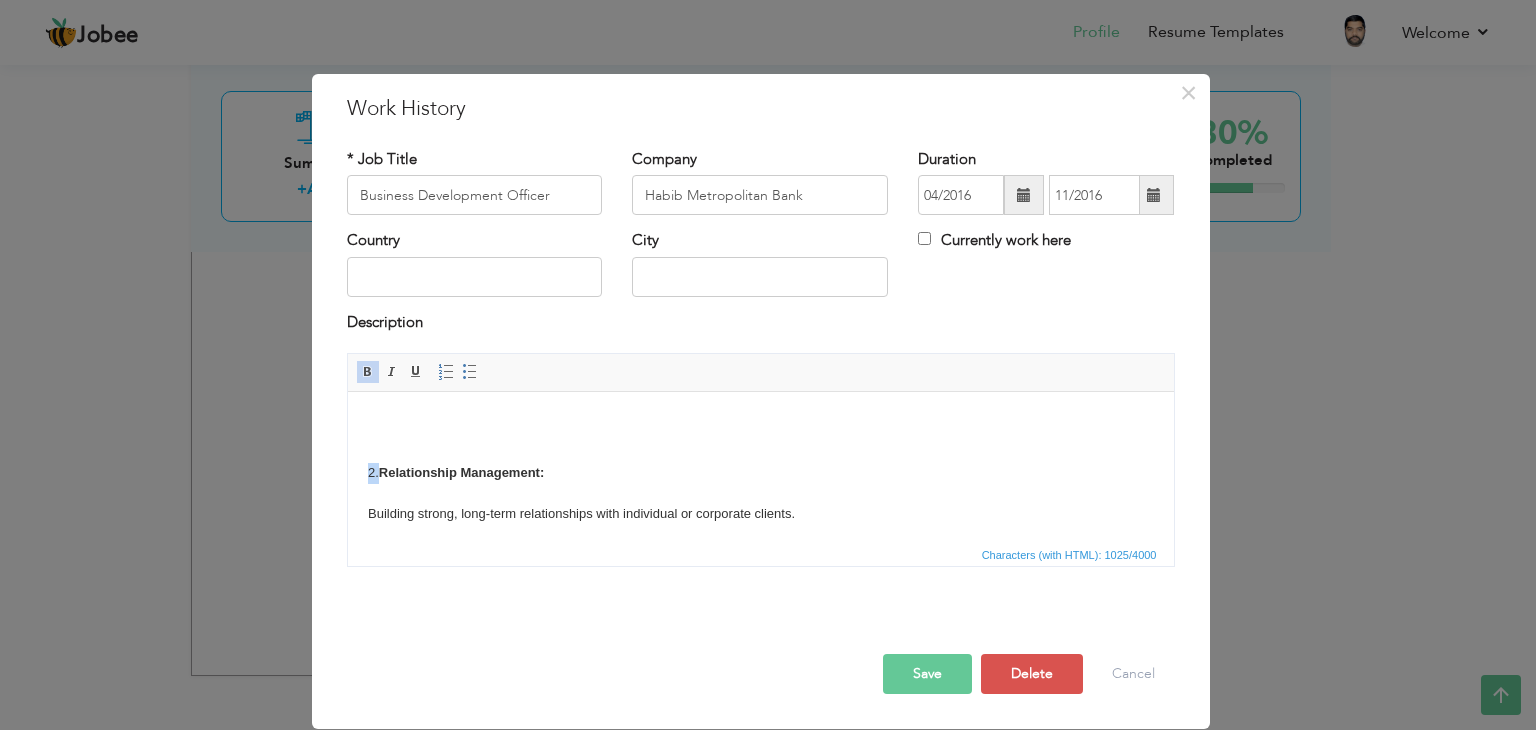 drag, startPoint x: 378, startPoint y: 471, endPoint x: 363, endPoint y: 472, distance: 15.033297 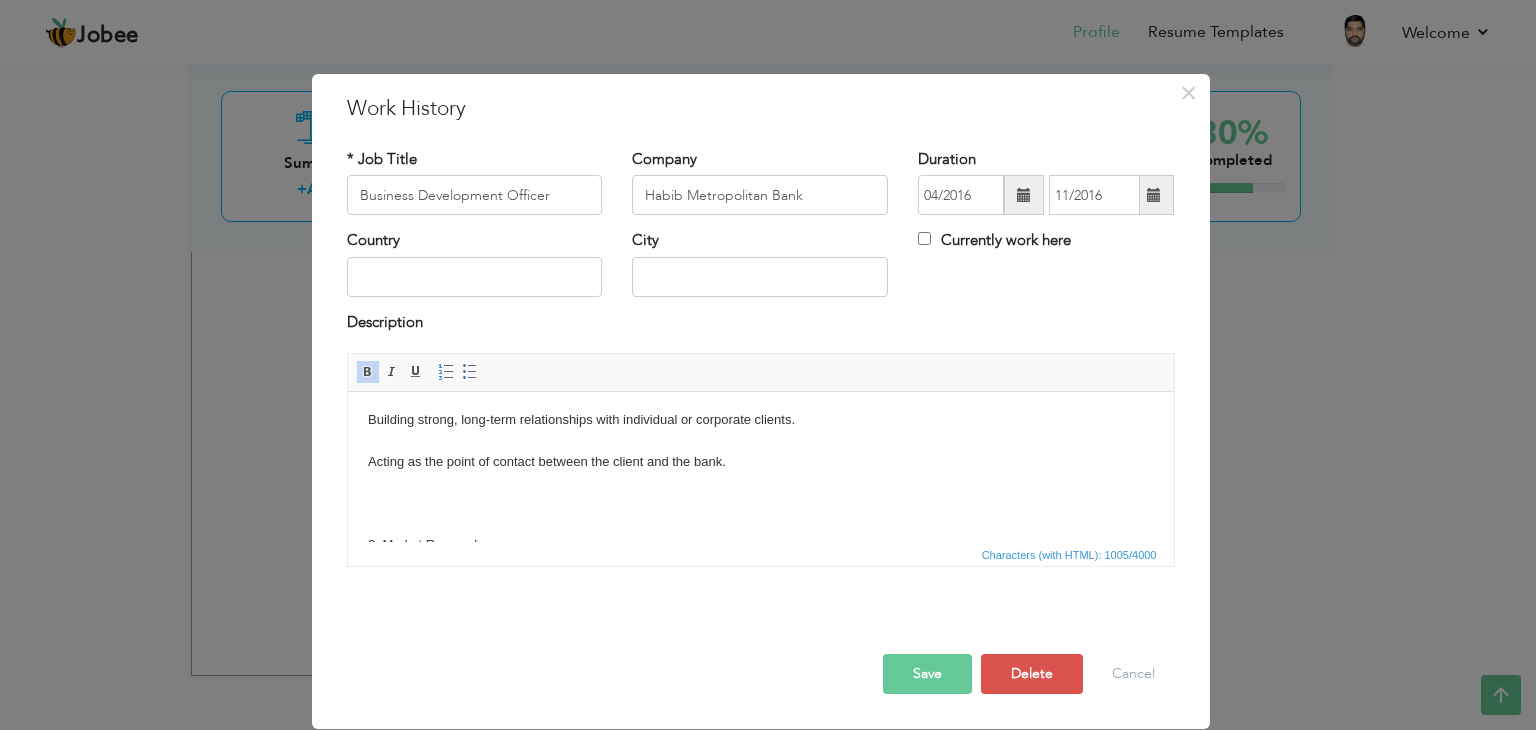 scroll, scrollTop: 100, scrollLeft: 0, axis: vertical 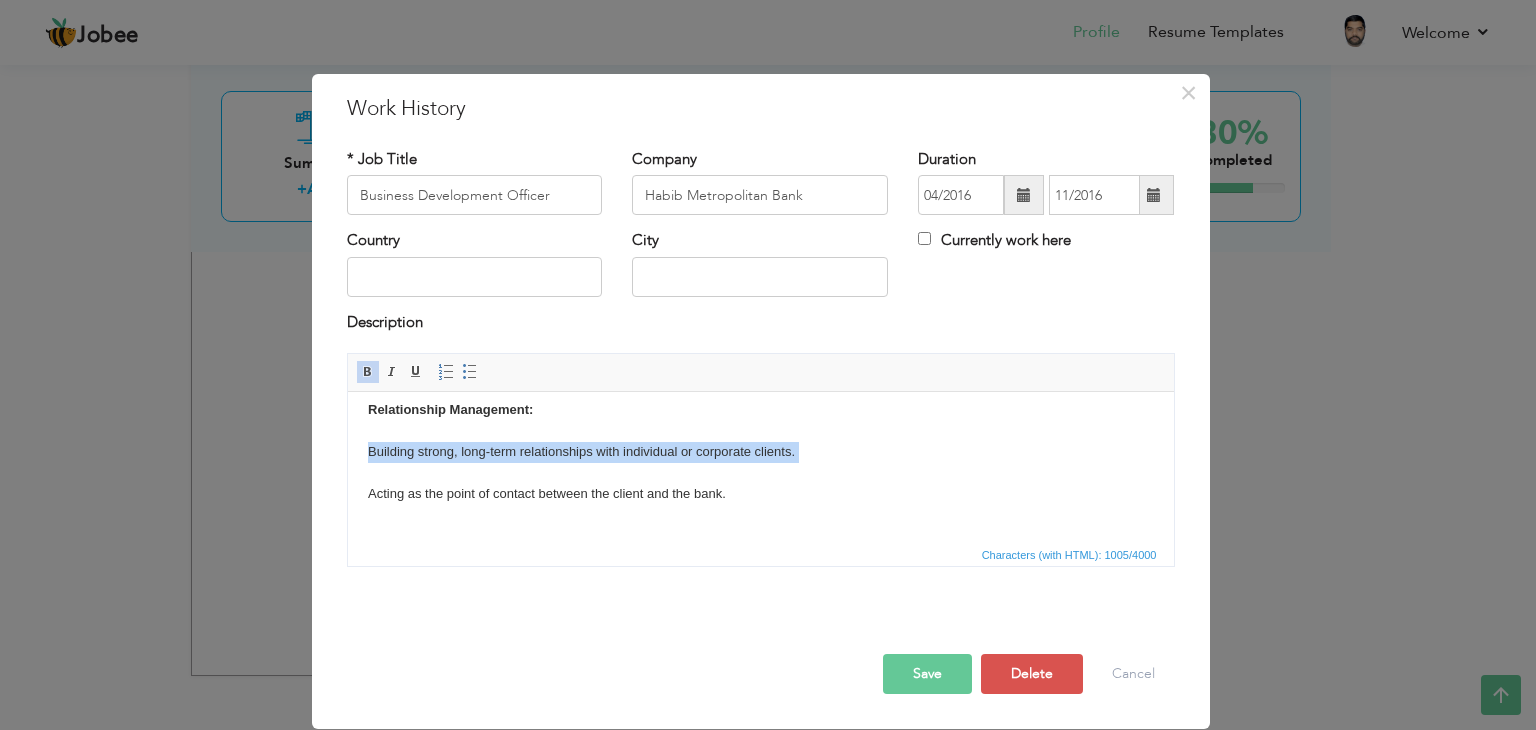 drag, startPoint x: 366, startPoint y: 451, endPoint x: 622, endPoint y: 414, distance: 258.66 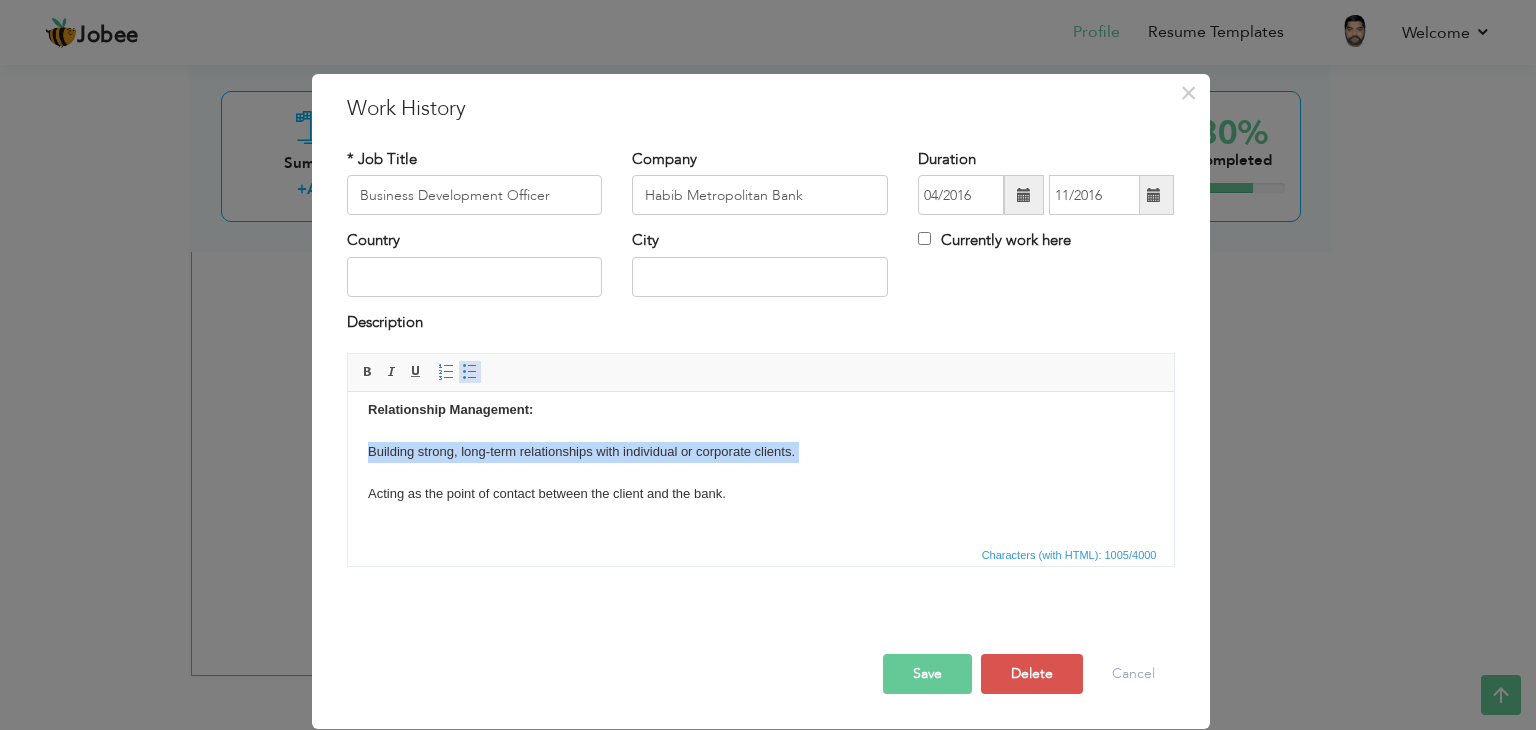 click at bounding box center (470, 372) 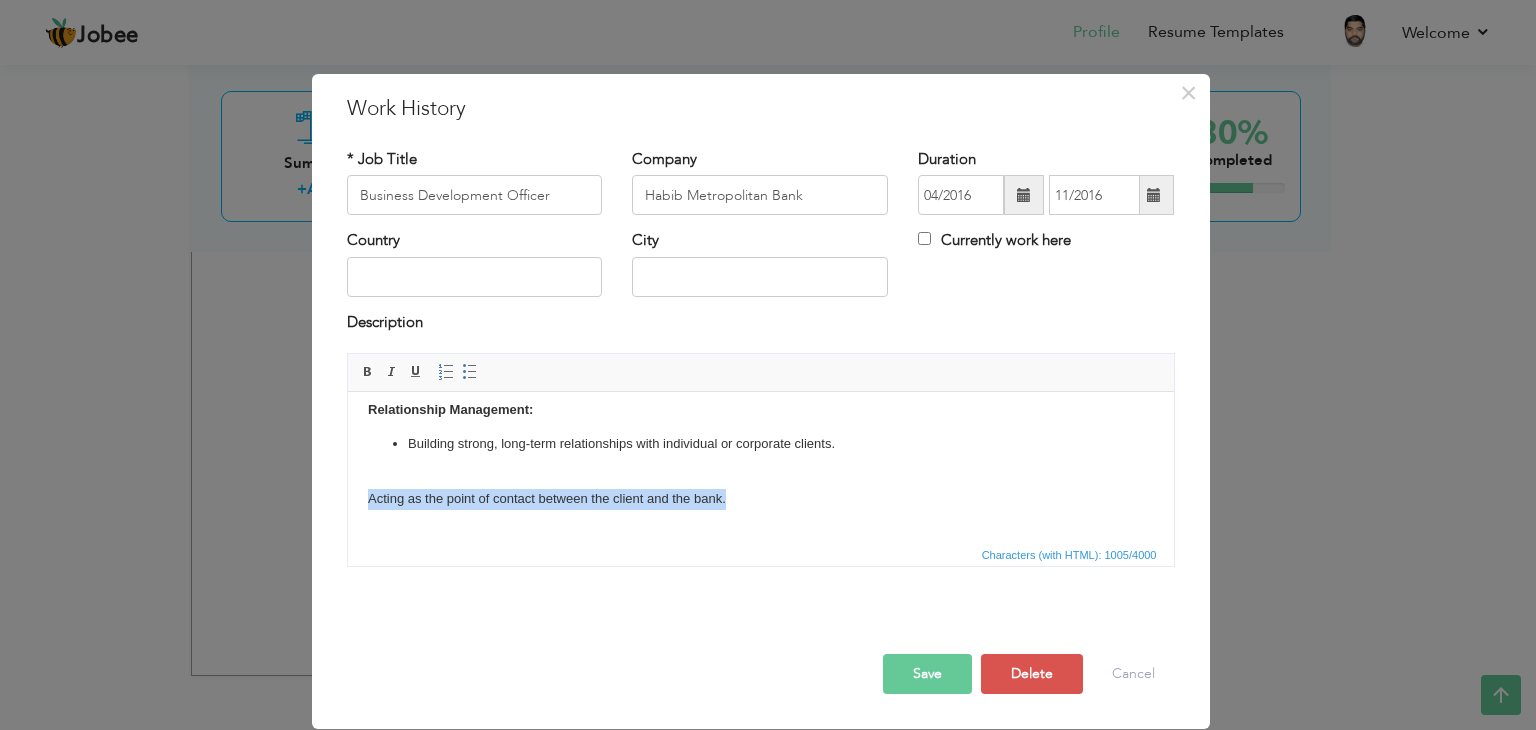 drag, startPoint x: 359, startPoint y: 498, endPoint x: 689, endPoint y: 468, distance: 331.36084 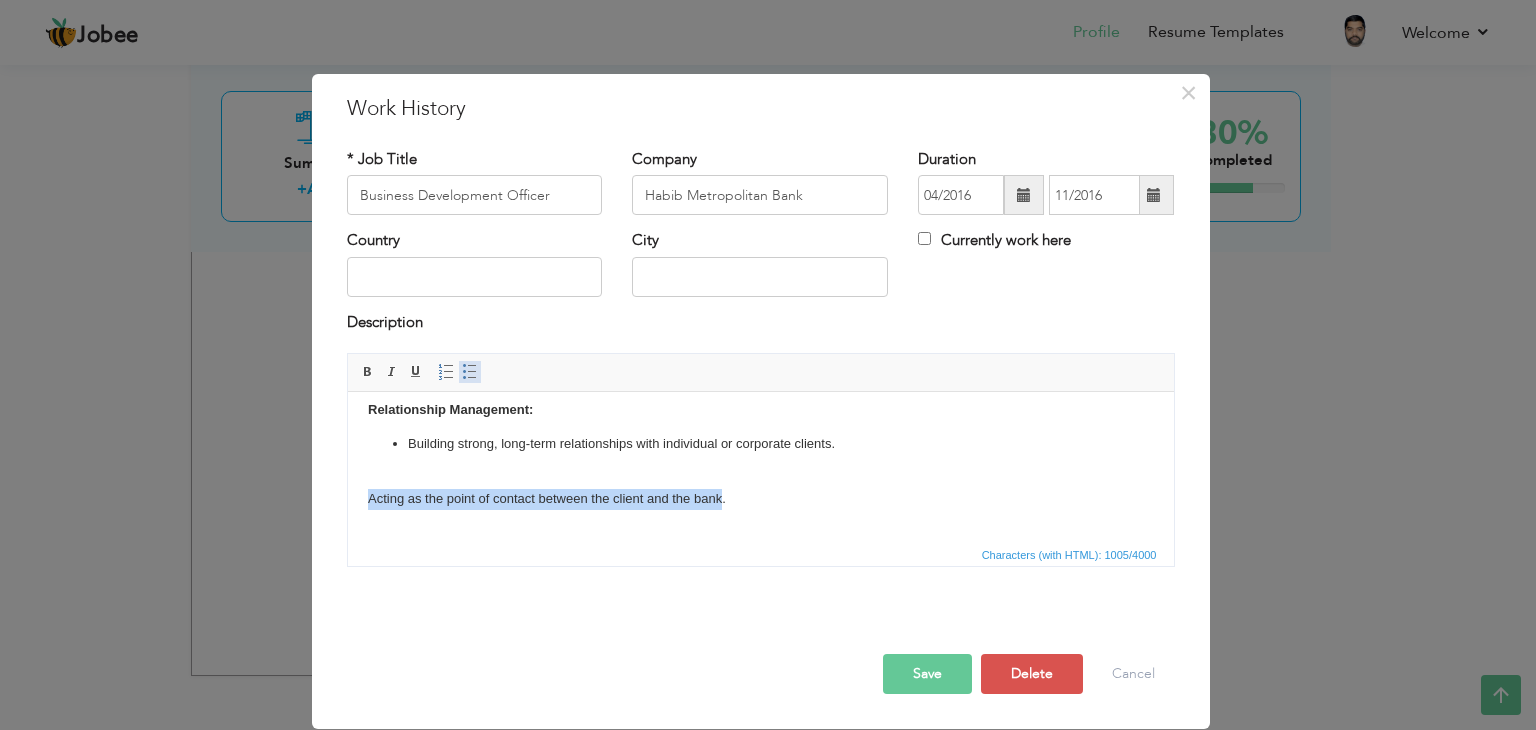 click at bounding box center (470, 372) 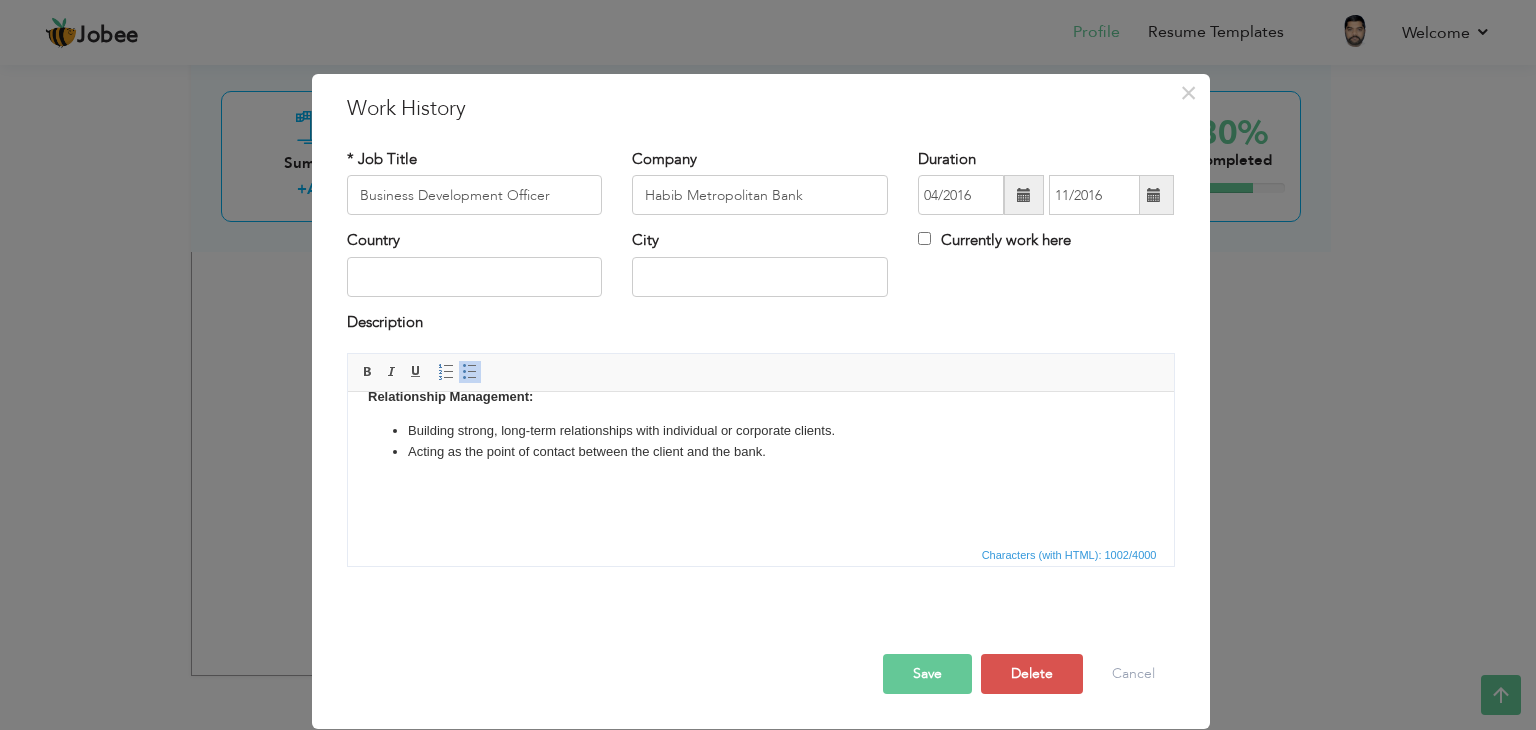 scroll, scrollTop: 200, scrollLeft: 0, axis: vertical 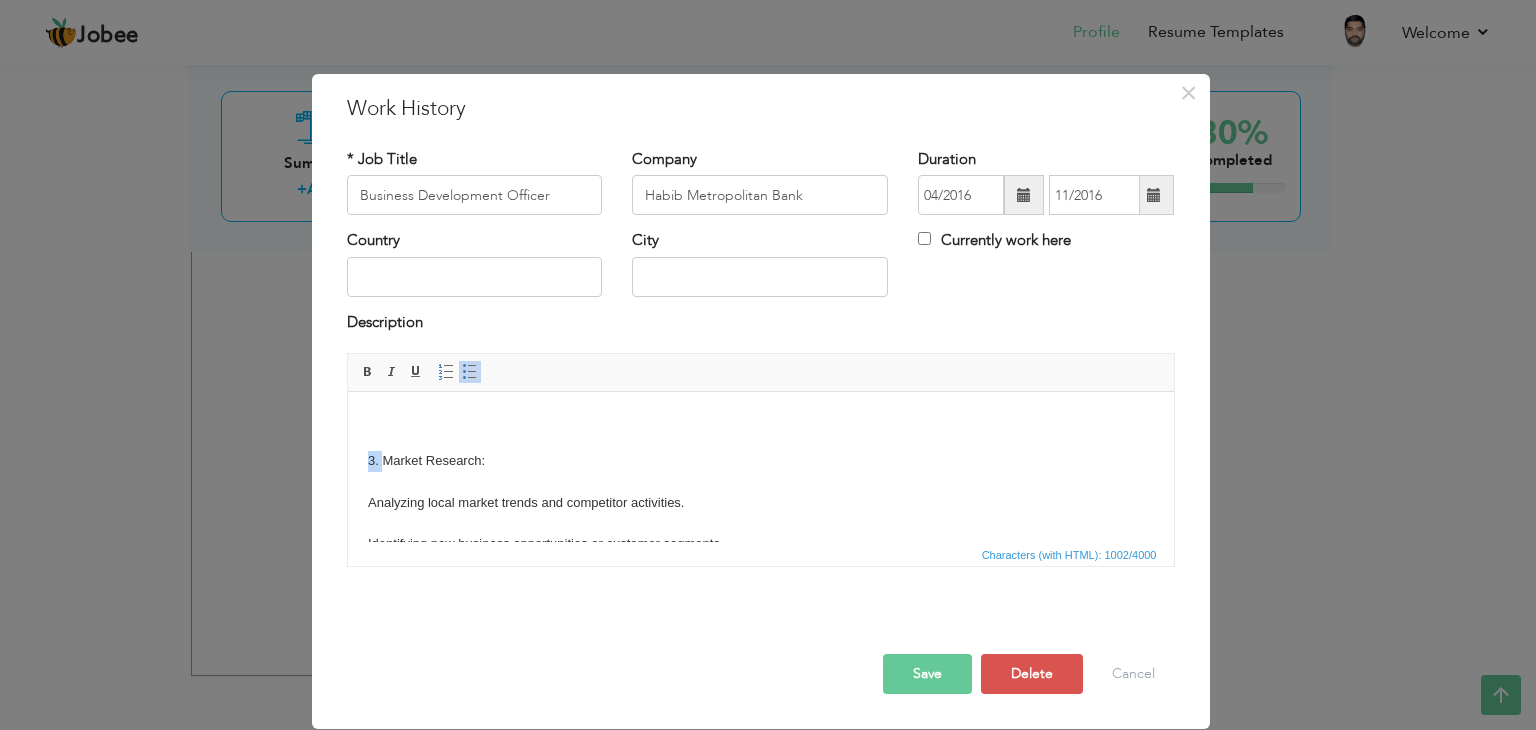 drag, startPoint x: 379, startPoint y: 464, endPoint x: 683, endPoint y: 864, distance: 502.4102 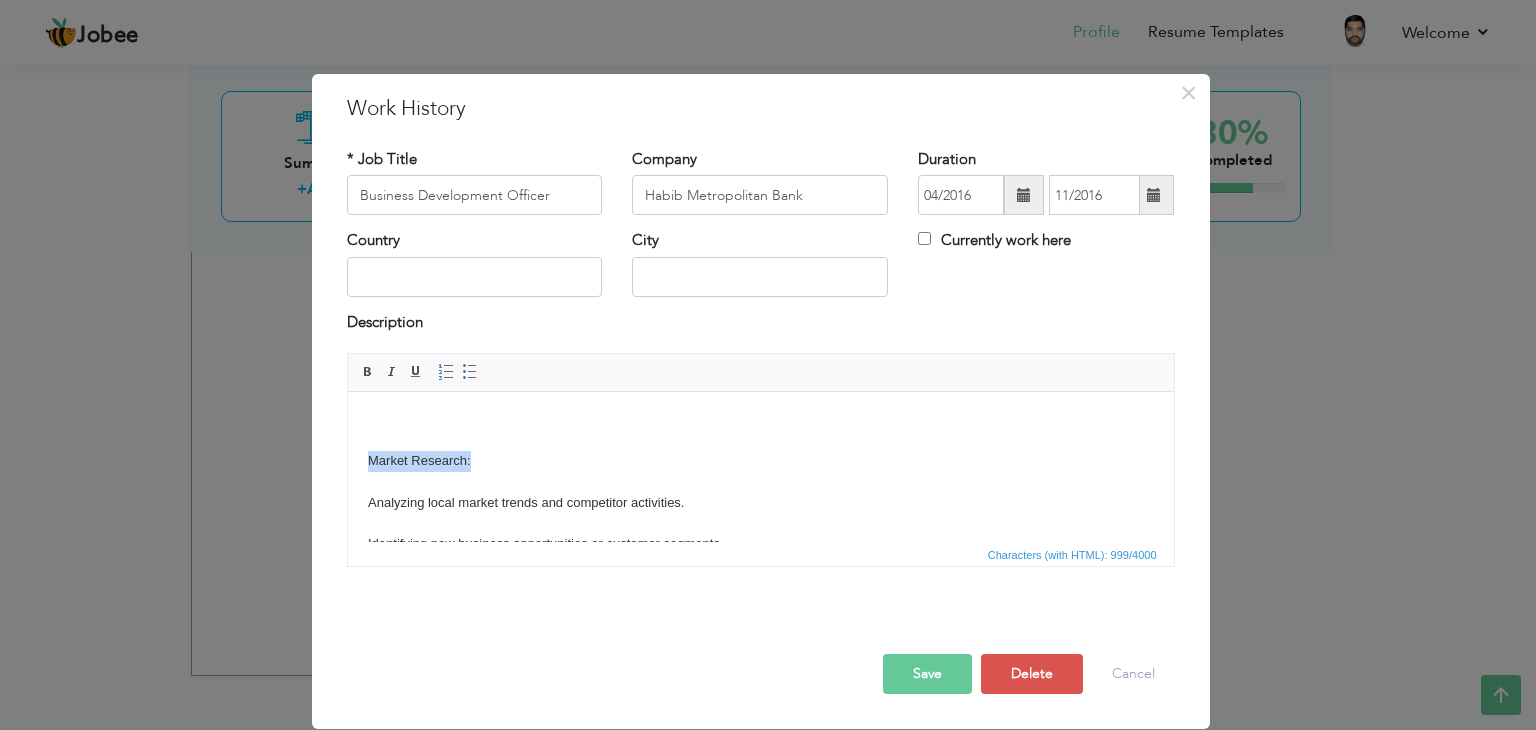 drag, startPoint x: 358, startPoint y: 460, endPoint x: 455, endPoint y: 452, distance: 97.32934 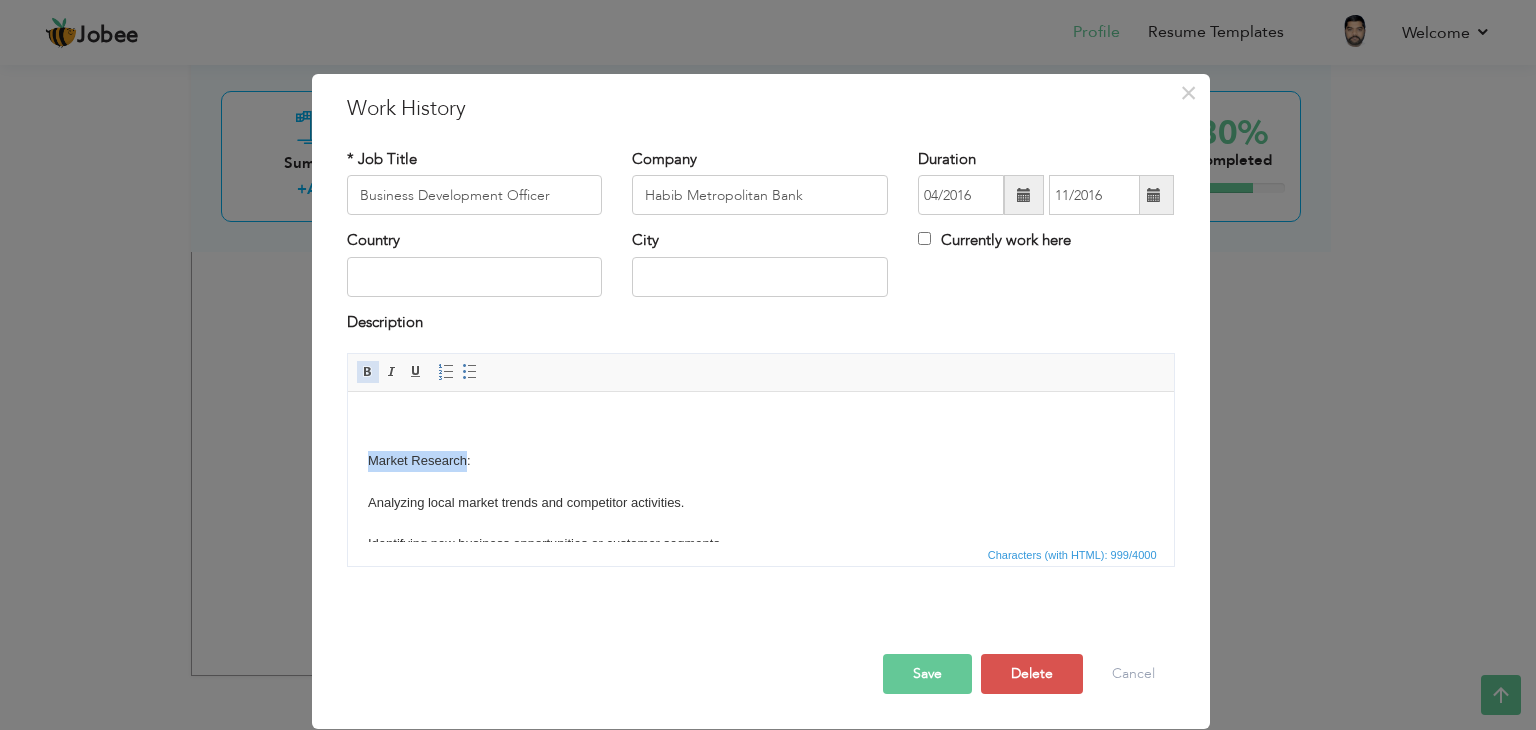 click at bounding box center [368, 372] 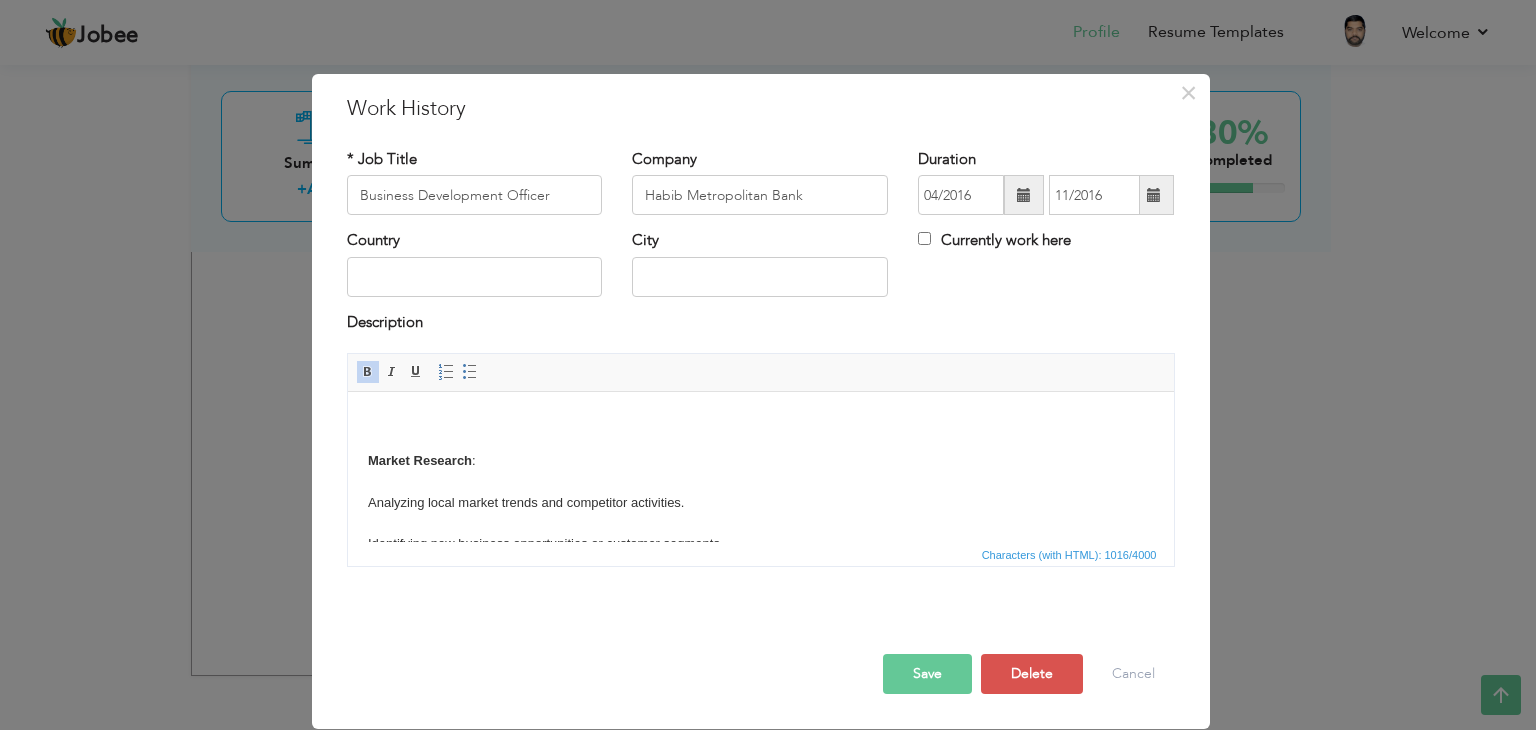 click on "Client Acquisition: Finding and reaching out to potential new customers or businesses. Promoting banking products like loans, savings accounts, credit cards, or investment services. Relationship Management: Building strong, long-term relationships with individual or corporate clients. Acting as the point of contact between the client and the bank . Market Research : Analyzing local market trends and competitor activities. Identifying new business opportunities or customer segments. 4. Sales Target Achievement: Meeting monthly or quarterly sales and revenue targets. Preparing regular reports on performance and opportunities. 5. Product Promotion: Explaining and selling banking services tailored to client needs. Participating in promotional campaigns or financial literacy events." at bounding box center (760, 550) 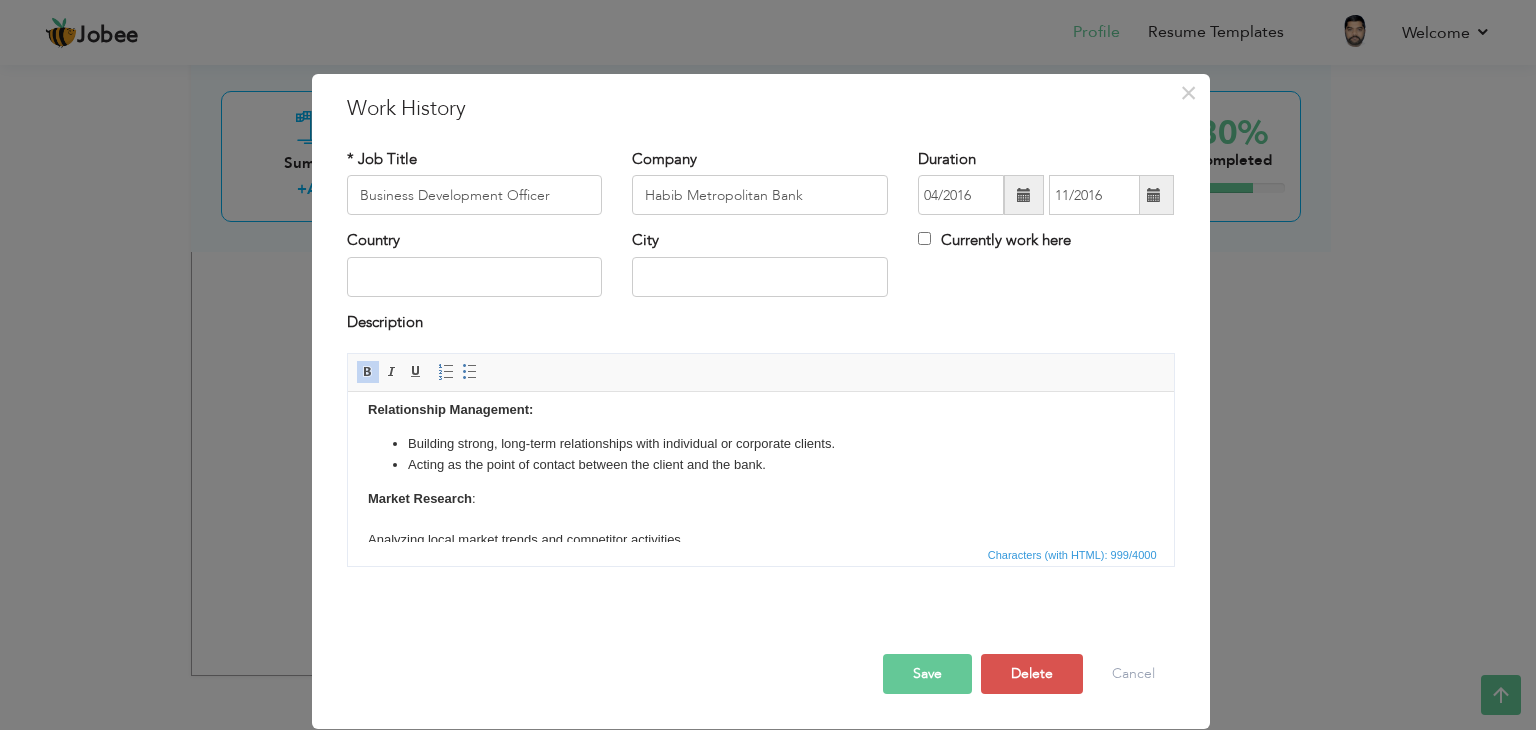 scroll, scrollTop: 200, scrollLeft: 0, axis: vertical 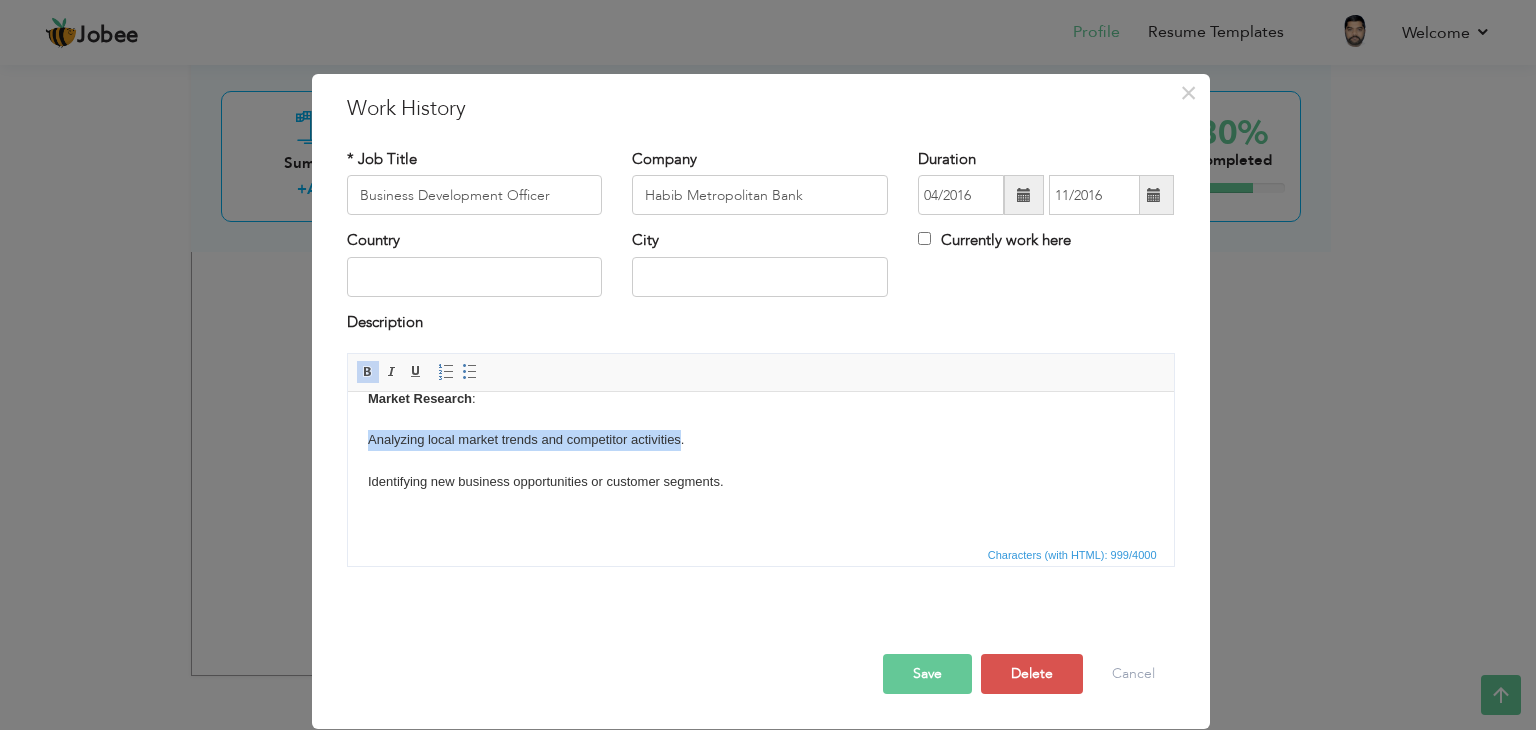 drag, startPoint x: 368, startPoint y: 439, endPoint x: 638, endPoint y: 446, distance: 270.09073 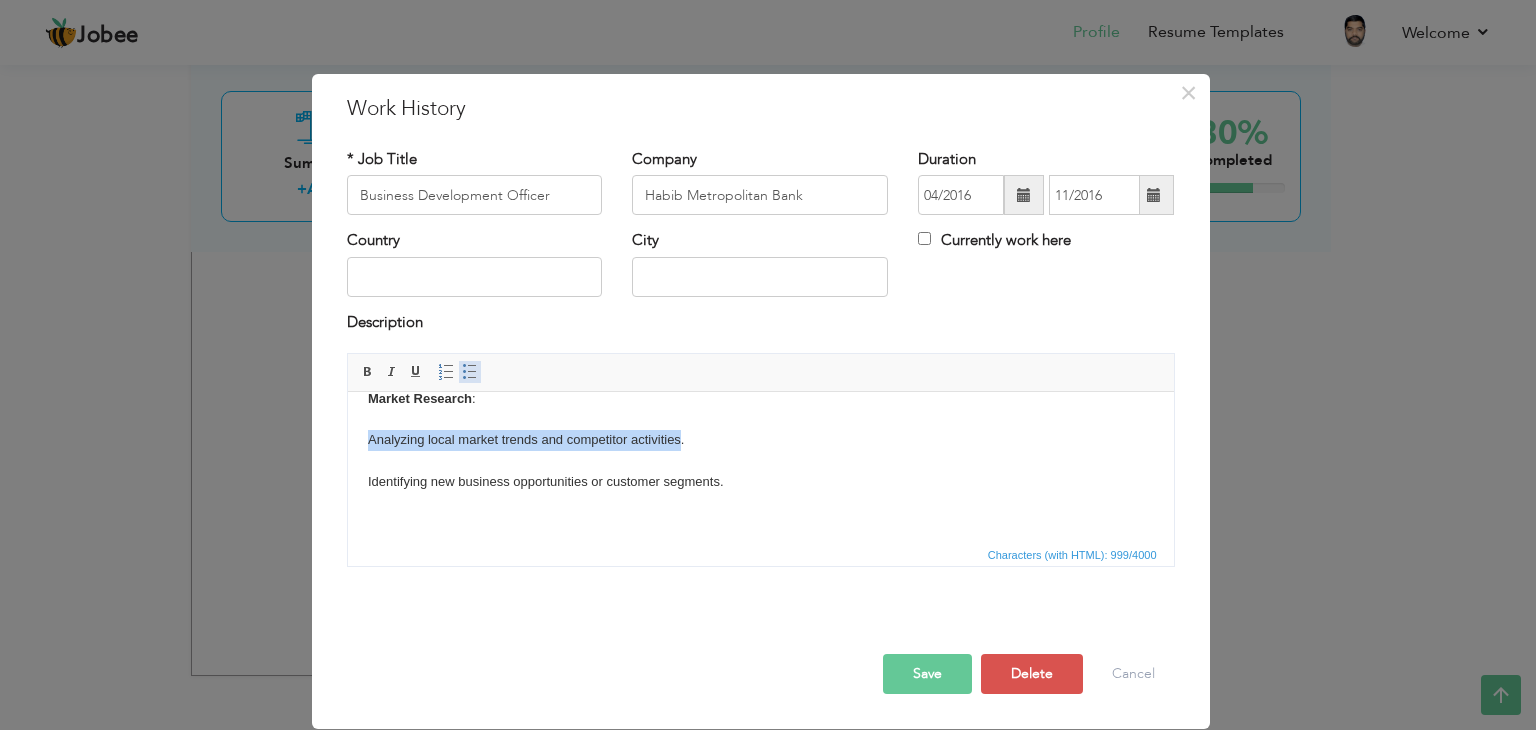 click at bounding box center (470, 372) 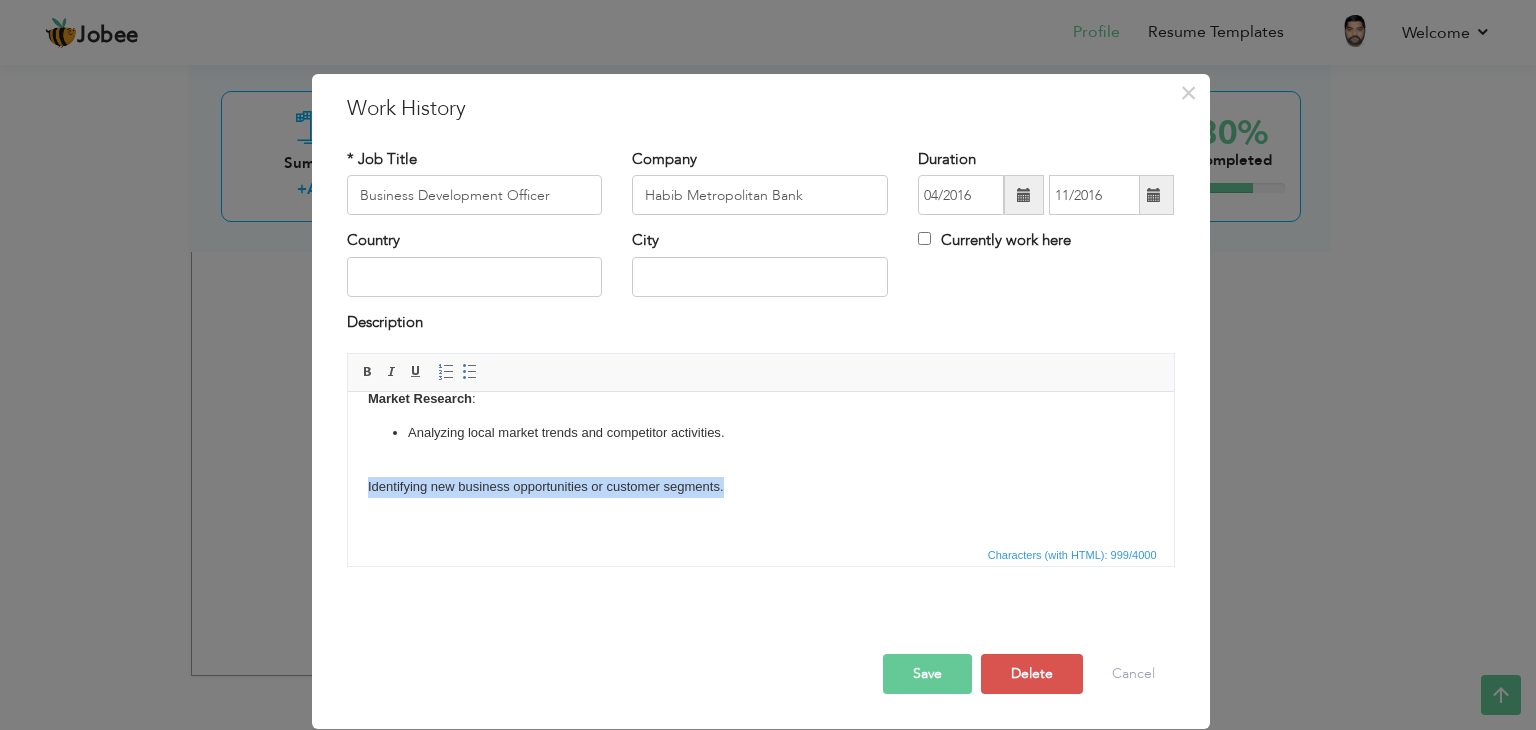 drag, startPoint x: 361, startPoint y: 484, endPoint x: 623, endPoint y: 444, distance: 265.03586 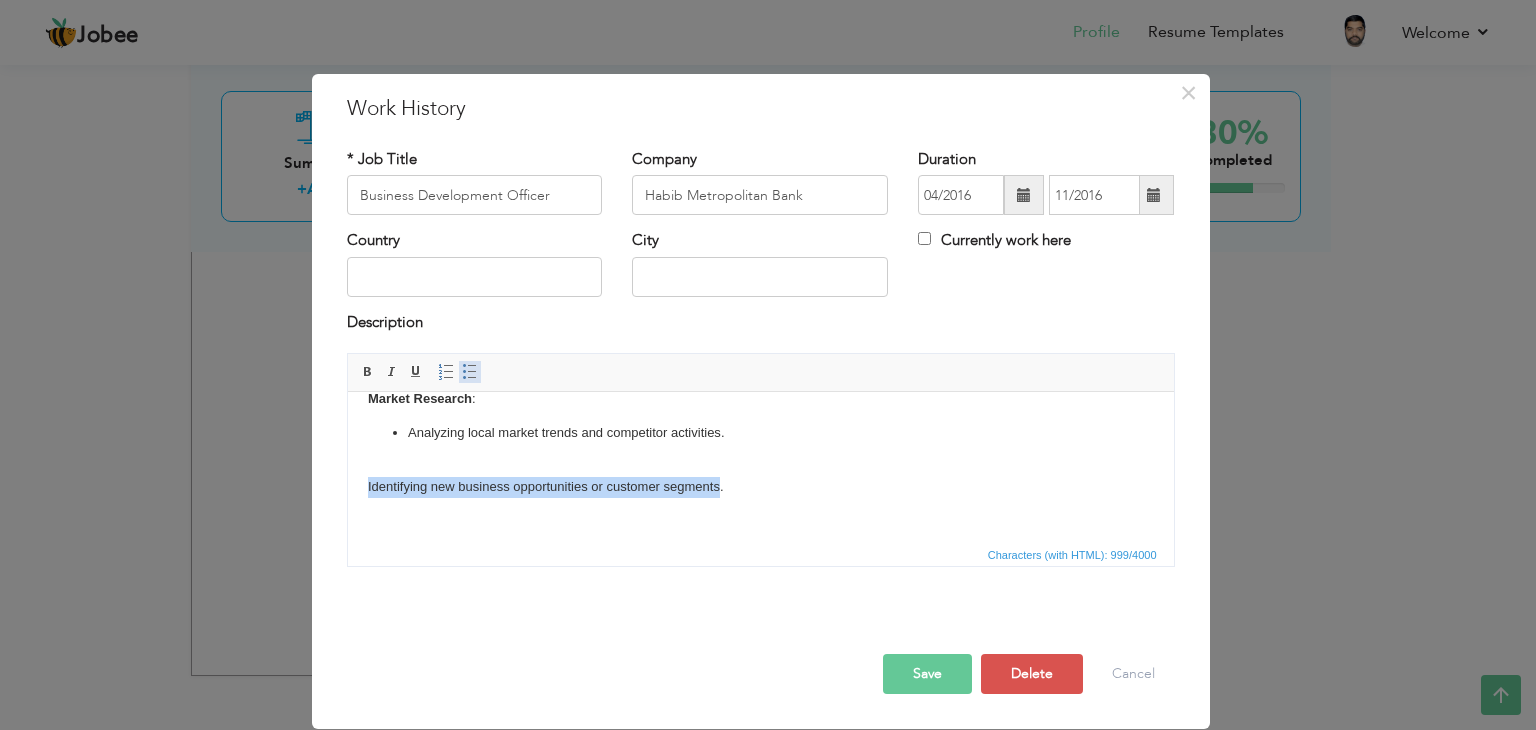 click at bounding box center [470, 372] 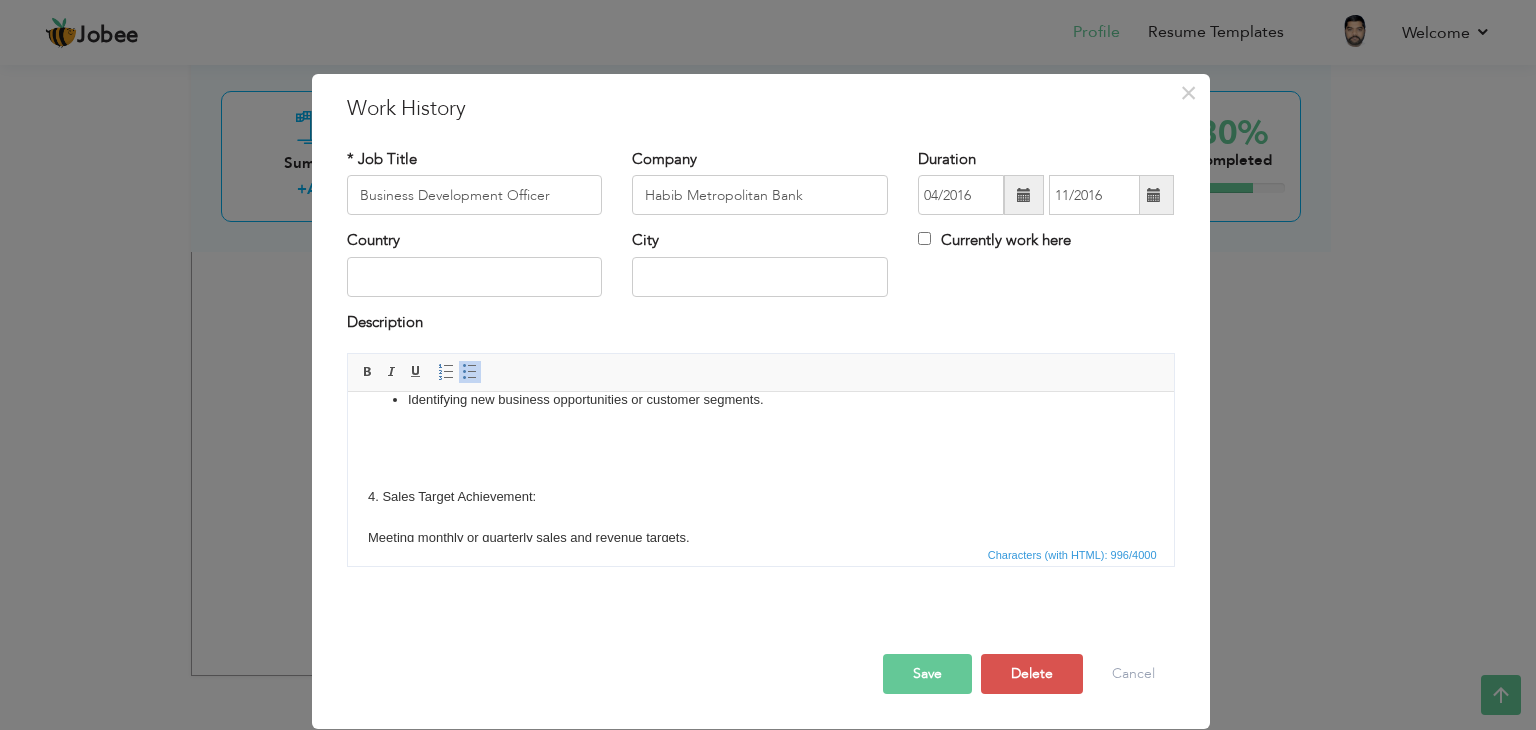 scroll, scrollTop: 288, scrollLeft: 0, axis: vertical 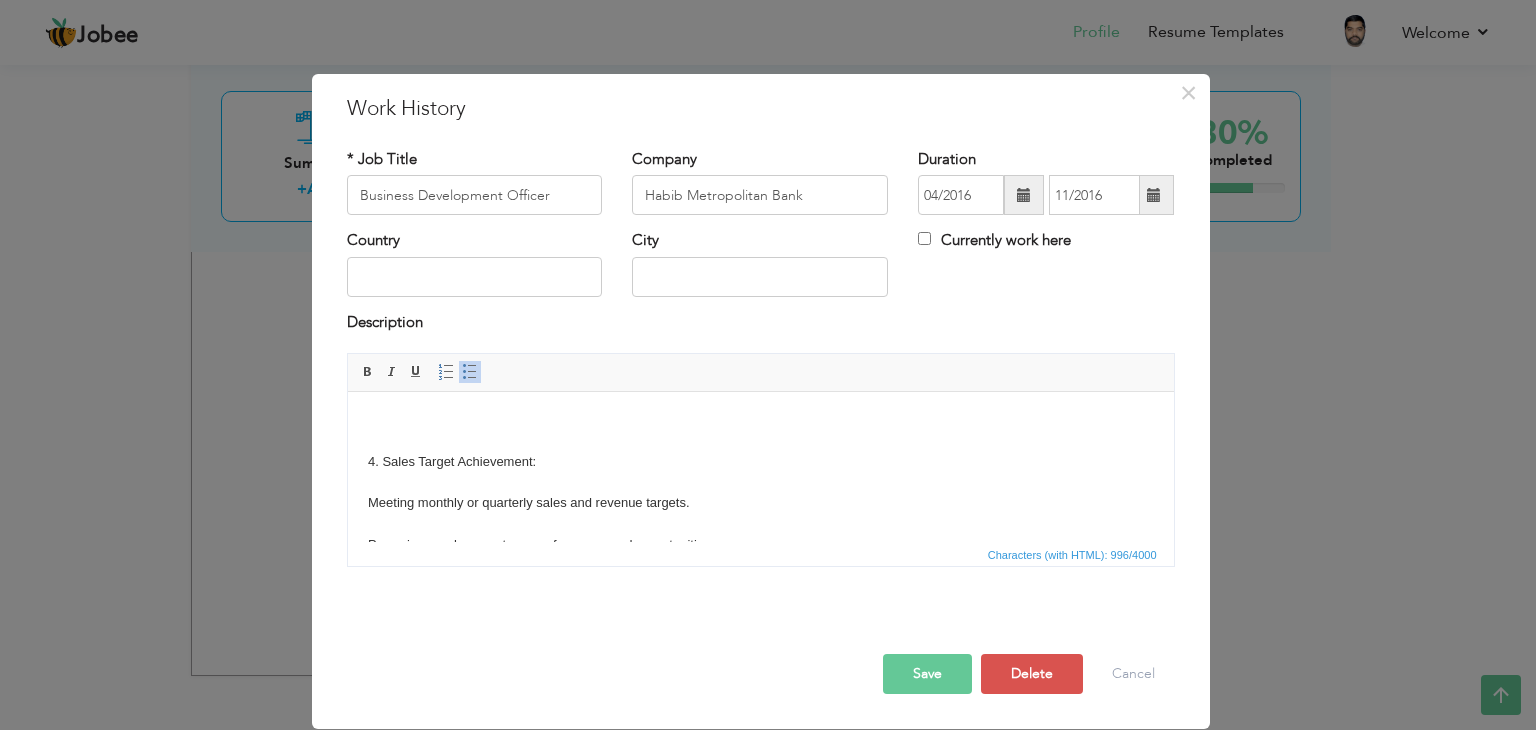 click on "Client Acquisition: Finding and reaching out to potential new customers or businesses. Promoting banking products like loans, savings accounts, credit cards, or investment services. Relationship Management: Building strong, long-term relationships with individual or corporate clients. Acting as the point of contact between the client and the bank . Market Research : Analyzing local market trends and competitor activities . Identifying new business opportunities or customer segments . 4. Sales Target Achievement: Meeting monthly or quarterly sales and revenue targets. Preparing regular reports on performance and opportunities. 5. Product Promotion: Explaining and selling banking services tailored to client needs. Participating in promotional campaigns or financial literacy events." at bounding box center [760, 423] 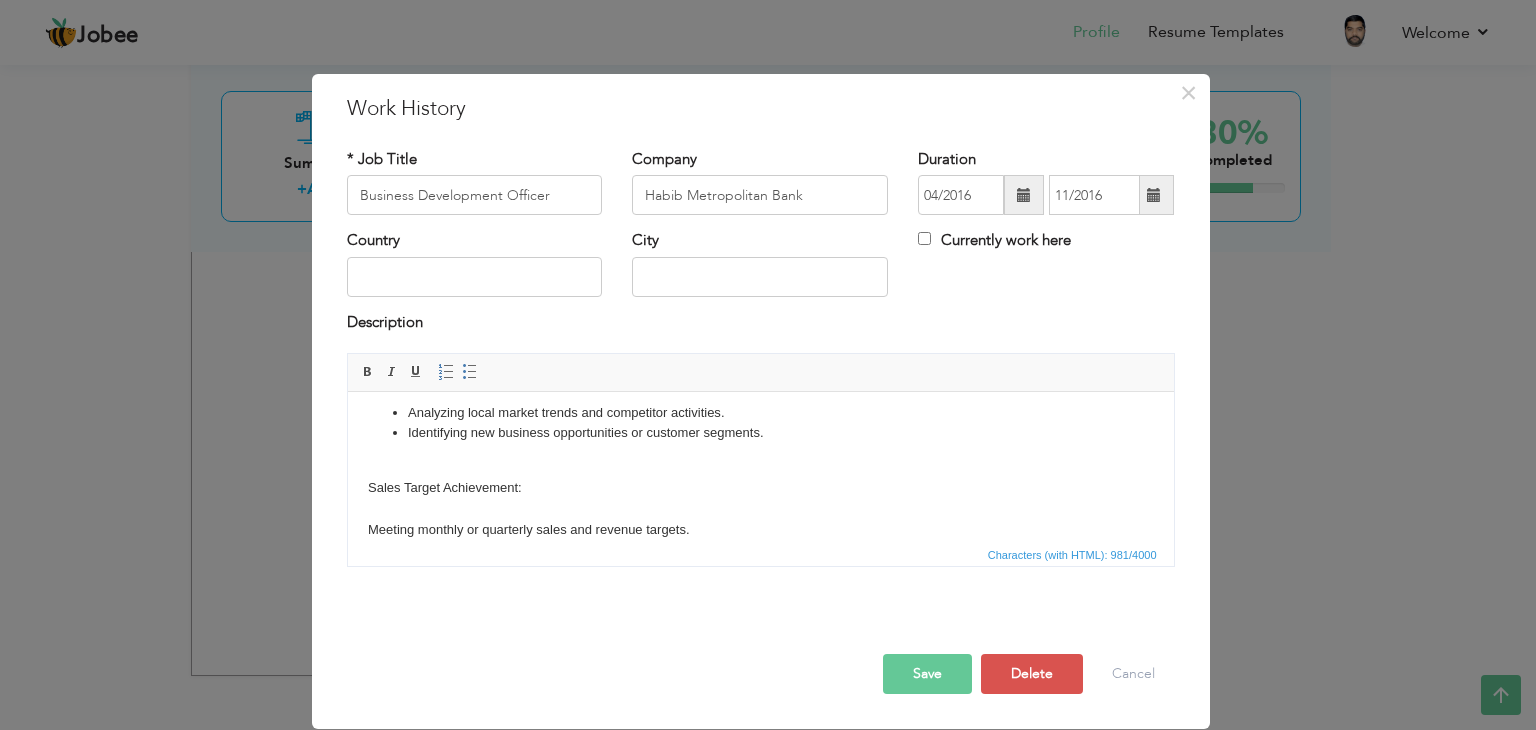 scroll, scrollTop: 188, scrollLeft: 0, axis: vertical 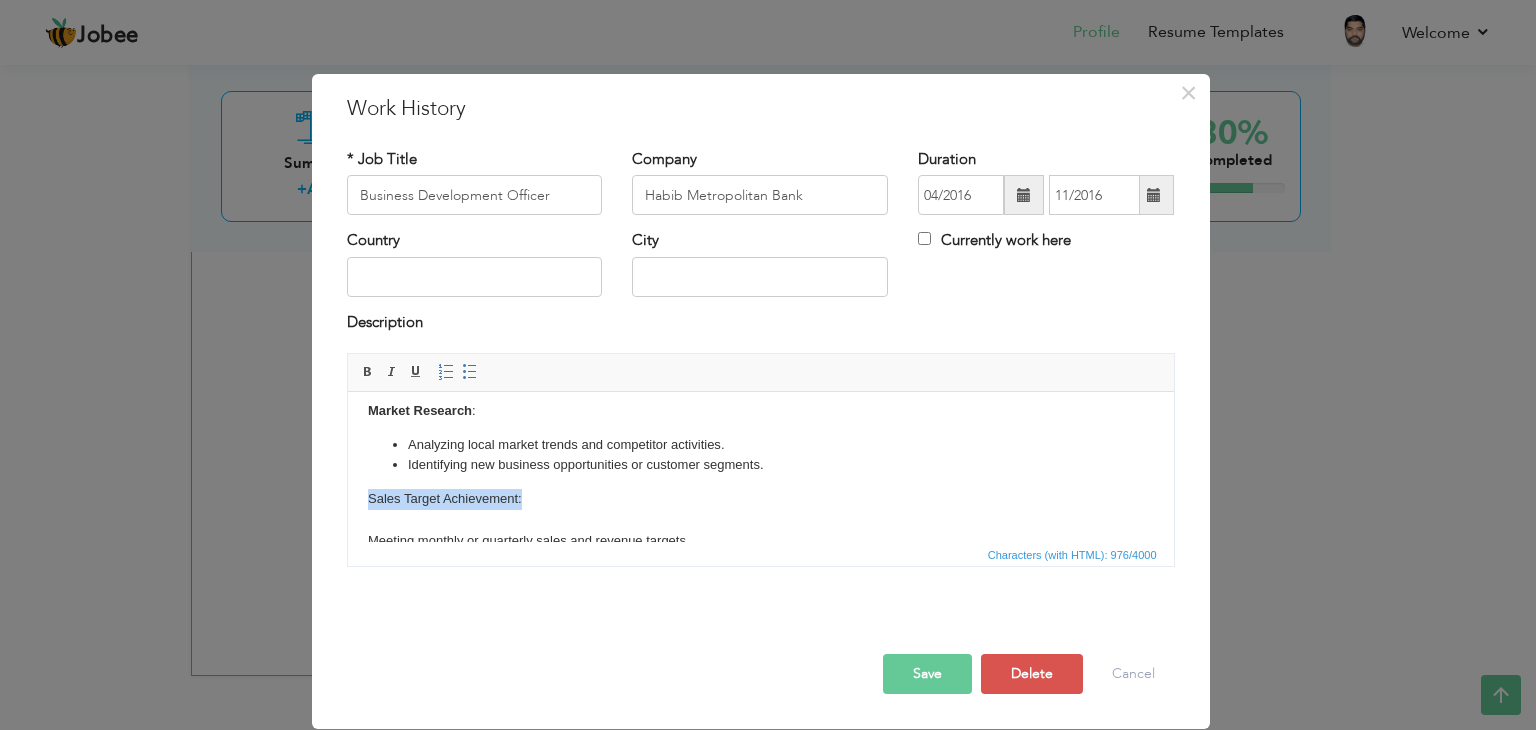 drag, startPoint x: 363, startPoint y: 496, endPoint x: 512, endPoint y: 475, distance: 150.4726 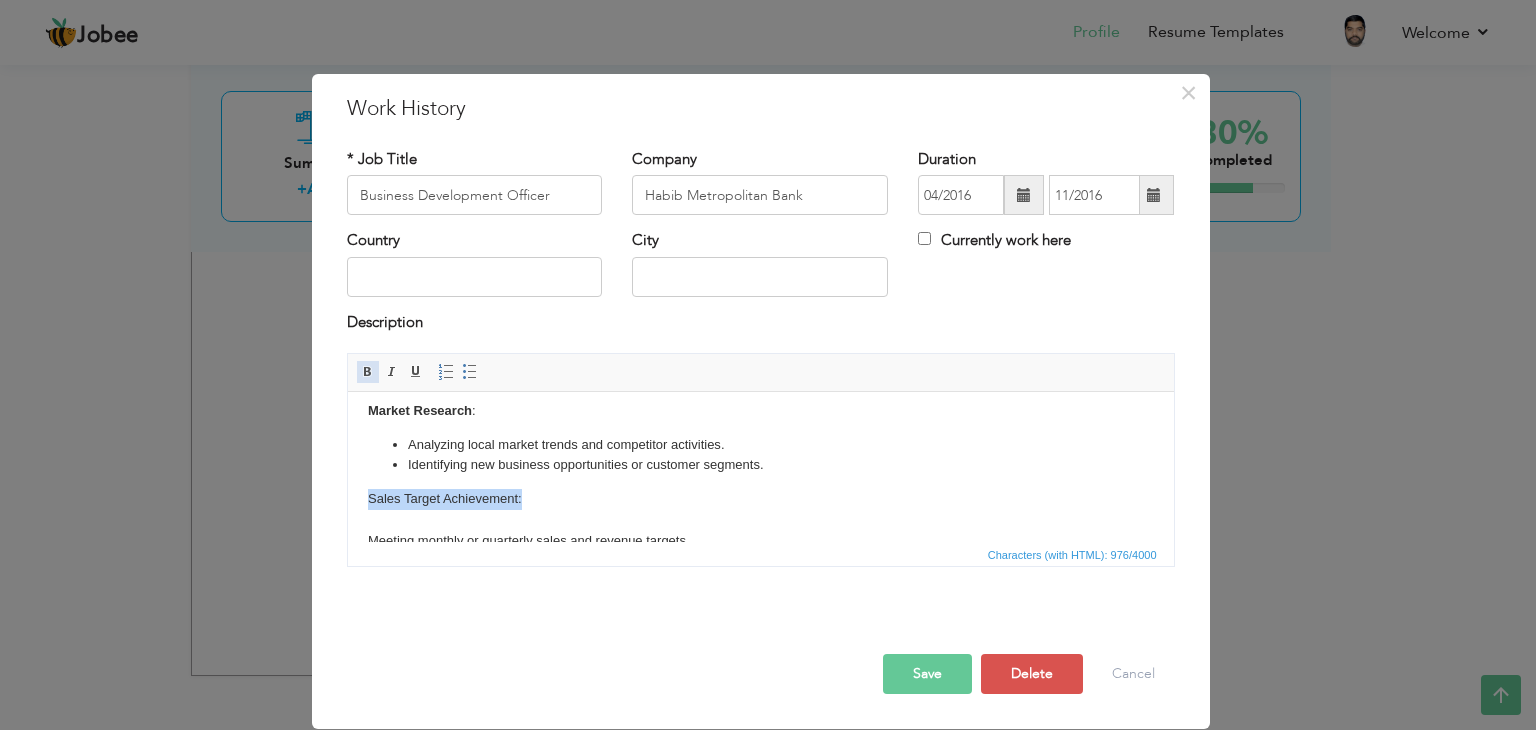 click at bounding box center [368, 372] 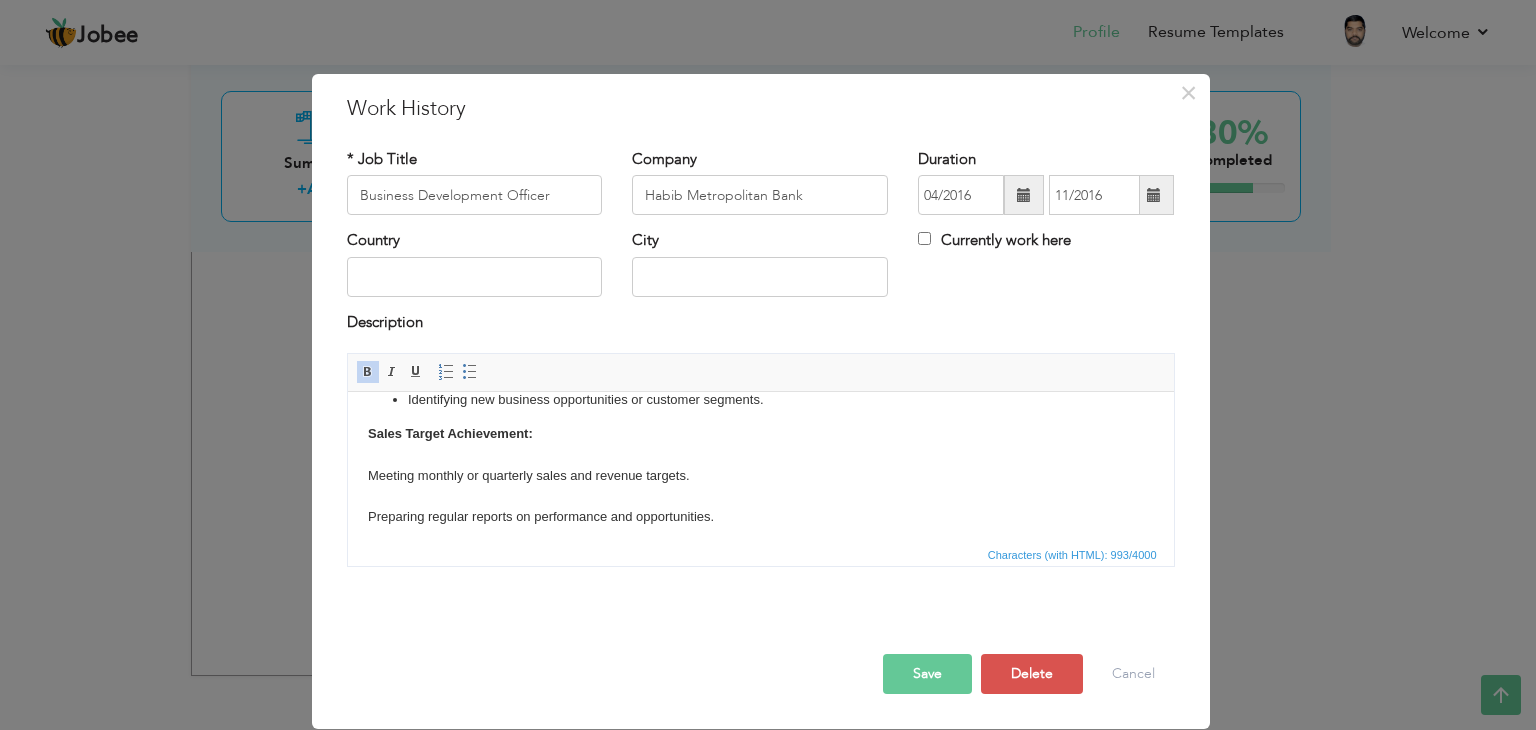 scroll, scrollTop: 288, scrollLeft: 0, axis: vertical 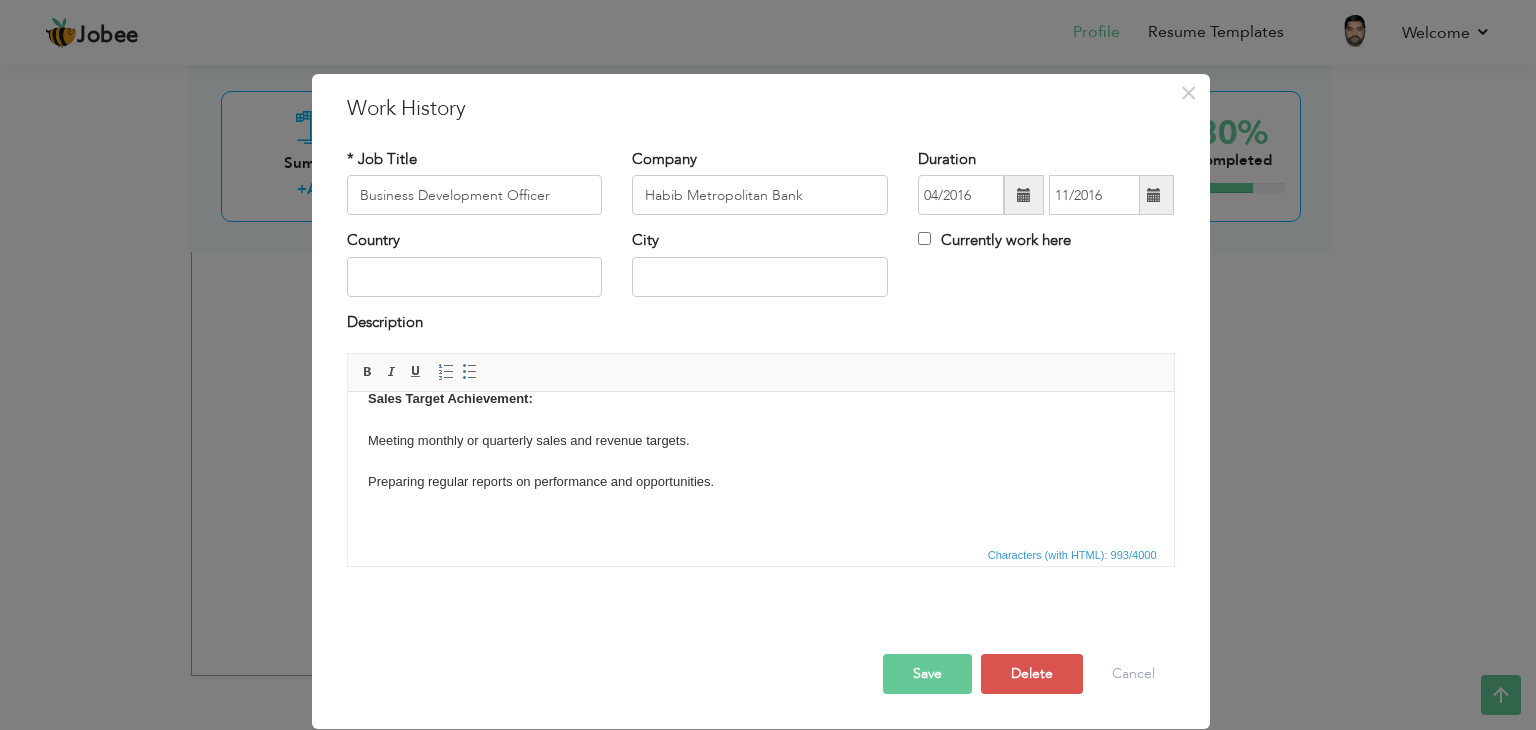 click on "Client Acquisition: Finding and reaching out to potential new customers or businesses. Promoting banking products like loans, savings accounts, credit cards, or investment services. Relationship Management: Building strong, long-term relationships with individual or corporate clients. Acting as the point of contact between the client and the bank . Market Research : Analyzing local market trends and competitor activities . Identifying new business opportunities or customer segments . Sales Target Achievement: Meeting monthly or quarterly sales and revenue targets. Preparing regular reports on performance and opportunities. 5. Product Promotion: Explaining and selling banking services tailored to client needs. Participating in promotional campaigns or financial literacy events." at bounding box center (760, 392) 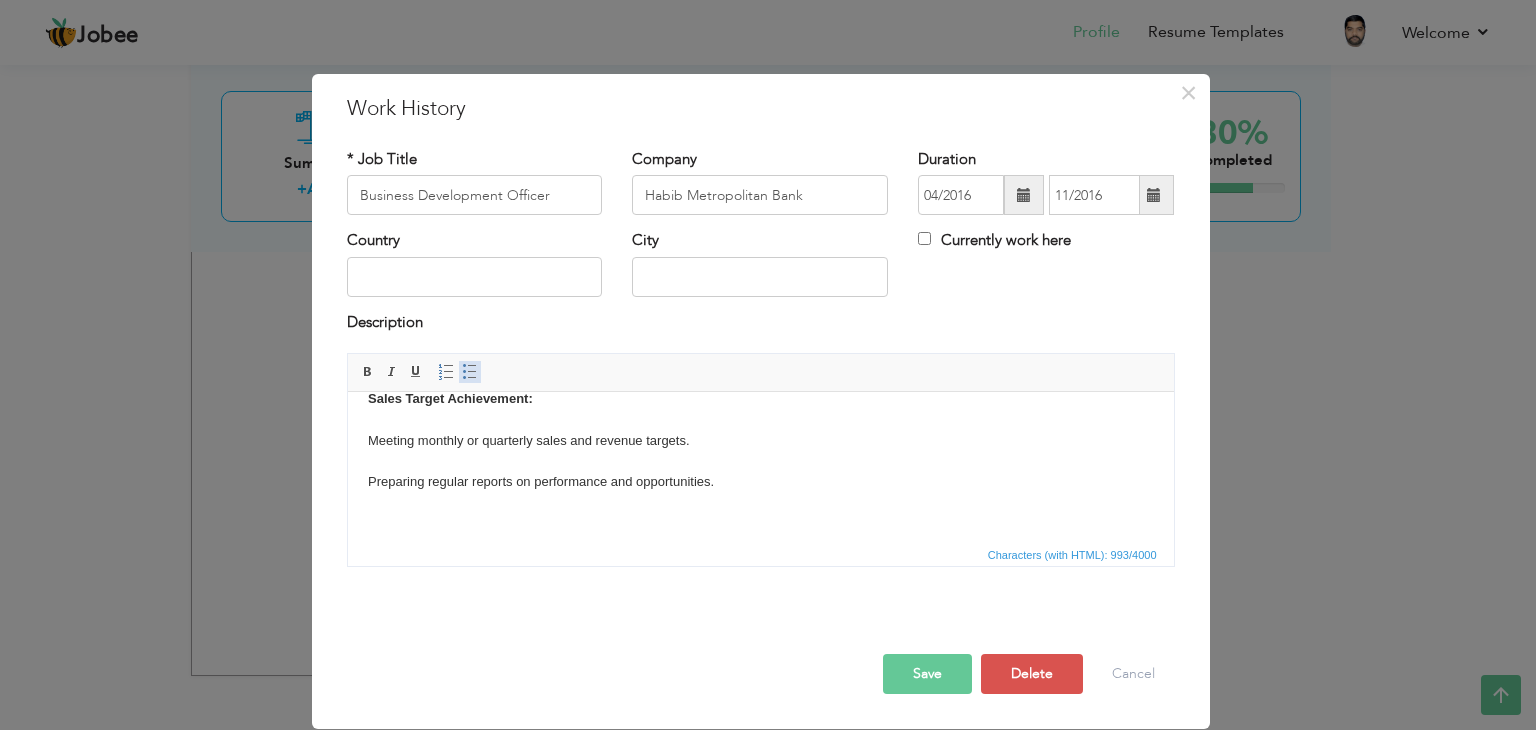 click on "Insert/Remove Bulleted List" at bounding box center (470, 372) 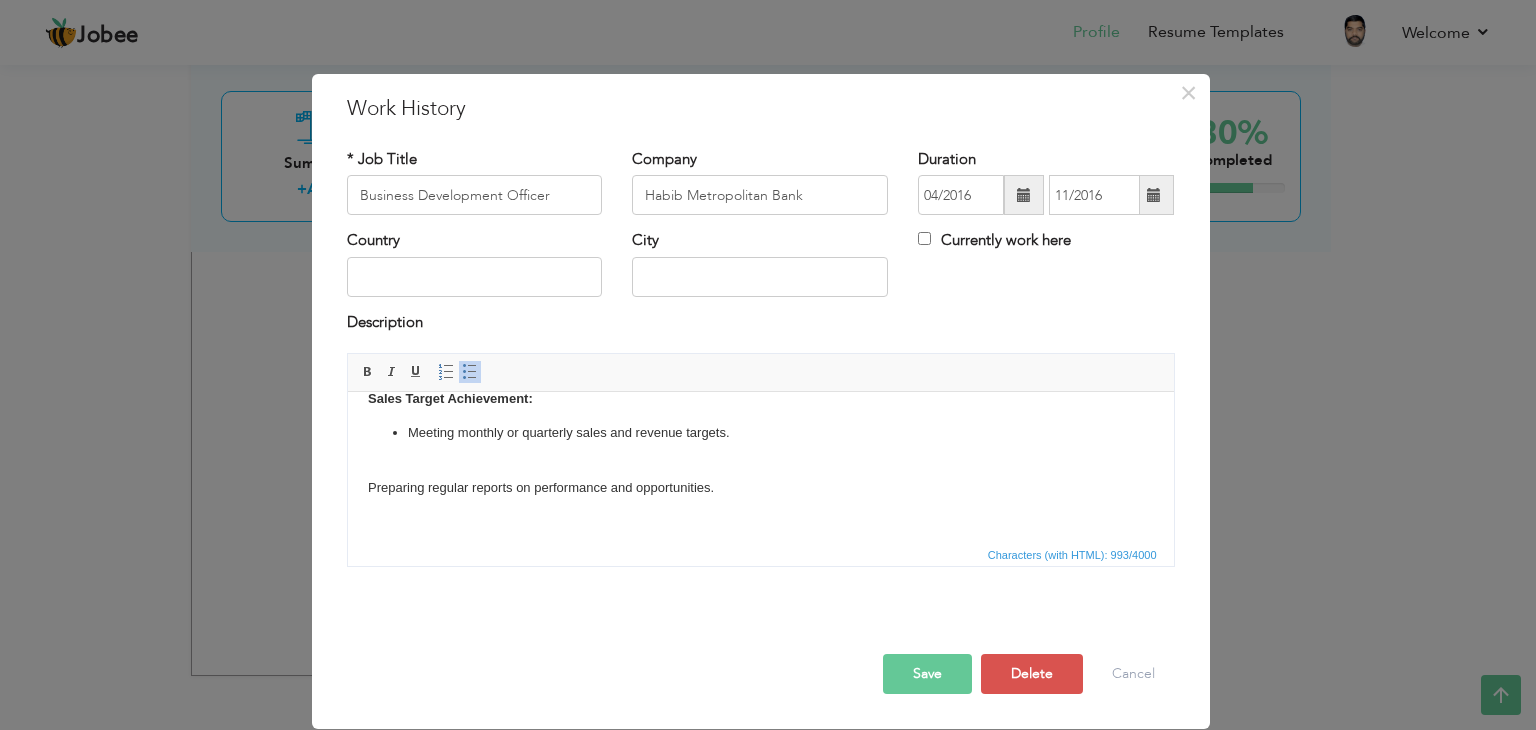 click on "Client Acquisition: Finding and reaching out to potential new customers or businesses. Promoting banking products like loans, savings accounts, credit cards, or investment services. Relationship Management: Building strong, long-term relationships with individual or corporate clients. Acting as the point of contact between the client and the bank . Market Research : Analyzing local market trends and competitor activities . Identifying new business opportunities or customer segments . Sales Target Achievement: Meeting monthly or quarterly sales and revenue targets. Preparing regular reports on performance and opportunities. 5. Product Promotion: Explaining and selling banking services tailored to client needs. Participating in promotional campaigns or financial literacy events." at bounding box center (760, 394) 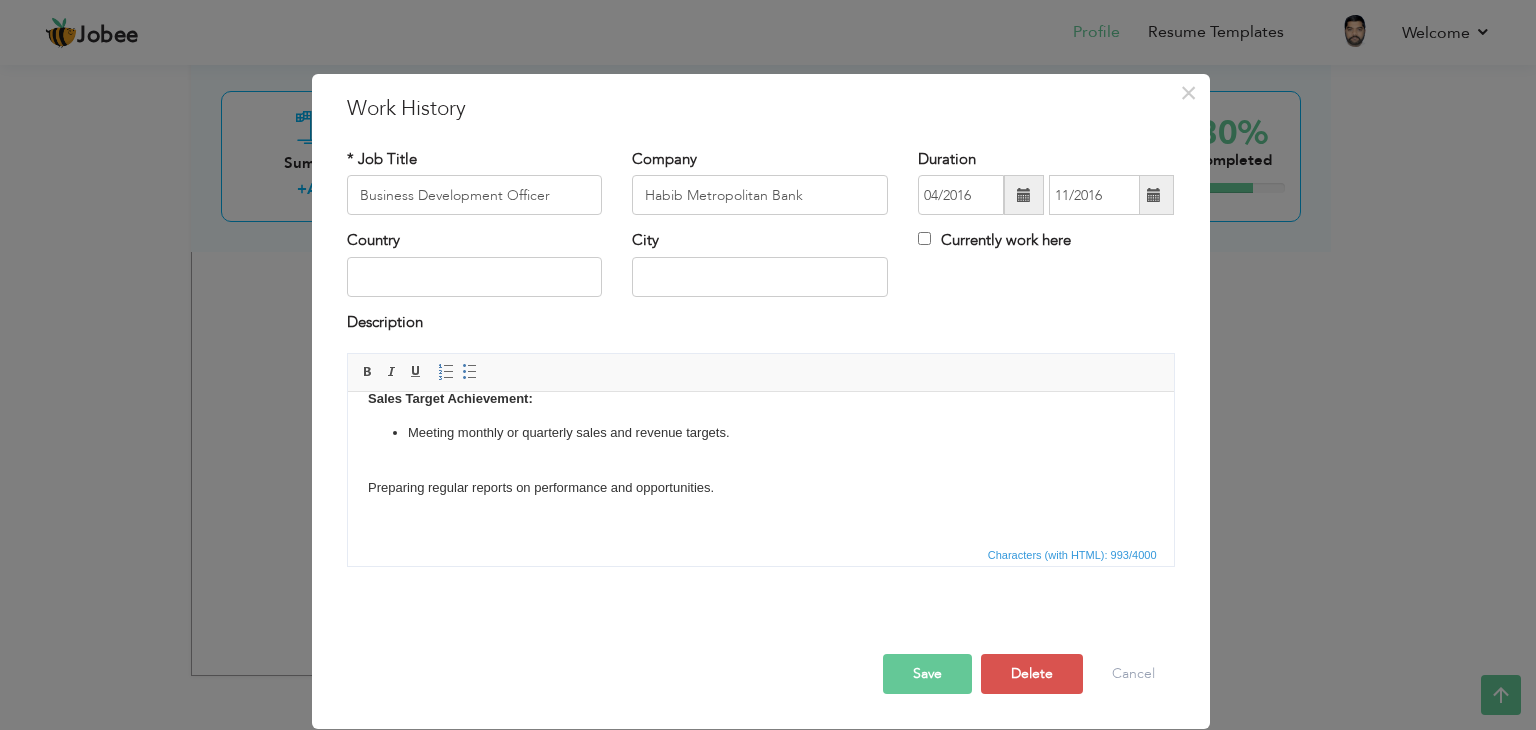 drag, startPoint x: 468, startPoint y: 369, endPoint x: 456, endPoint y: 385, distance: 20 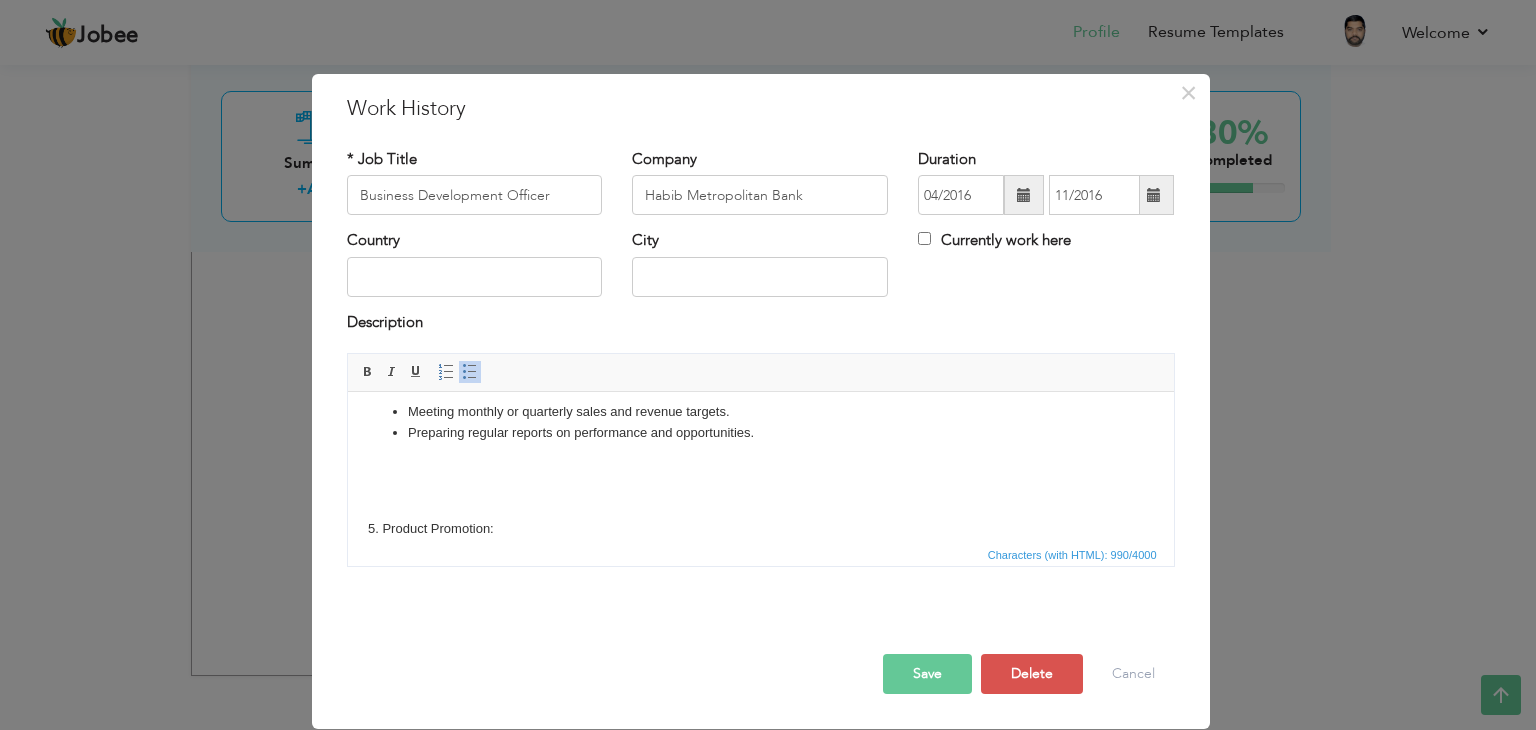 scroll, scrollTop: 409, scrollLeft: 0, axis: vertical 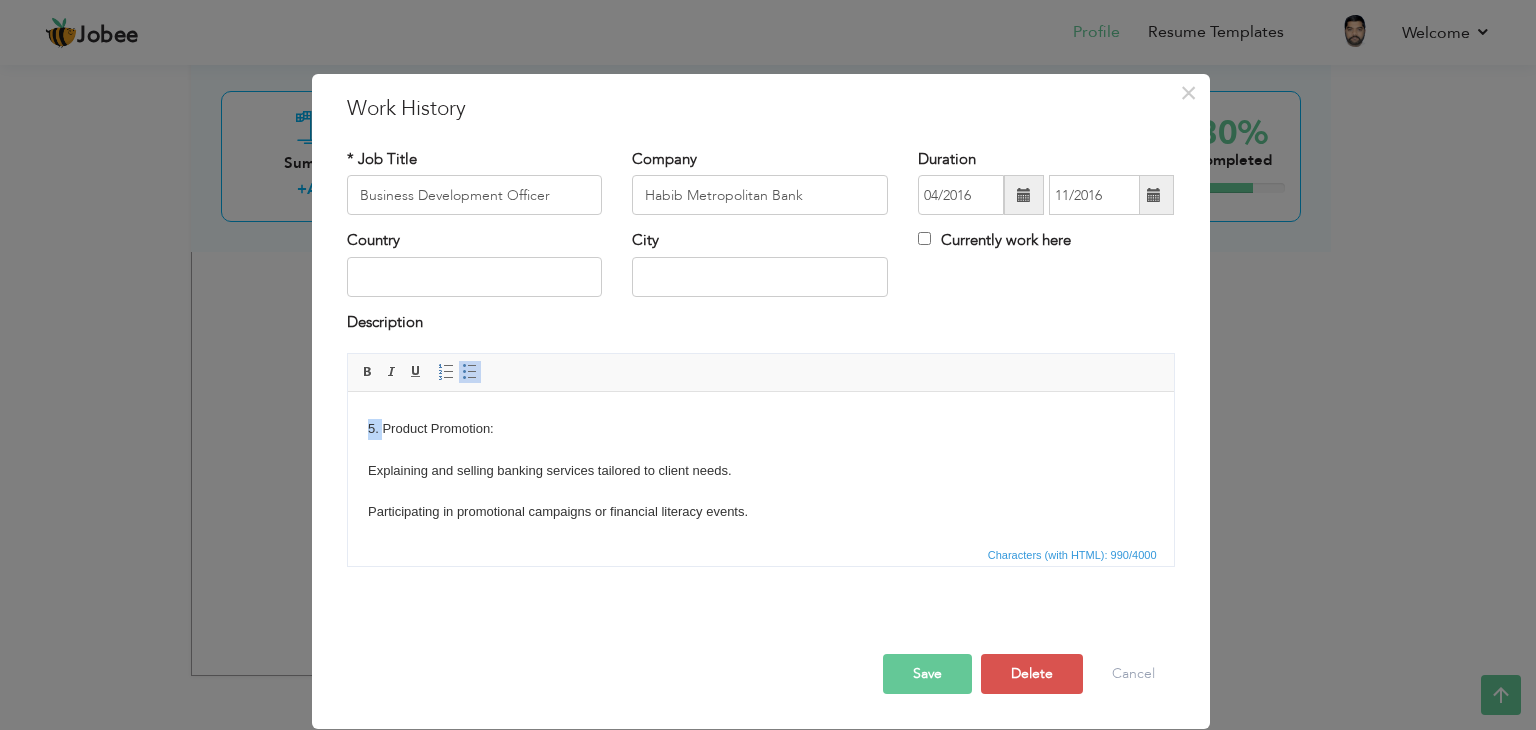 drag, startPoint x: 382, startPoint y: 426, endPoint x: 365, endPoint y: 424, distance: 17.117243 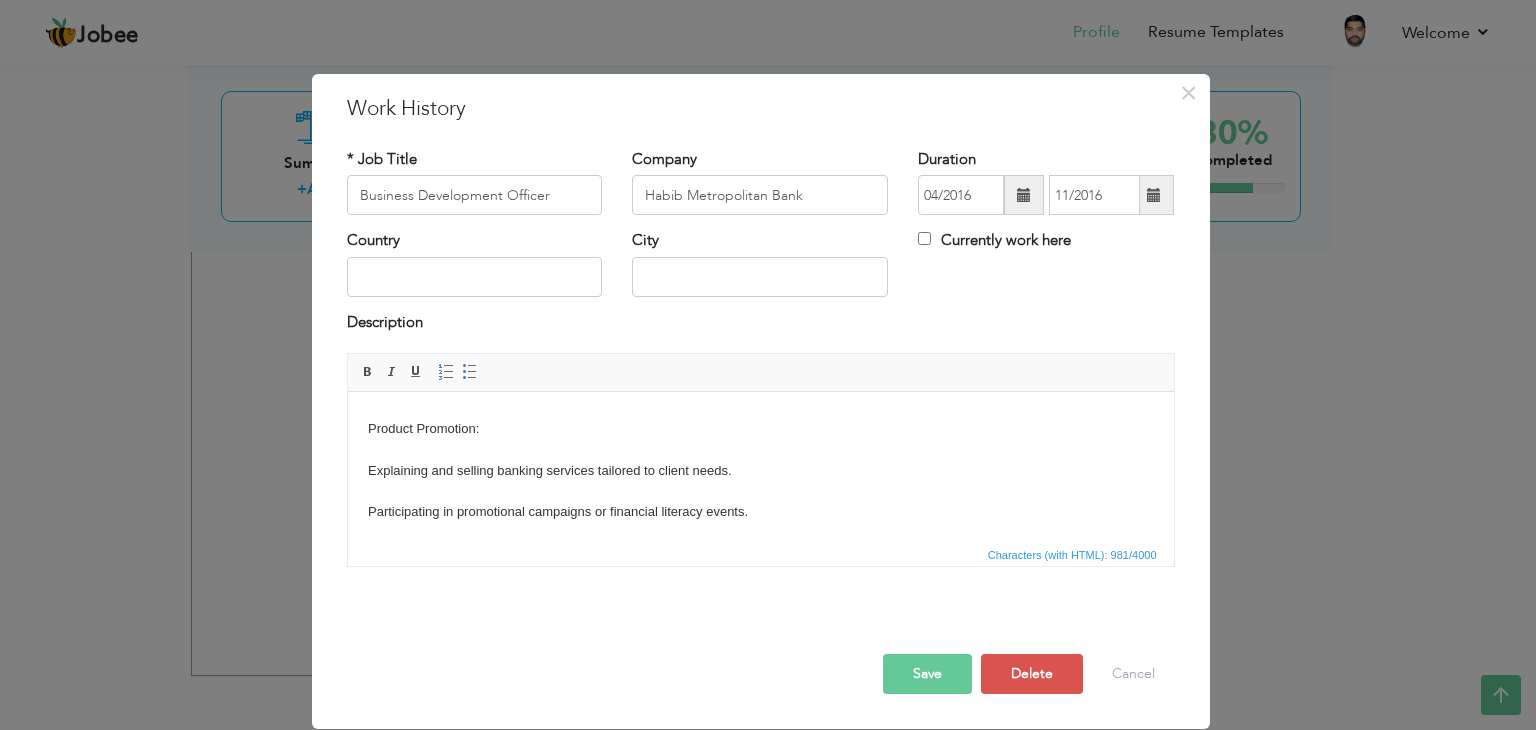 scroll, scrollTop: 368, scrollLeft: 0, axis: vertical 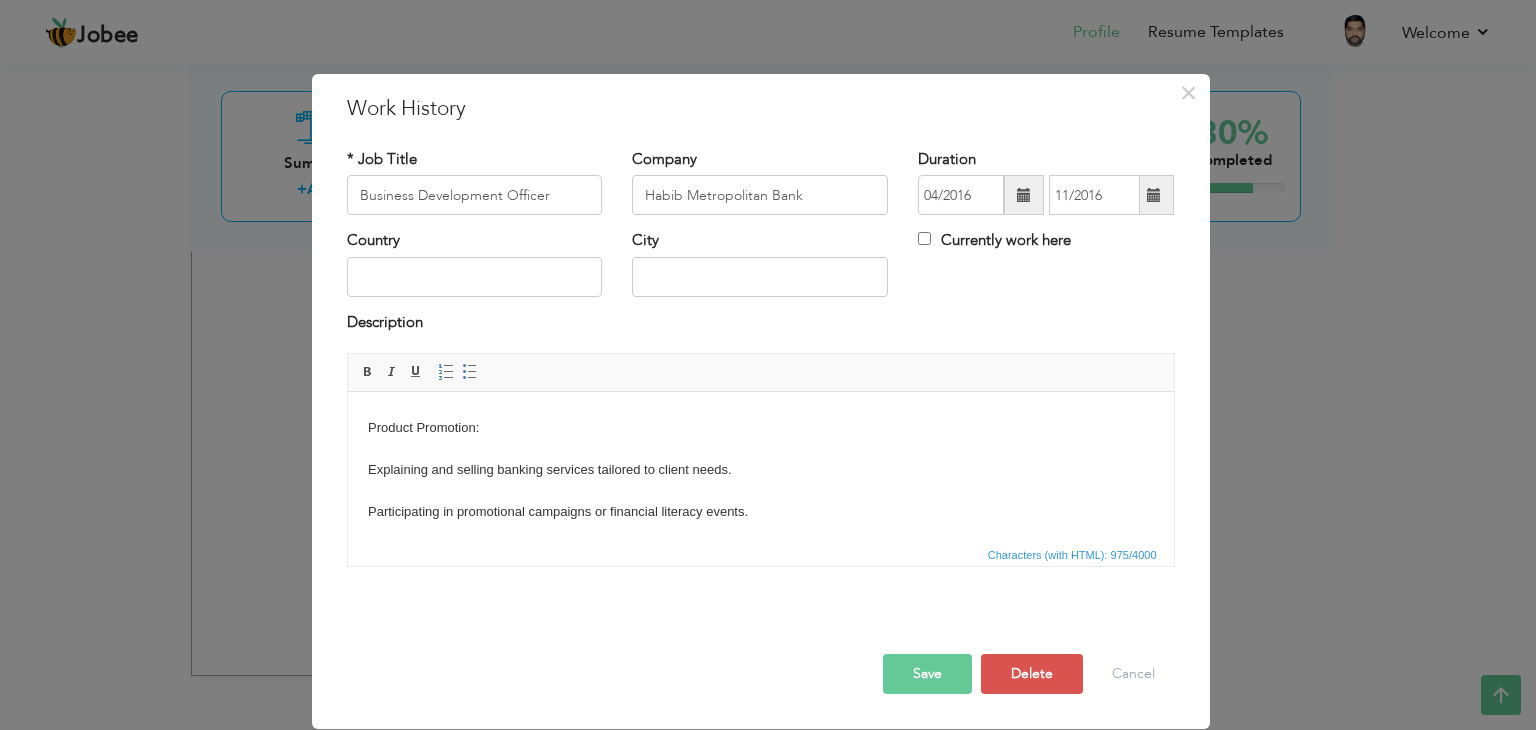 click on "Client Acquisition: Finding and reaching out to potential new customers or businesses. Promoting banking products like loans, savings accounts, credit cards, or investment services. Relationship Management: Building strong, long-term relationships with individual or corporate clients. Acting as the point of contact between the client and the bank . Market Research : Analyzing local market trends and competitor activities . Identifying new business opportunities or customer segments . Sales Target Achievement: Meeting monthly or quarterly sales and revenue targets. Preparing regular reports on performance and opportunities. Product Promotion: Explaining and selling banking services tailored to client needs. Participating in promotional campaigns or financial literacy events." at bounding box center [760, 283] 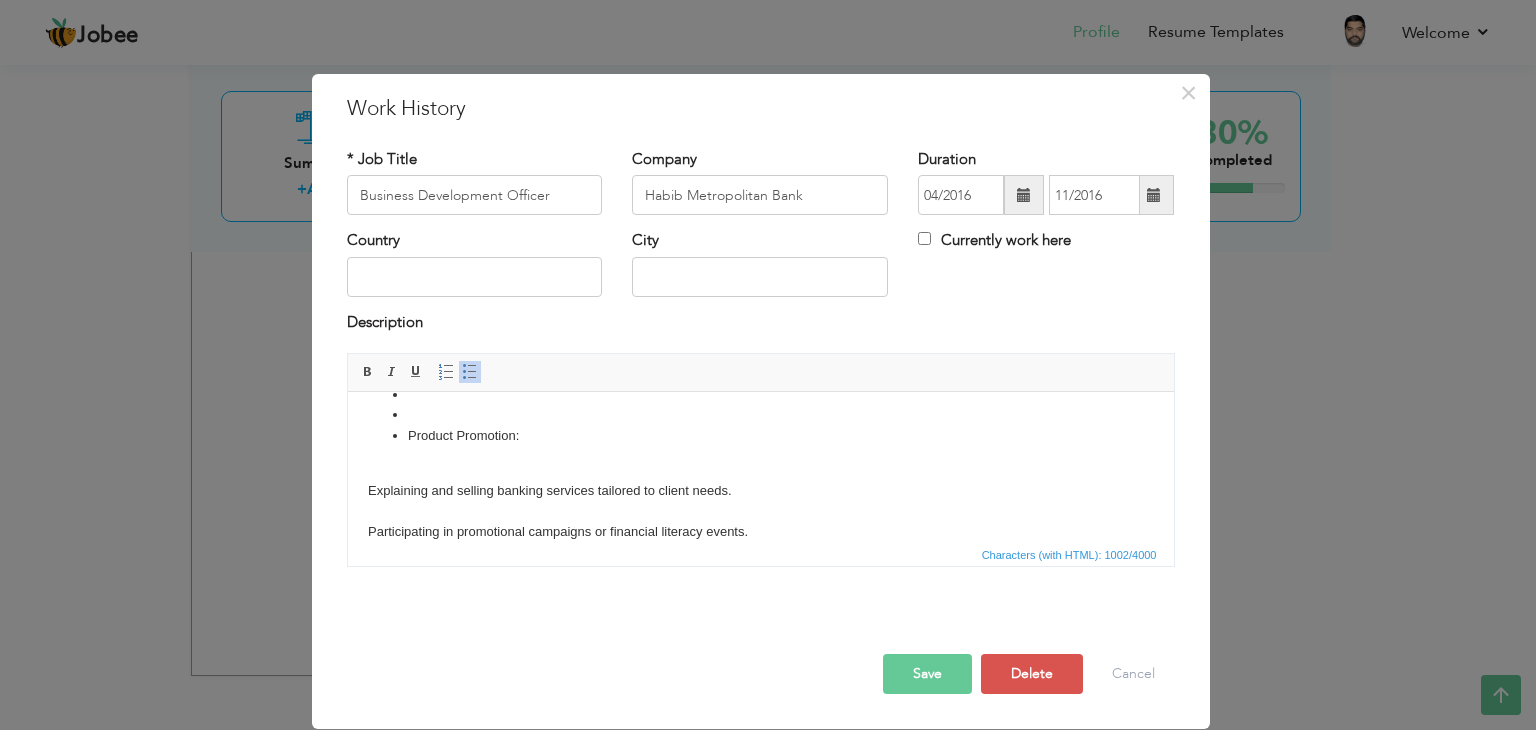 scroll, scrollTop: 268, scrollLeft: 0, axis: vertical 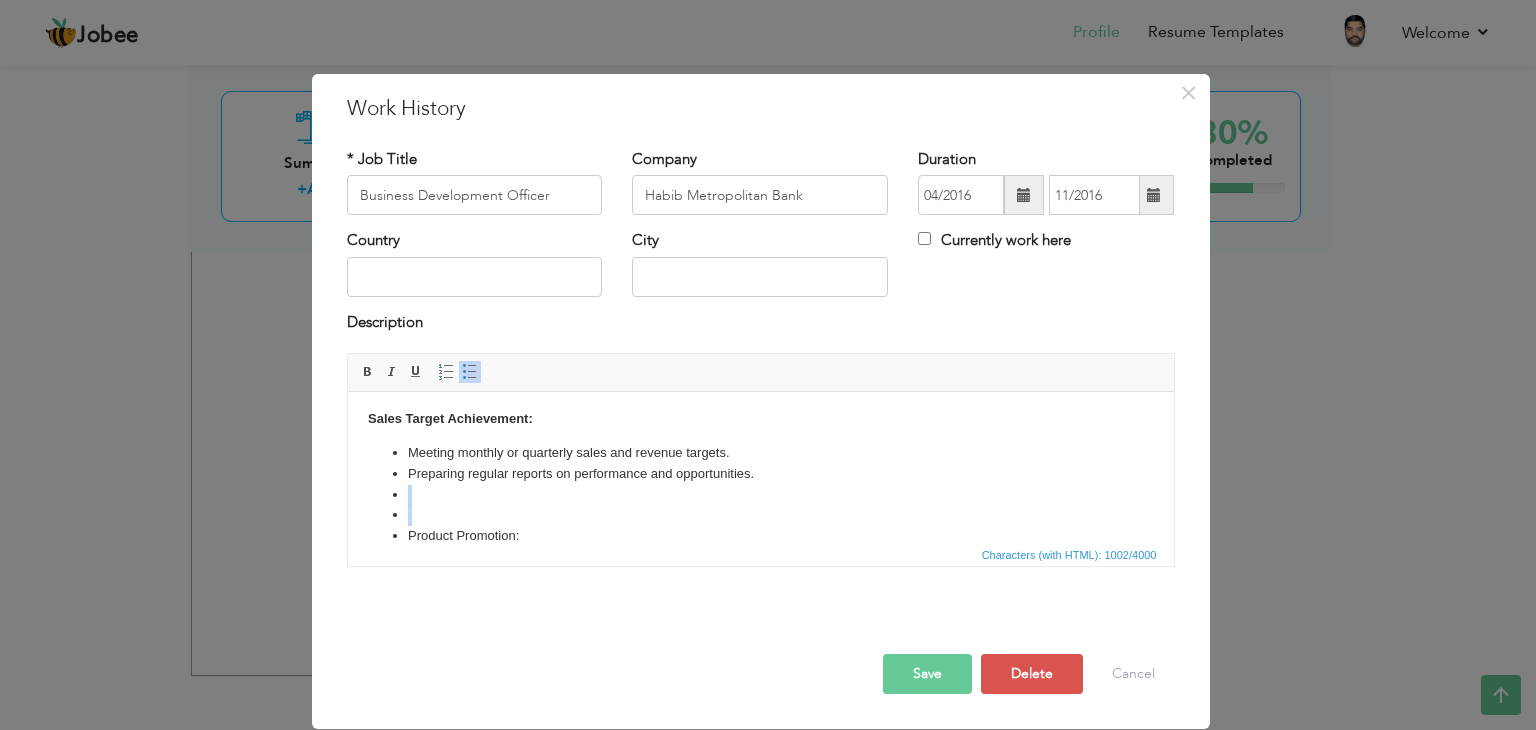 drag, startPoint x: 407, startPoint y: 488, endPoint x: 387, endPoint y: 507, distance: 27.58623 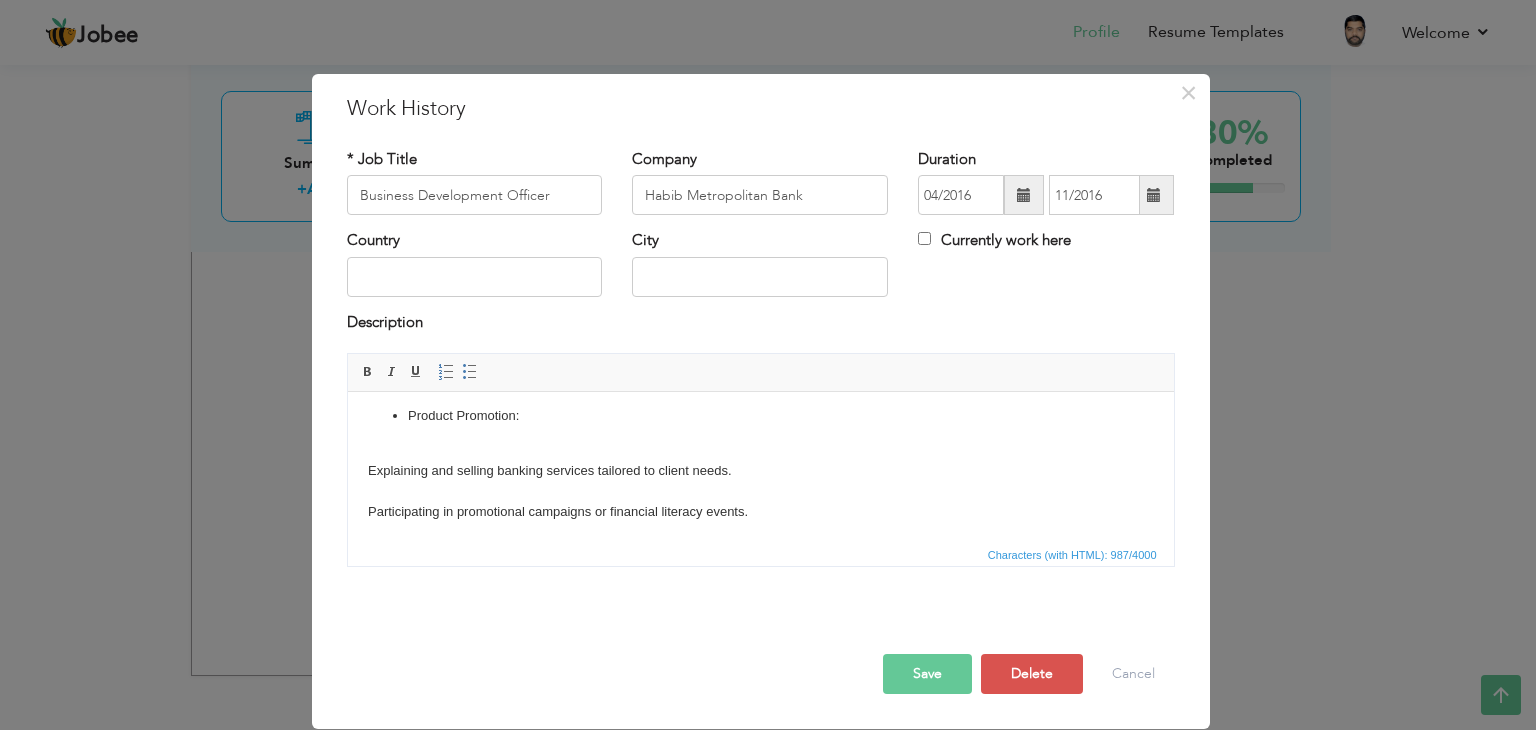 scroll, scrollTop: 415, scrollLeft: 0, axis: vertical 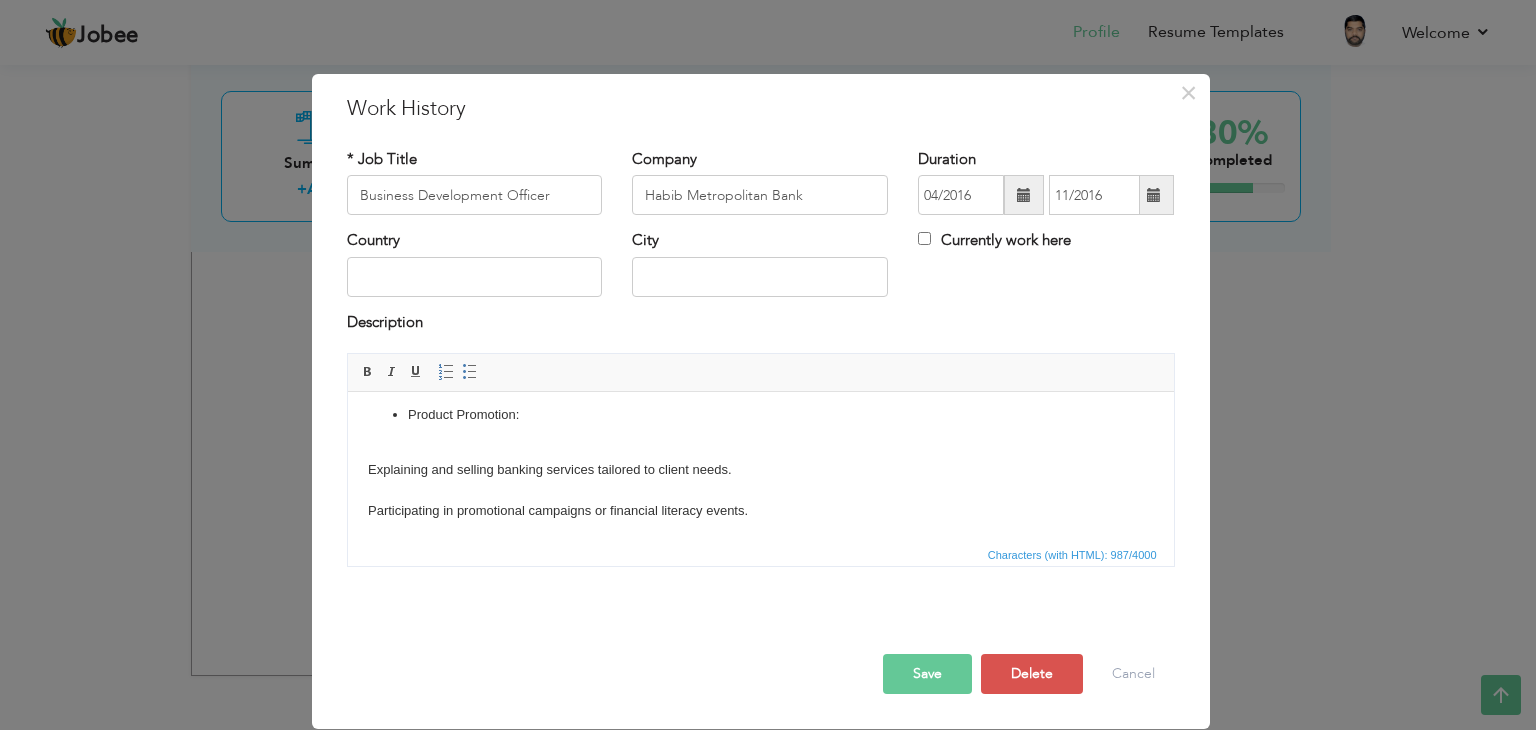 drag, startPoint x: 405, startPoint y: 416, endPoint x: 375, endPoint y: 419, distance: 30.149628 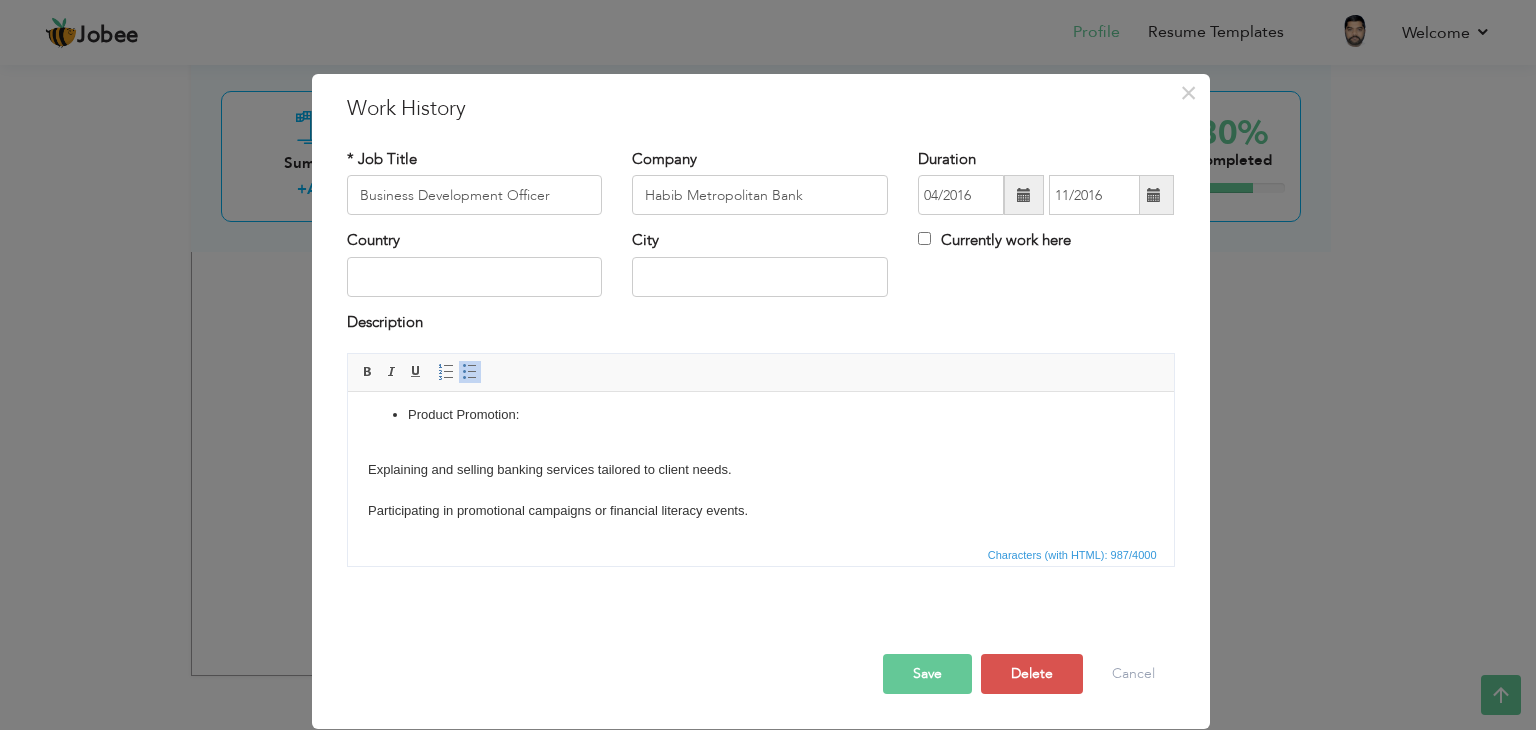 click at bounding box center (470, 372) 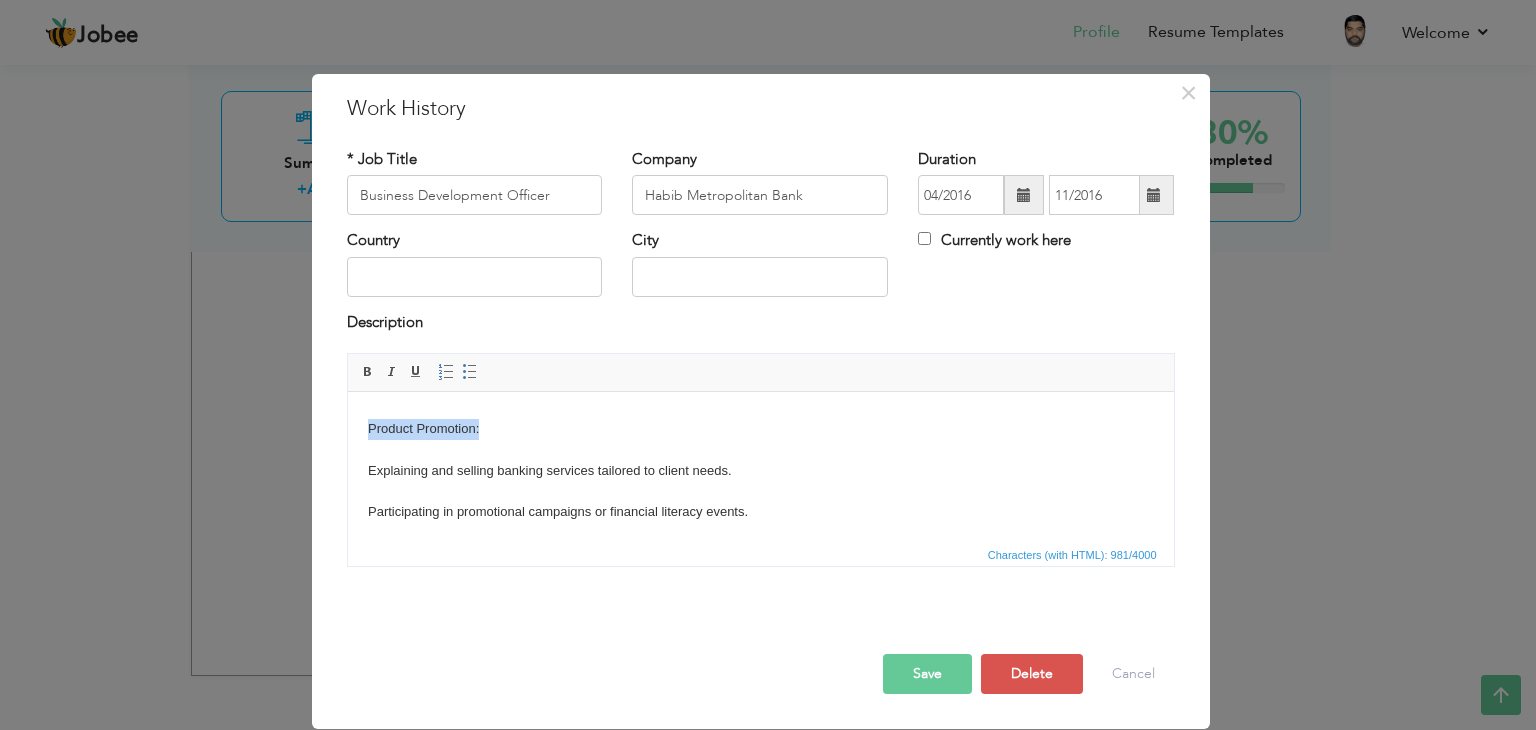 drag, startPoint x: 361, startPoint y: 426, endPoint x: 482, endPoint y: 436, distance: 121.41252 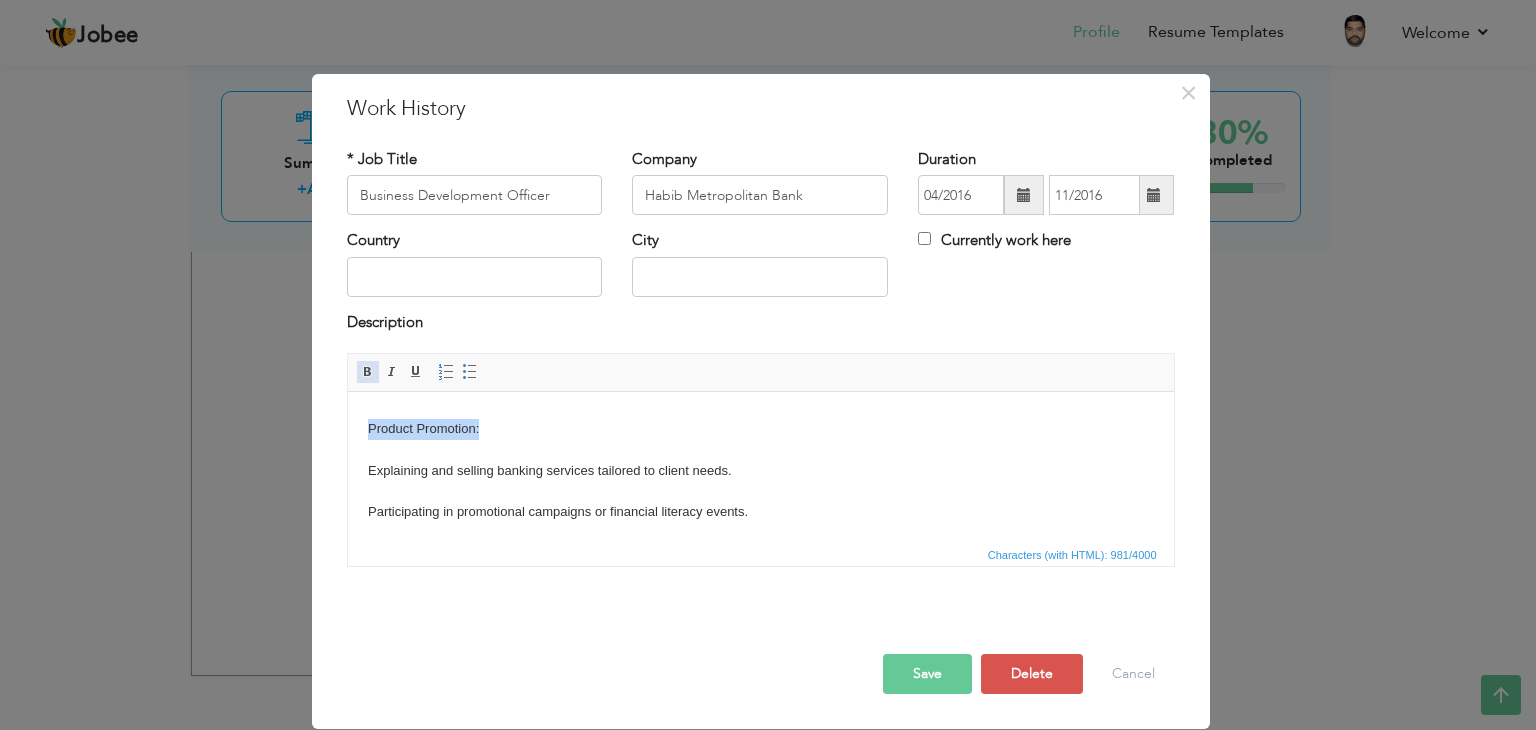 click at bounding box center (368, 372) 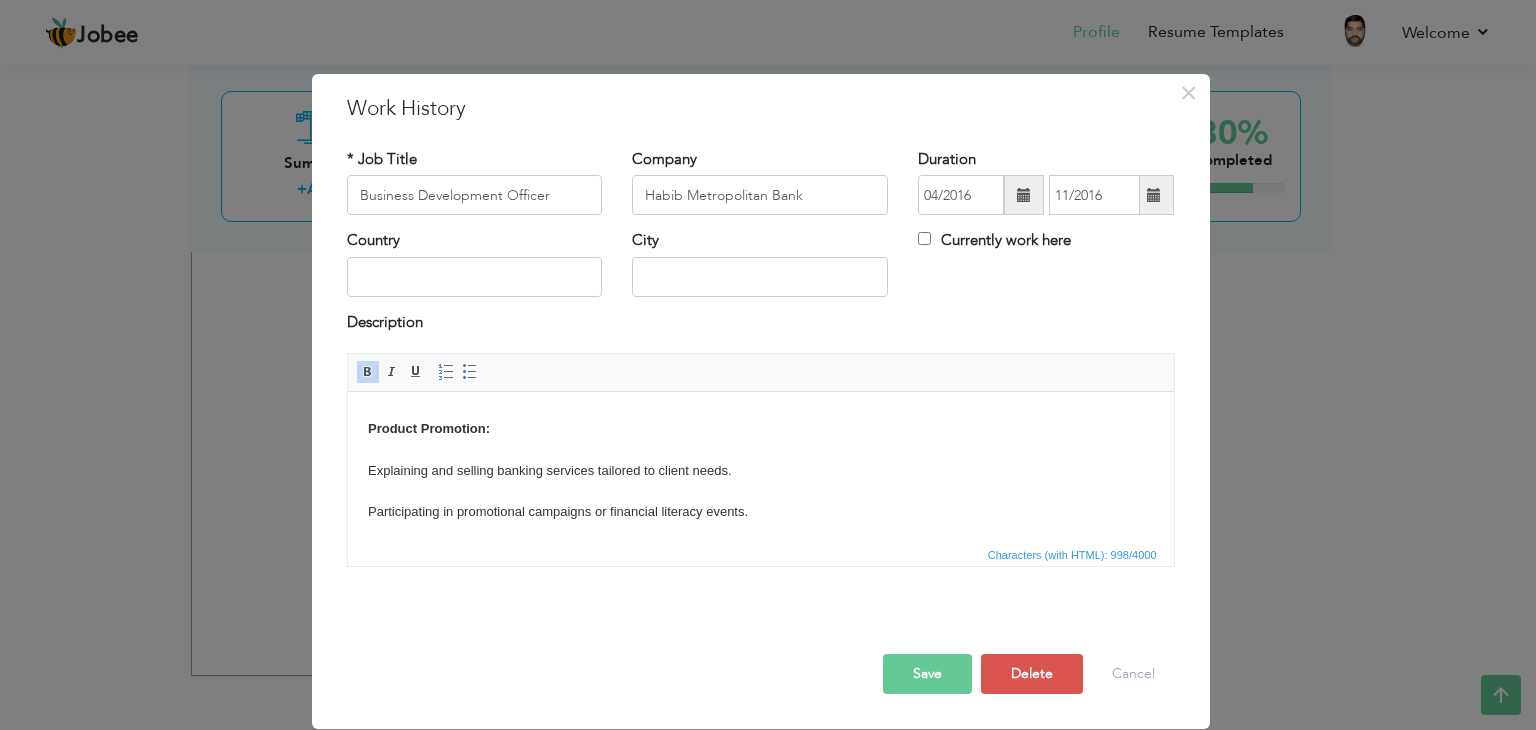 click on "Client Acquisition: Finding and reaching out to potential new customers or businesses. Promoting banking products like loans, savings accounts, credit cards, or investment services. Relationship Management: Building strong, long-term relationships with individual or corporate clients. Acting as the point of contact between the client and the bank . Market Research : Analyzing local market trends and competitor activities . Identifying new business opportunities or customer segments . Sales Target Achievement: Meeting monthly or quarterly sales and revenue targets. Preparing regular reports on performance and opportunities. Product Promotion: Explaining and selling banking services tailored to client needs. Participating in promotional campaigns or financial literacy events." at bounding box center [760, 273] 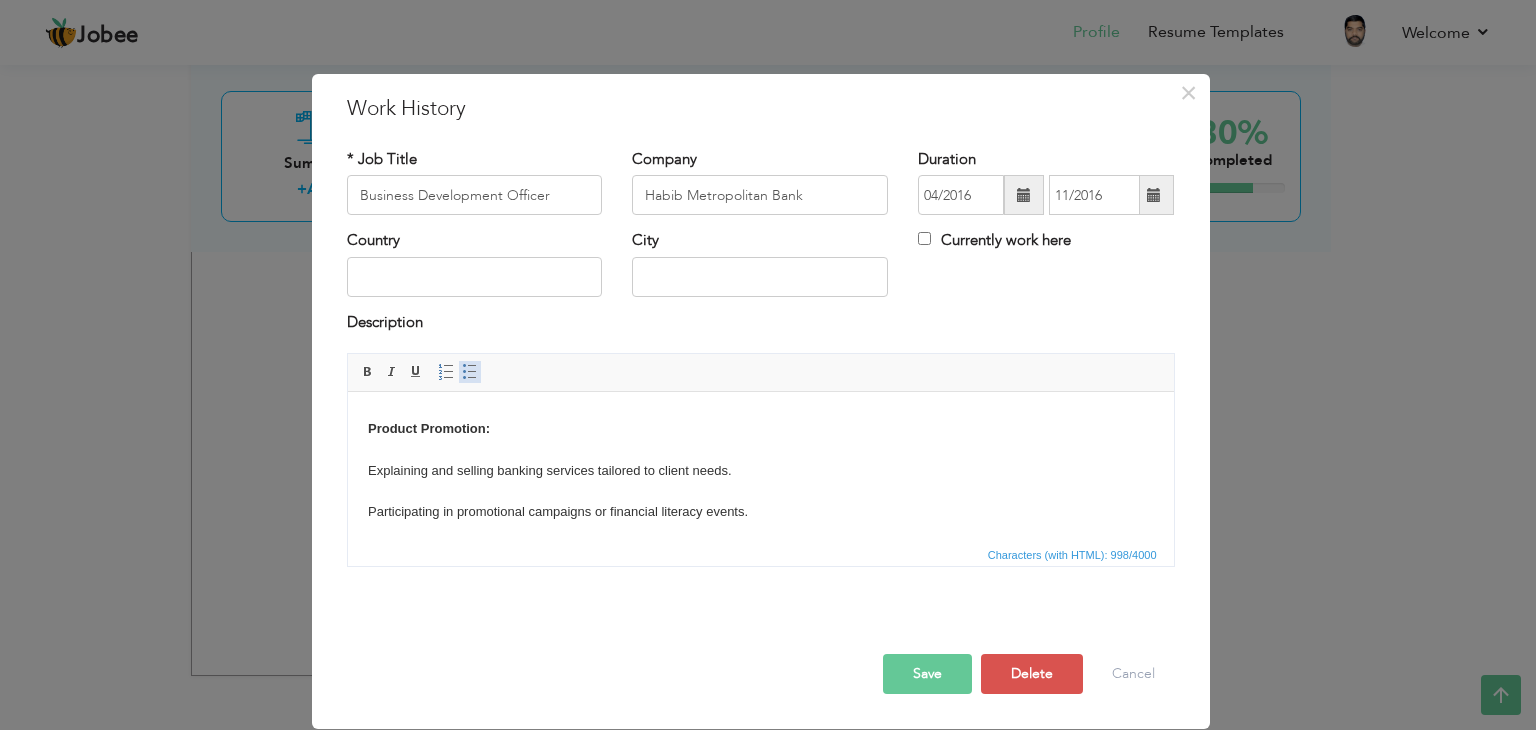 click at bounding box center (470, 372) 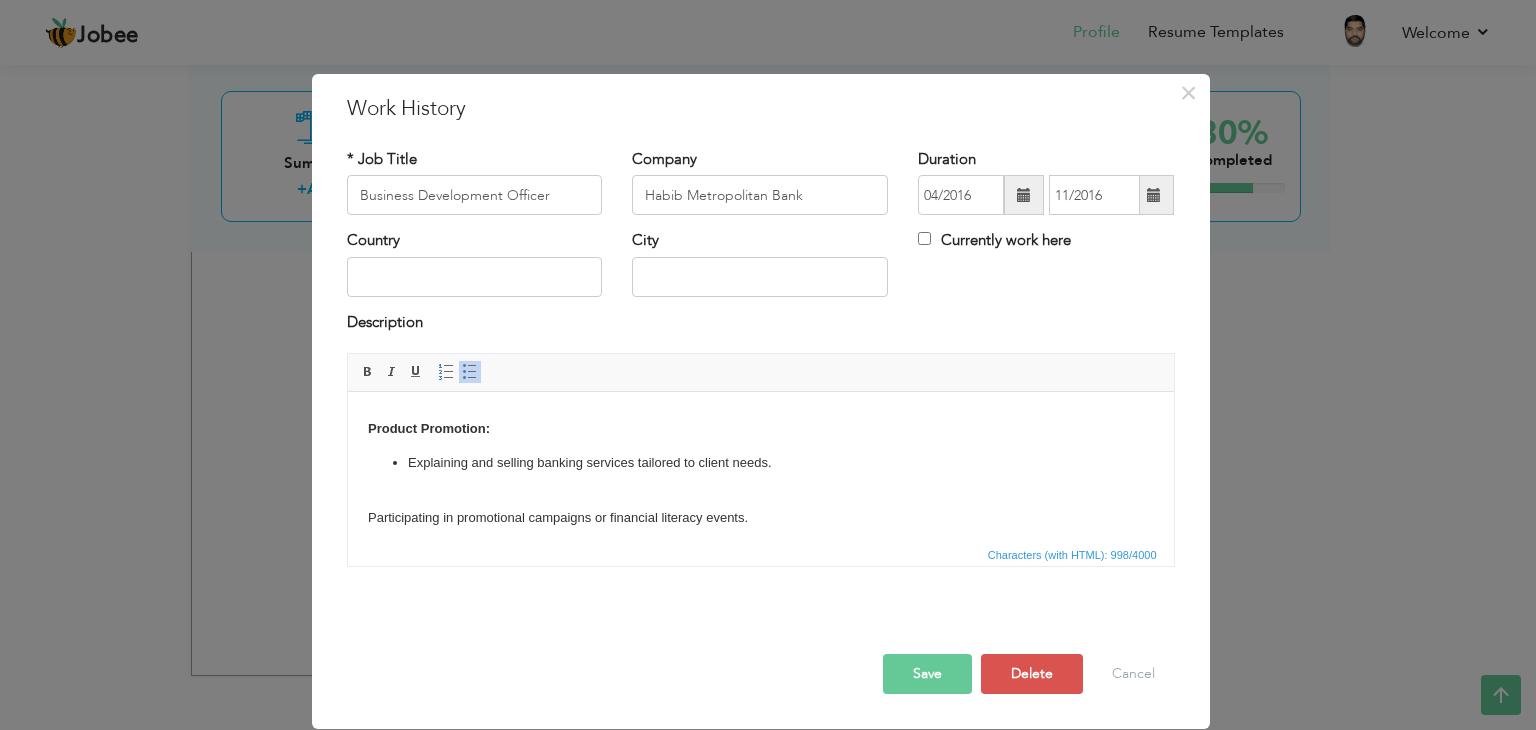 drag, startPoint x: 359, startPoint y: 508, endPoint x: 367, endPoint y: 484, distance: 25.298222 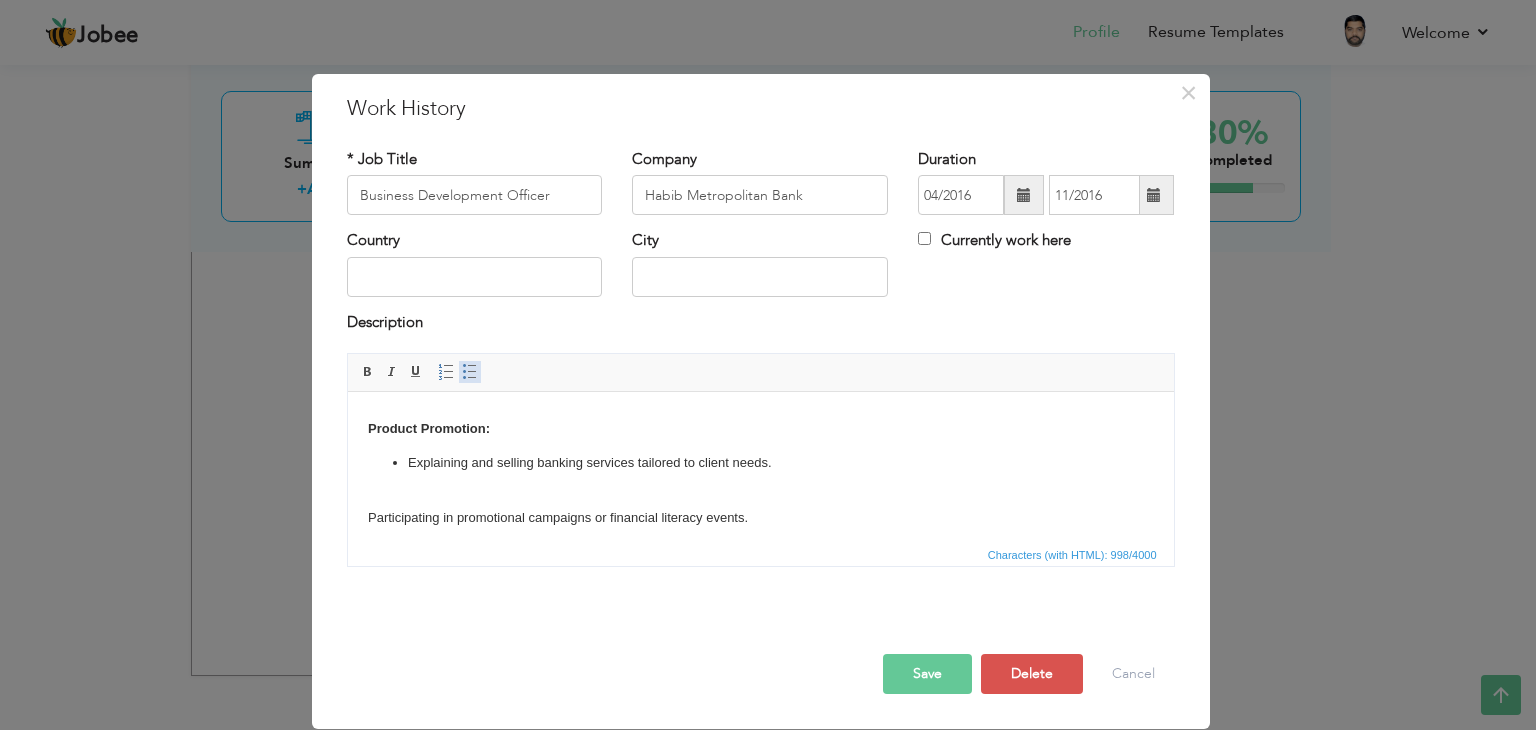 click at bounding box center (470, 372) 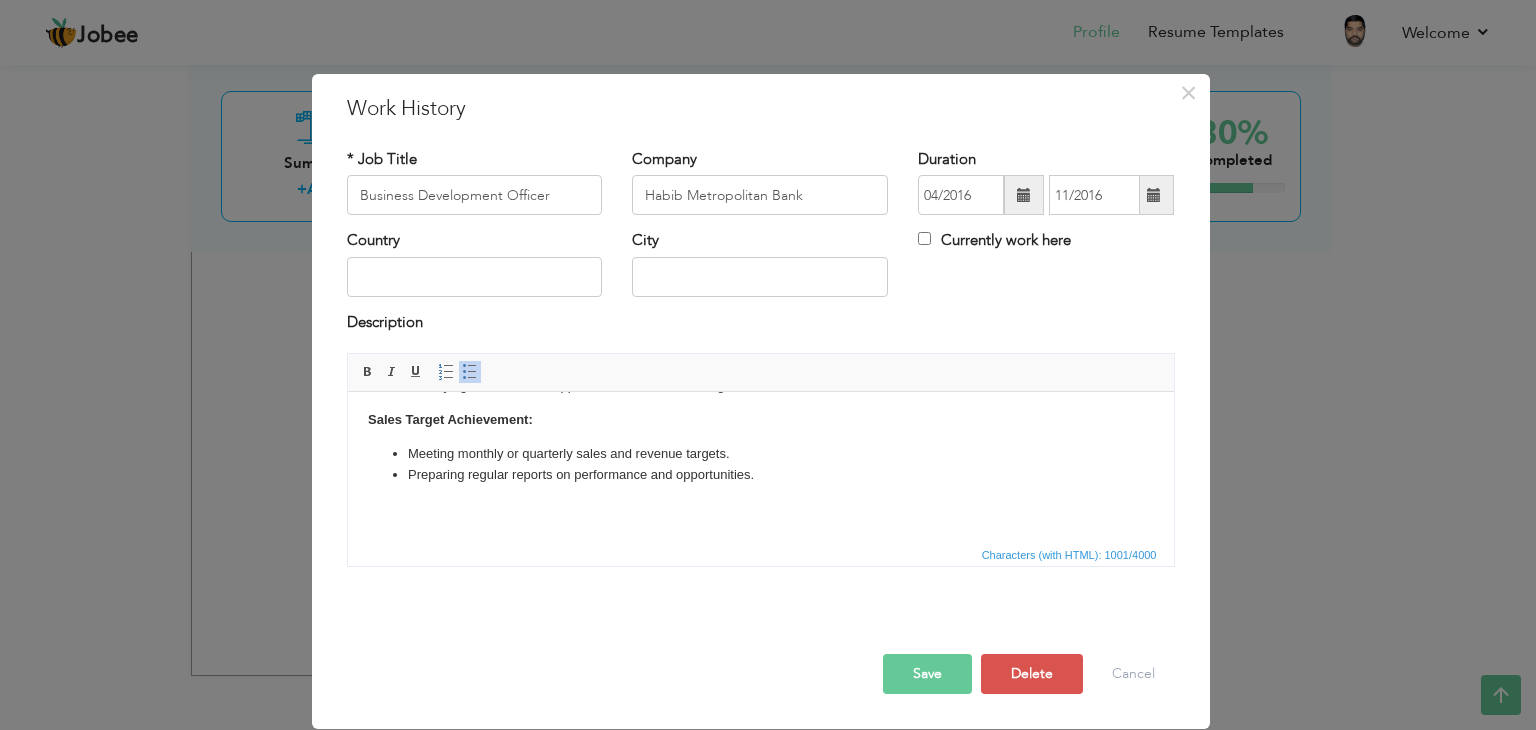 scroll, scrollTop: 360, scrollLeft: 0, axis: vertical 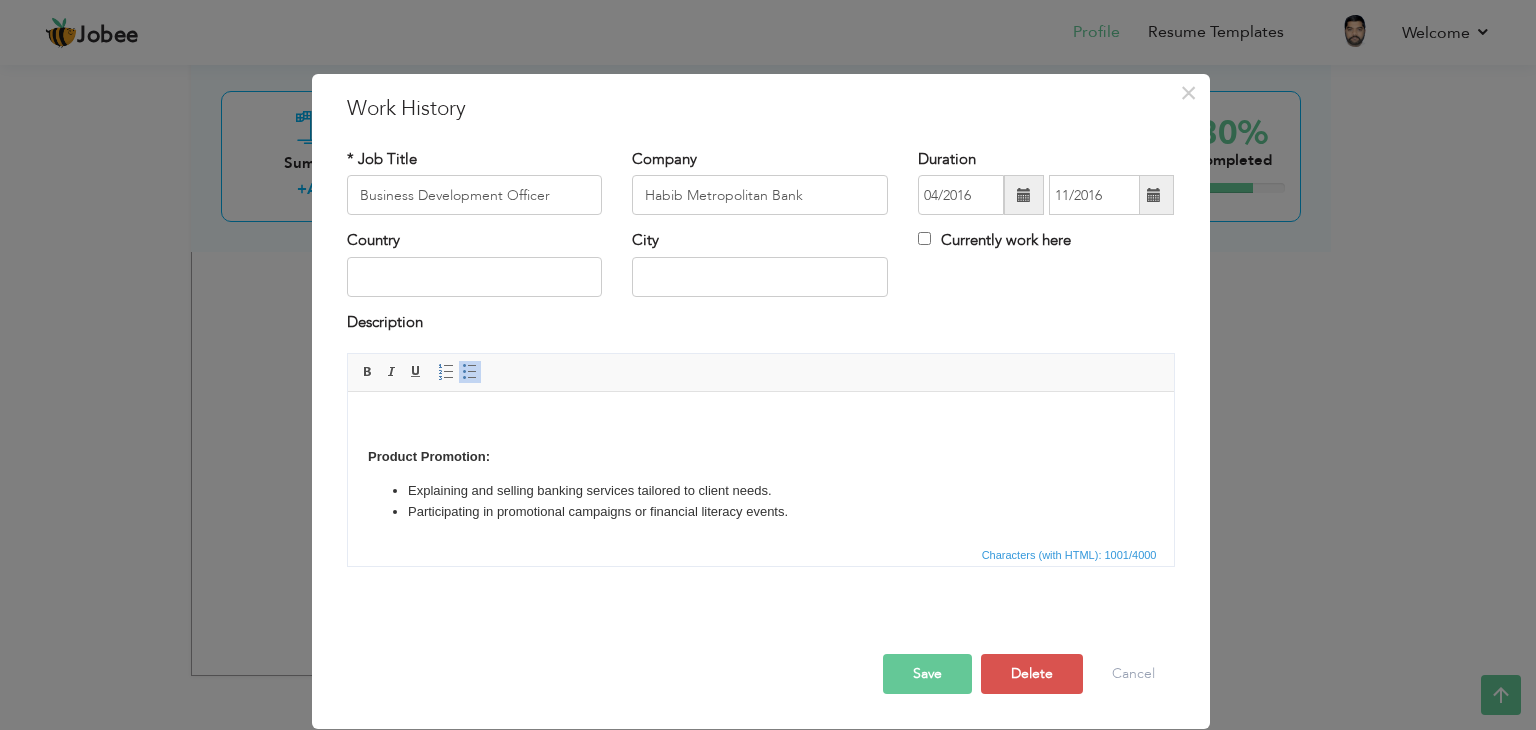click on "Client Acquisition: Finding and reaching out to potential new customers or businesses. Promoting banking products like loans, savings accounts, credit cards, or investment services. Relationship Management: Building strong, long-term relationships with individual or corporate clients. Acting as the point of contact between the client and the bank . Market Research : Analyzing local market trends and competitor activities . Identifying new business opportunities or customer segments . Sales Target Achievement: Meeting monthly or quarterly sales and revenue targets. Preparing regular reports on performance and opportunities. Product Promotion: Explaining and selling banking services tailored to client needs. Participating in promotional campaigns or financial literacy events." at bounding box center (760, 287) 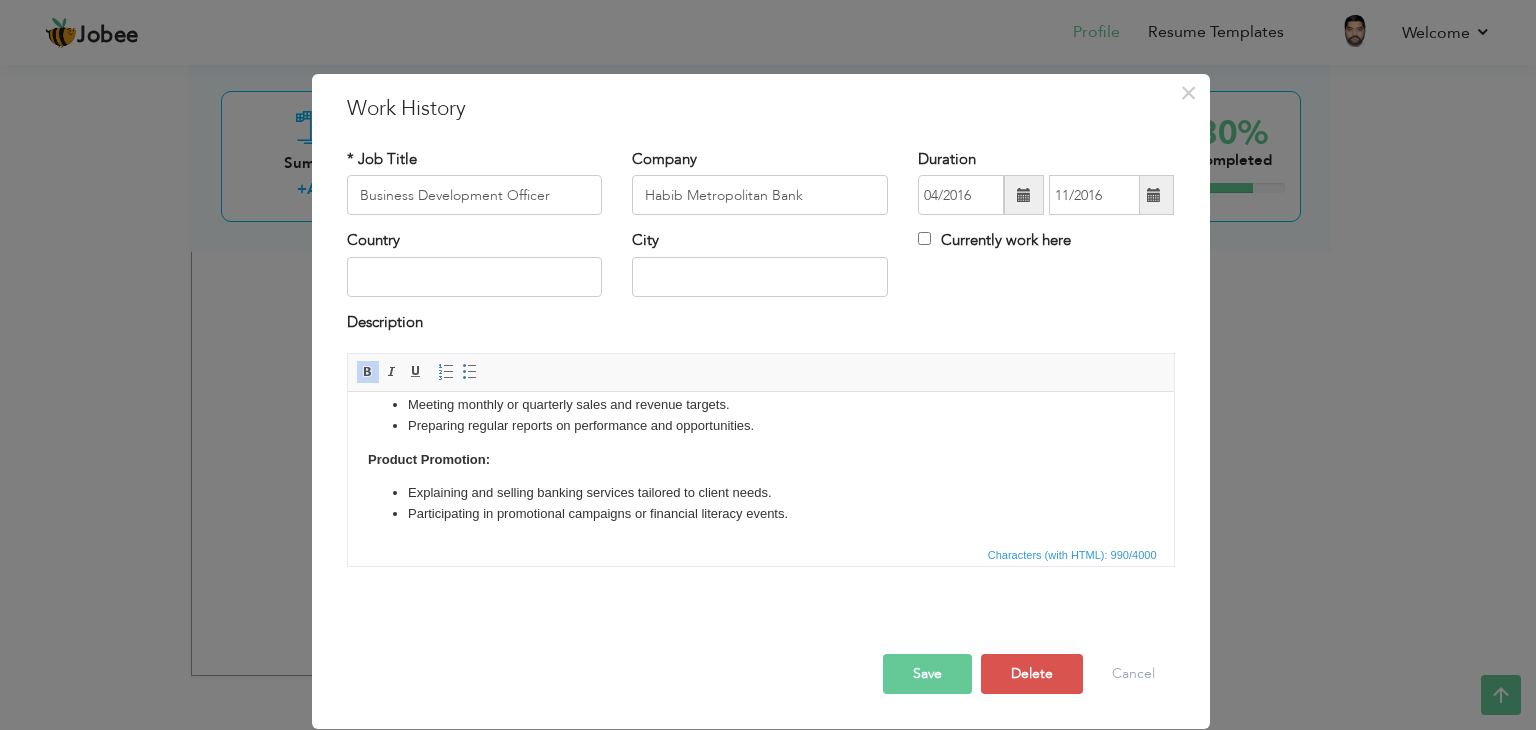 scroll, scrollTop: 318, scrollLeft: 0, axis: vertical 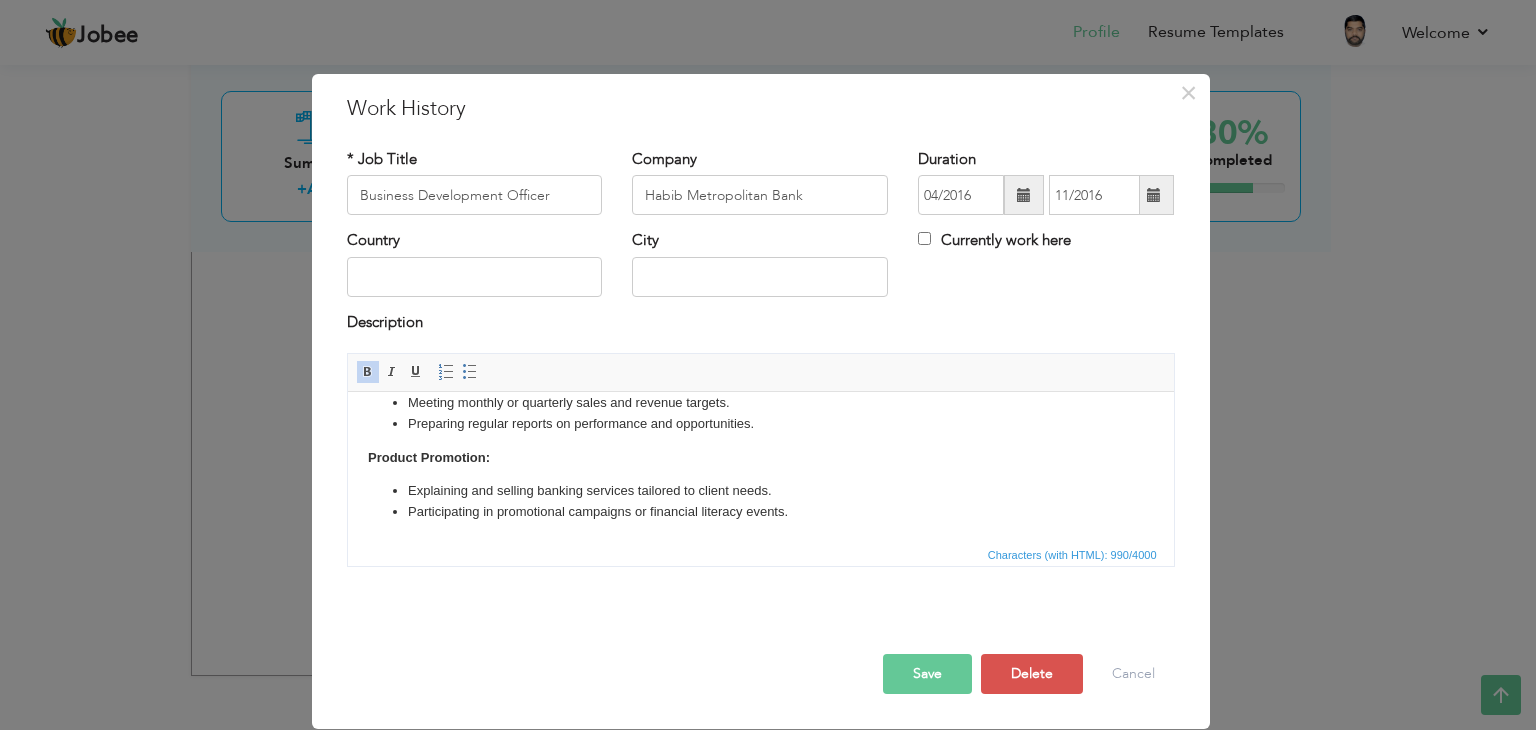 click on "Save" at bounding box center [927, 674] 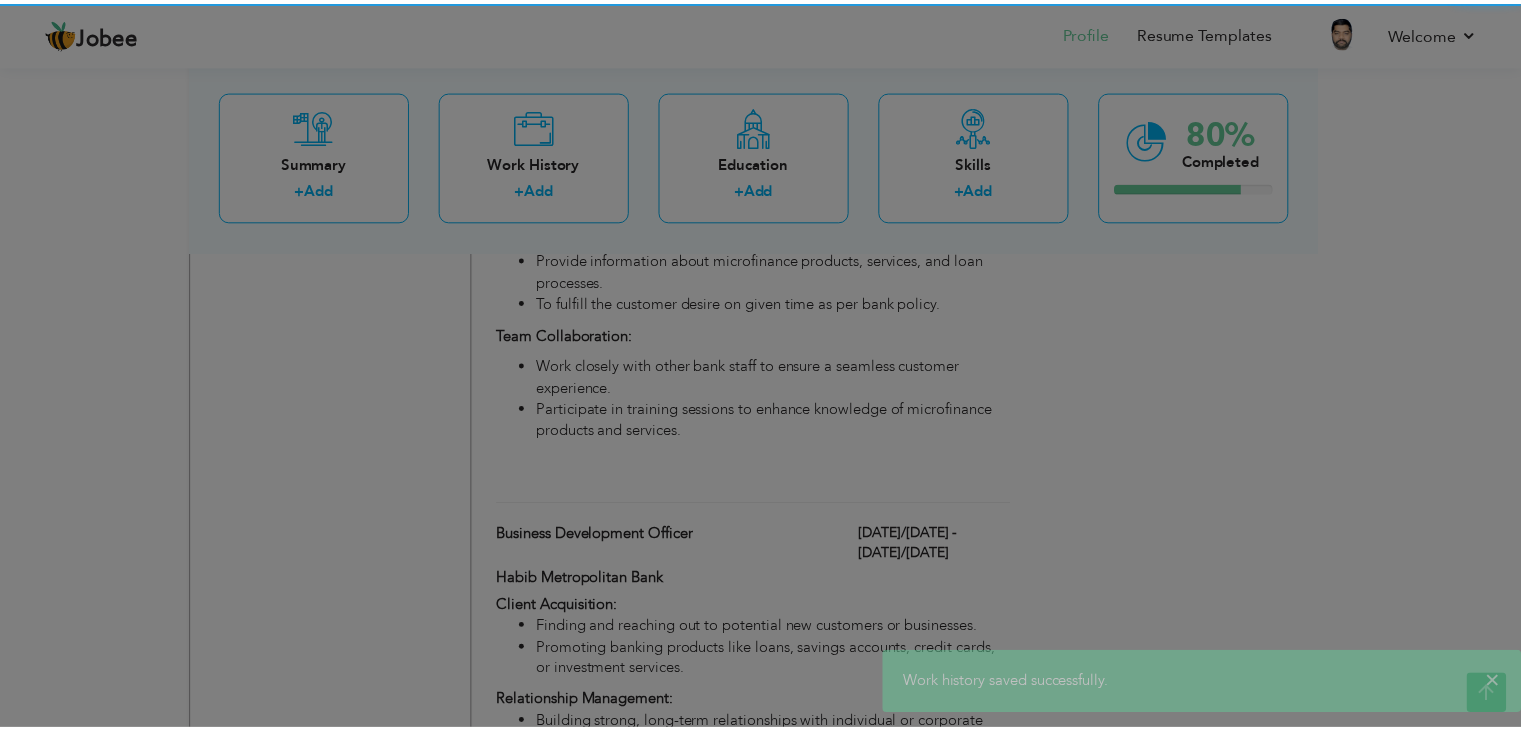 scroll, scrollTop: 0, scrollLeft: 0, axis: both 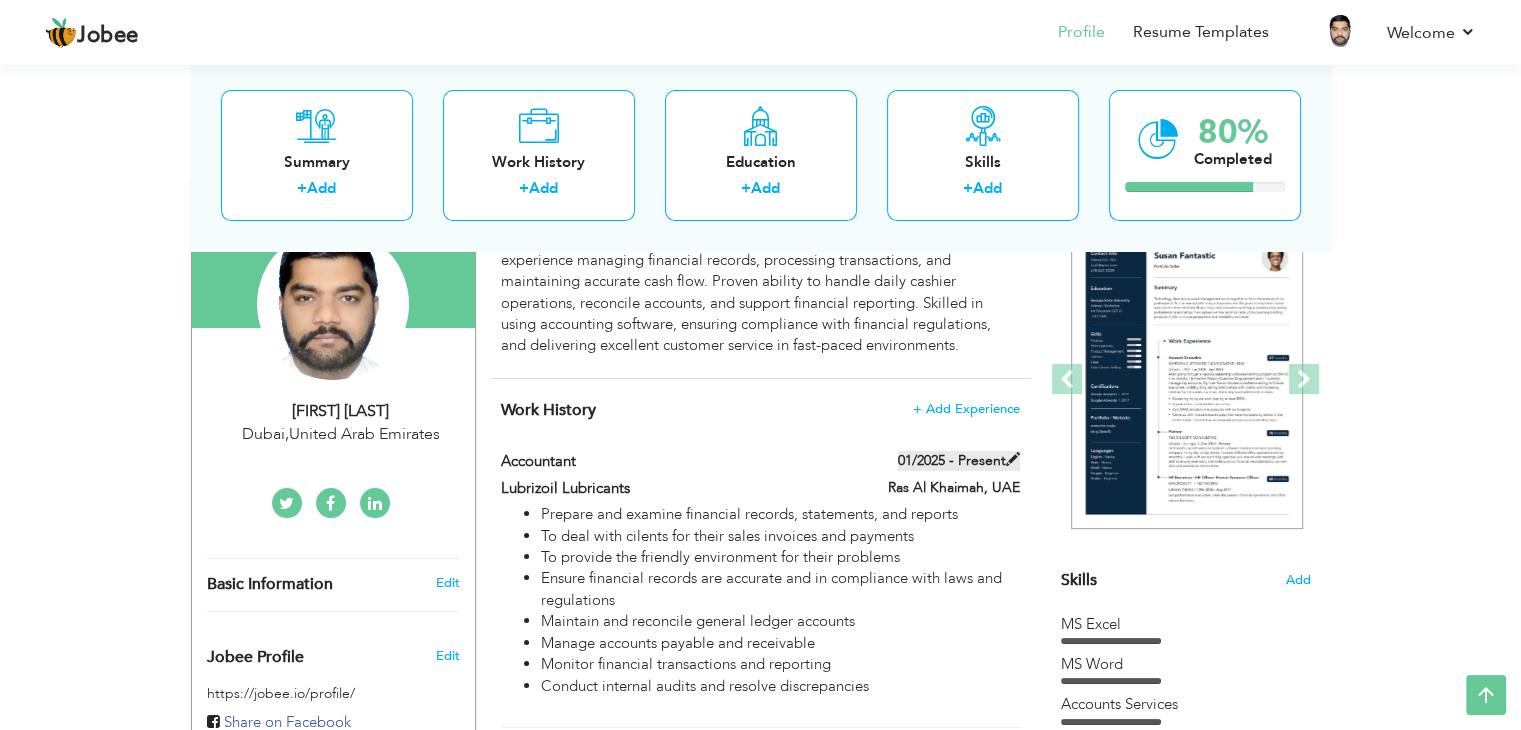 click at bounding box center (1013, 459) 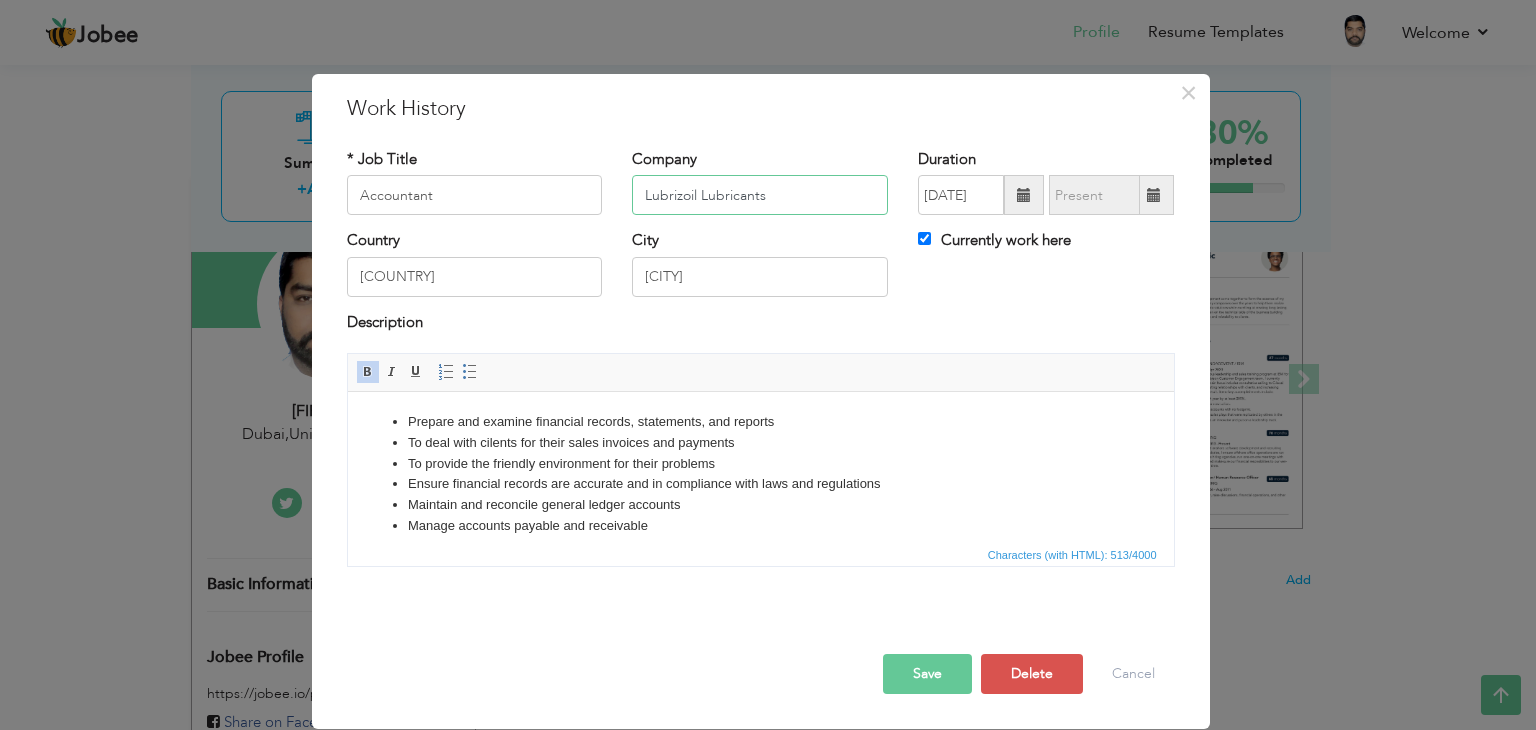 drag, startPoint x: 795, startPoint y: 192, endPoint x: 584, endPoint y: 181, distance: 211.28653 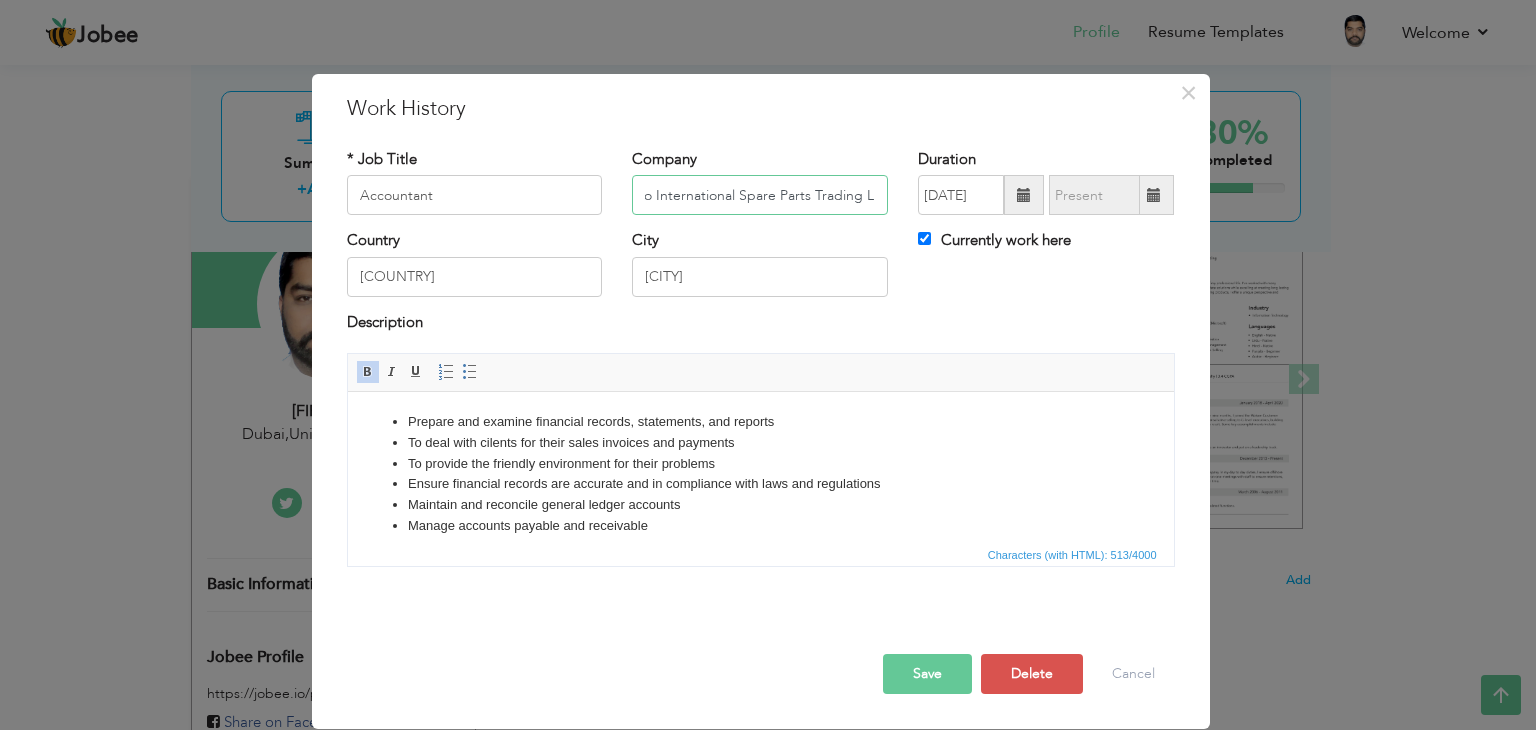 scroll, scrollTop: 0, scrollLeft: 43, axis: horizontal 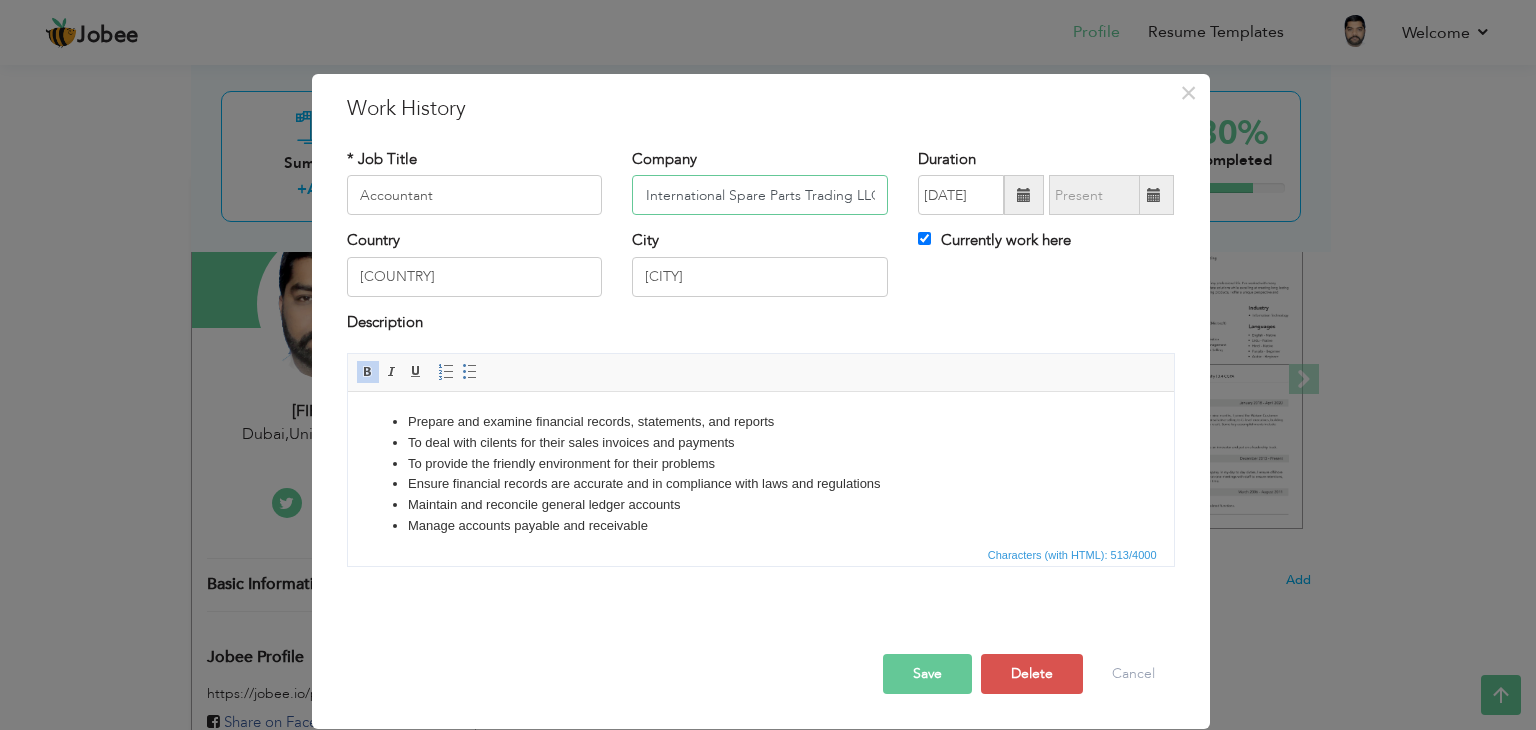 type on "Nismo International Spare Parts Trading LLC" 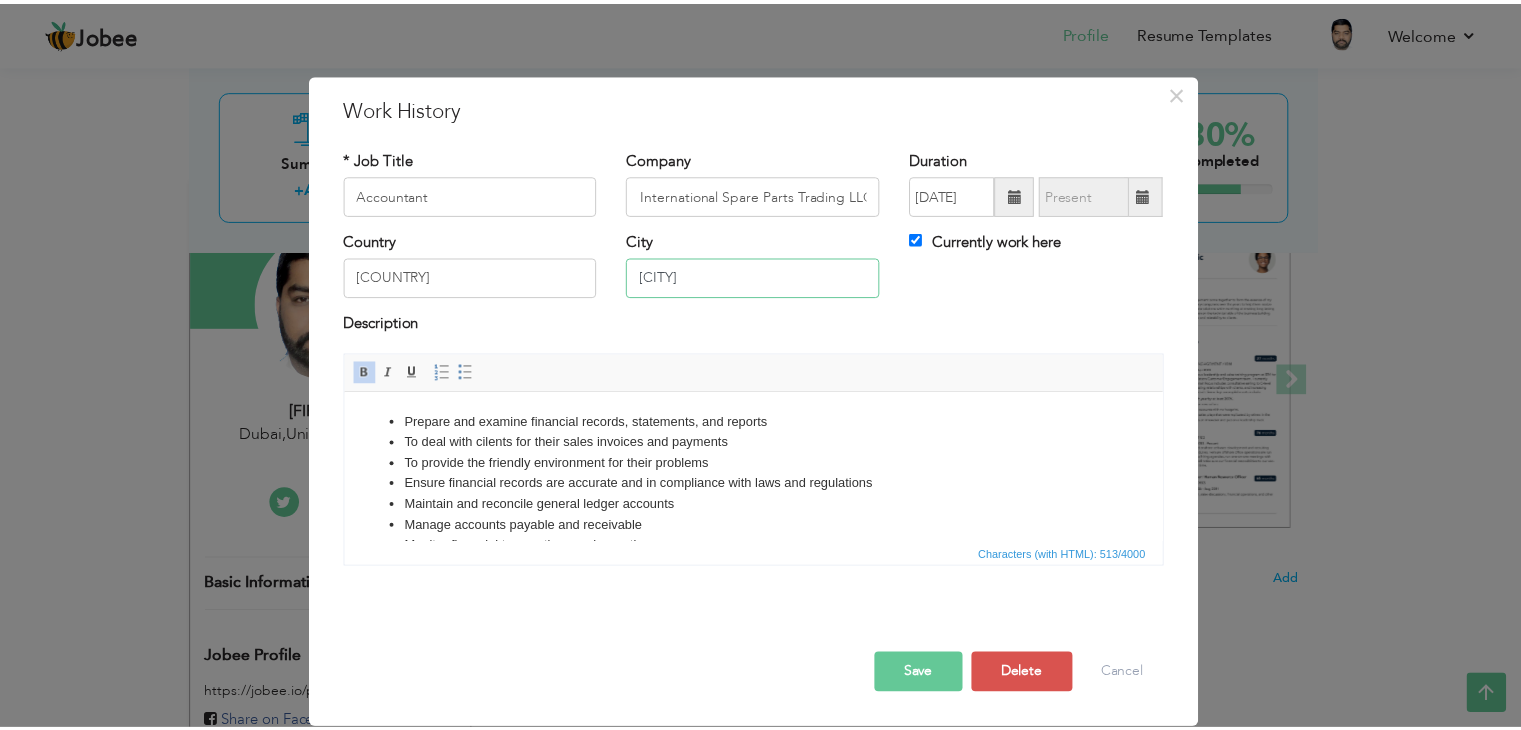 scroll, scrollTop: 0, scrollLeft: 0, axis: both 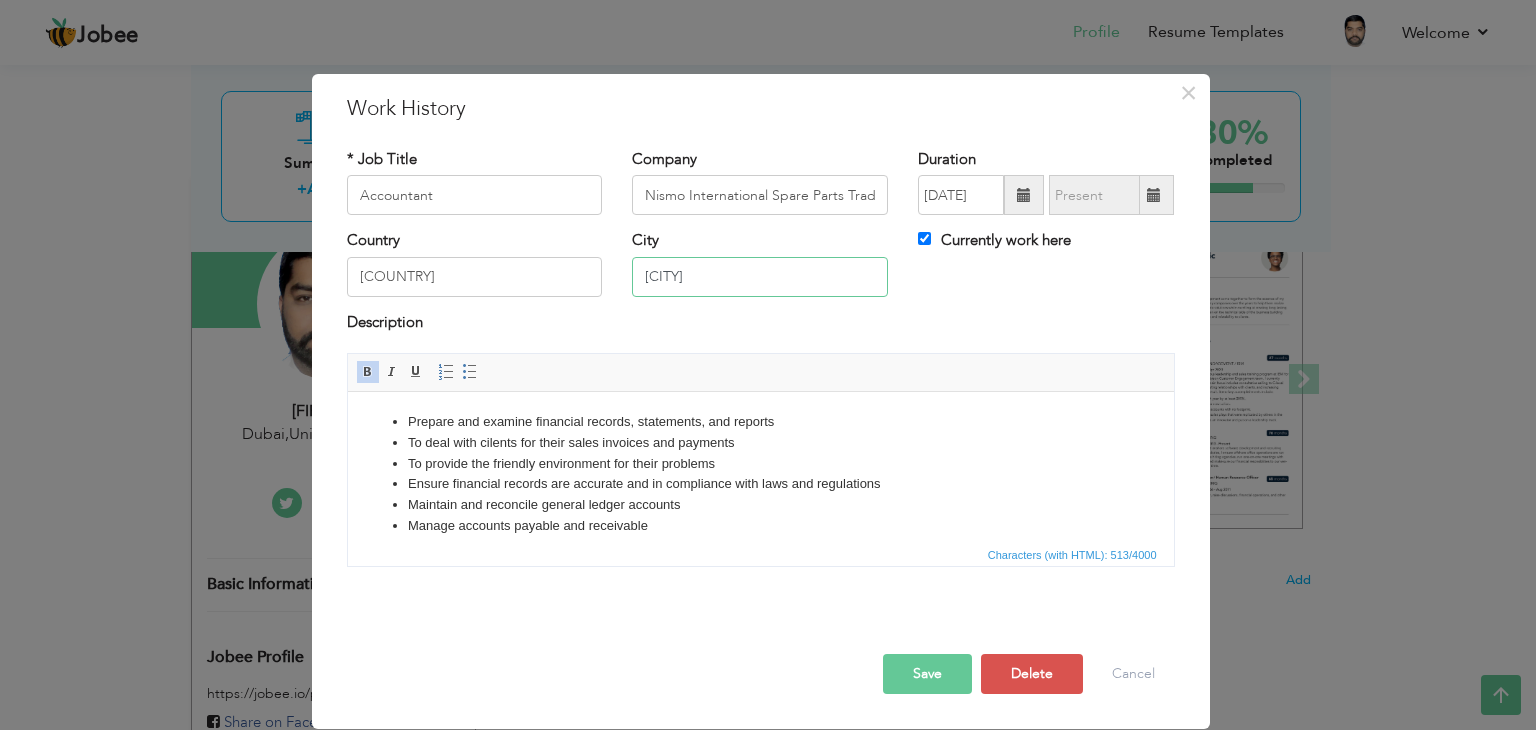 drag, startPoint x: 762, startPoint y: 271, endPoint x: 524, endPoint y: 275, distance: 238.03362 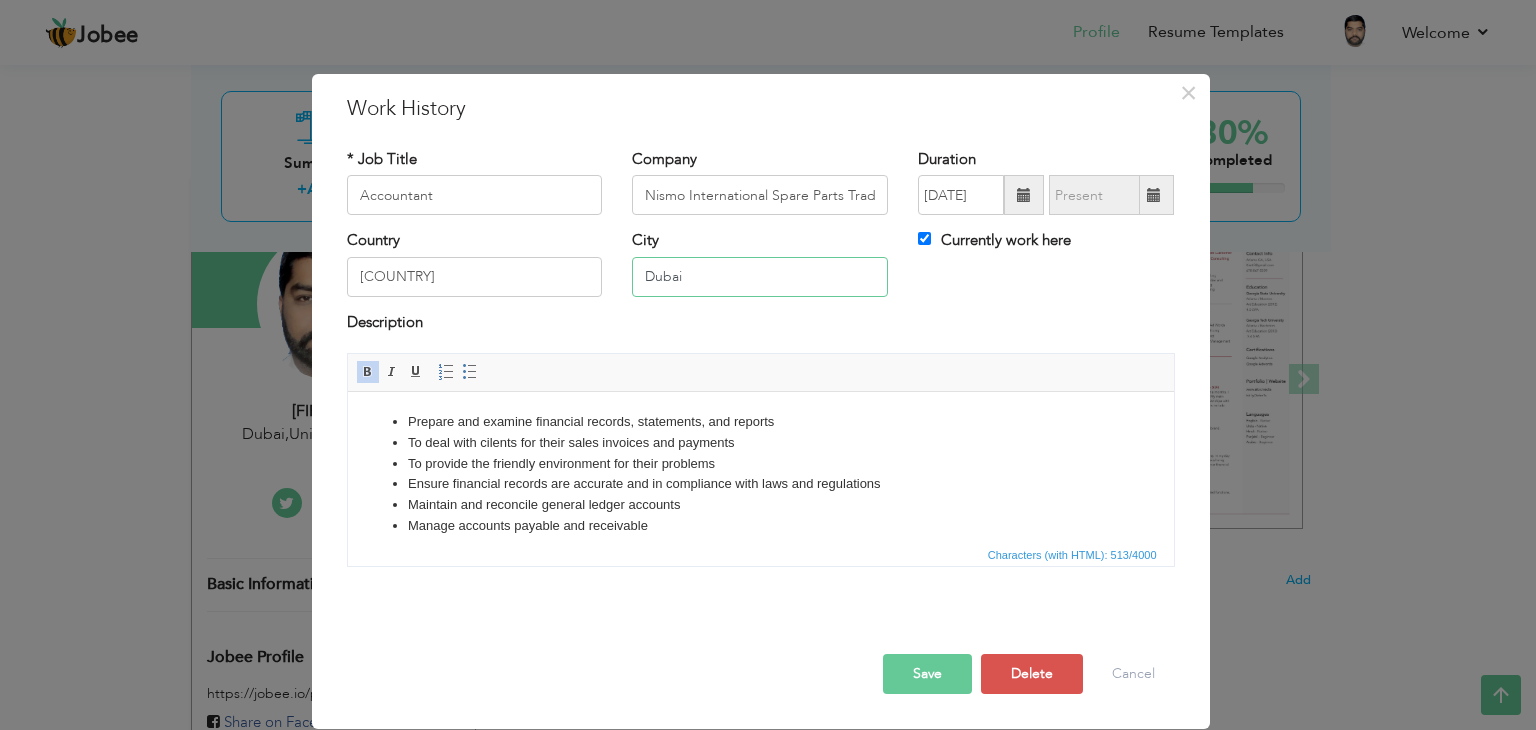 type on "Dubai" 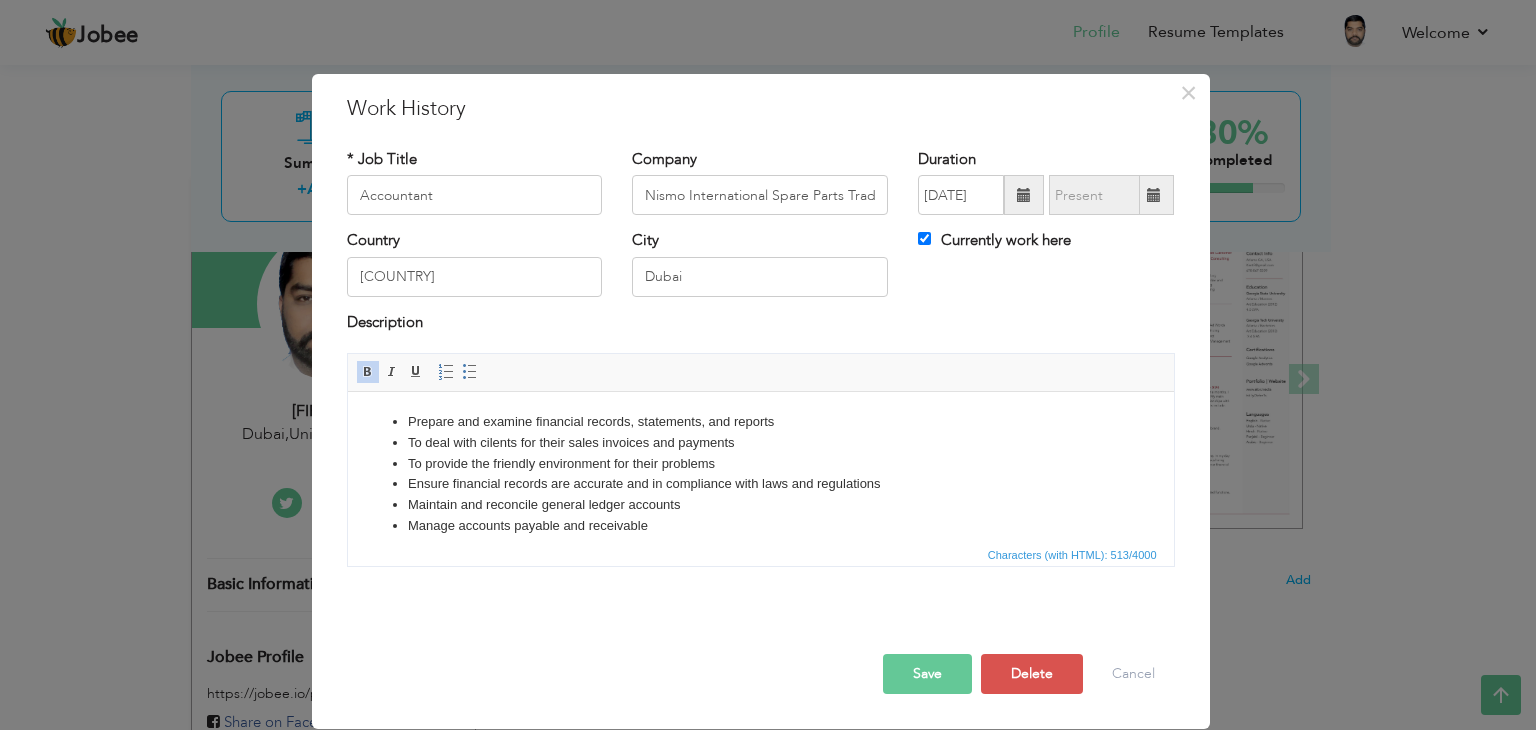 click on "Save" at bounding box center [927, 674] 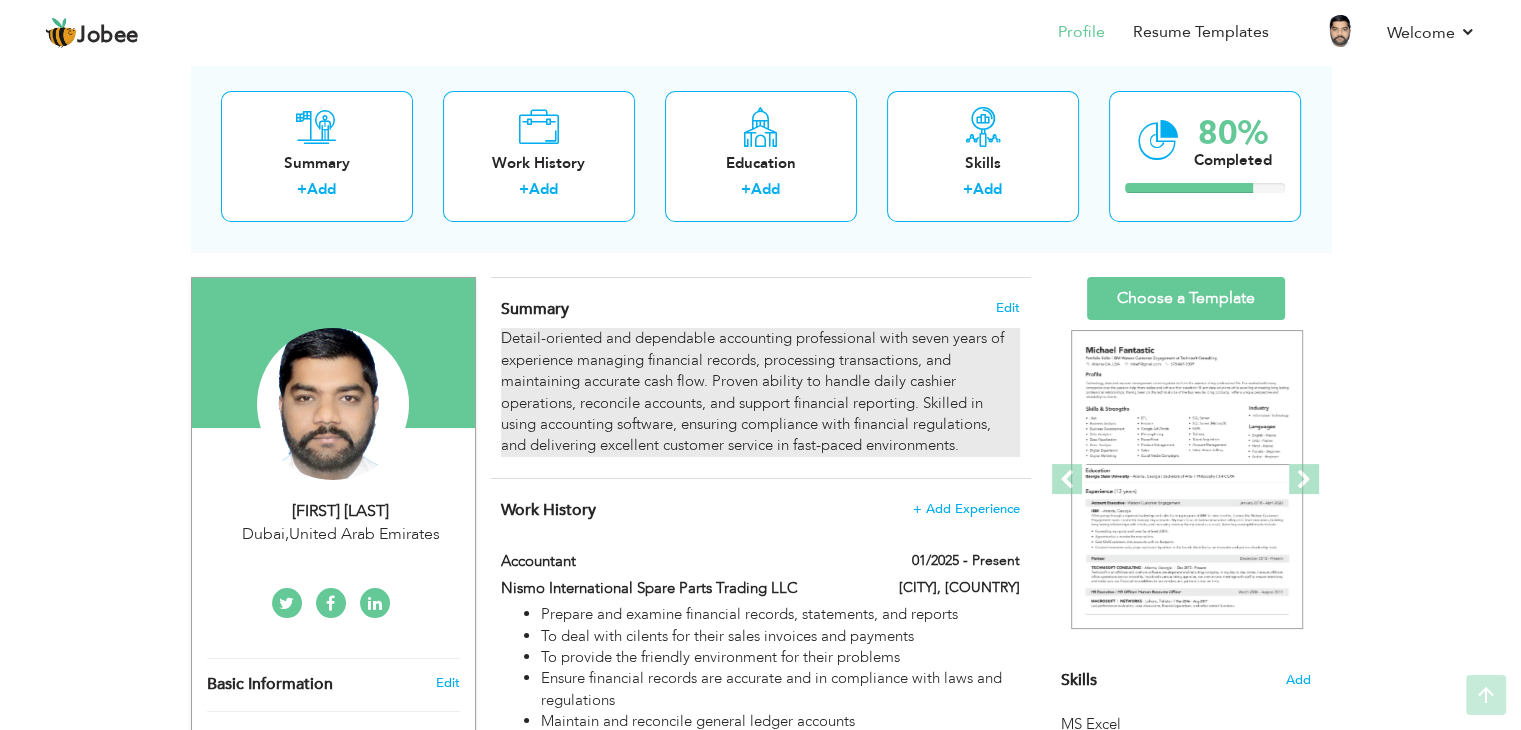 scroll, scrollTop: 0, scrollLeft: 0, axis: both 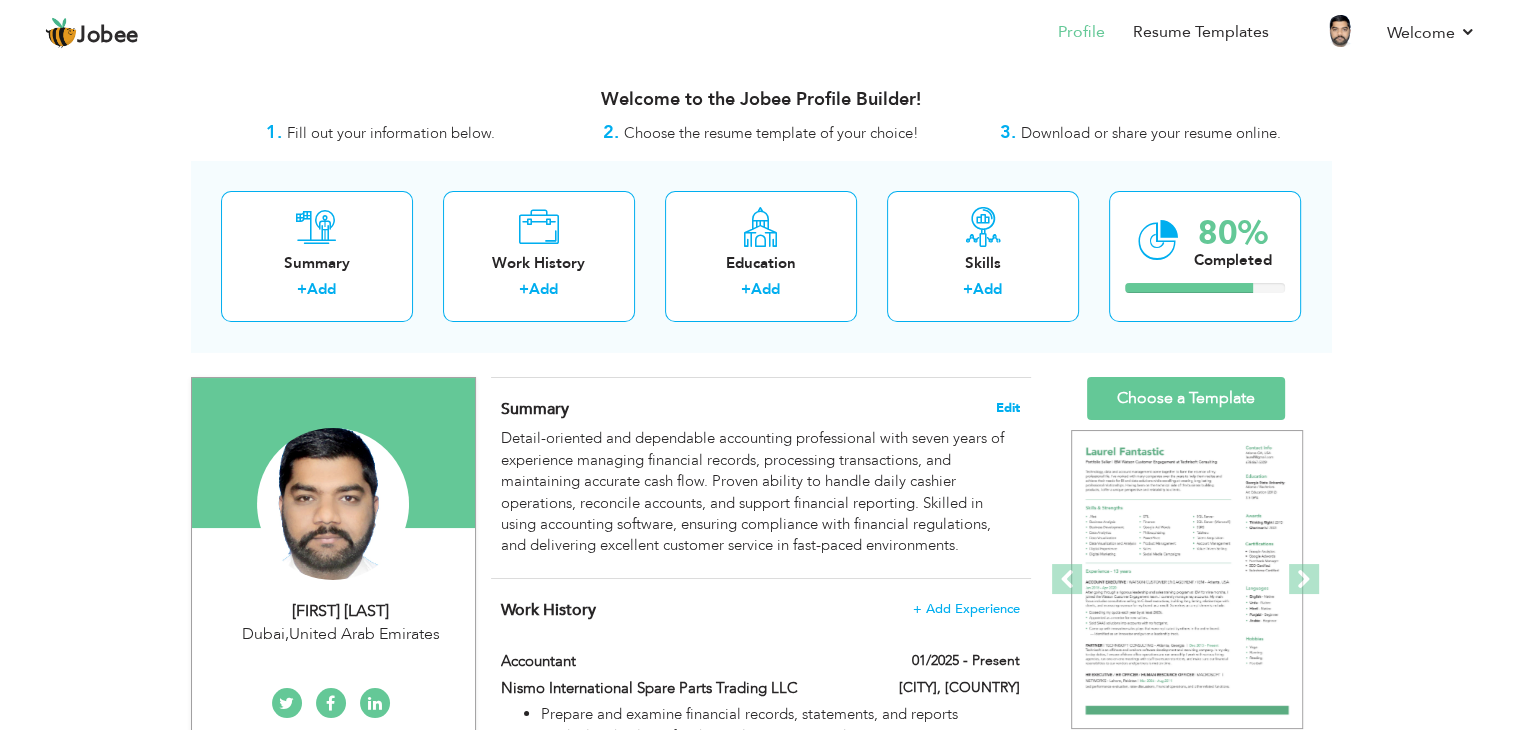 click on "Edit" at bounding box center [1008, 408] 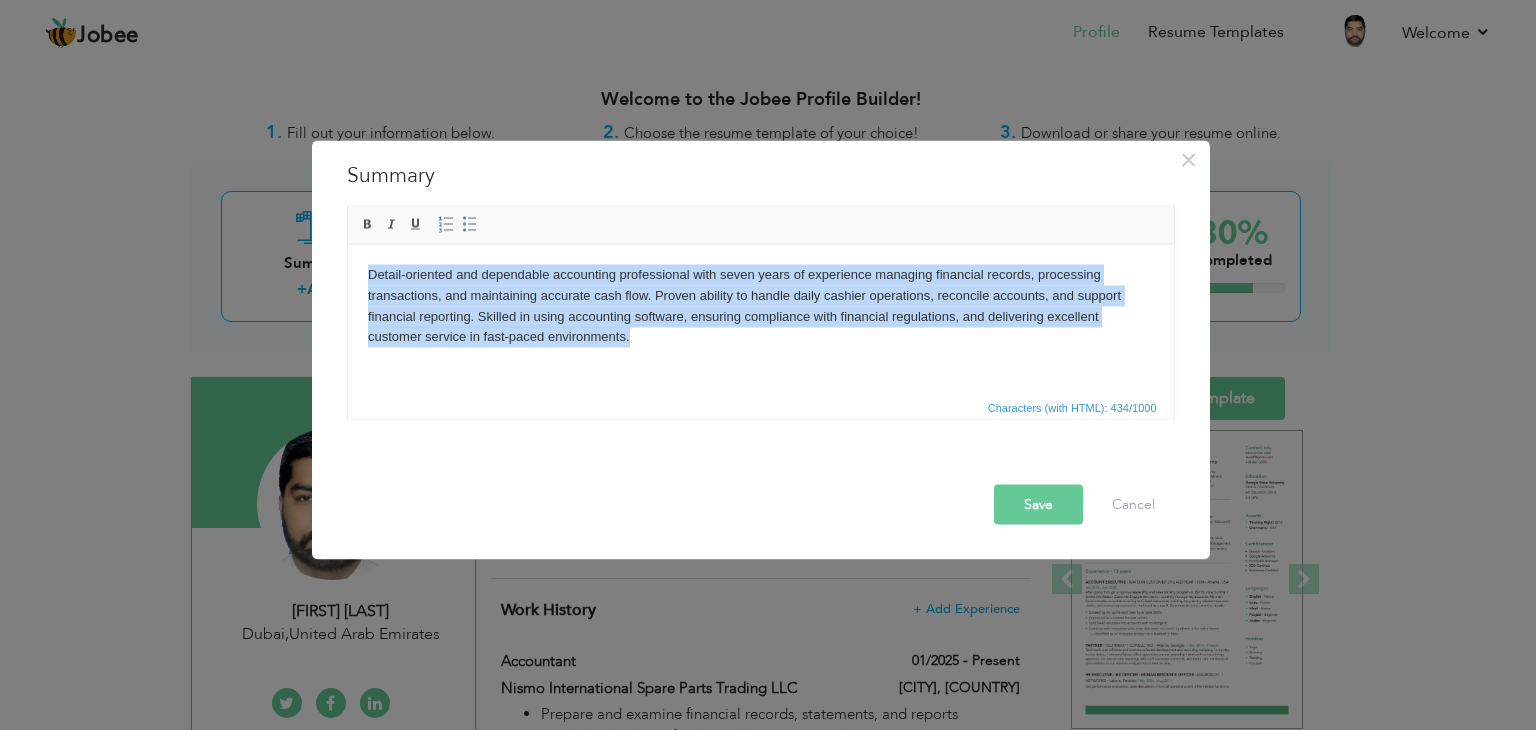drag, startPoint x: 672, startPoint y: 354, endPoint x: 667, endPoint y: 436, distance: 82.1523 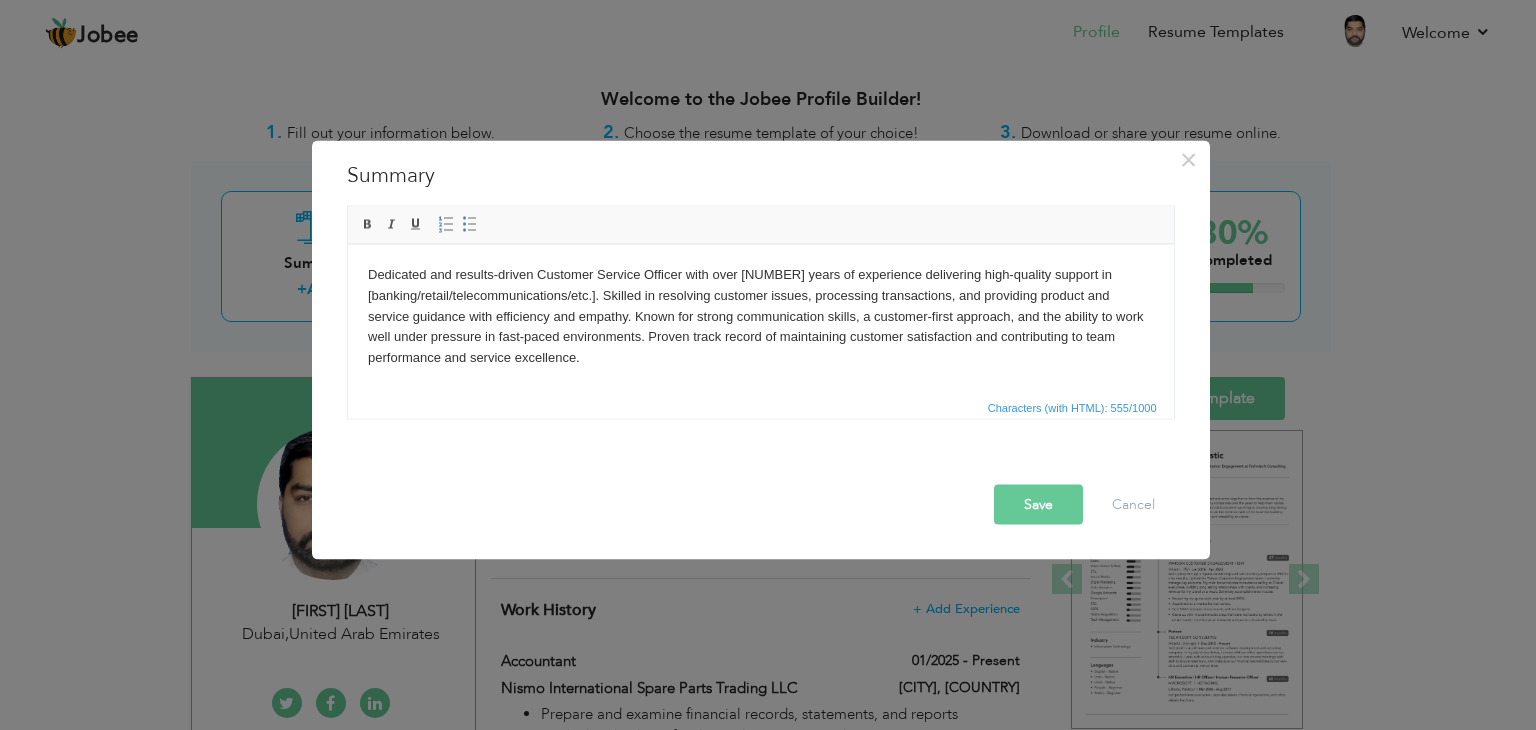 click on "Dedicated and results-driven Customer Service Officer with over [X years] of experience delivering high-quality support in [banking/retail/telecommunications/etc.]. Skilled in resolving customer issues, processing transactions, and providing product and service guidance with efficiency and empathy. Known for strong communication skills, a customer-first approach, and the ability to work well under pressure in fast-paced environments. Proven track record of maintaining customer satisfaction and contributing to team performance and service excellence." at bounding box center [760, 316] 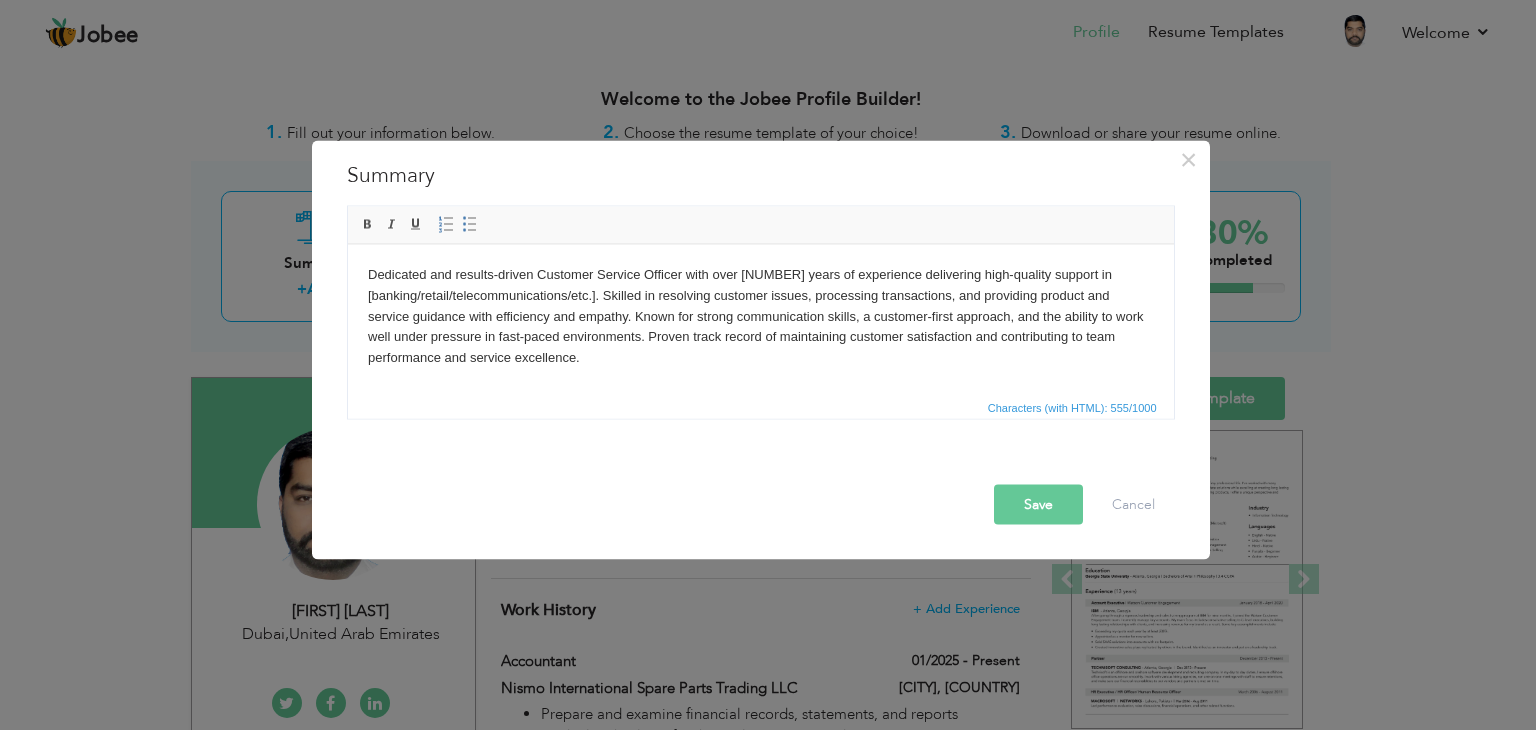 type 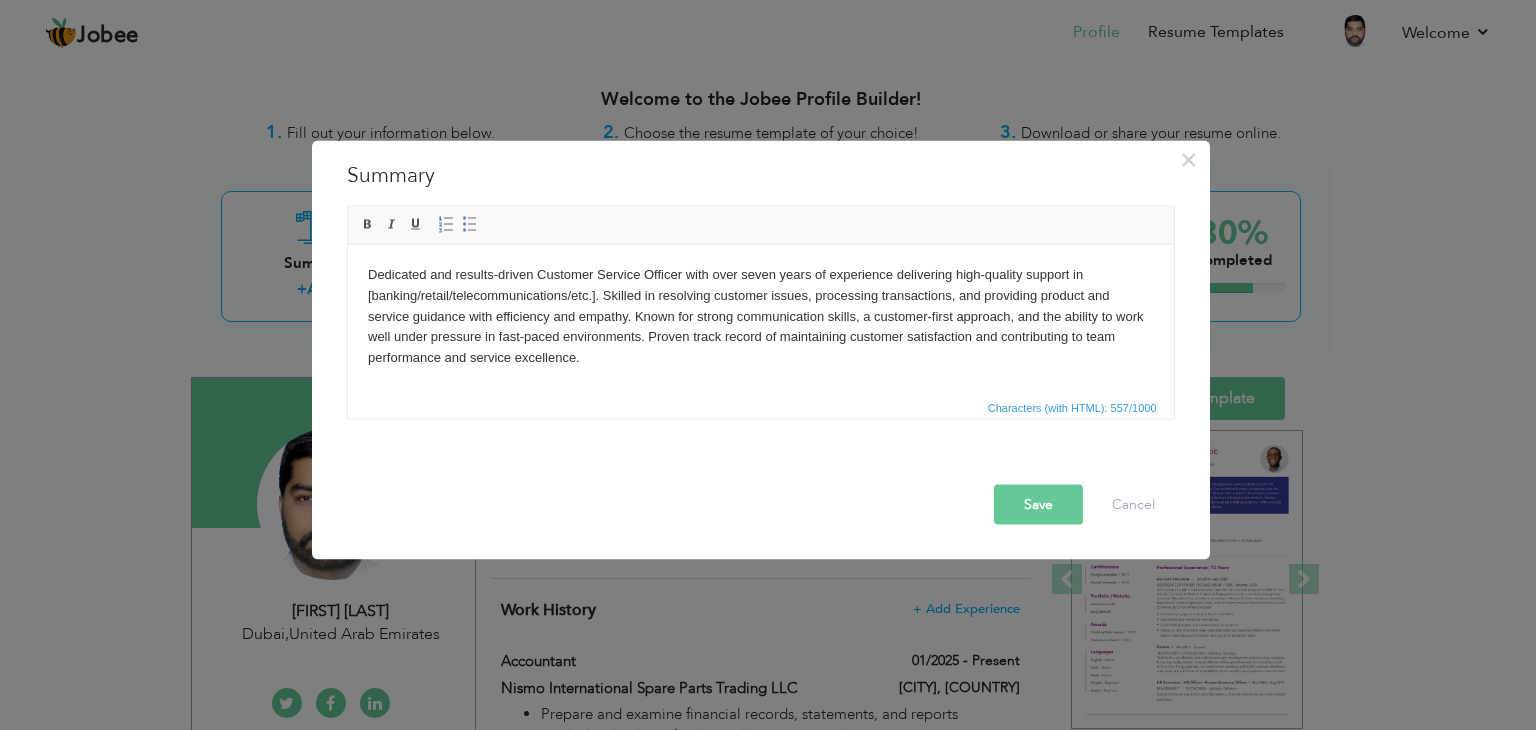 click on "Dedicated and results-driven Customer Service Officer with over seven years of experience delivering high-quality support in [banking/retail/telecommunications/etc.]. Skilled in resolving customer issues, processing transactions, and providing product and service guidance with efficiency and empathy. Known for strong communication skills, a customer-first approach, and the ability to work well under pressure in fast-paced environments. Proven track record of maintaining customer satisfaction and contributing to team performance and service excellence." at bounding box center [760, 316] 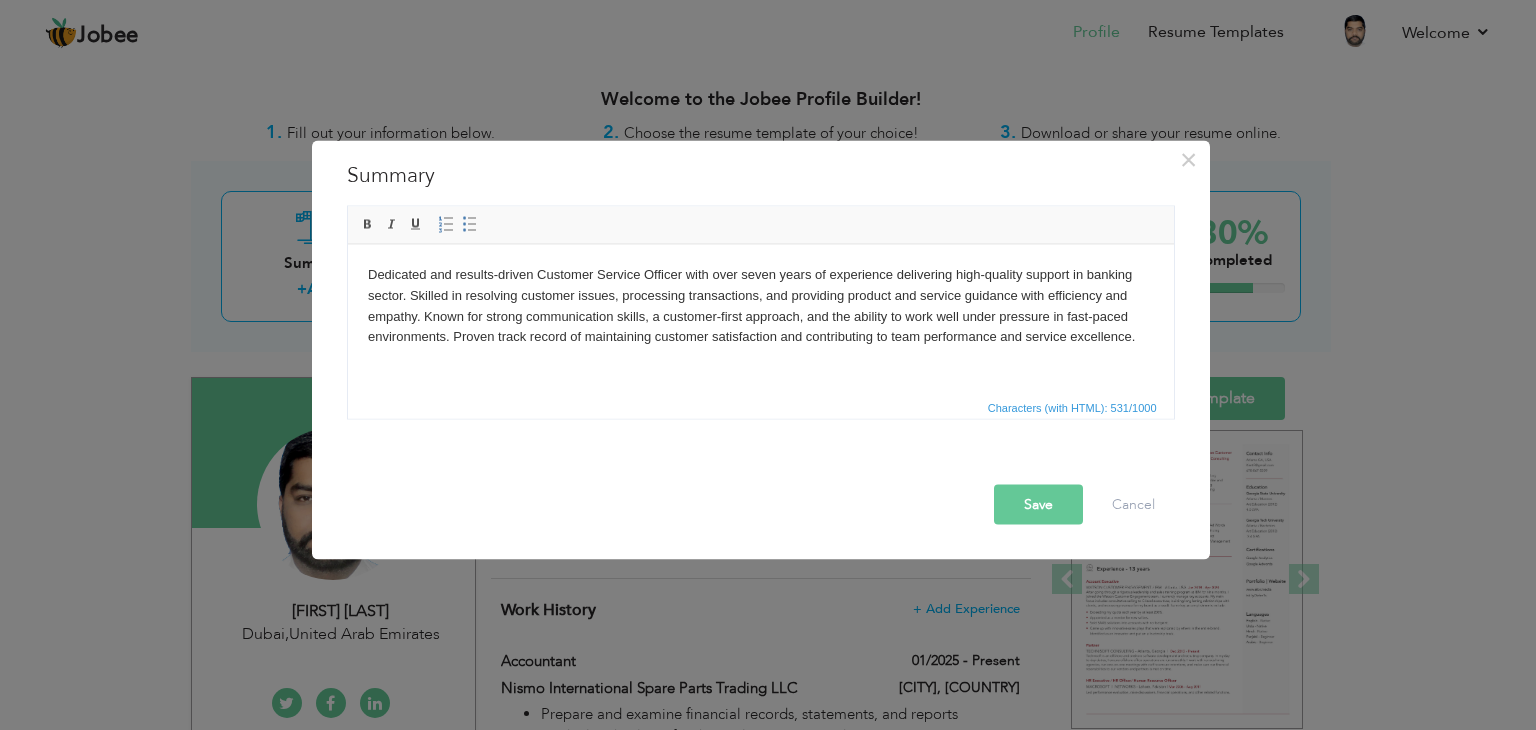 click on "Save" at bounding box center [1038, 505] 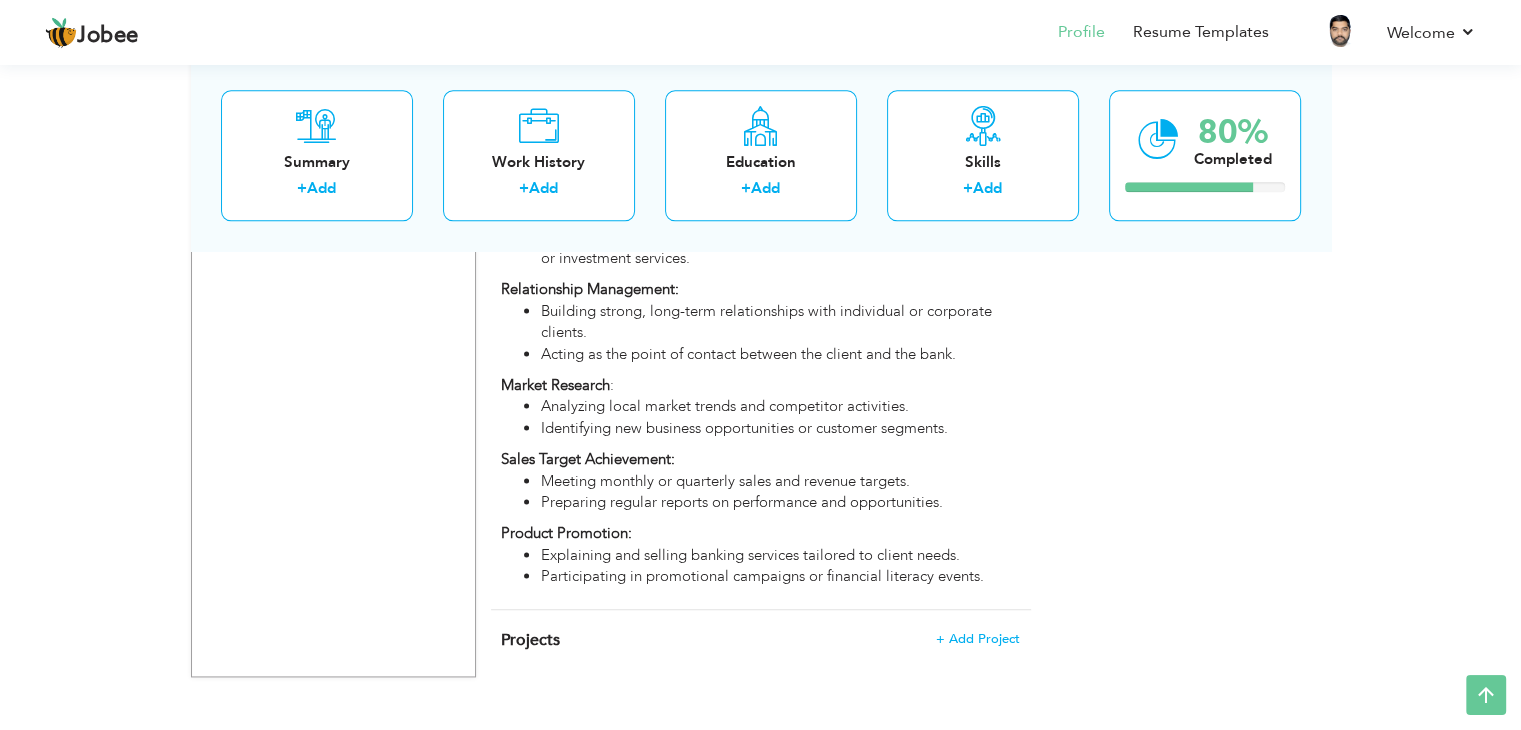 scroll, scrollTop: 2558, scrollLeft: 0, axis: vertical 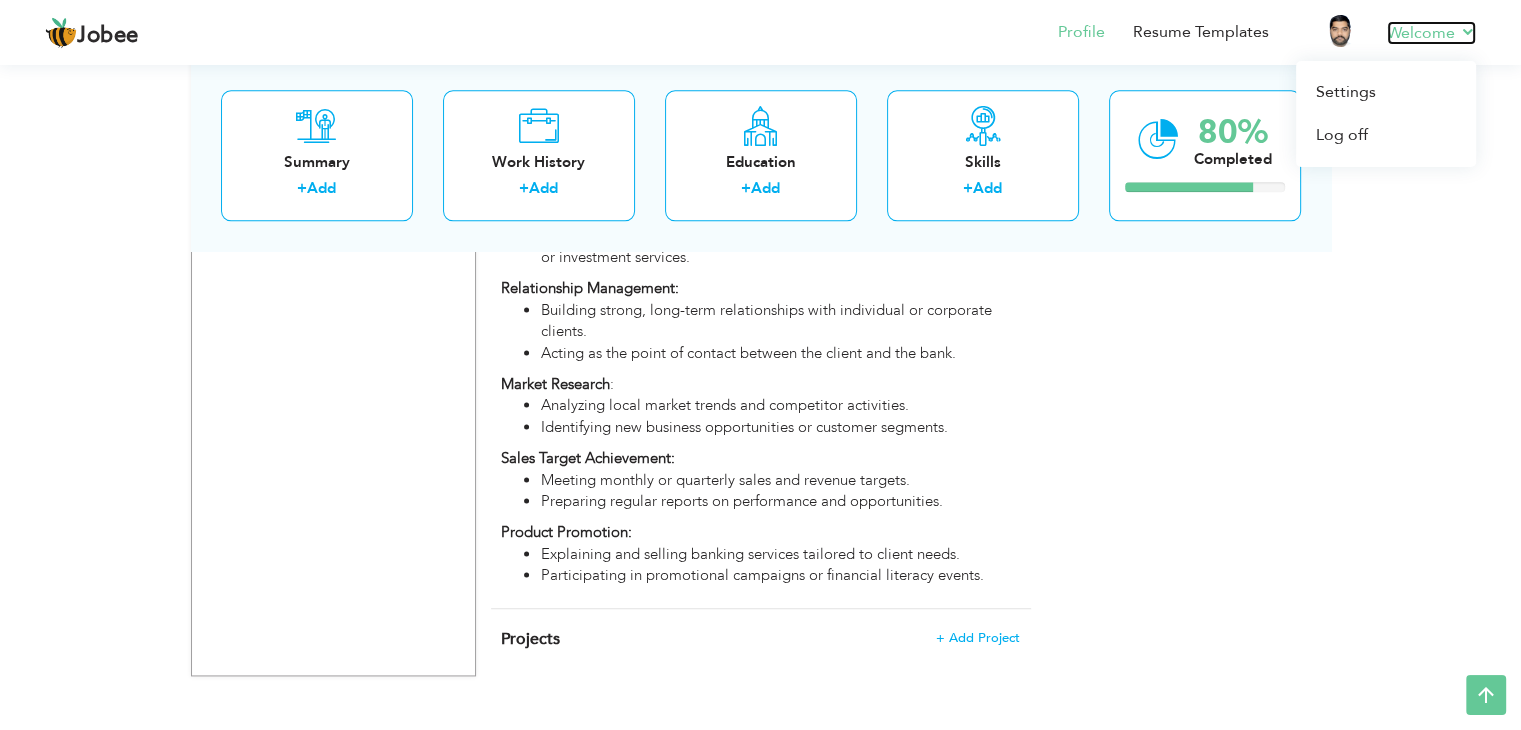 click on "Welcome" at bounding box center (1431, 33) 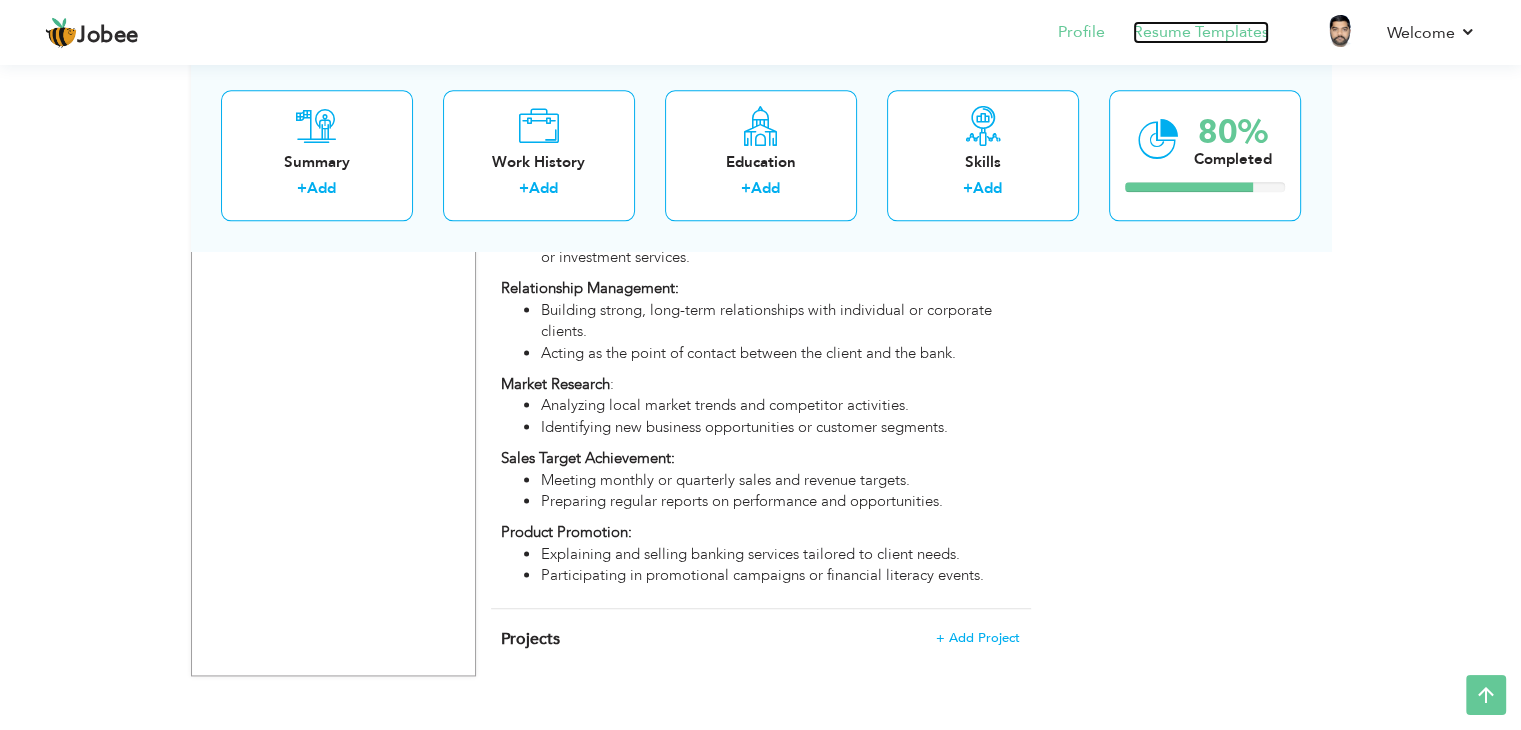 click on "Resume Templates" at bounding box center [1201, 32] 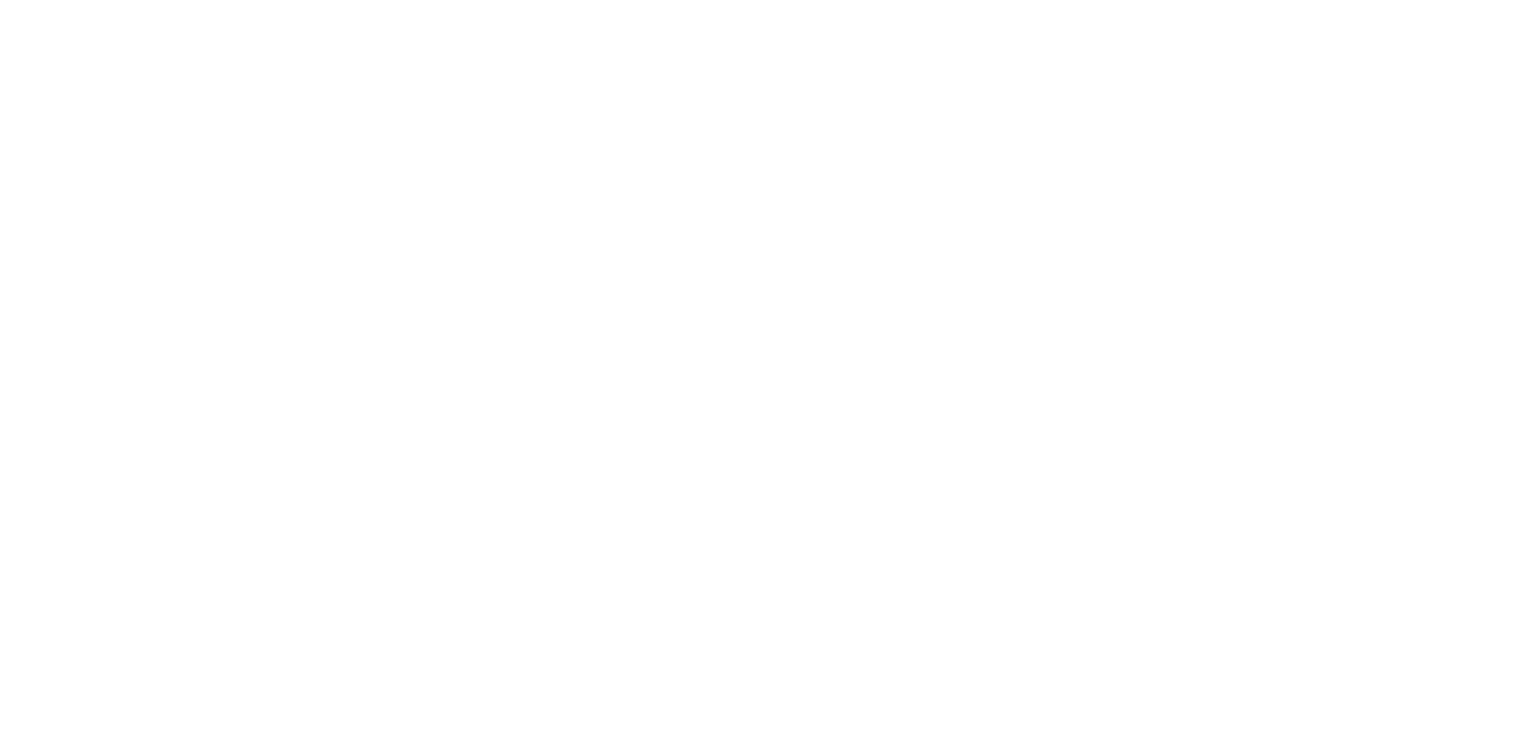scroll, scrollTop: 0, scrollLeft: 0, axis: both 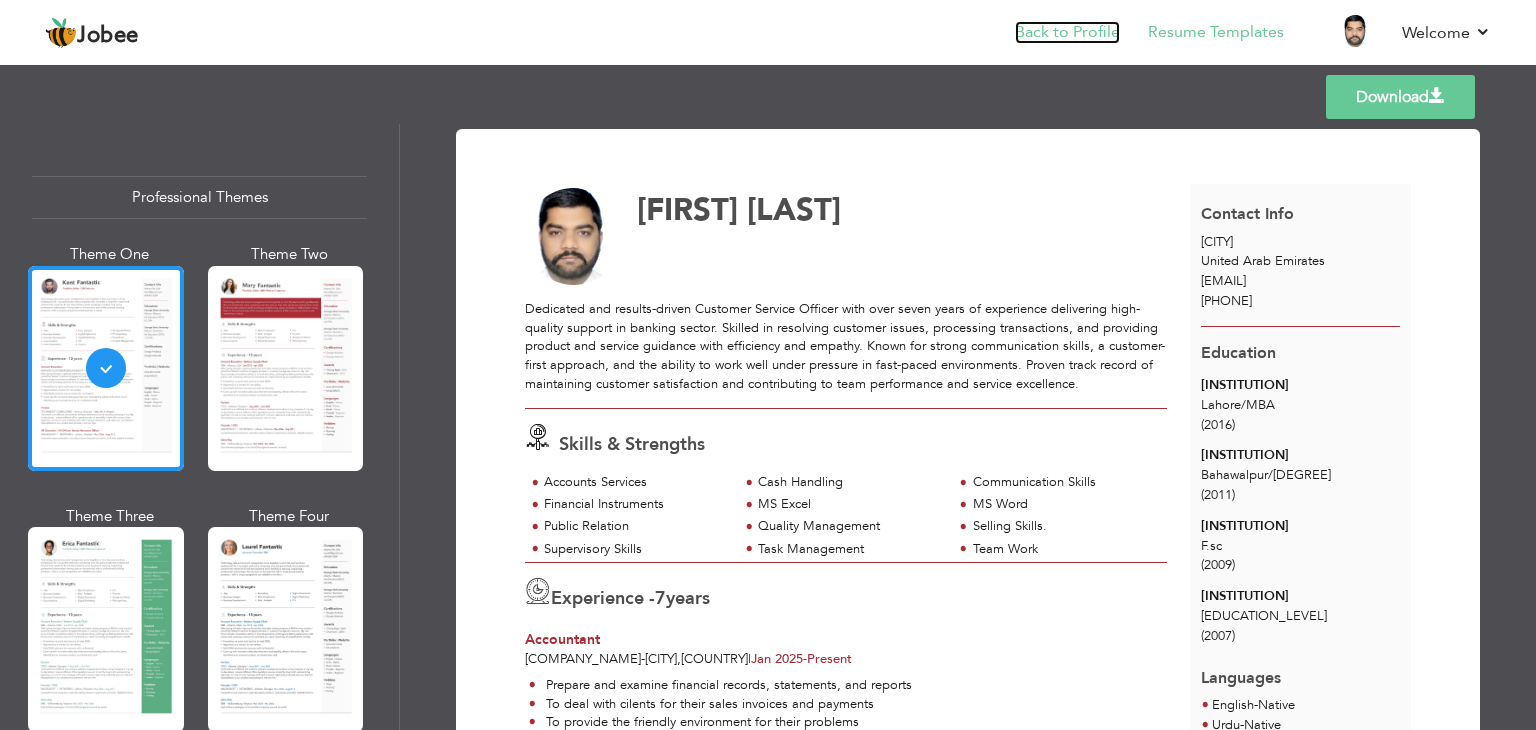 click on "Back to Profile" at bounding box center (1067, 32) 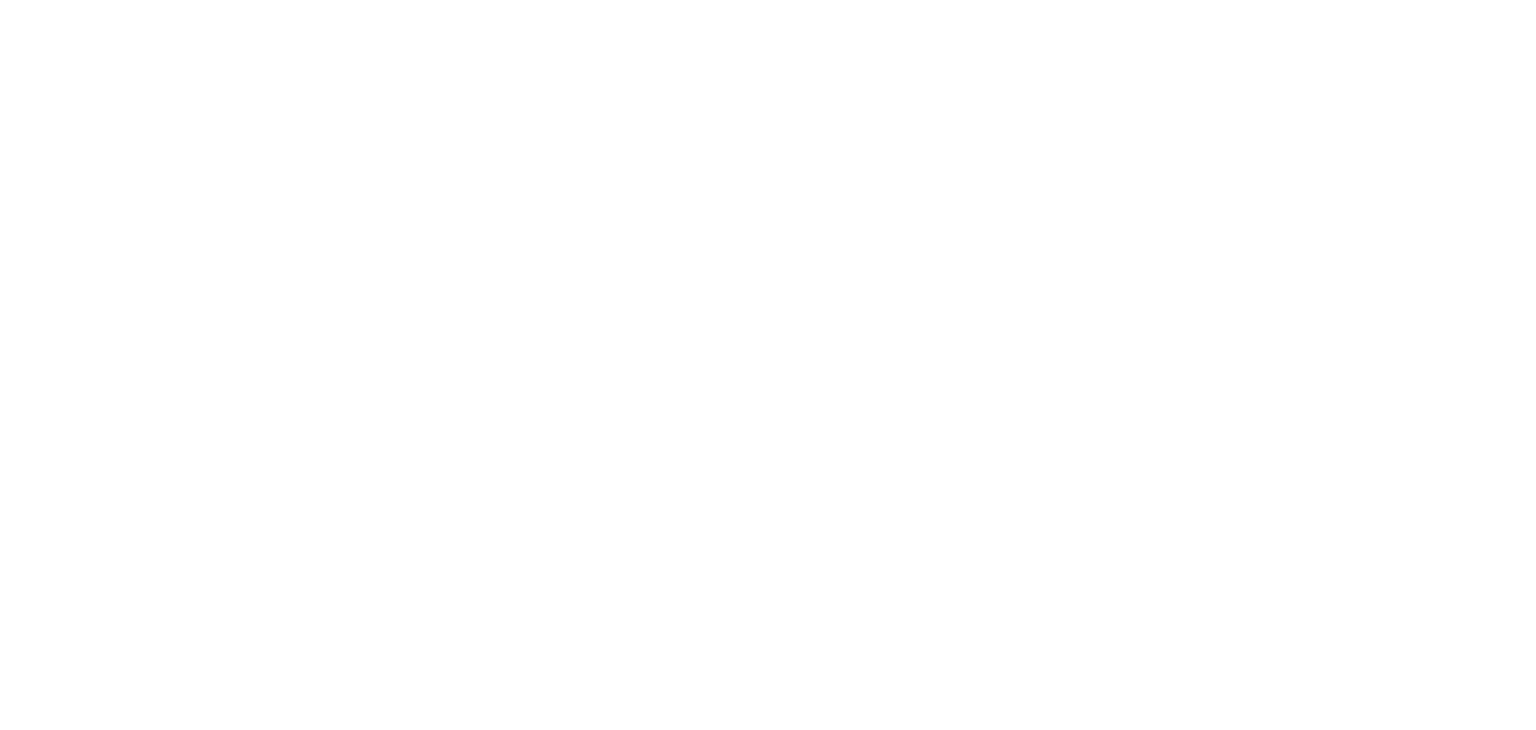 scroll, scrollTop: 0, scrollLeft: 0, axis: both 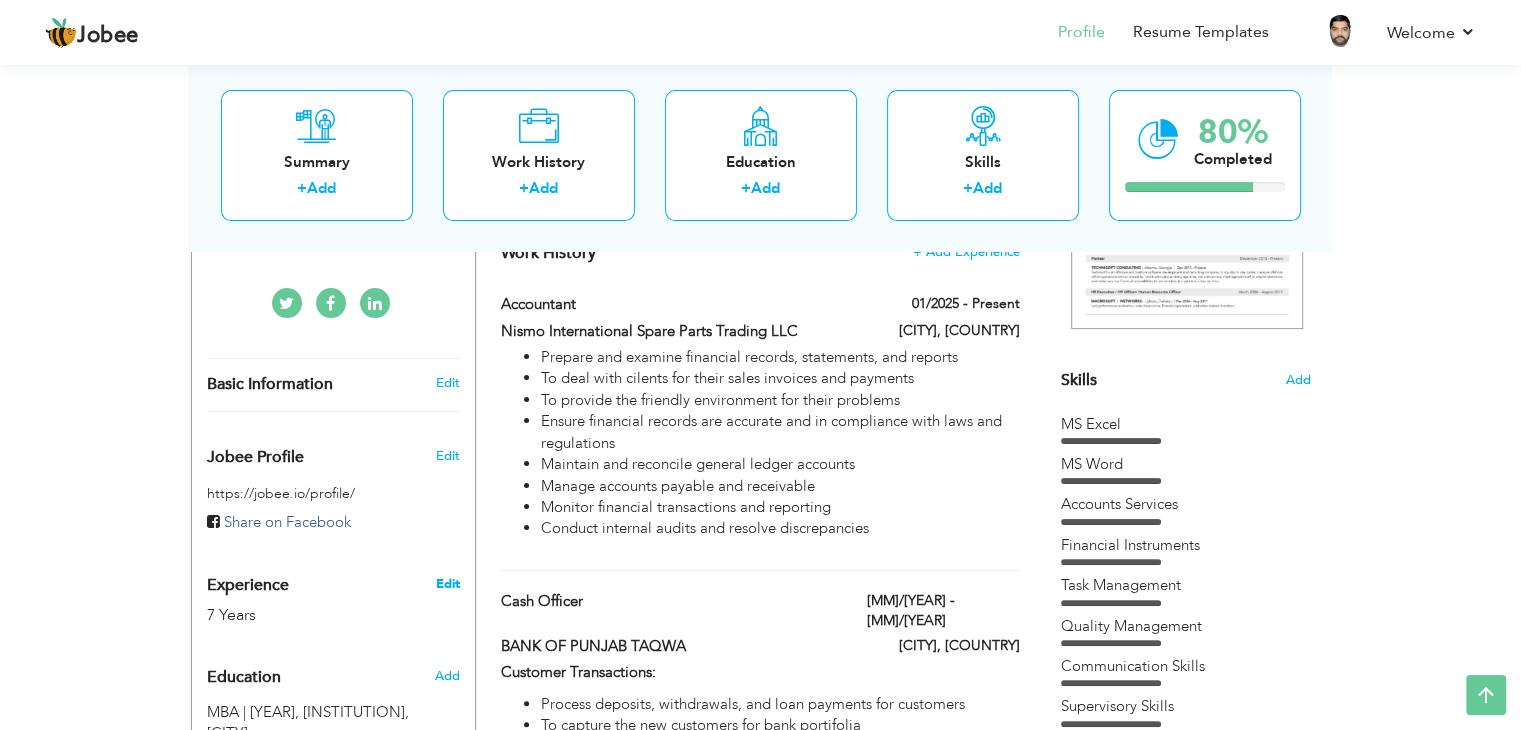 drag, startPoint x: 452, startPoint y: 573, endPoint x: 452, endPoint y: 585, distance: 12 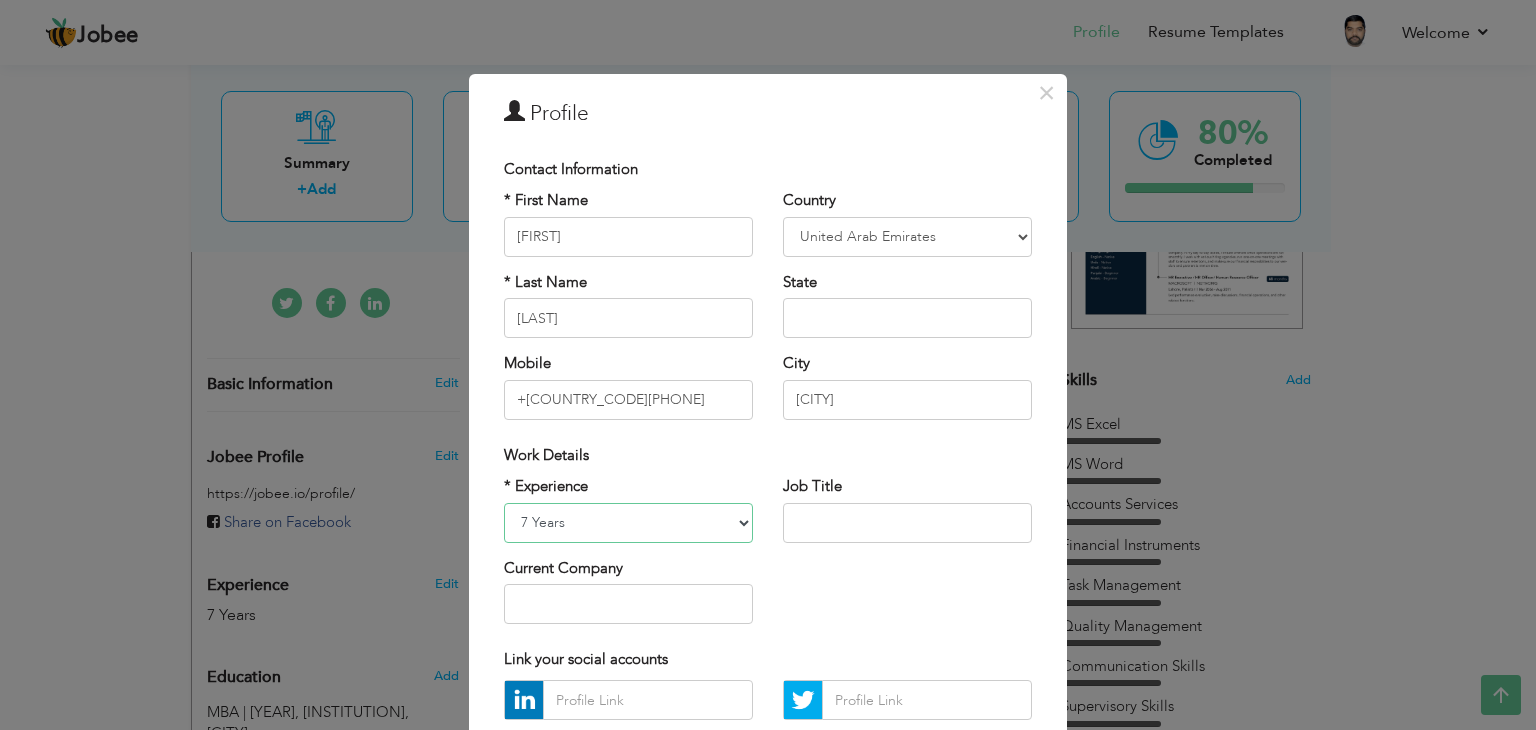 click on "Entry Level Less than 1 Year 1 Year 2 Years 3 Years 4 Years 5 Years 6 Years 7 Years 8 Years 9 Years 10 Years 11 Years 12 Years 13 Years 14 Years 15 Years 16 Years 17 Years 18 Years 19 Years 20 Years 21 Years 22 Years 23 Years 24 Years 25 Years 26 Years 27 Years 28 Years 29 Years 30 Years 31 Years 32 Years 33 Years 34 Years 35 Years More than 35 Years" at bounding box center [628, 523] 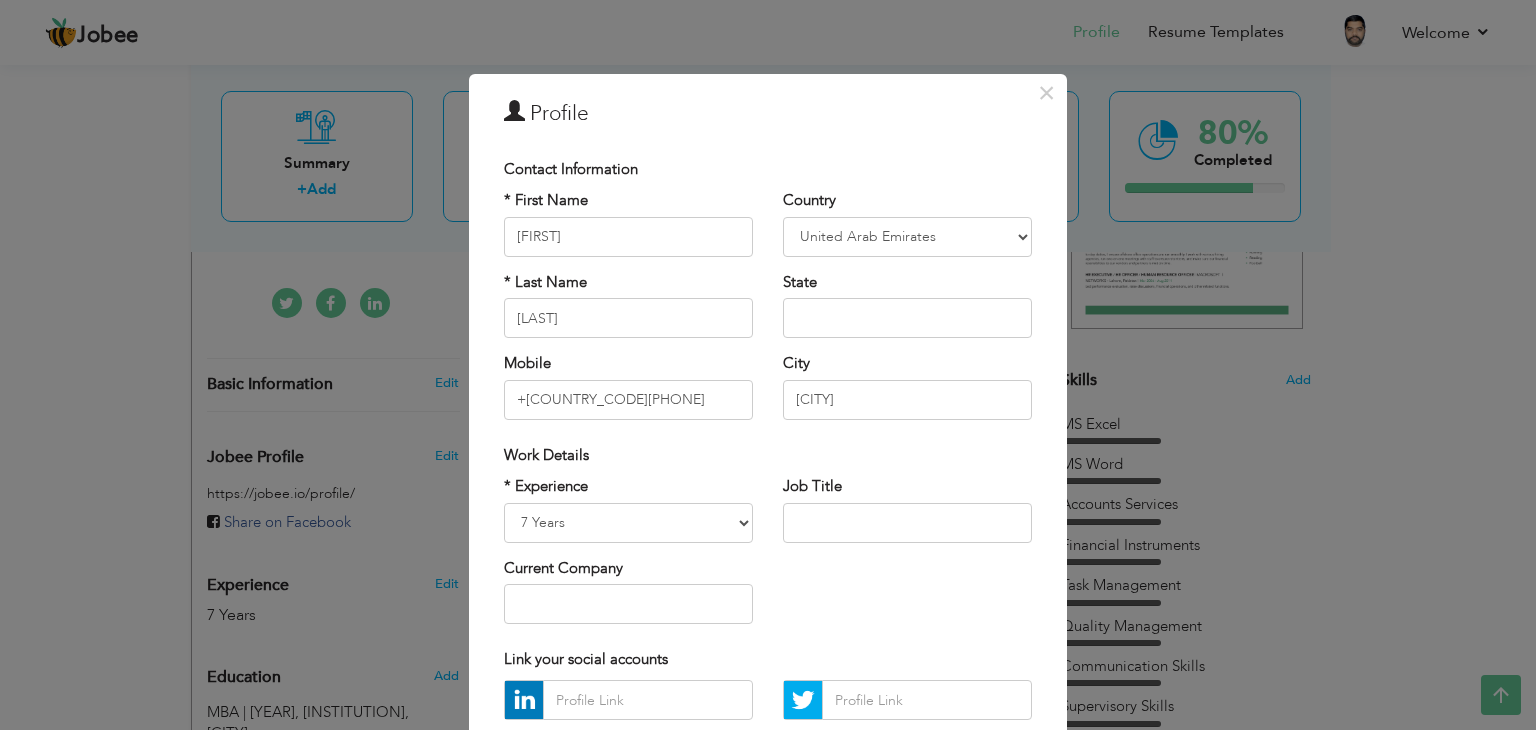 click on "* Experience
Entry Level Less than 1 Year 1 Year 2 Years 3 Years 4 Years 5 Years 6 Years 7 Years 8 Years 9 Years 10 Years 11 Years 12 Years 13 Years 14 Years 15 Years 16 Years 17 Years 18 Years 19 Years 20 Years 21 Years 22 Years 23 Years 24 Years 25 Years 26 Years 27 Years 28 Years 29 Years 30 Years 31 Years 32 Years 33 Years 34 Years 35 Years More than 35 Years
Current Company
Job Title" at bounding box center (768, 557) 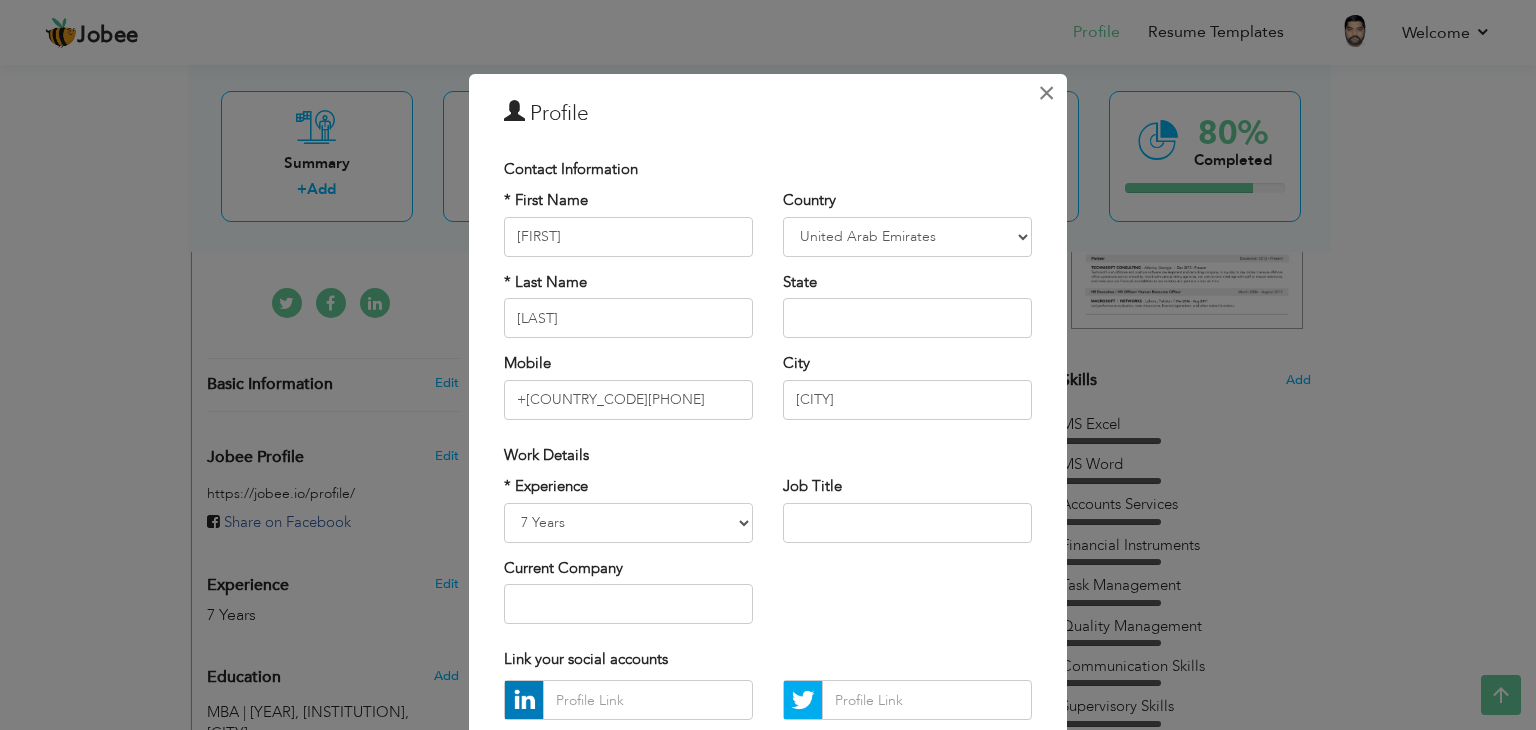 click on "×" at bounding box center (1046, 93) 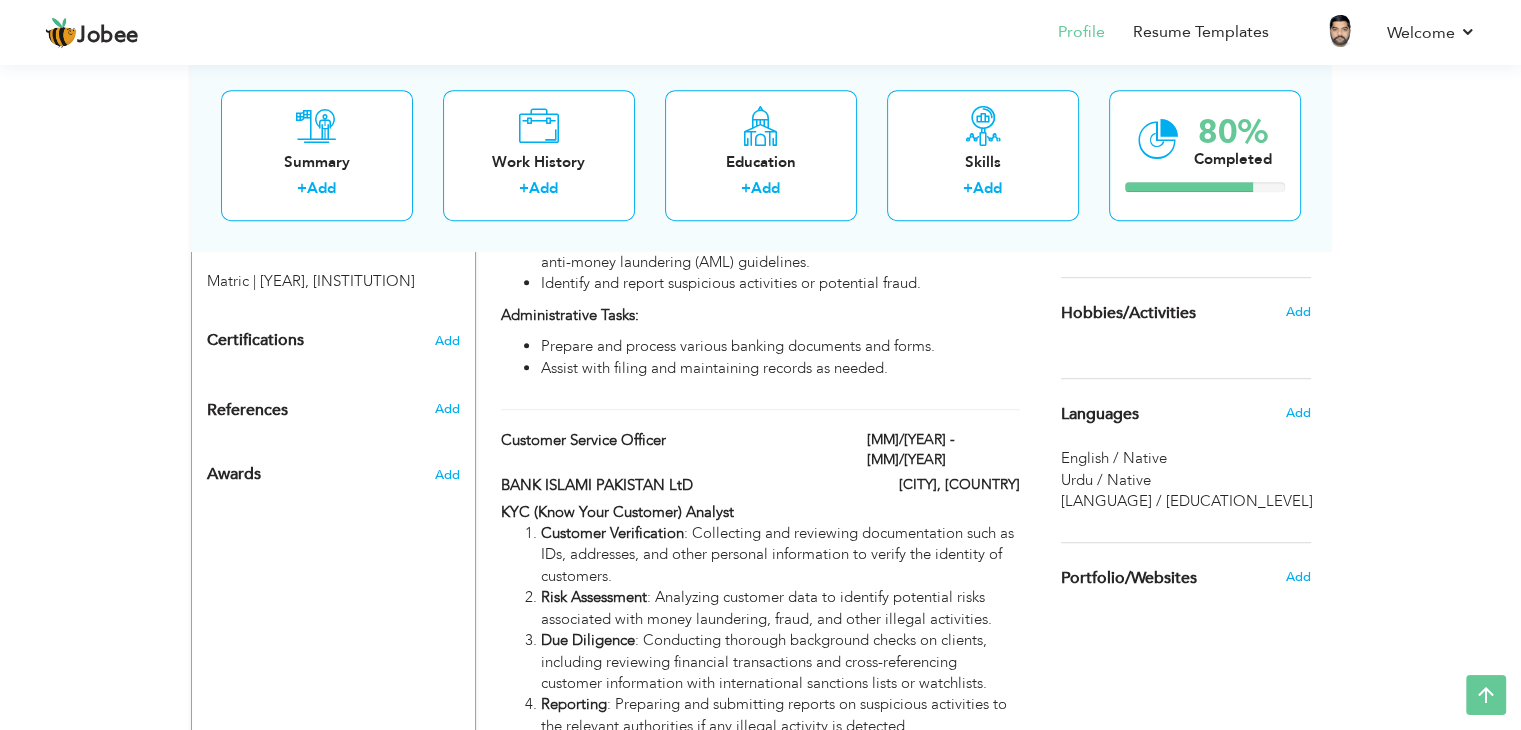 scroll, scrollTop: 1040, scrollLeft: 0, axis: vertical 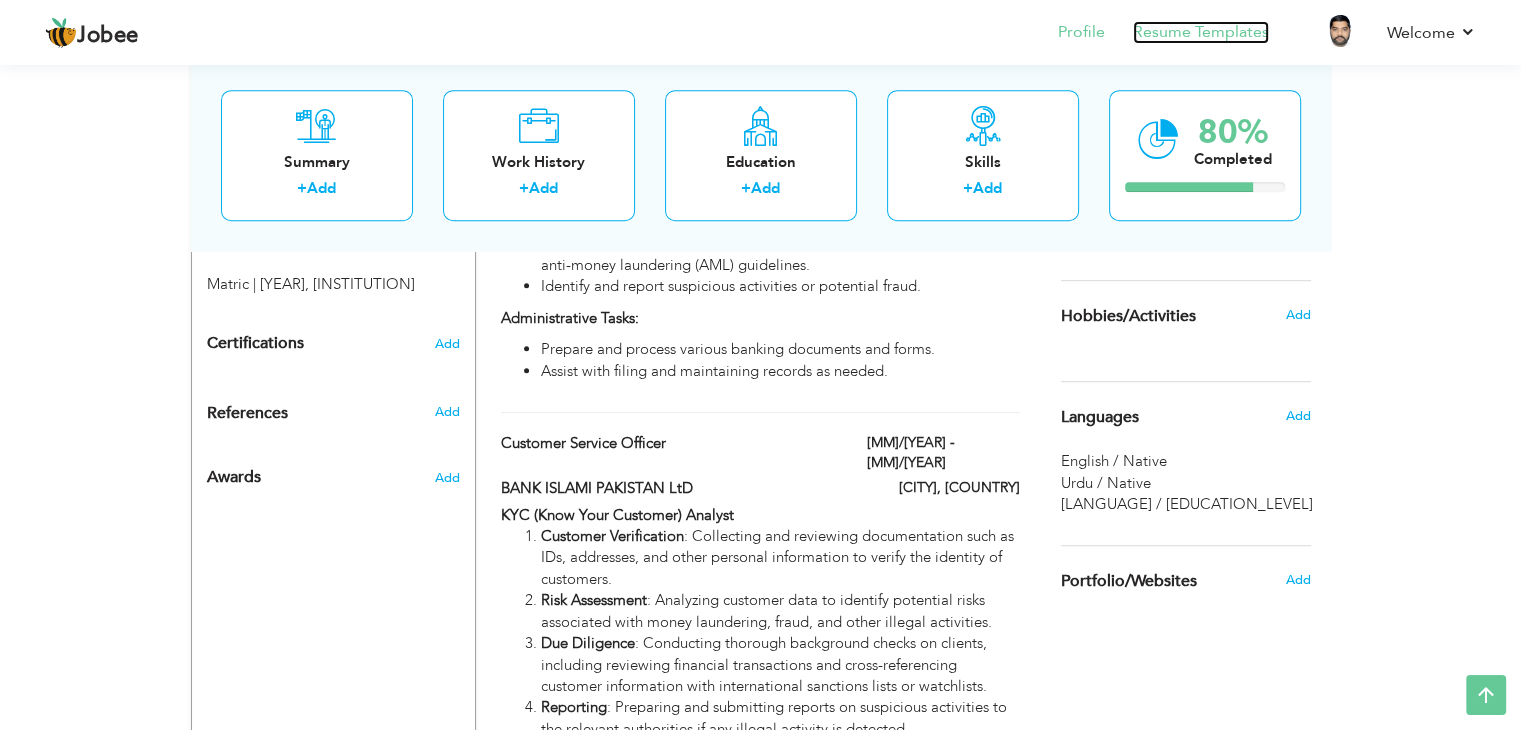 click on "Resume Templates" at bounding box center (1201, 32) 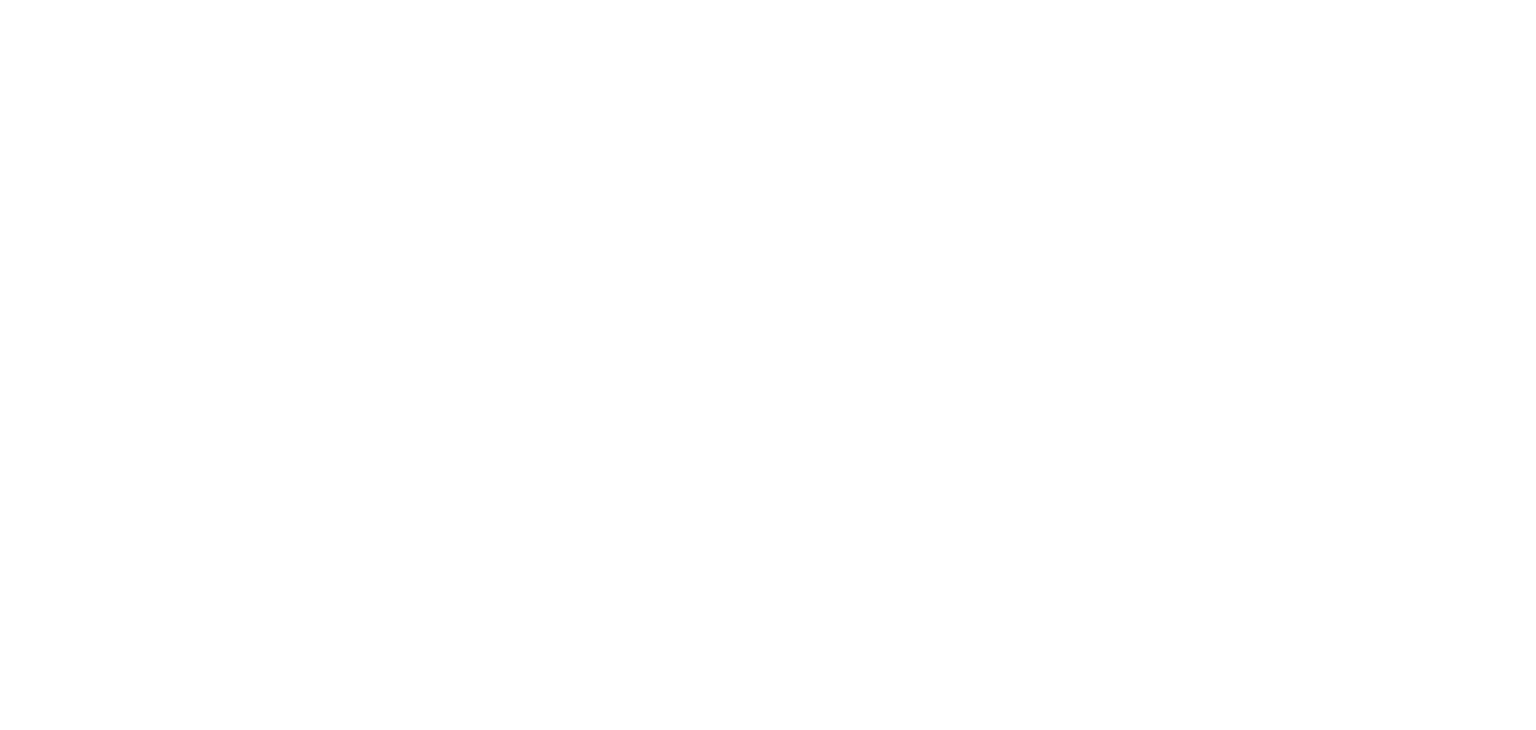 scroll, scrollTop: 0, scrollLeft: 0, axis: both 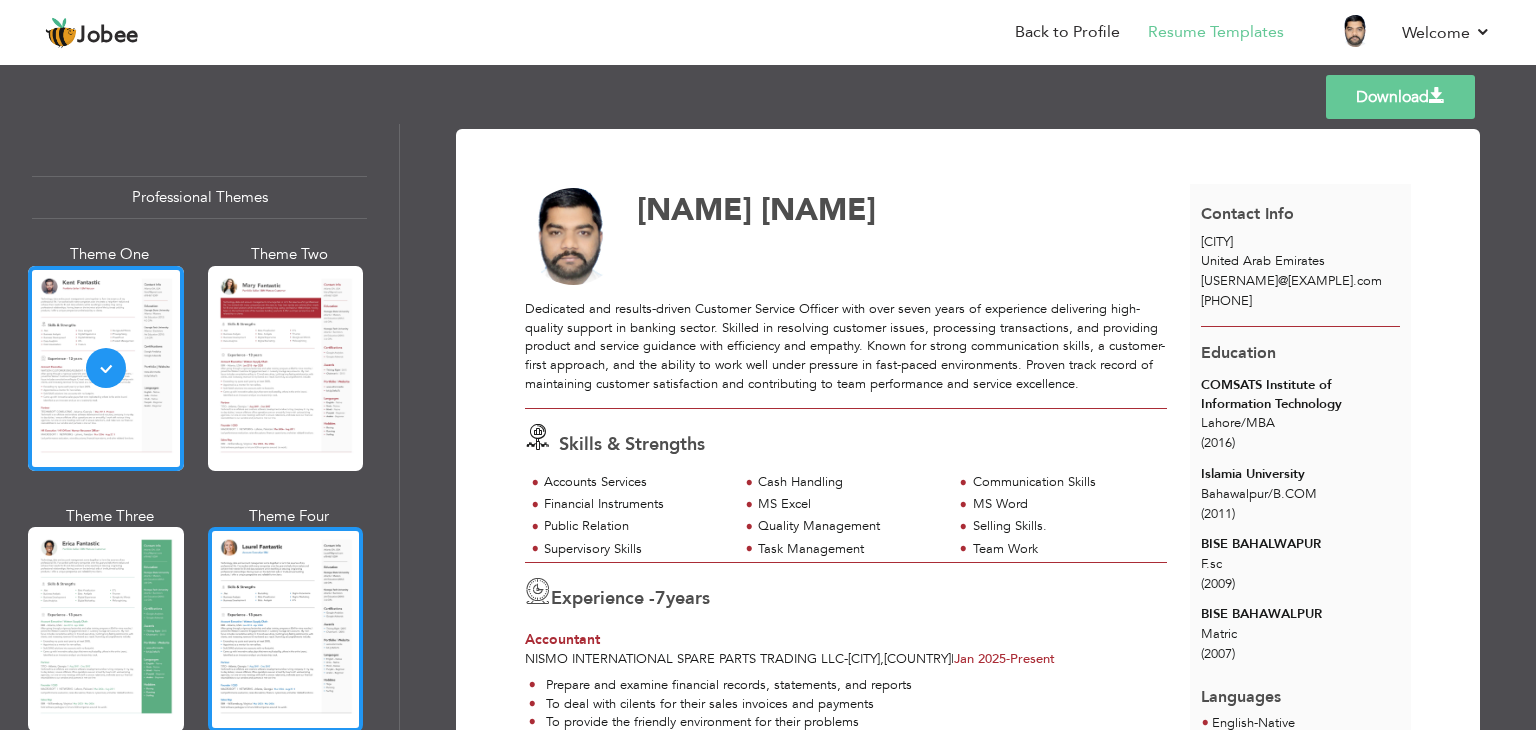 click at bounding box center (286, 629) 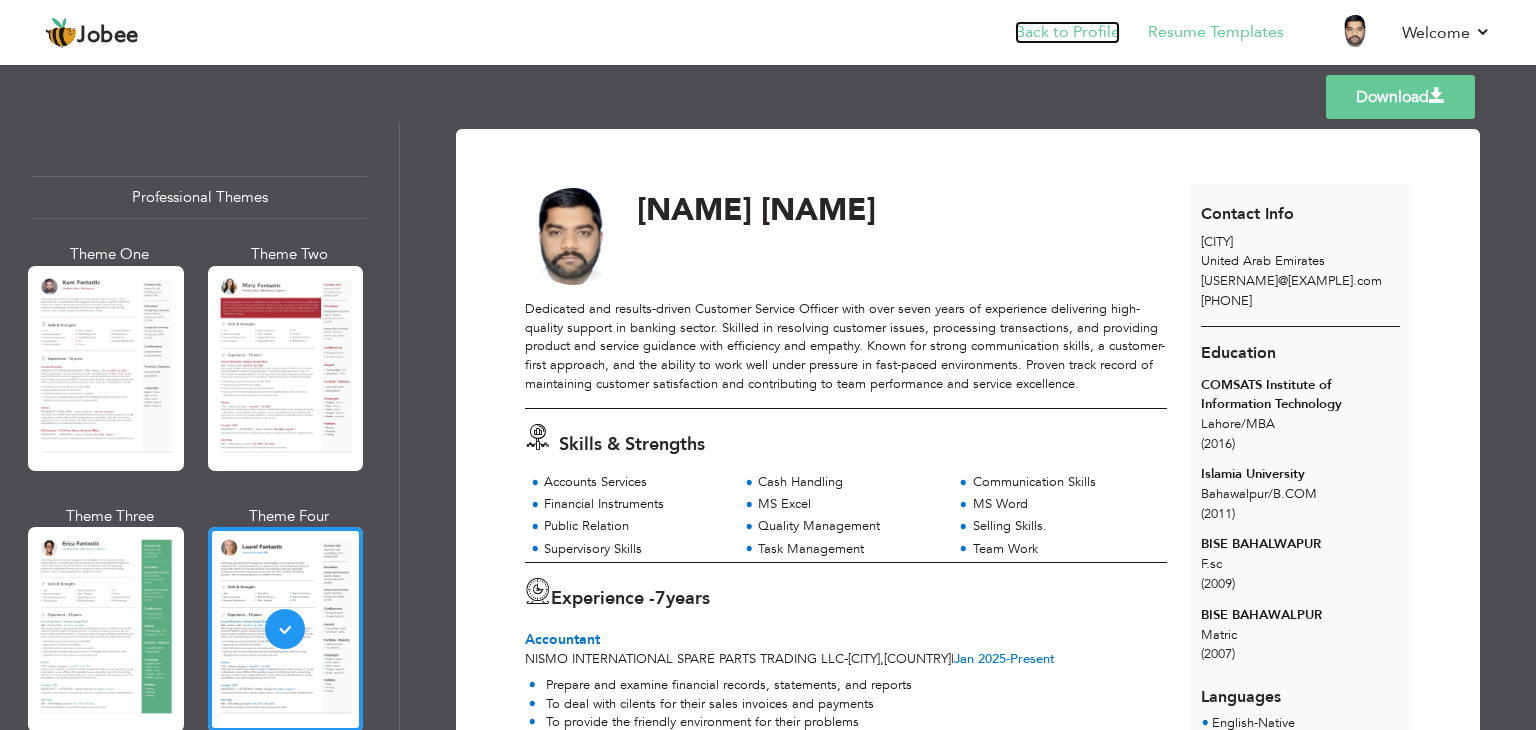 click on "Back to Profile" at bounding box center (1067, 32) 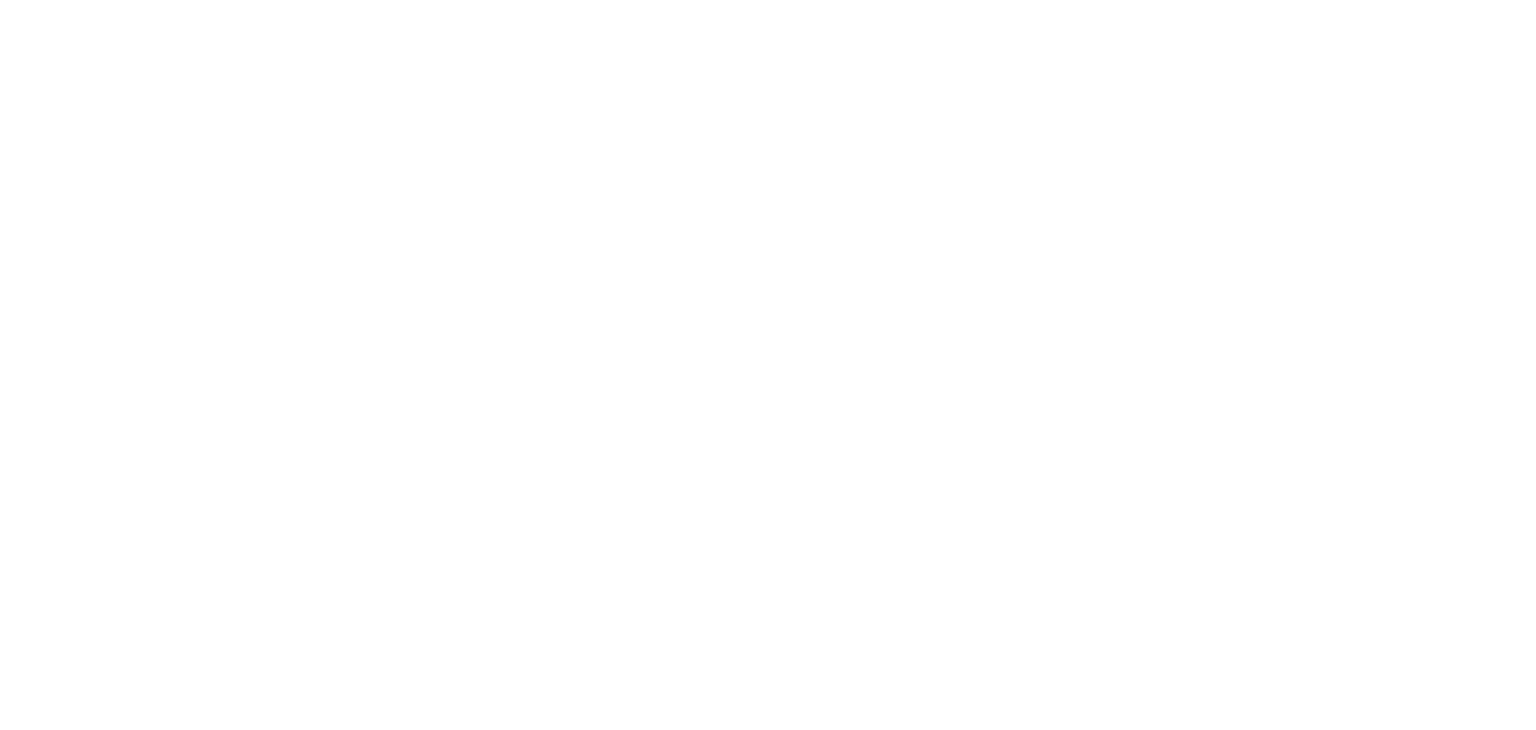 scroll, scrollTop: 0, scrollLeft: 0, axis: both 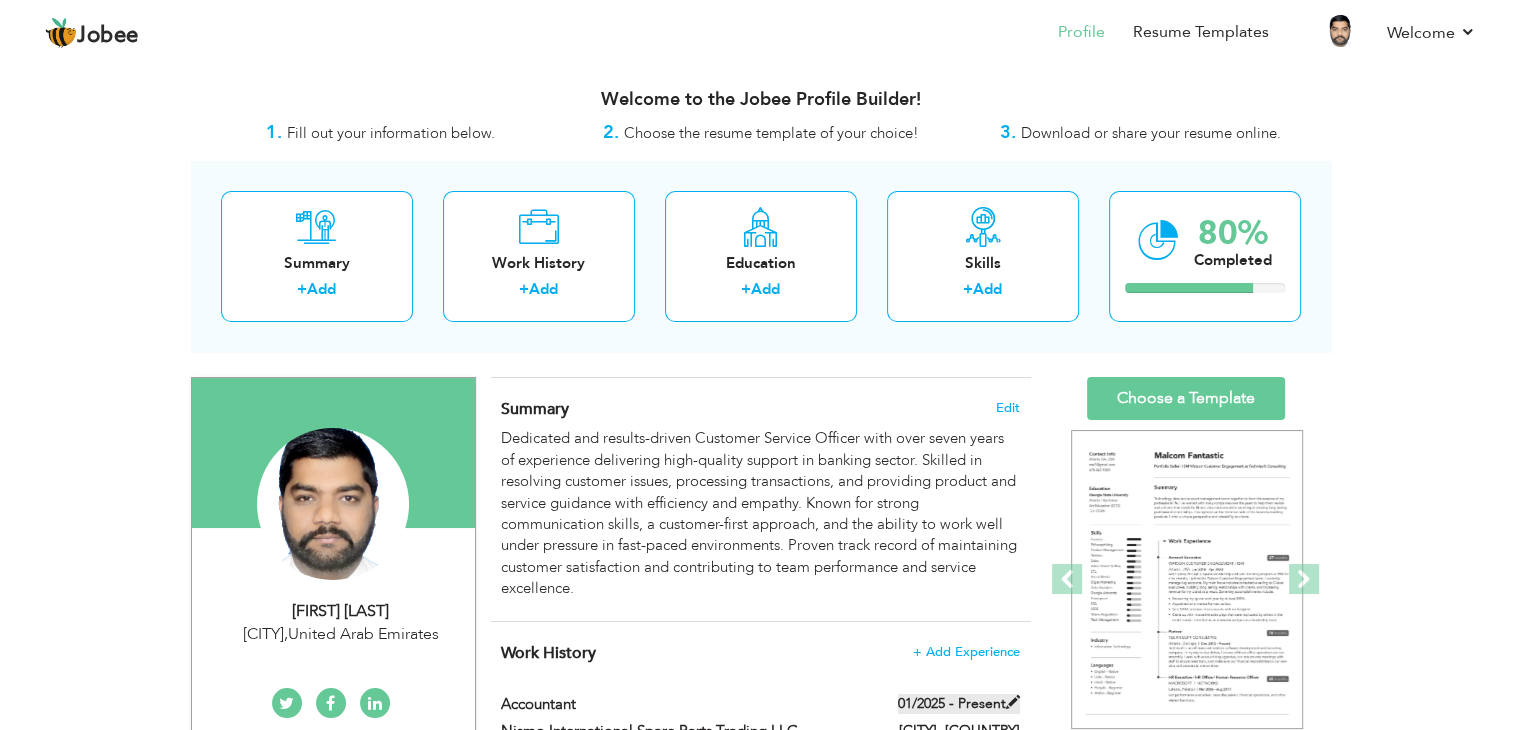 click at bounding box center [1013, 702] 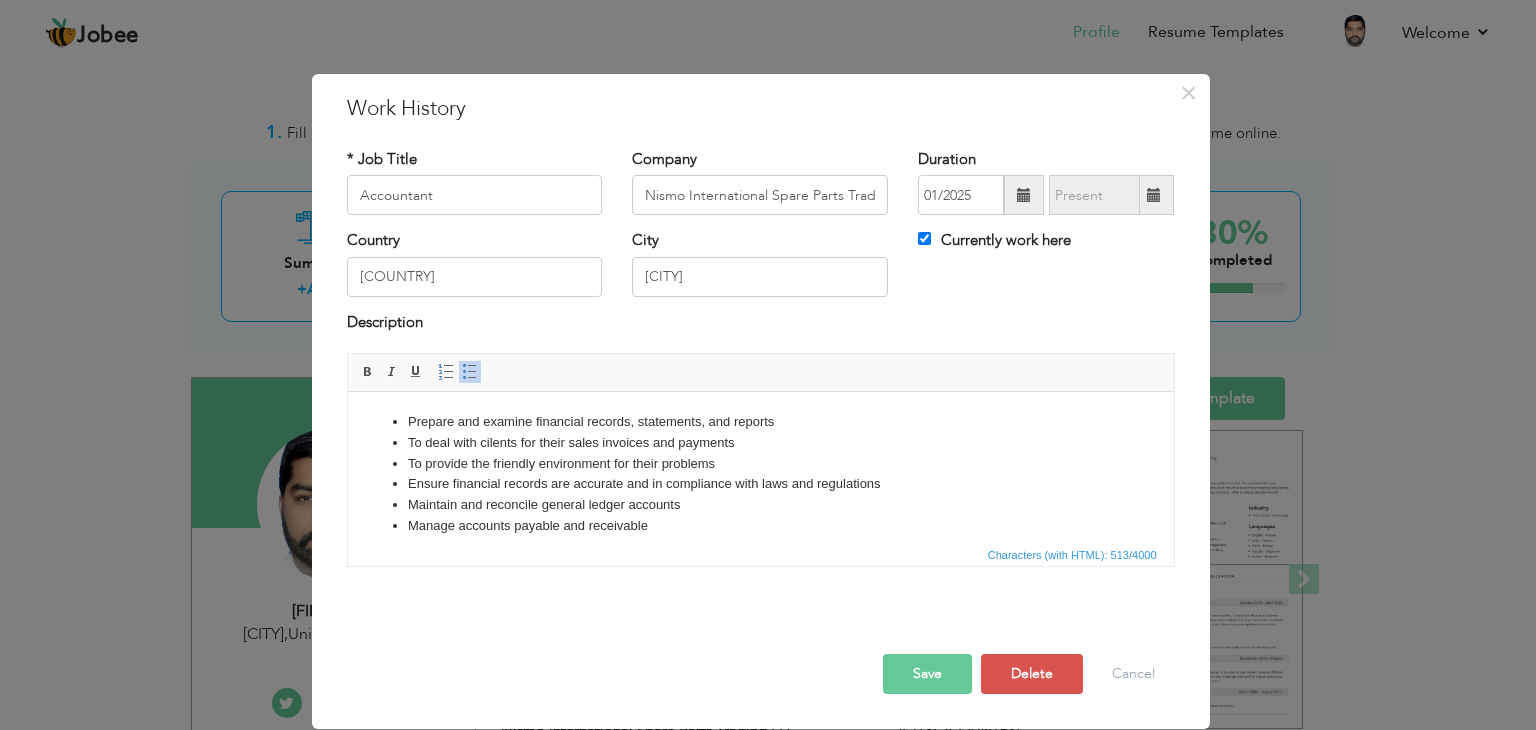click on "To provide the friendly environment for their problems" at bounding box center (760, 464) 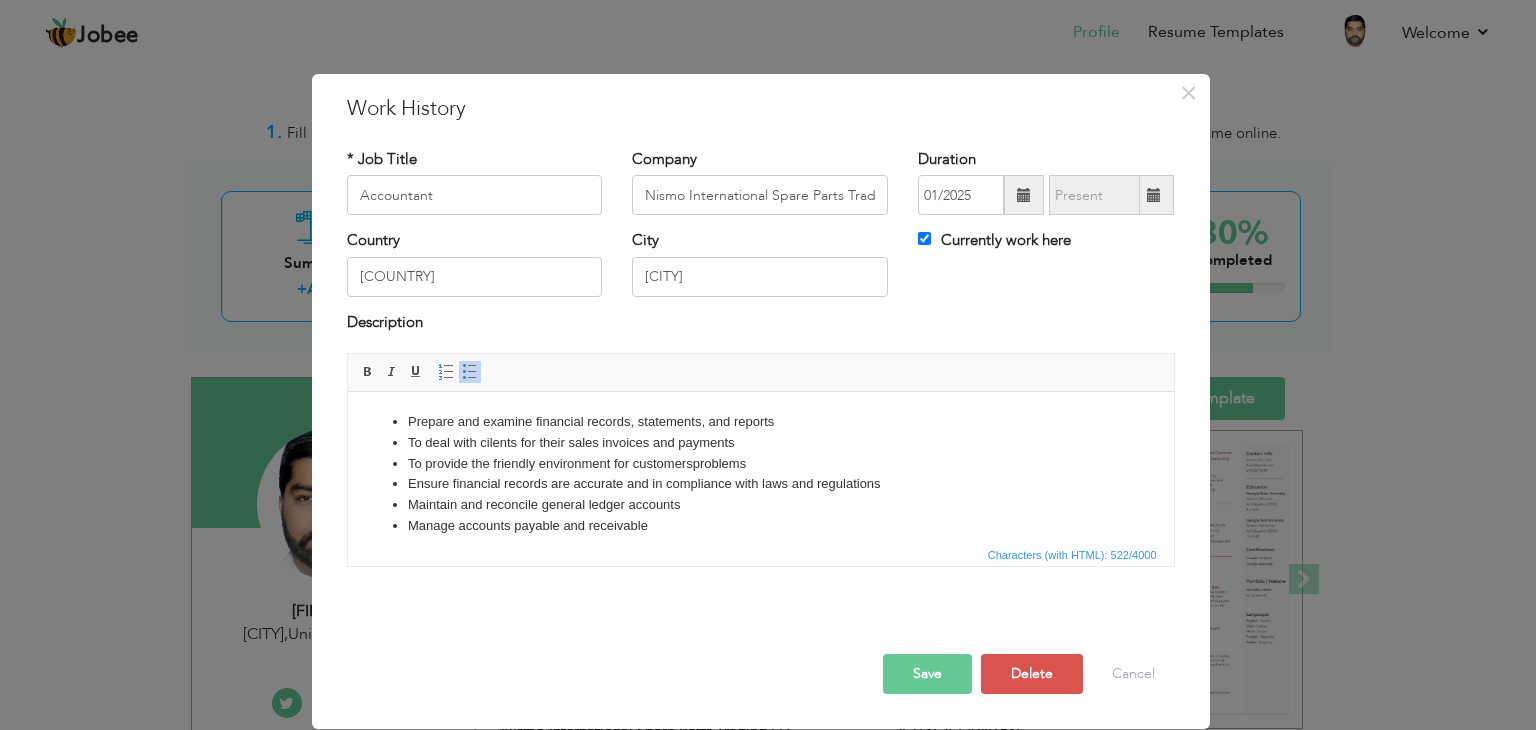 drag, startPoint x: 823, startPoint y: 574, endPoint x: 940, endPoint y: 686, distance: 161.96605 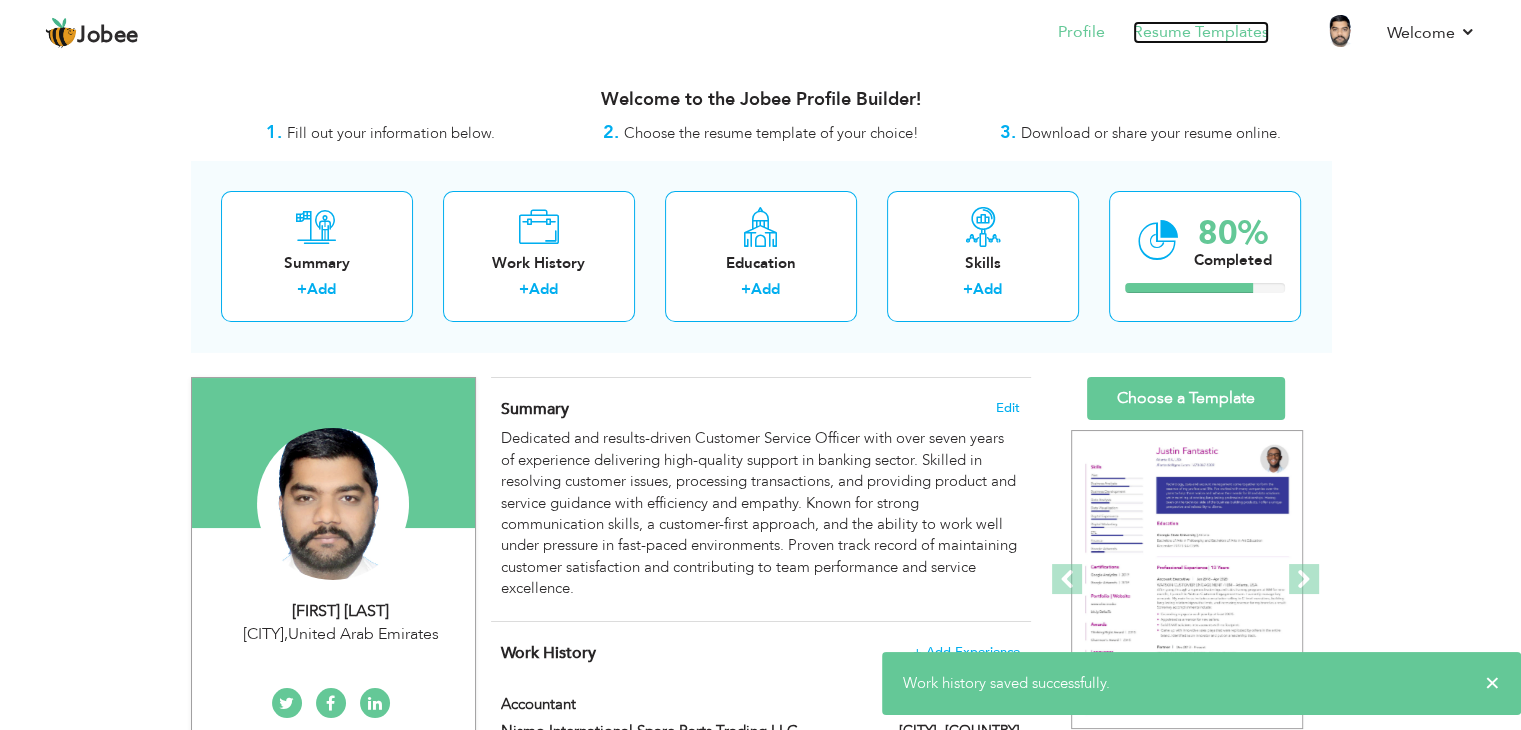 click on "Resume Templates" at bounding box center [1201, 32] 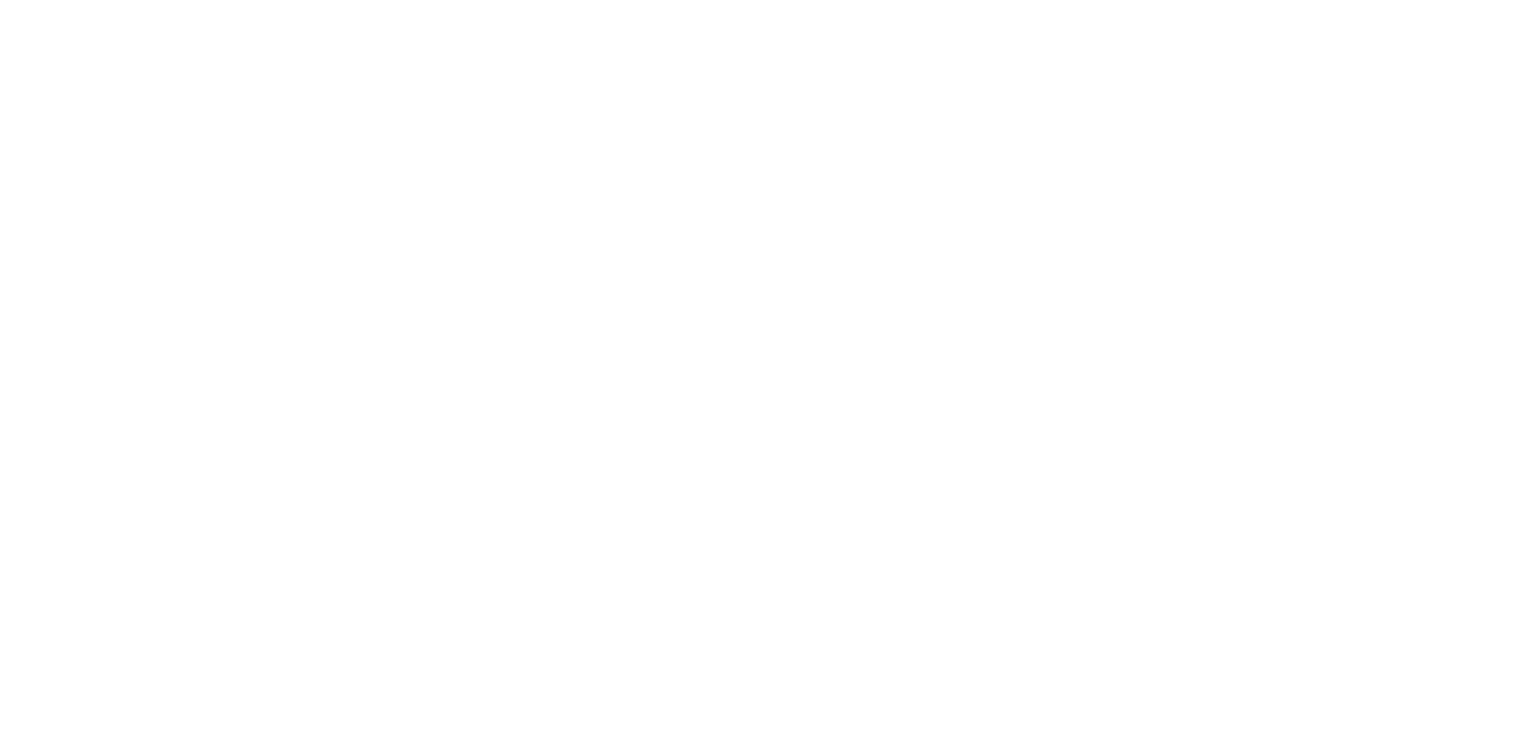 scroll, scrollTop: 0, scrollLeft: 0, axis: both 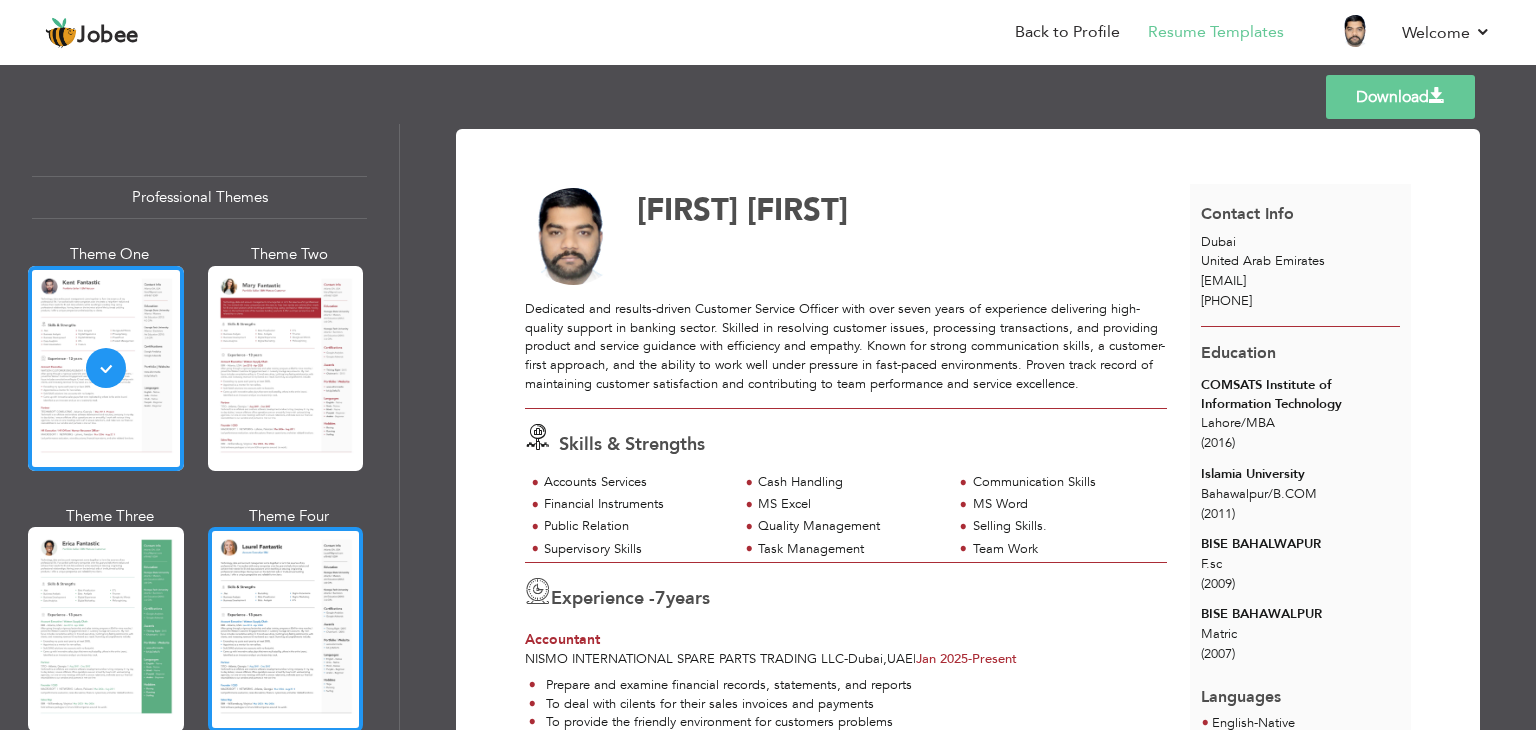 click at bounding box center [286, 629] 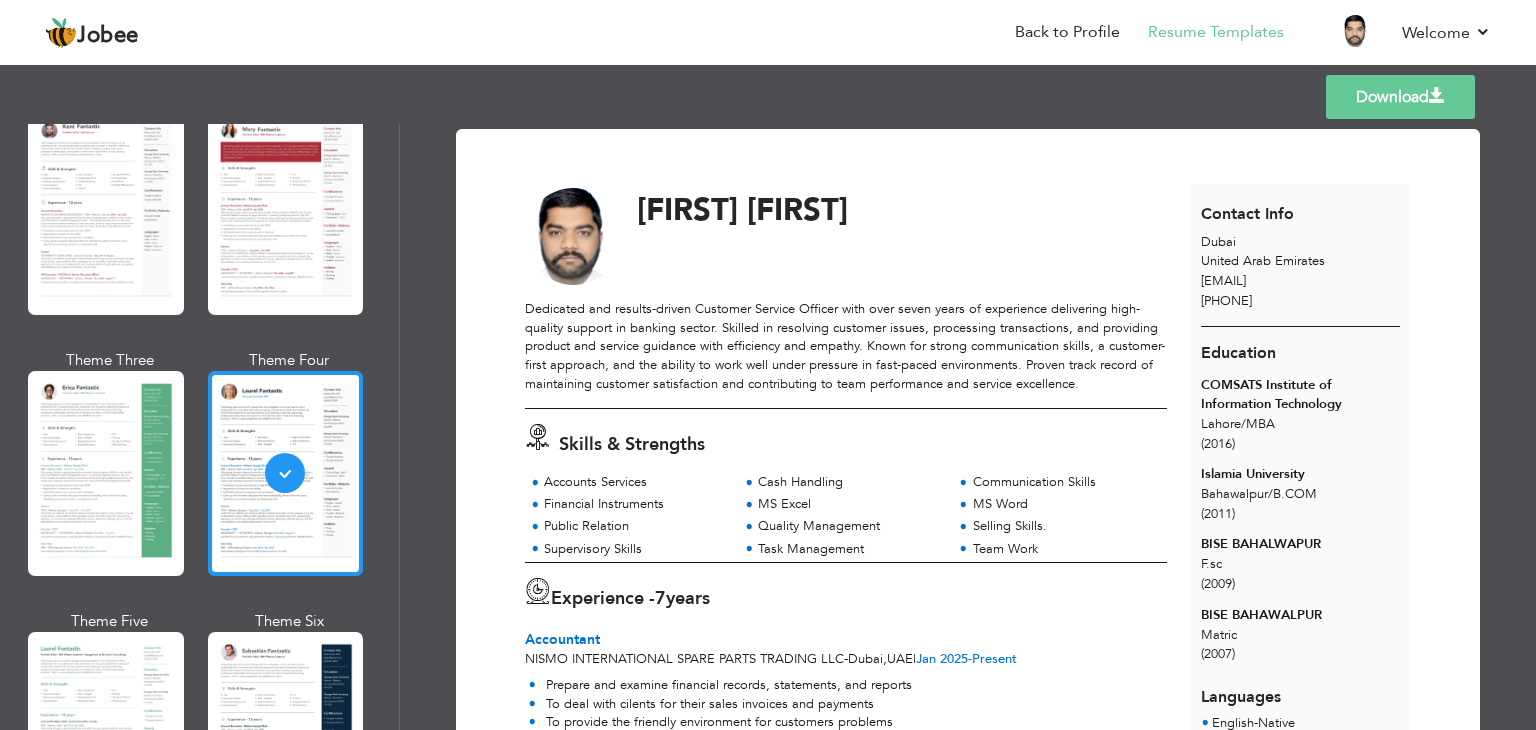 scroll, scrollTop: 160, scrollLeft: 0, axis: vertical 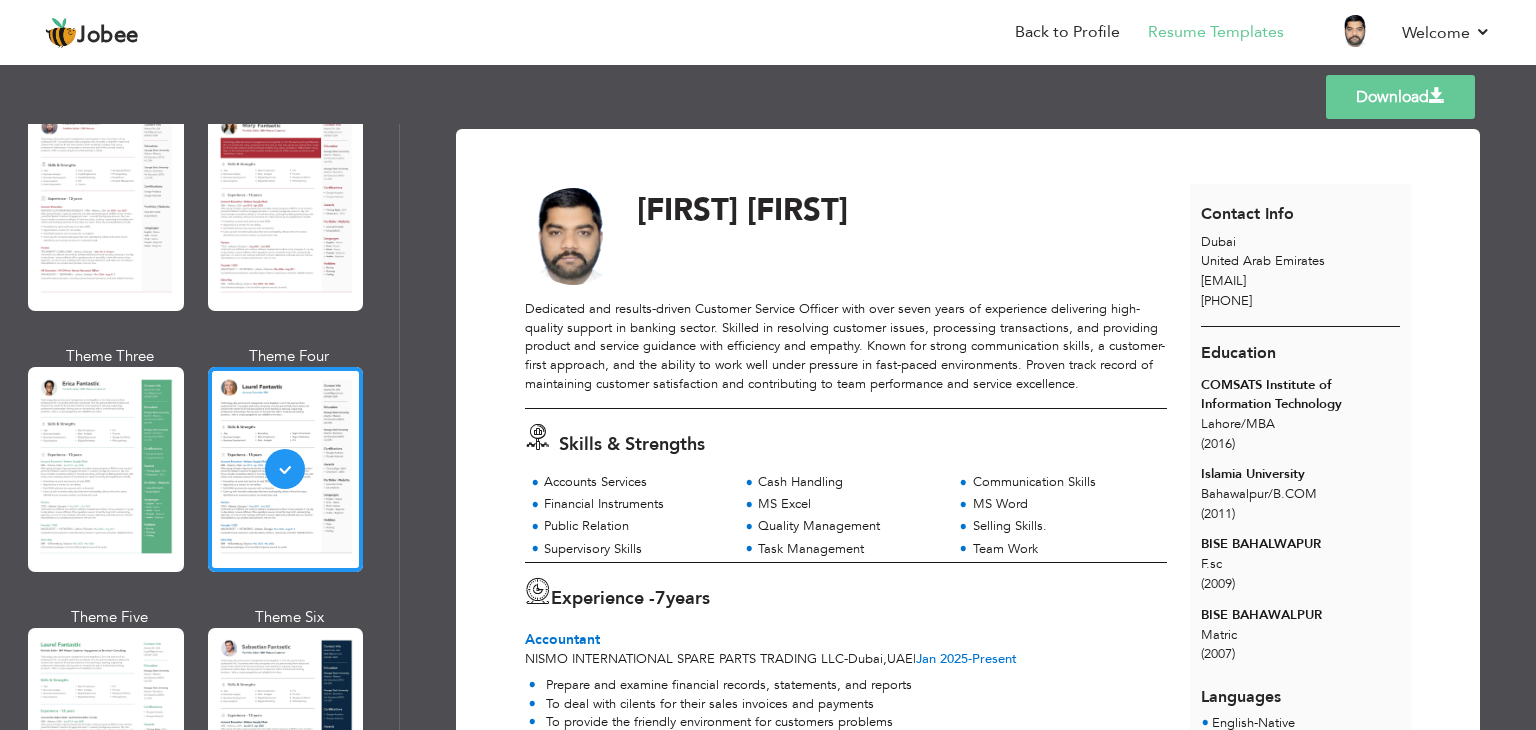click on "Experience - [YEARS]
Accountant
Nismo International Spare Parts Trading LLC - [CITY], [COUNTRY] | Jan [YEAR] - Present" at bounding box center (846, 616) 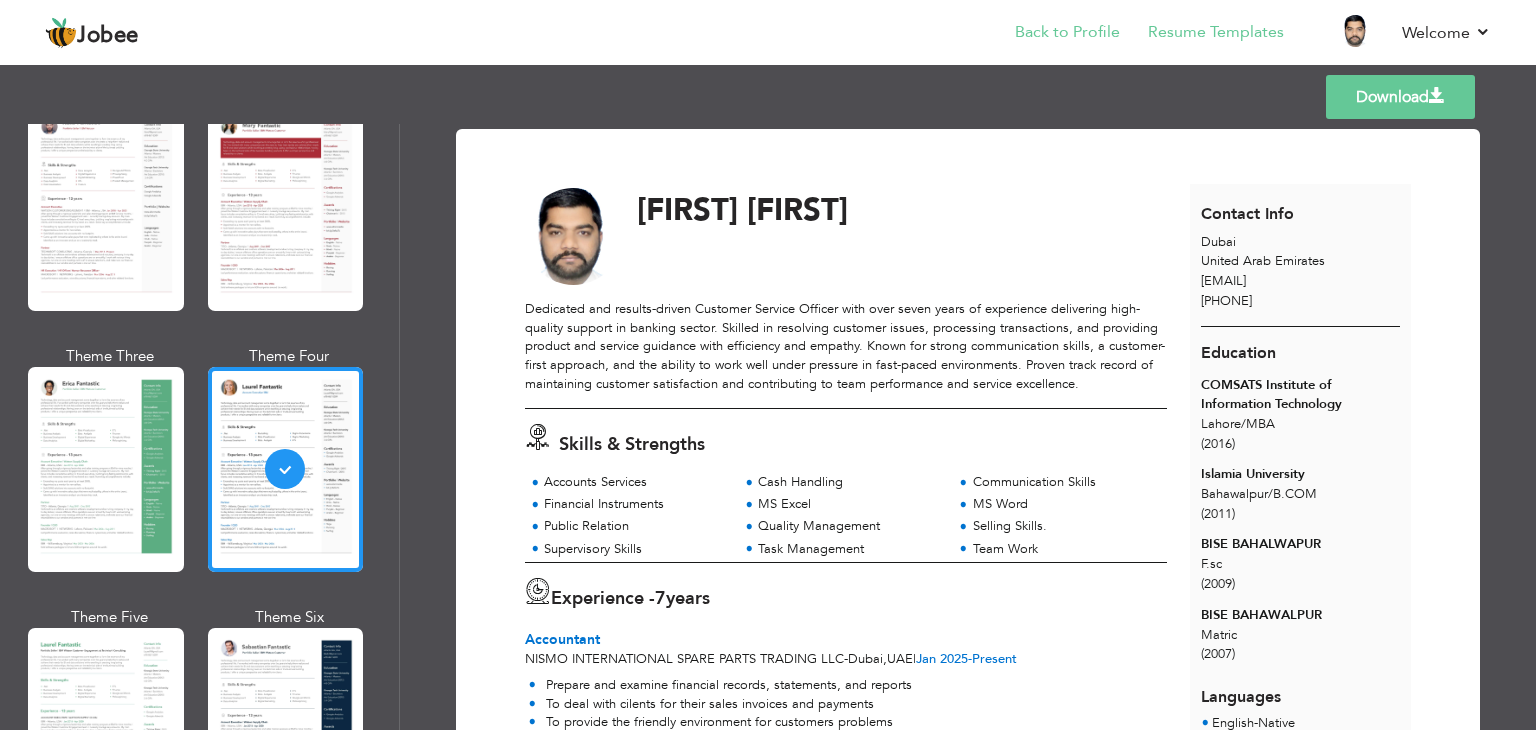 click on "Back to Profile" at bounding box center [1053, 34] 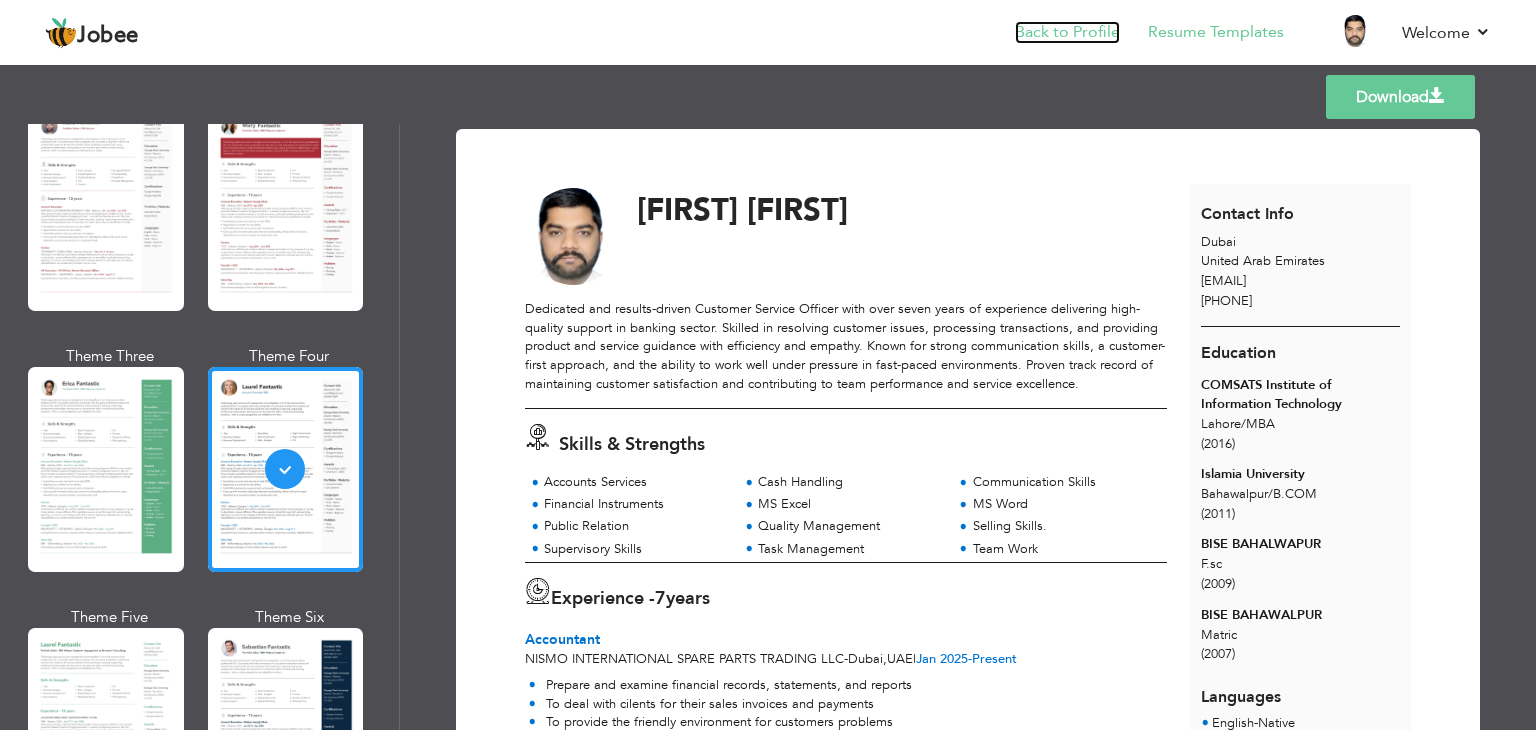 click on "Back to Profile" at bounding box center (1067, 32) 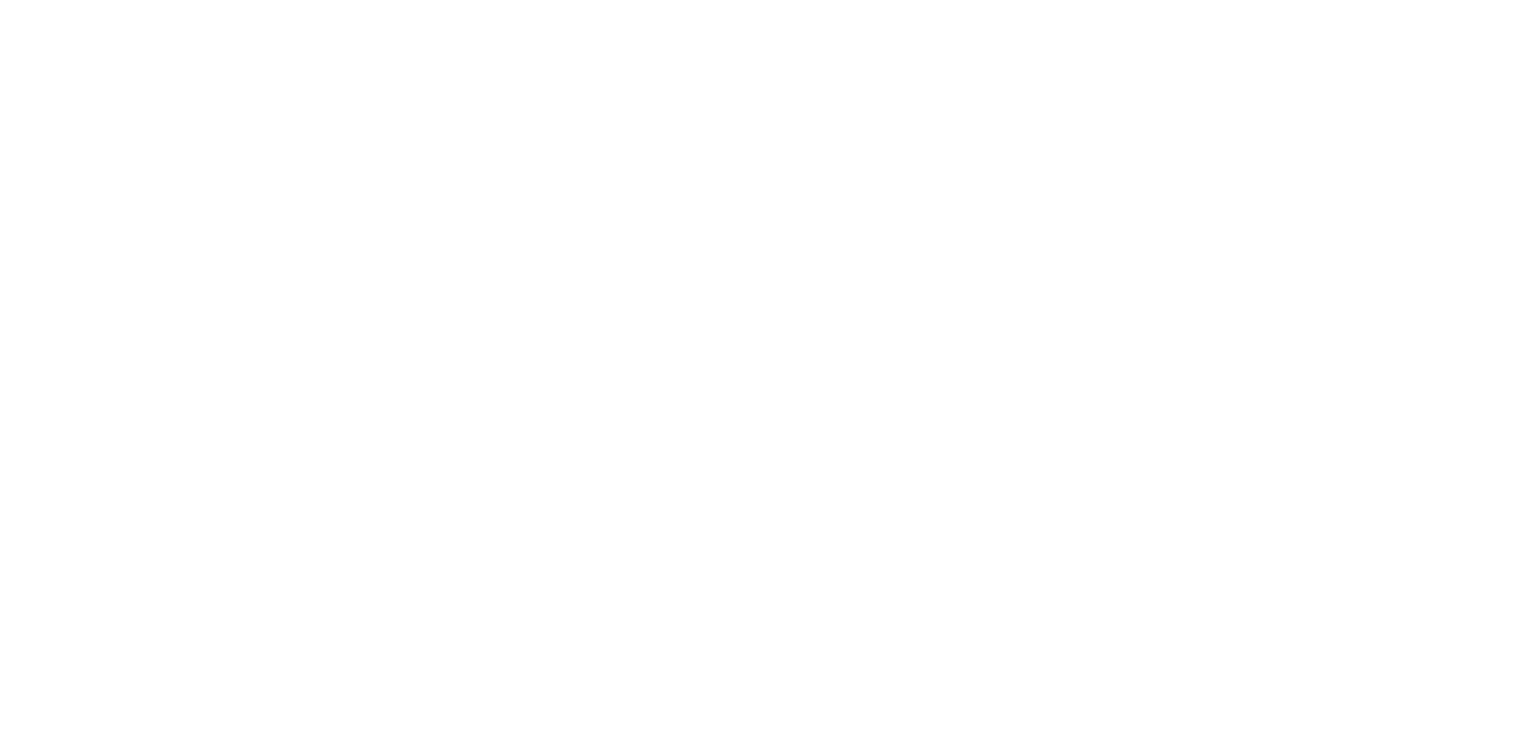 scroll, scrollTop: 0, scrollLeft: 0, axis: both 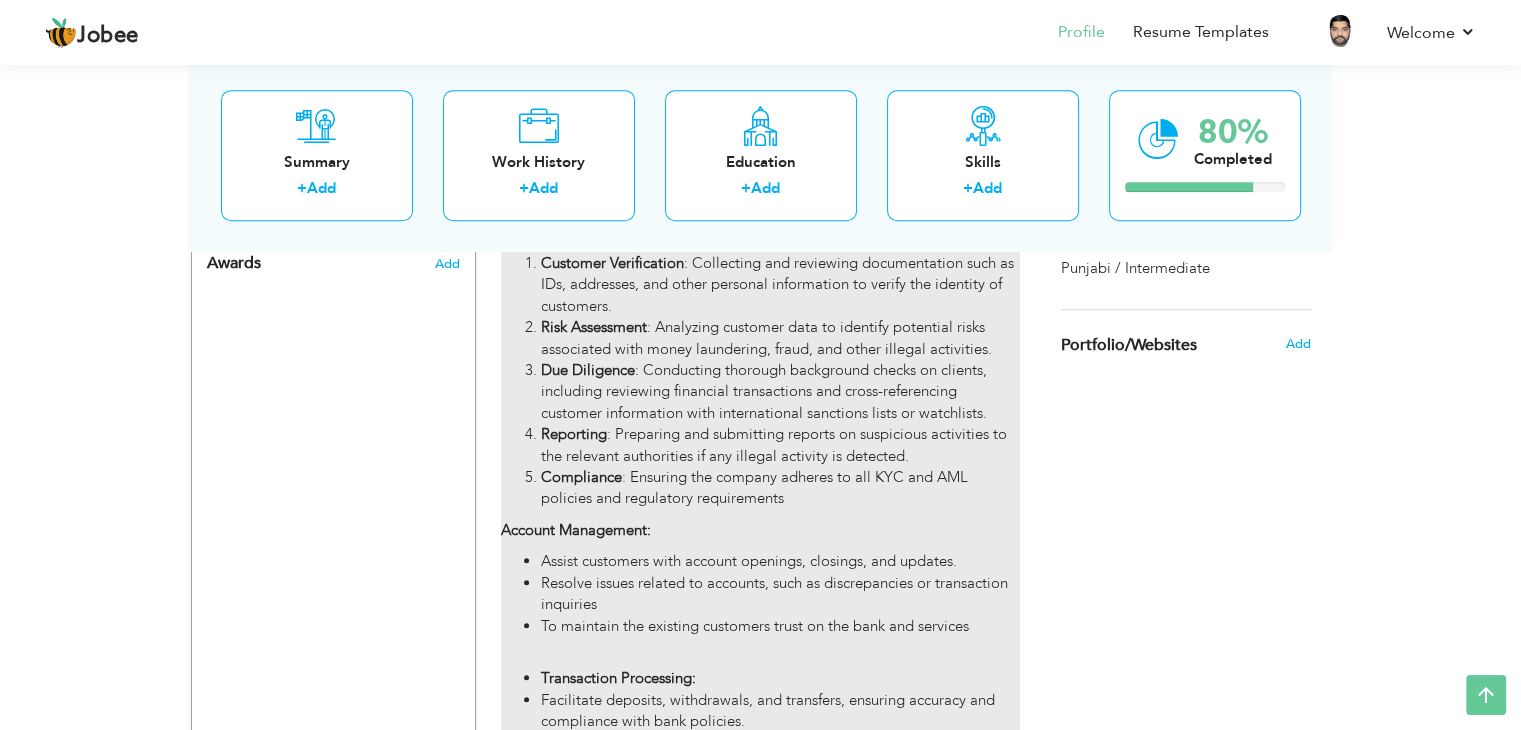 click on "Compliance : Ensuring the company adheres to all KYC and AML policies and regulatory requirements" at bounding box center [780, 488] 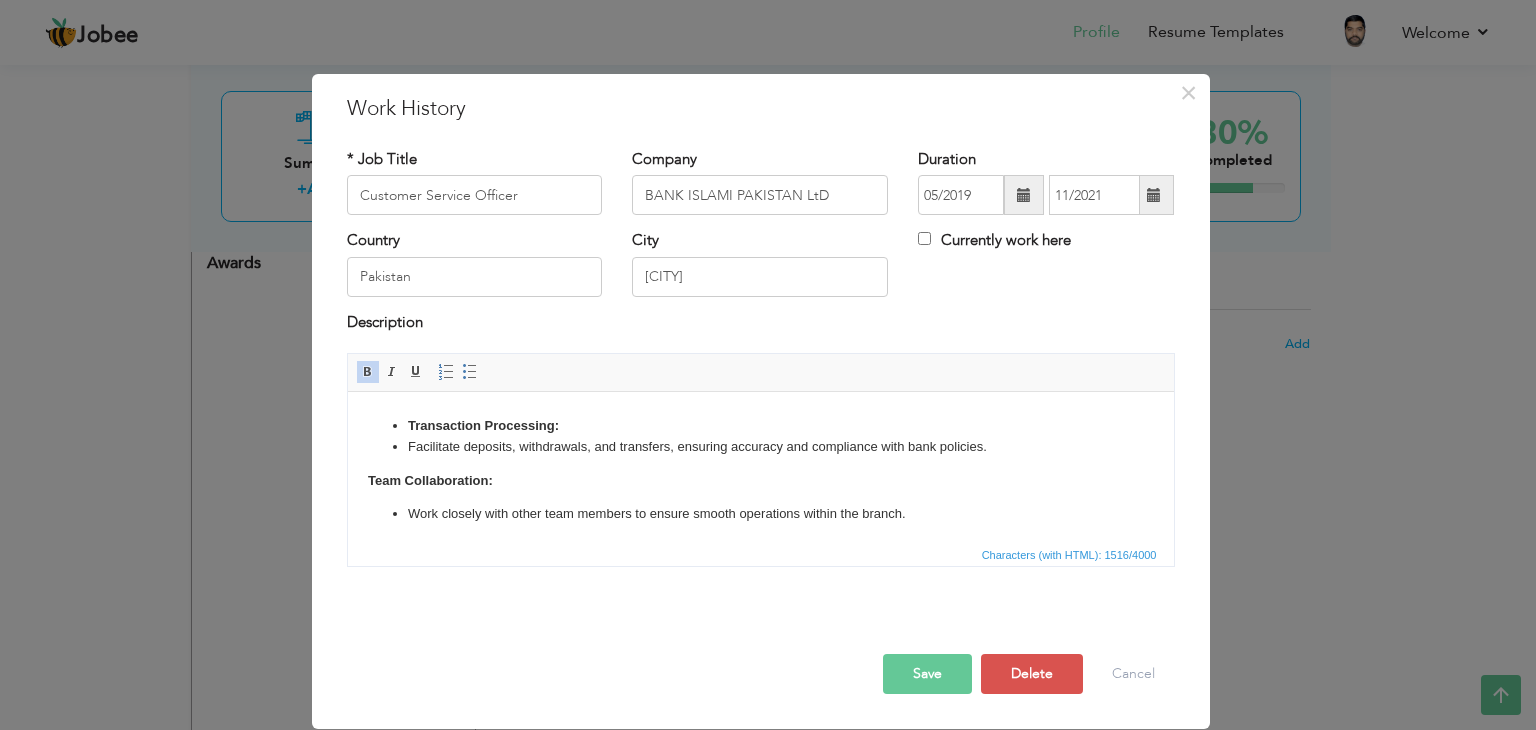 scroll, scrollTop: 376, scrollLeft: 0, axis: vertical 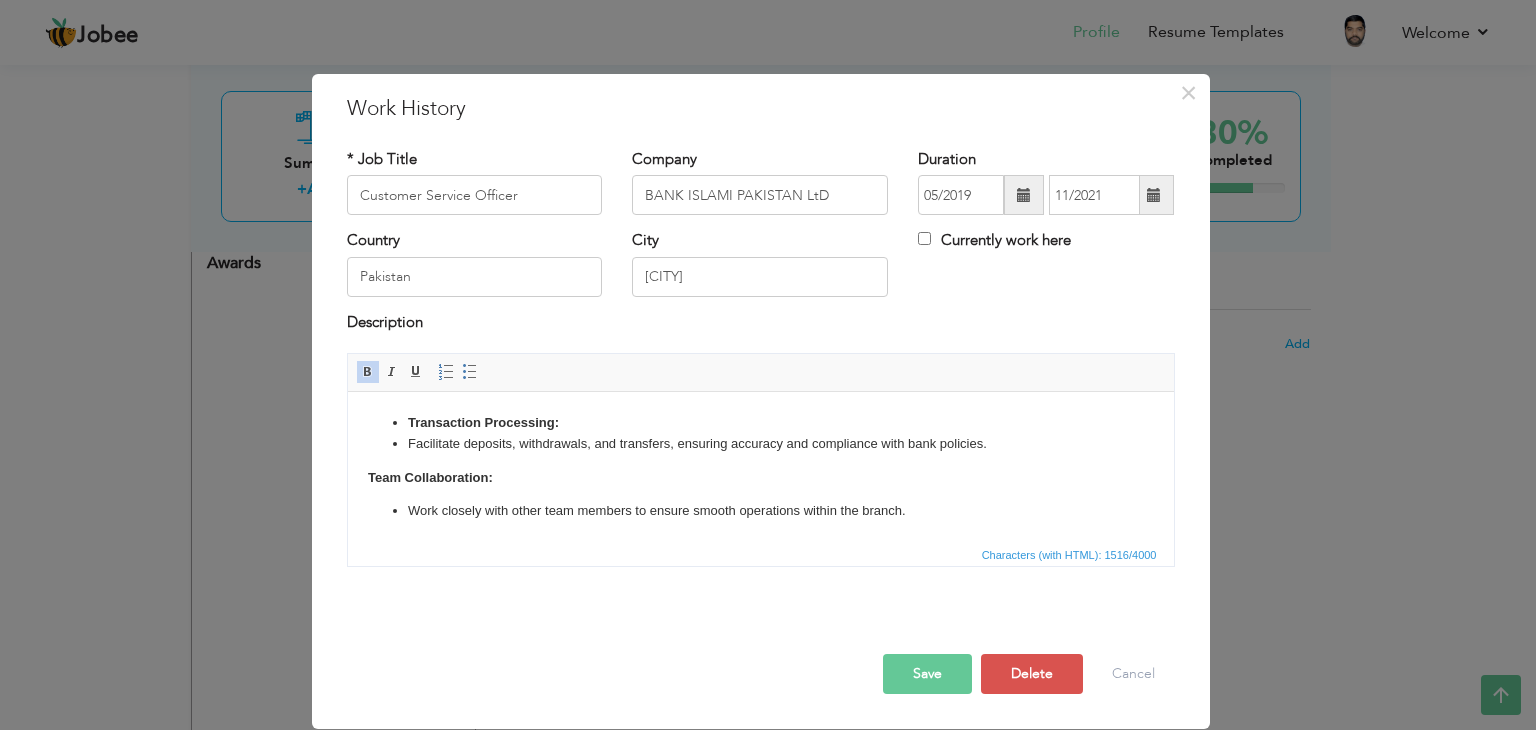 click on "Transaction Processing:" at bounding box center [482, 422] 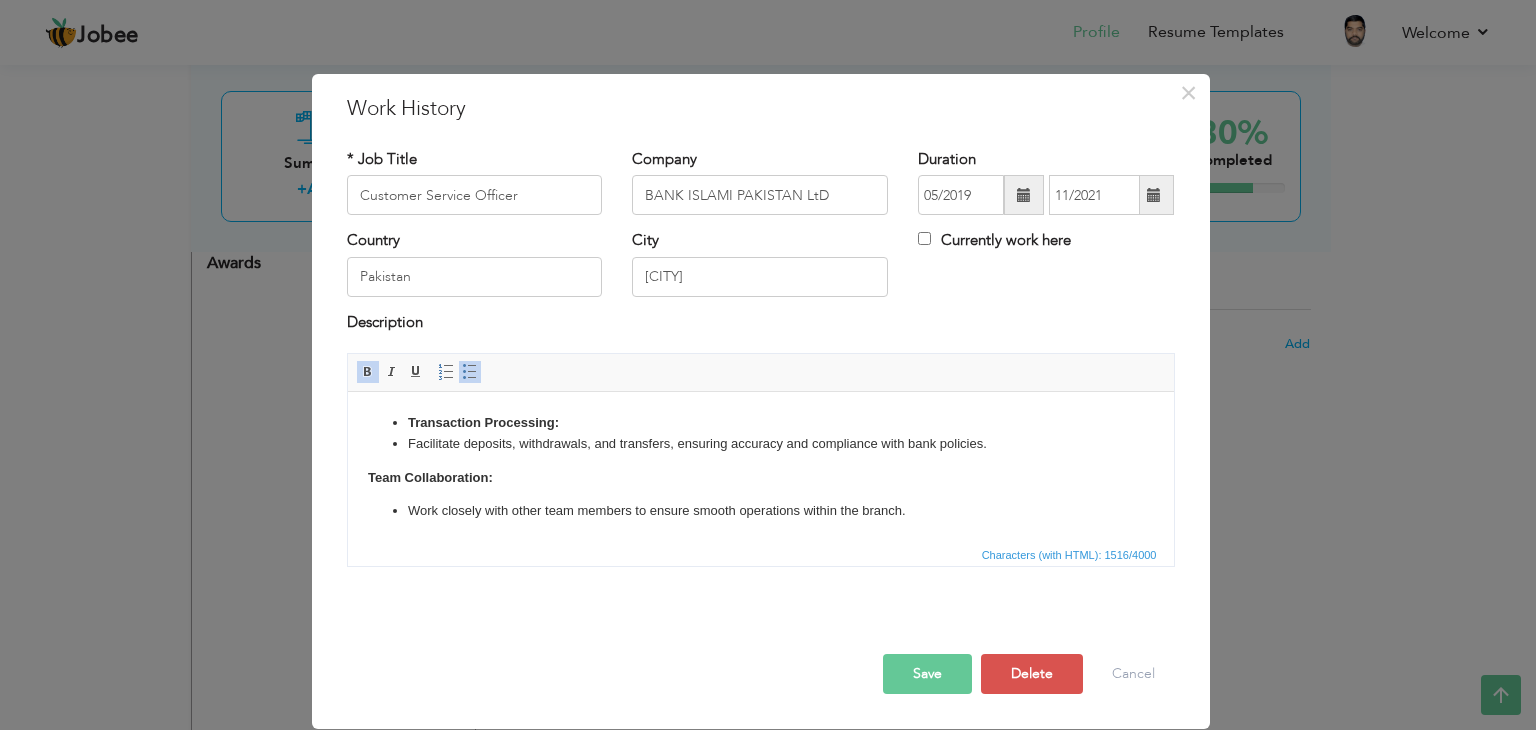 click at bounding box center (470, 372) 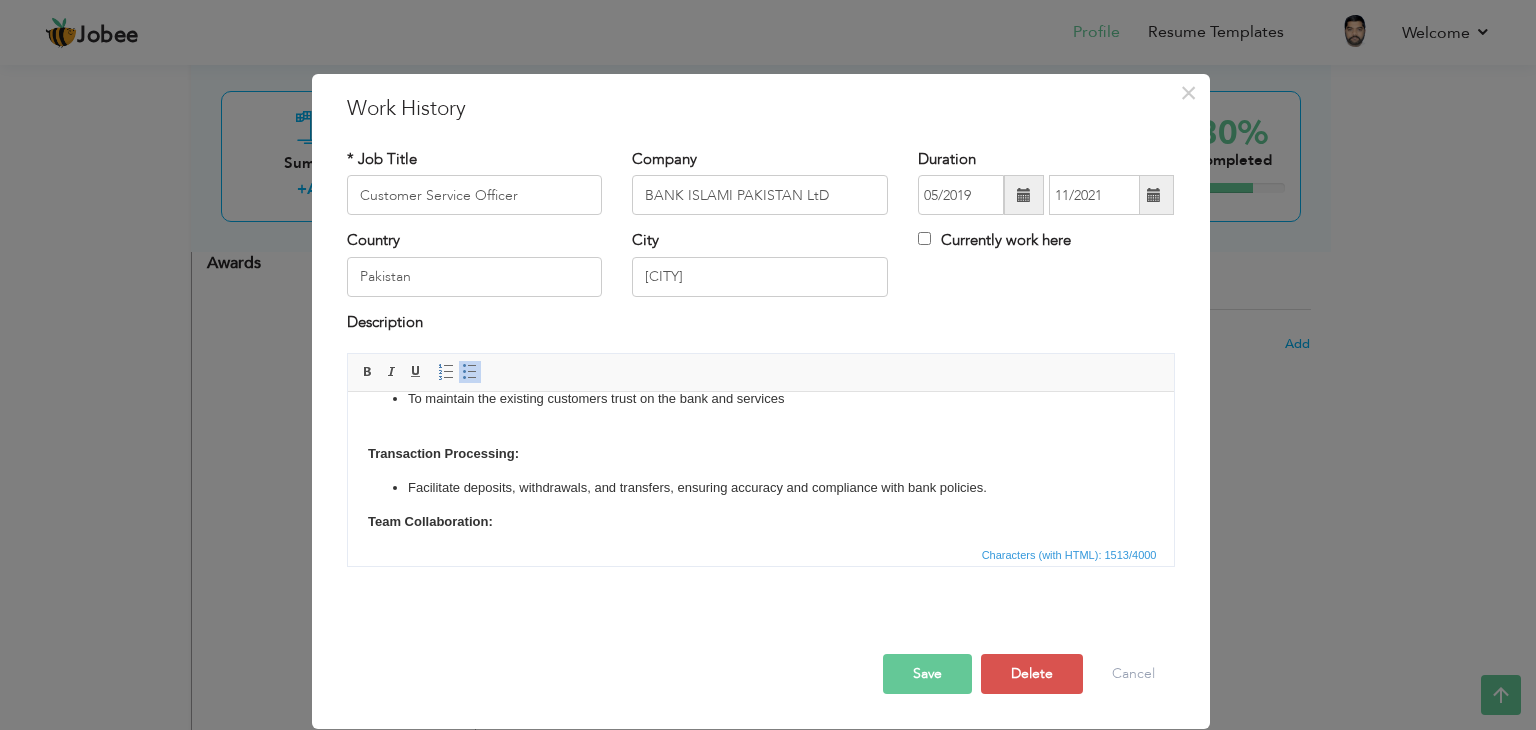 scroll, scrollTop: 311, scrollLeft: 0, axis: vertical 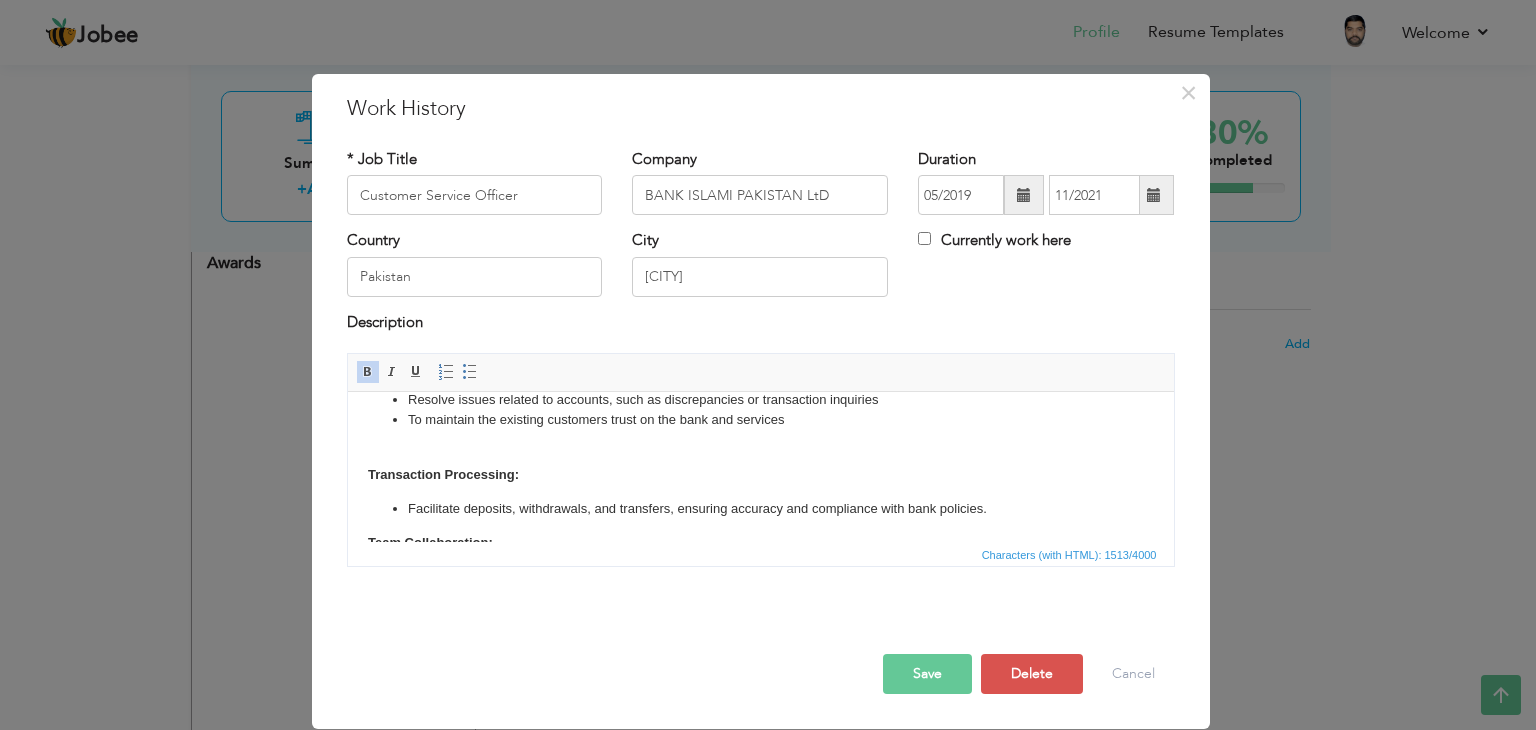 type 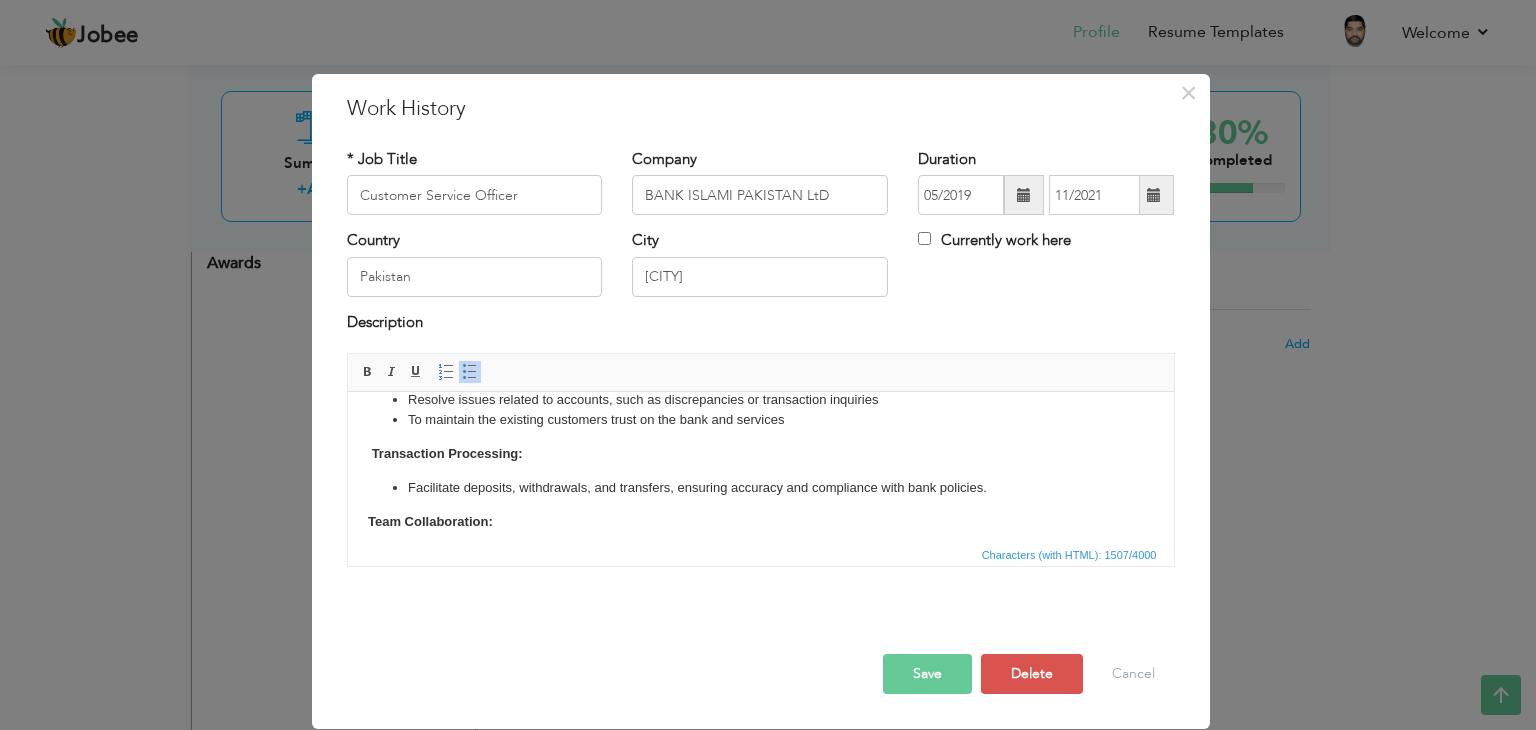 scroll, scrollTop: 0, scrollLeft: 0, axis: both 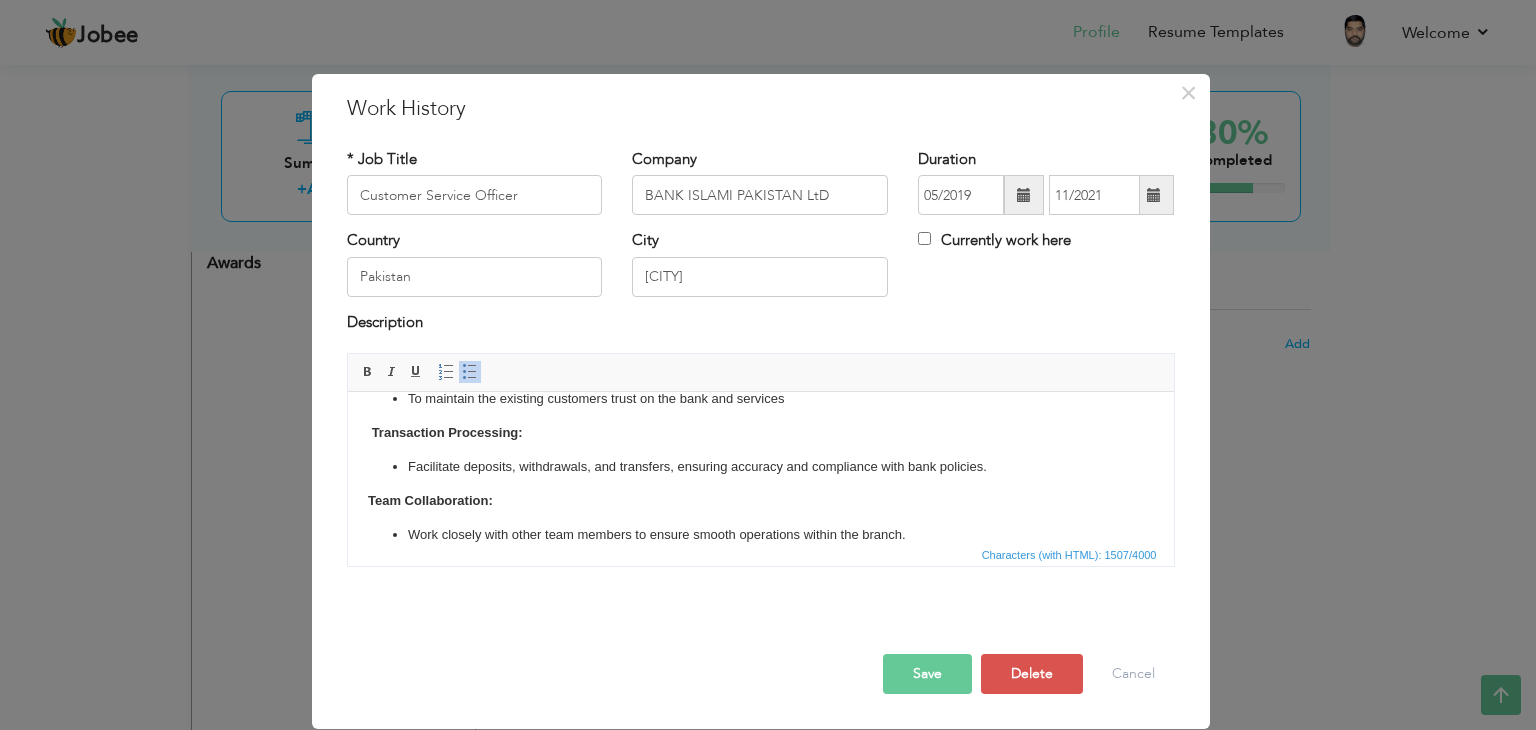 click on "Facilitate deposits, withdrawals, and transfers, ensuring accuracy and compliance with bank policies." at bounding box center [760, 467] 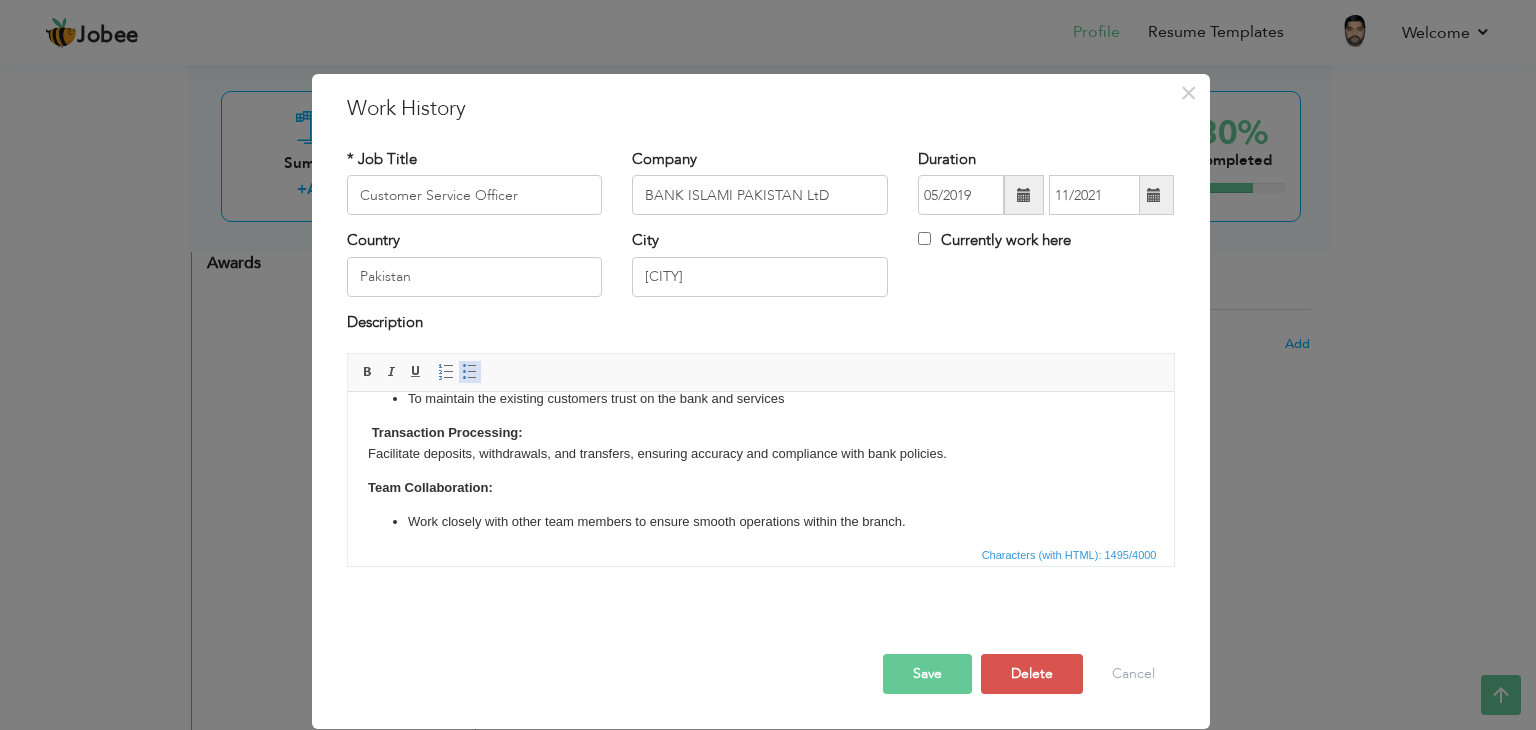click at bounding box center (470, 372) 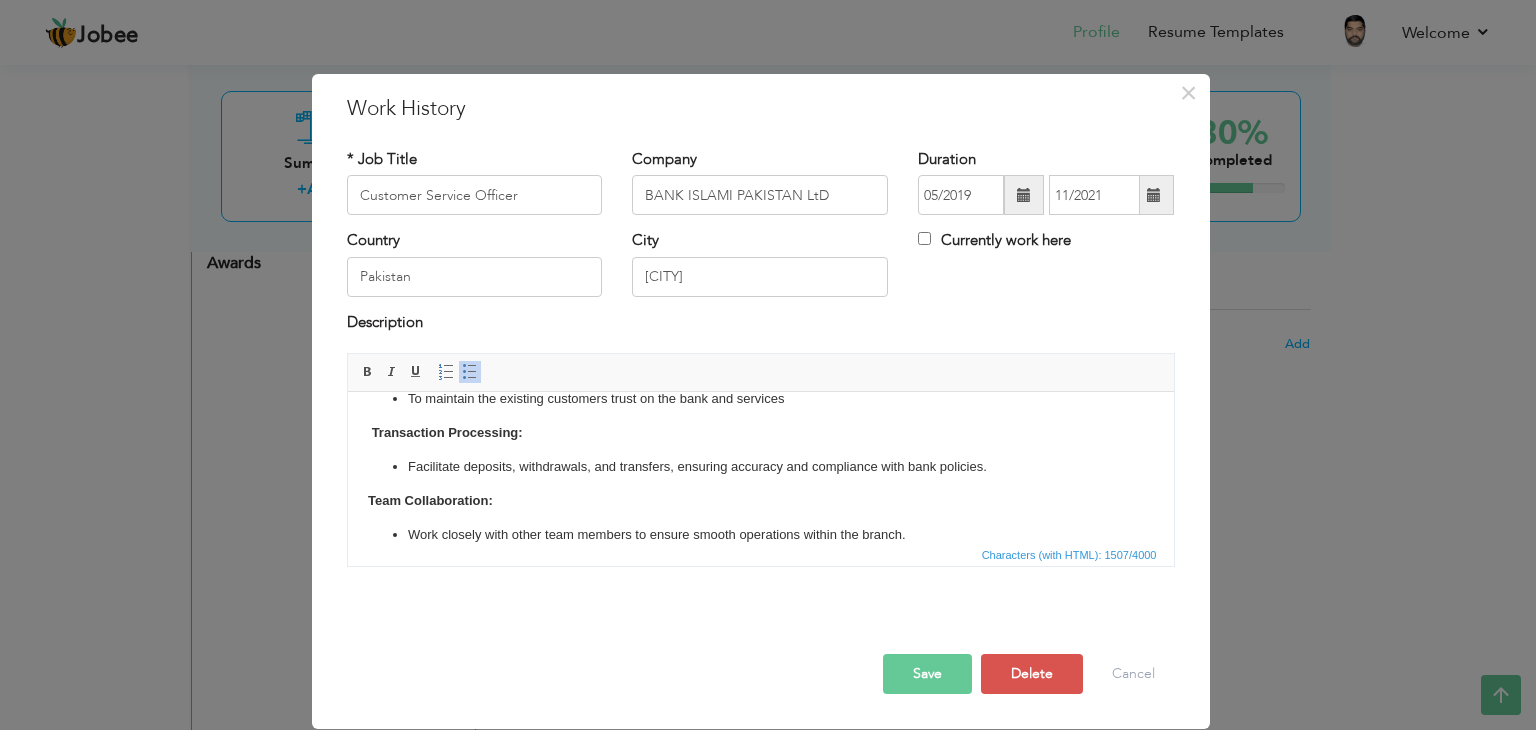 click on "Save" at bounding box center [927, 674] 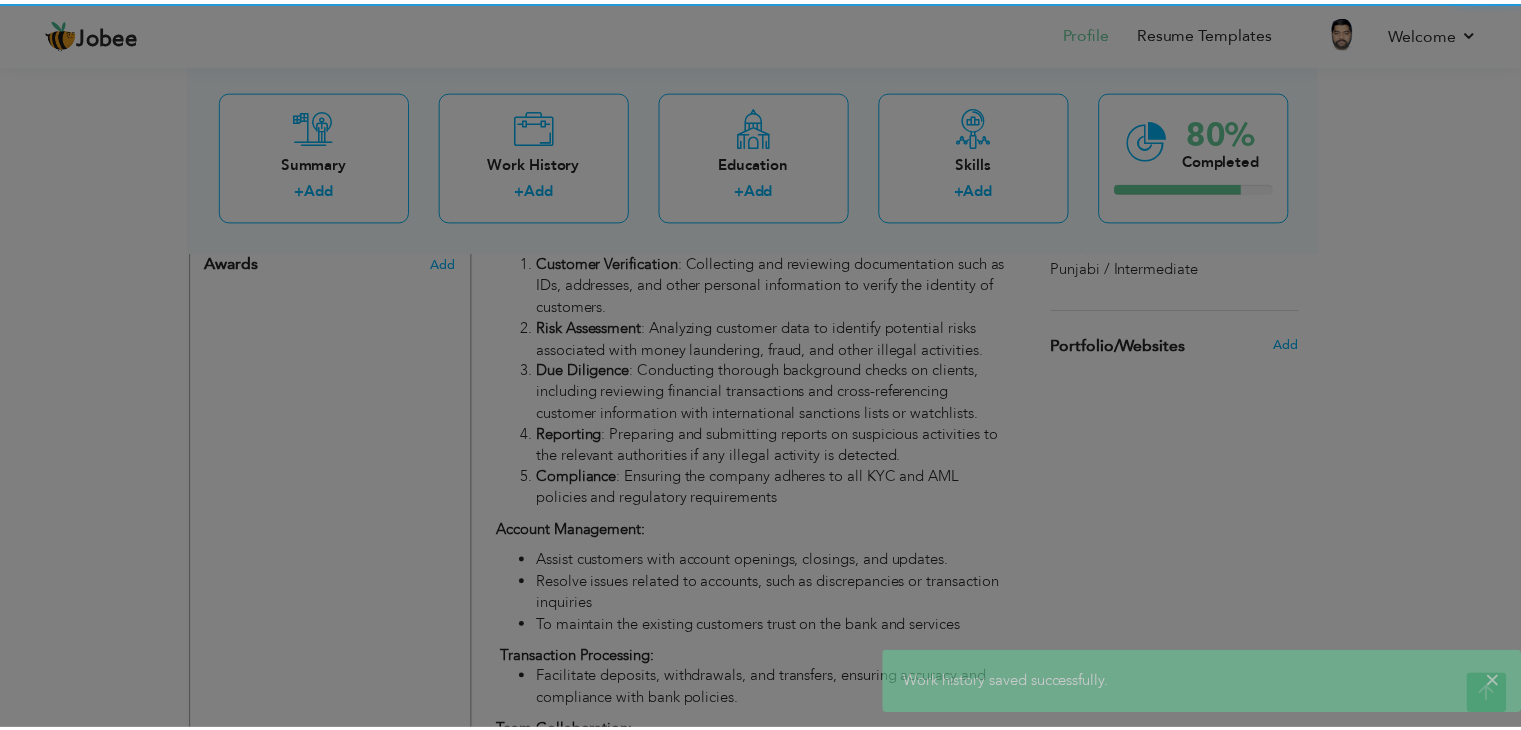 scroll, scrollTop: 0, scrollLeft: 0, axis: both 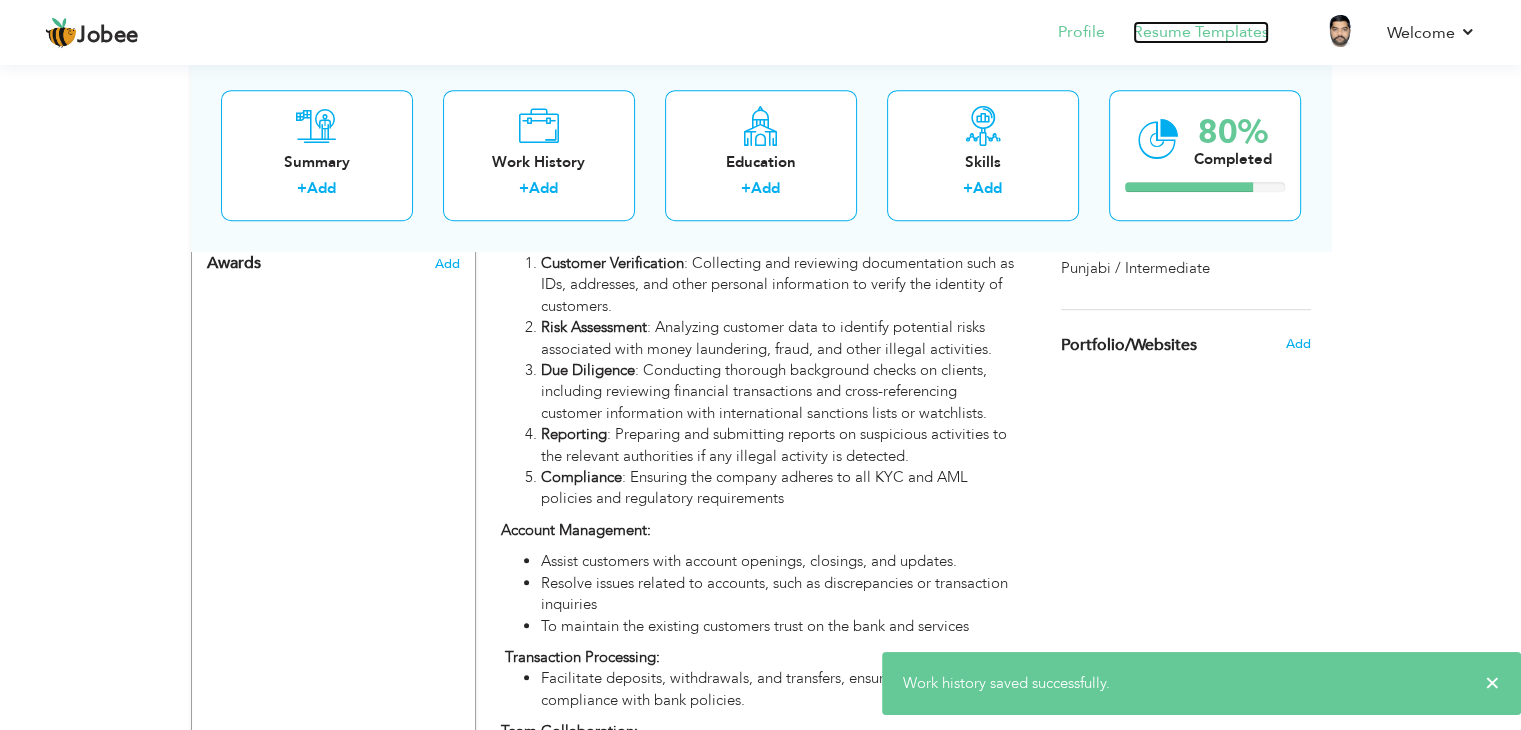 click on "Resume Templates" at bounding box center [1201, 32] 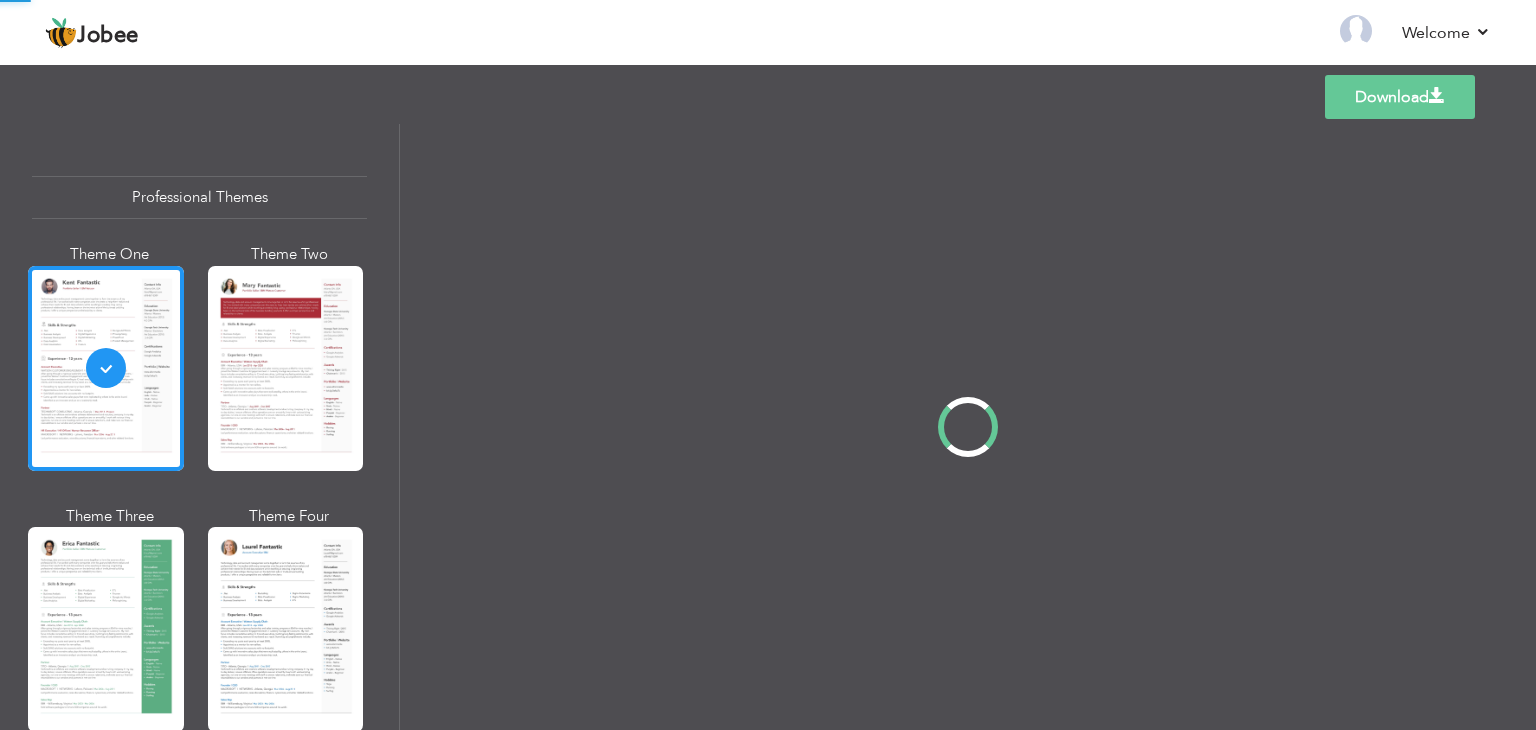 scroll, scrollTop: 0, scrollLeft: 0, axis: both 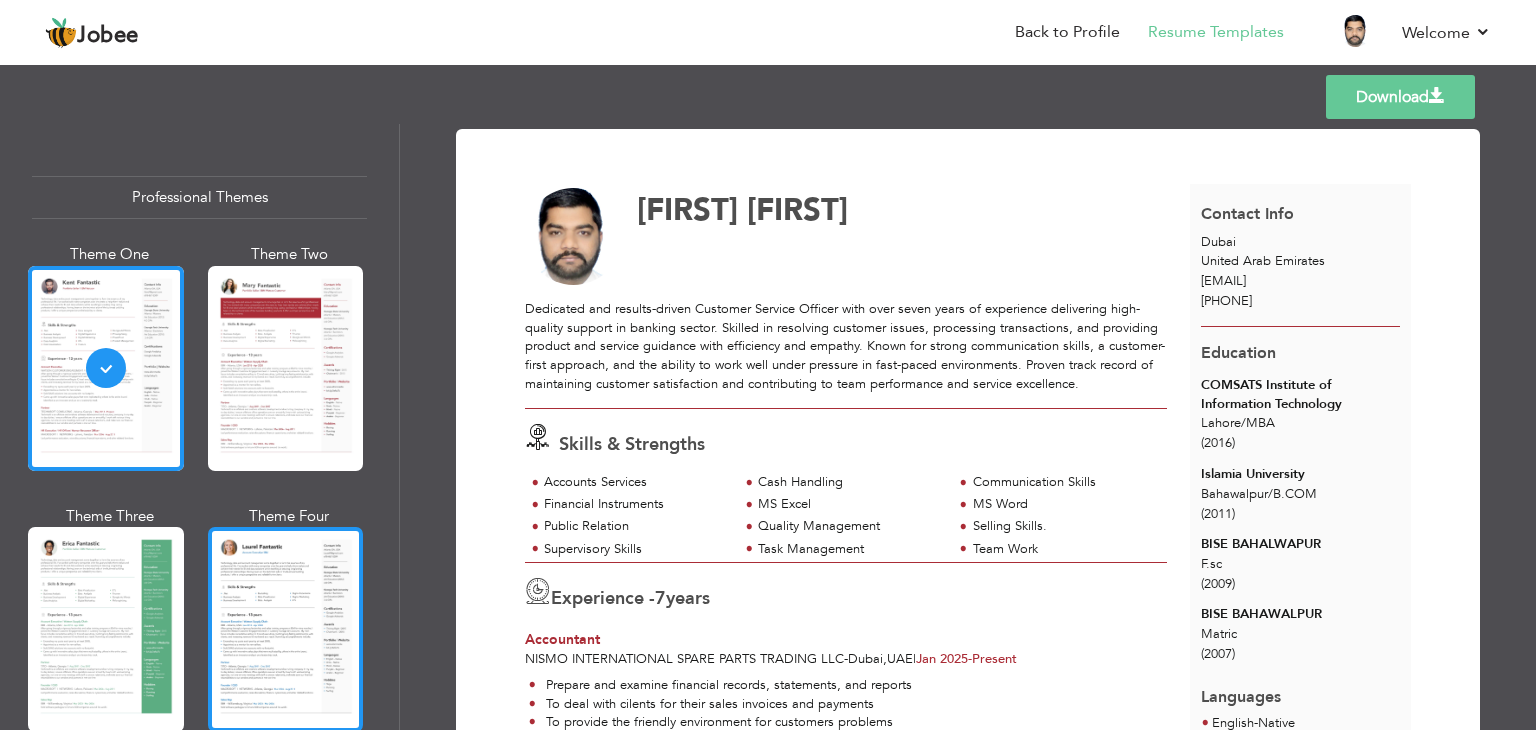 click at bounding box center (286, 629) 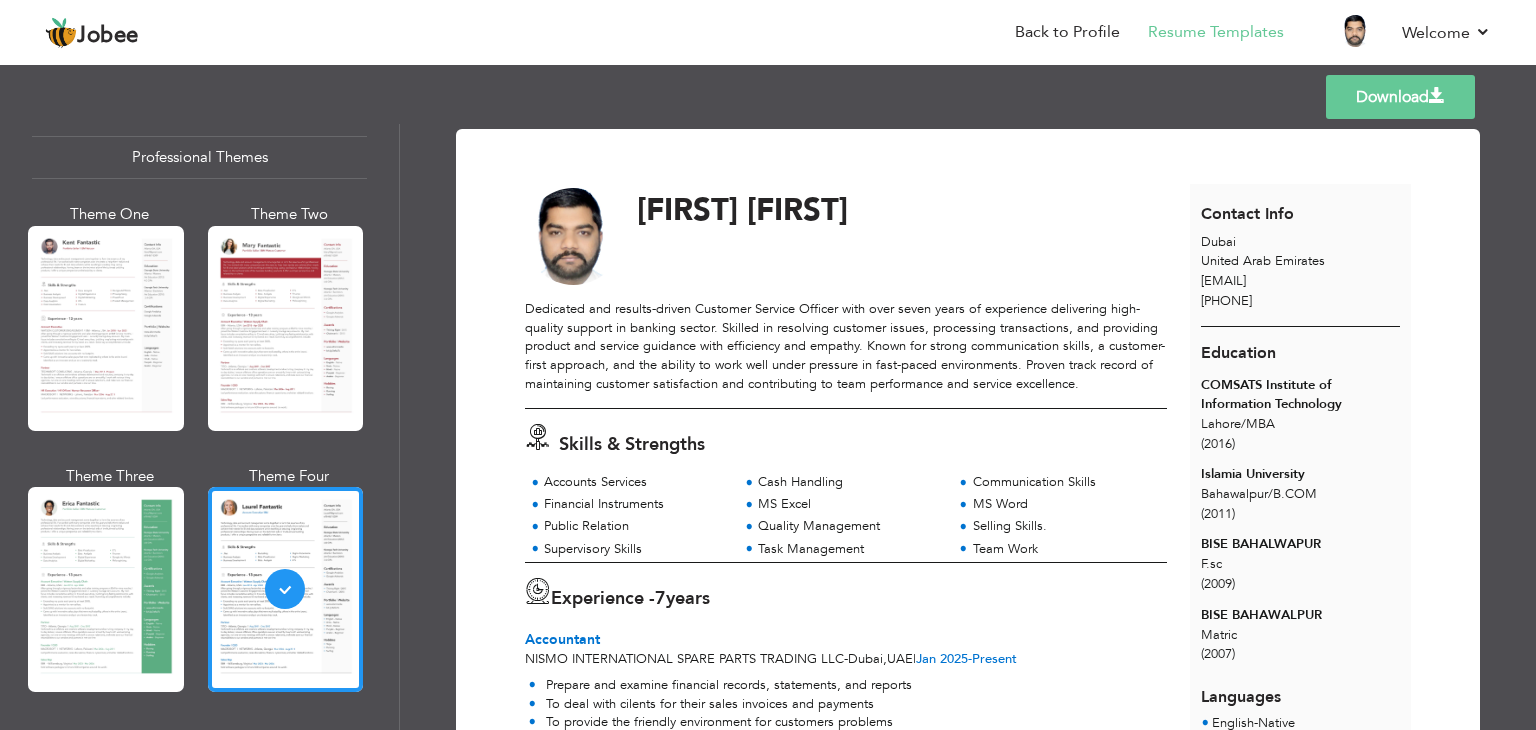 scroll, scrollTop: 80, scrollLeft: 0, axis: vertical 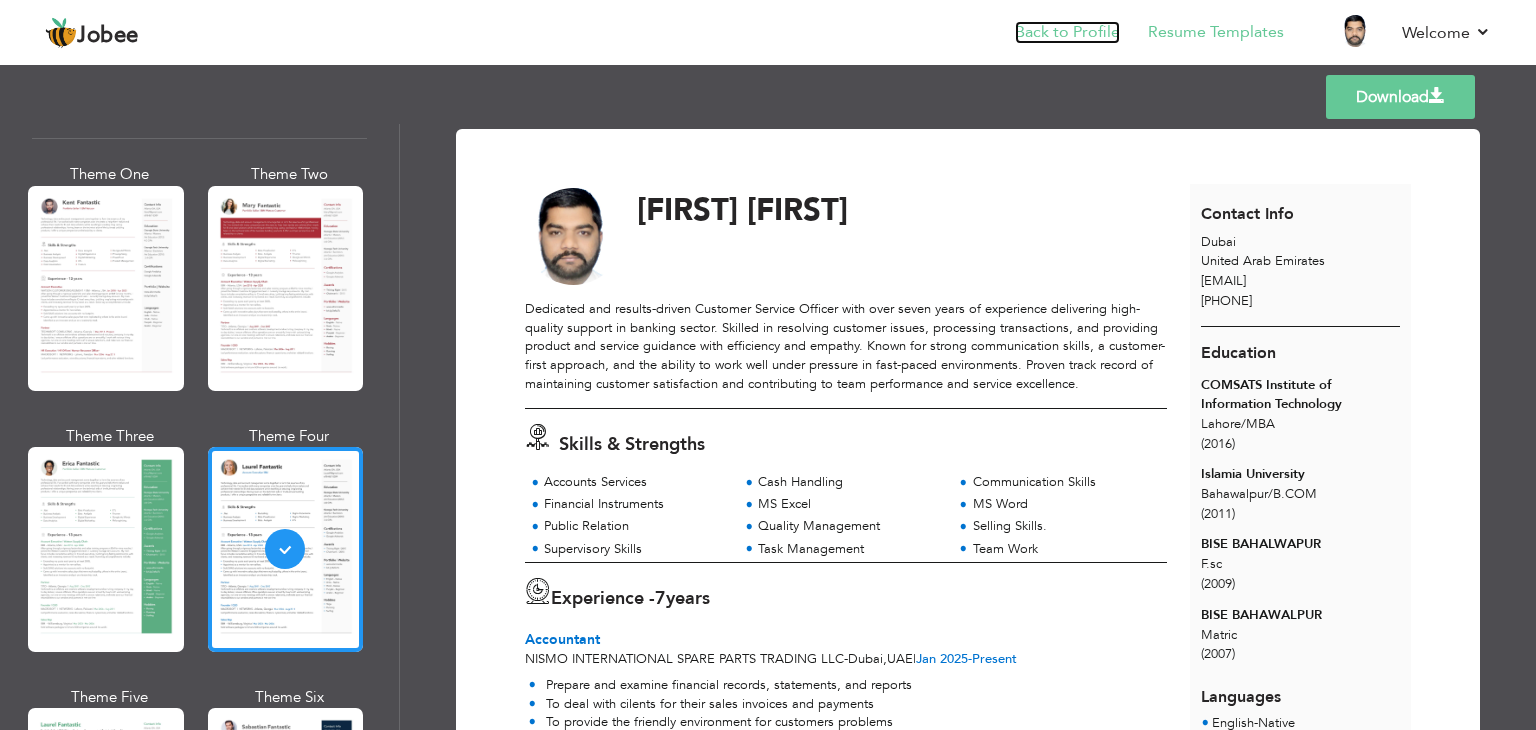 click on "Back to Profile" at bounding box center (1067, 32) 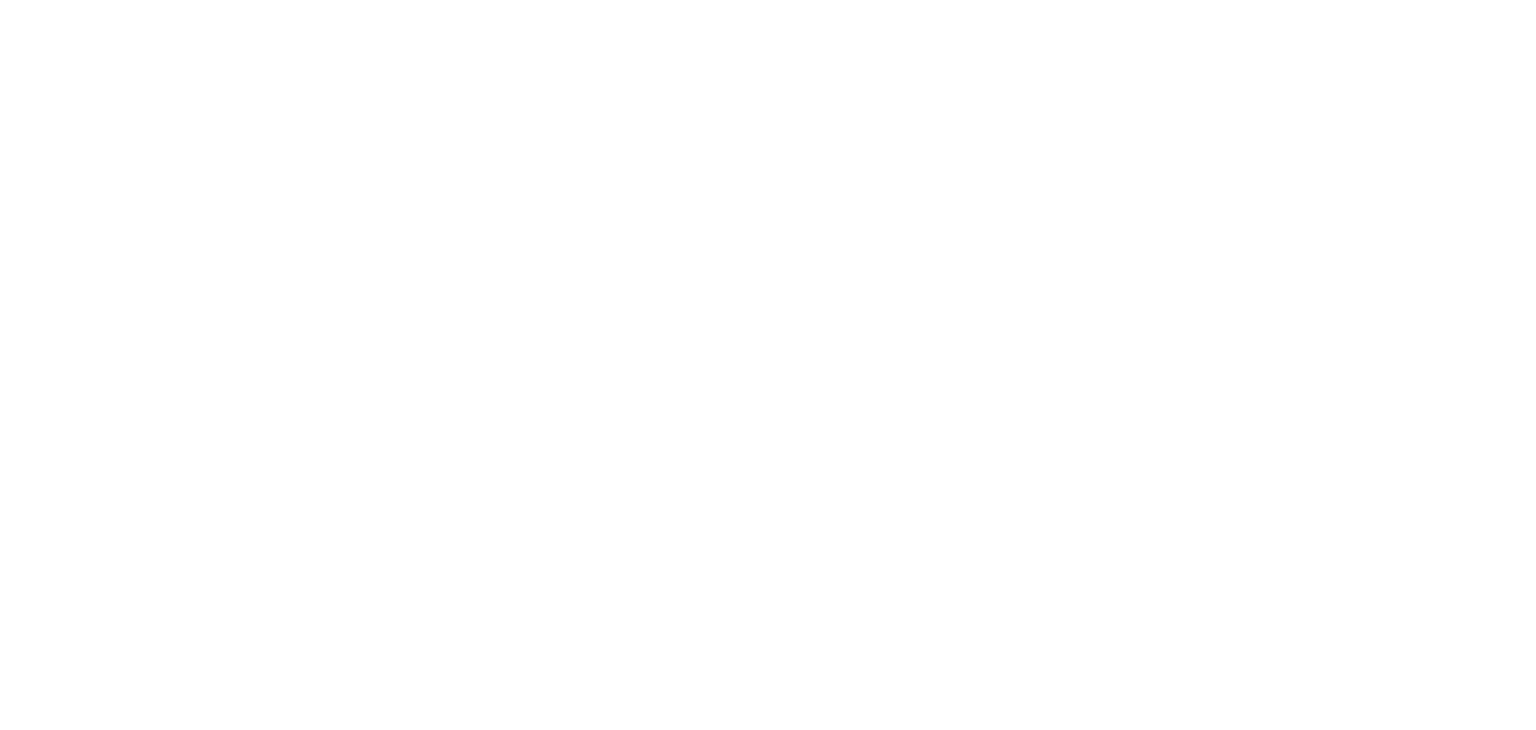 scroll, scrollTop: 0, scrollLeft: 0, axis: both 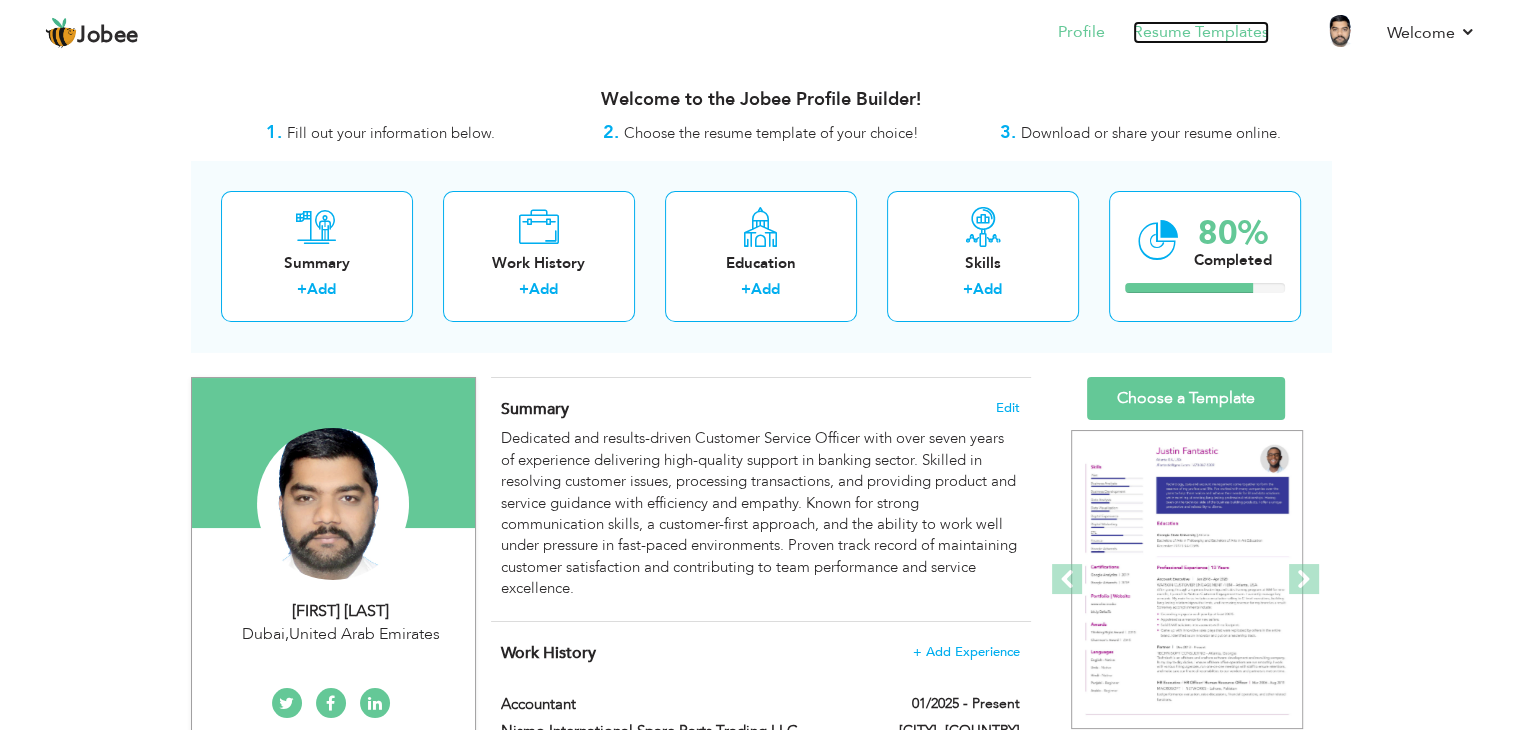 click on "Resume Templates" at bounding box center [1201, 32] 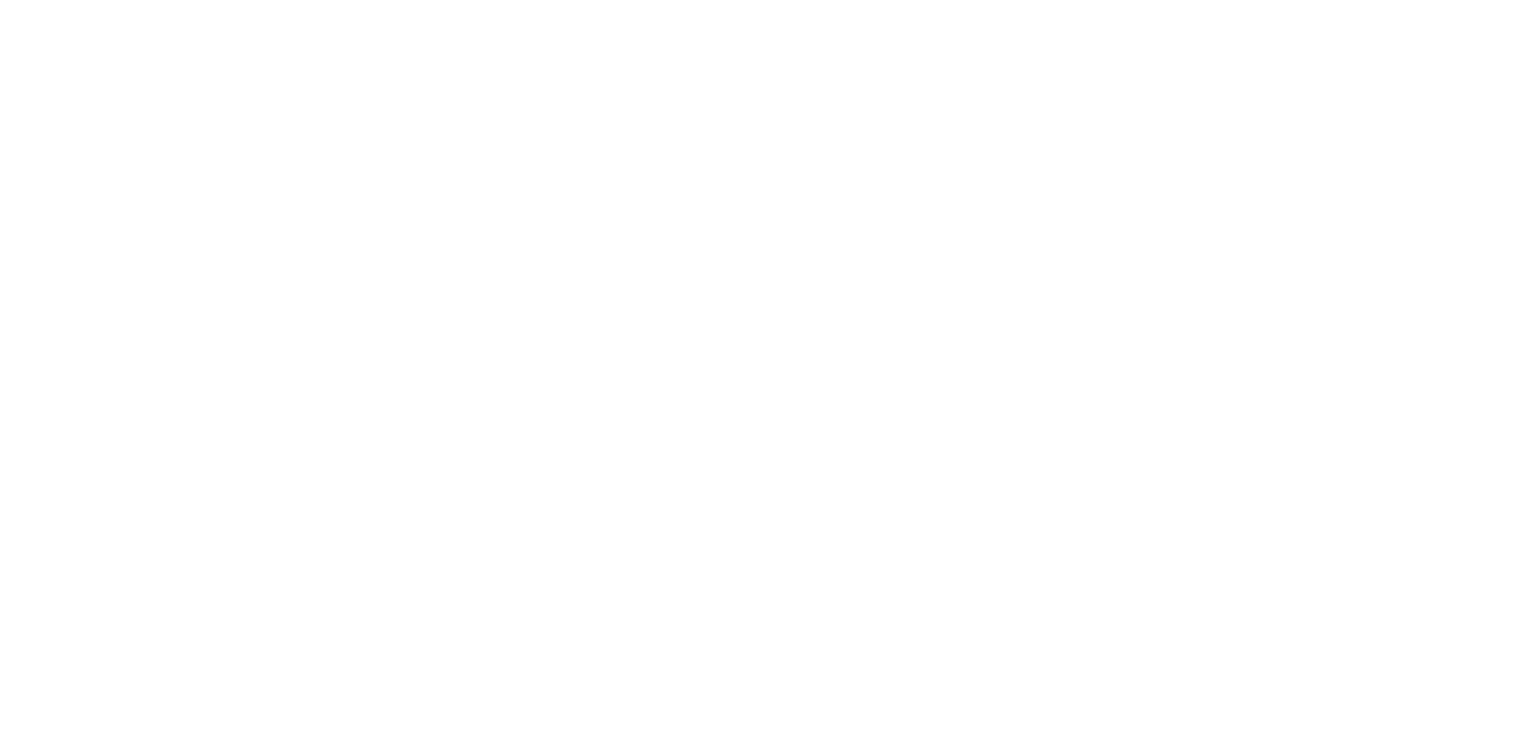 scroll, scrollTop: 0, scrollLeft: 0, axis: both 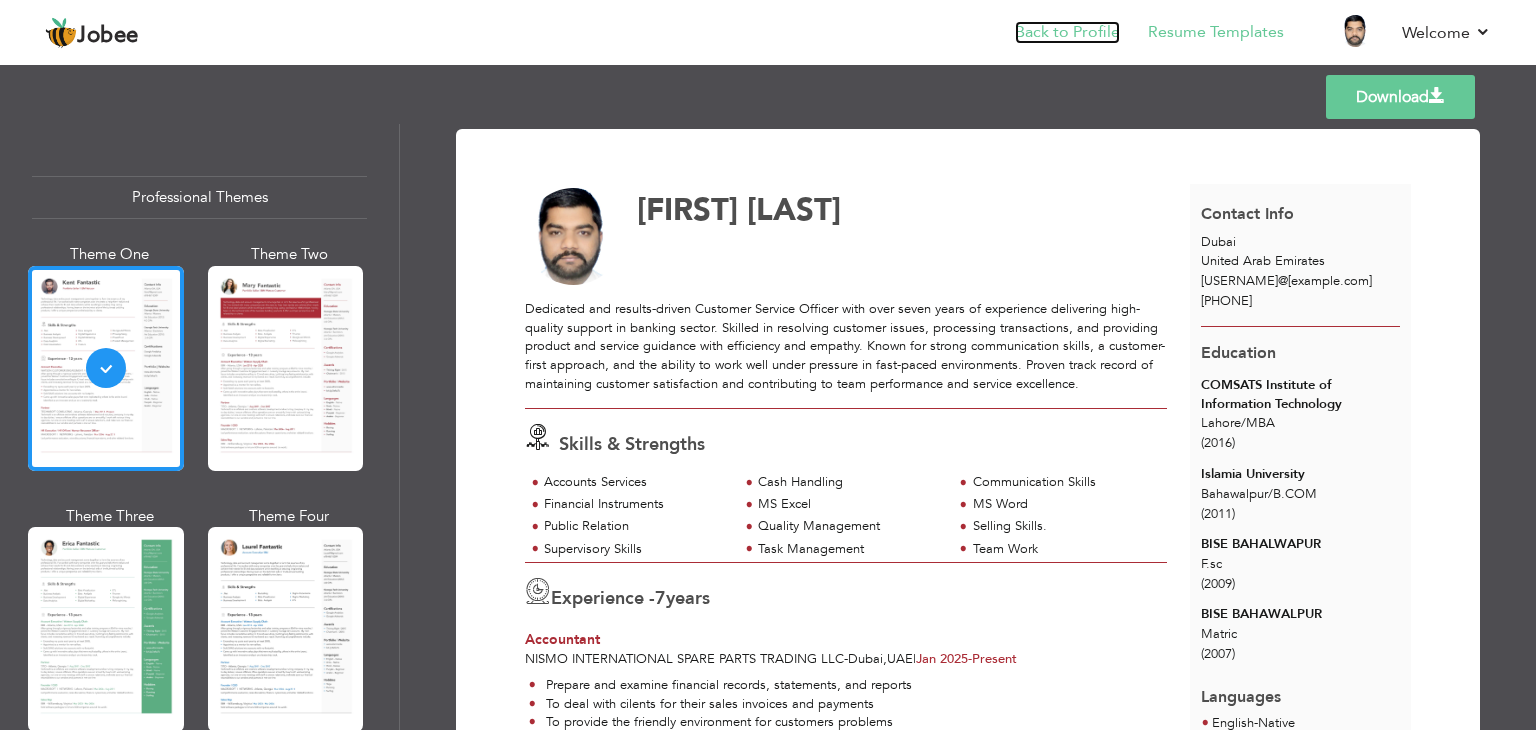 click on "Back to Profile" at bounding box center (1067, 32) 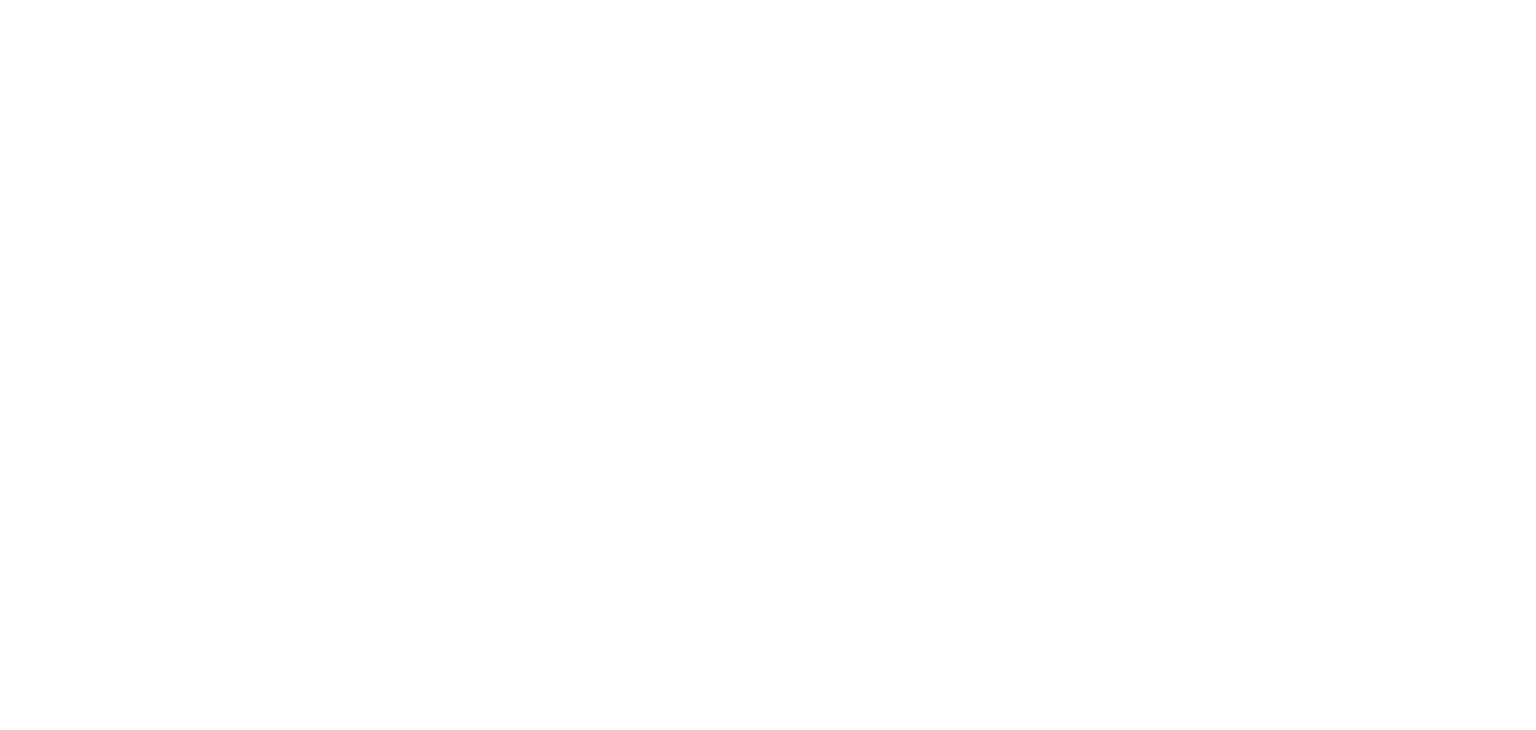 scroll, scrollTop: 0, scrollLeft: 0, axis: both 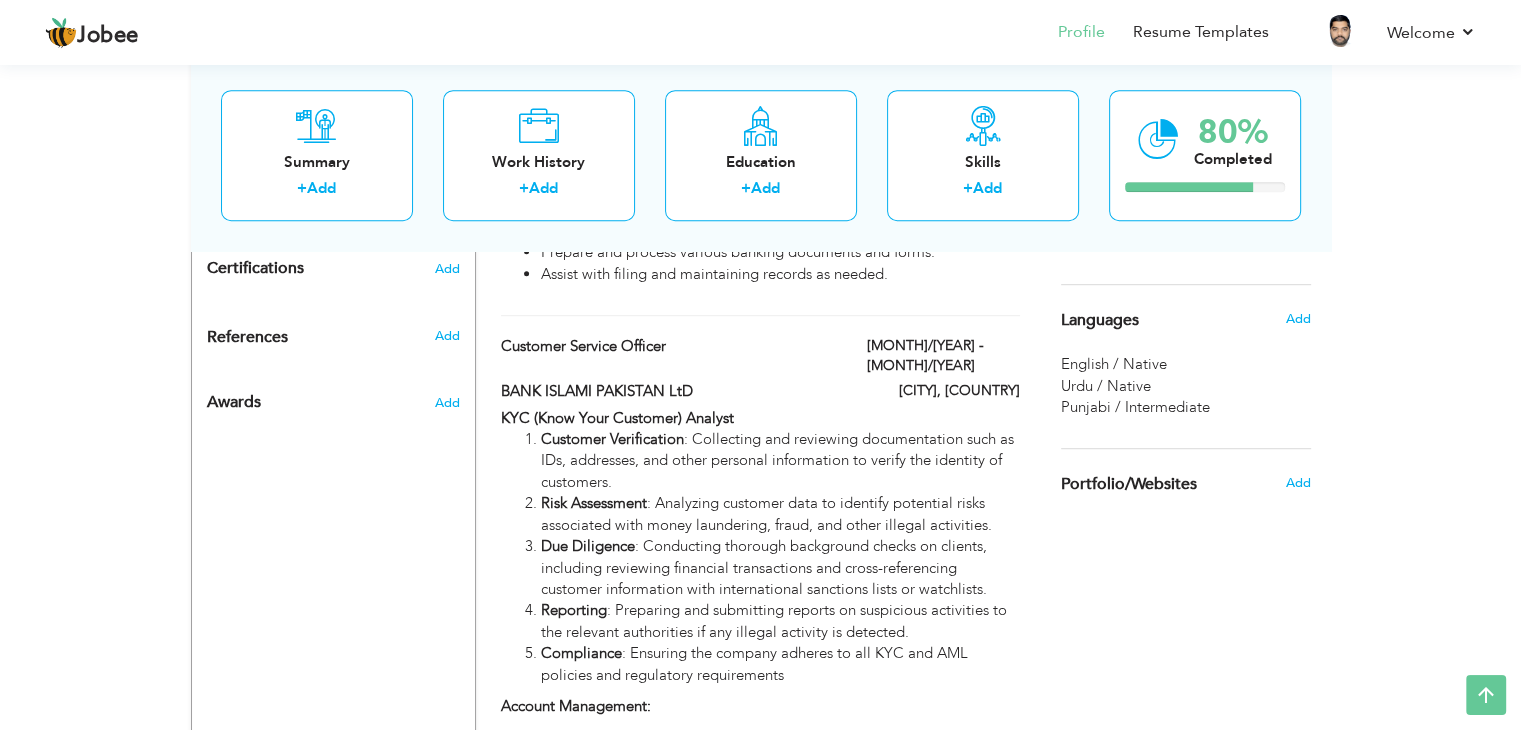 click on "Languages" at bounding box center (1100, 321) 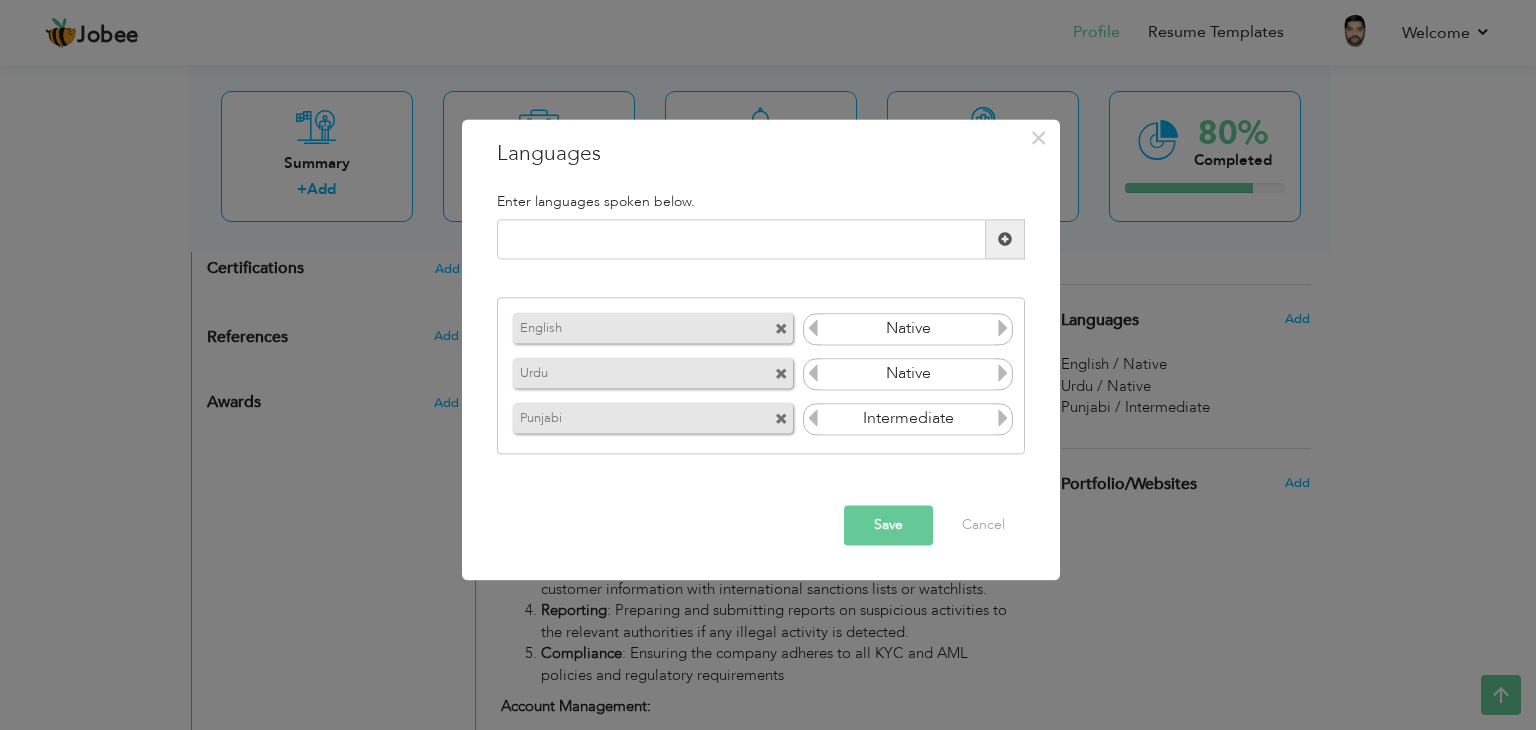 click at bounding box center (813, 328) 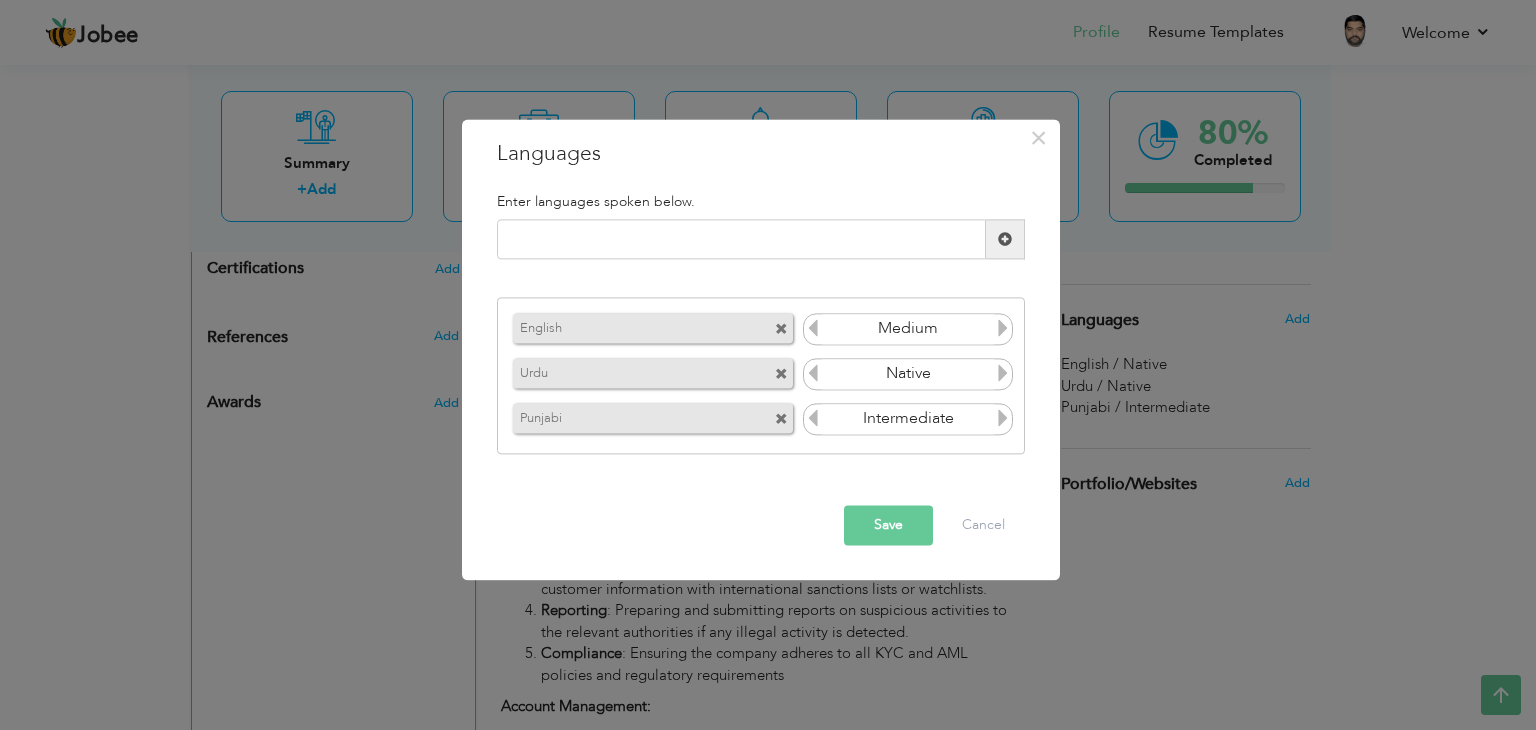 click at bounding box center (813, 328) 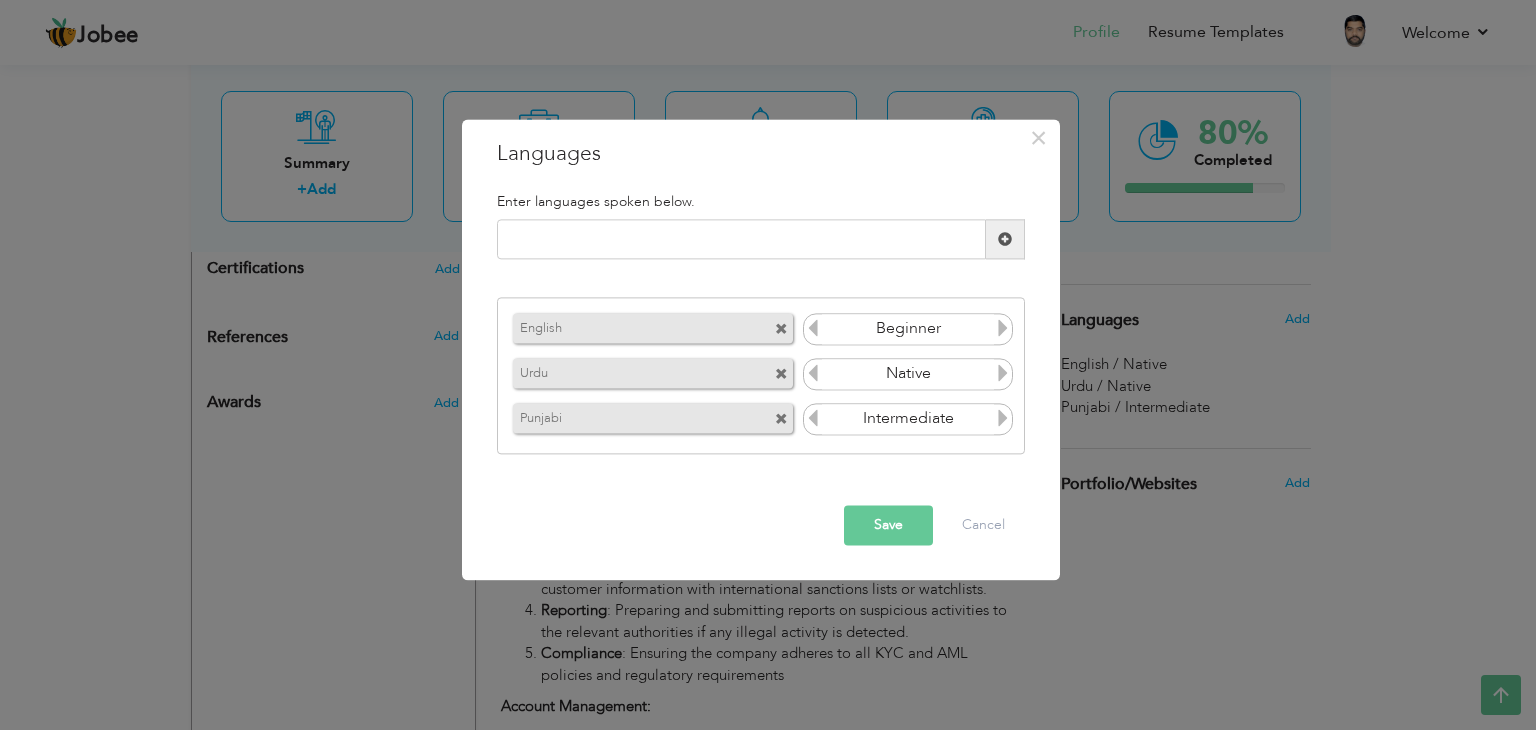 click at bounding box center [813, 328] 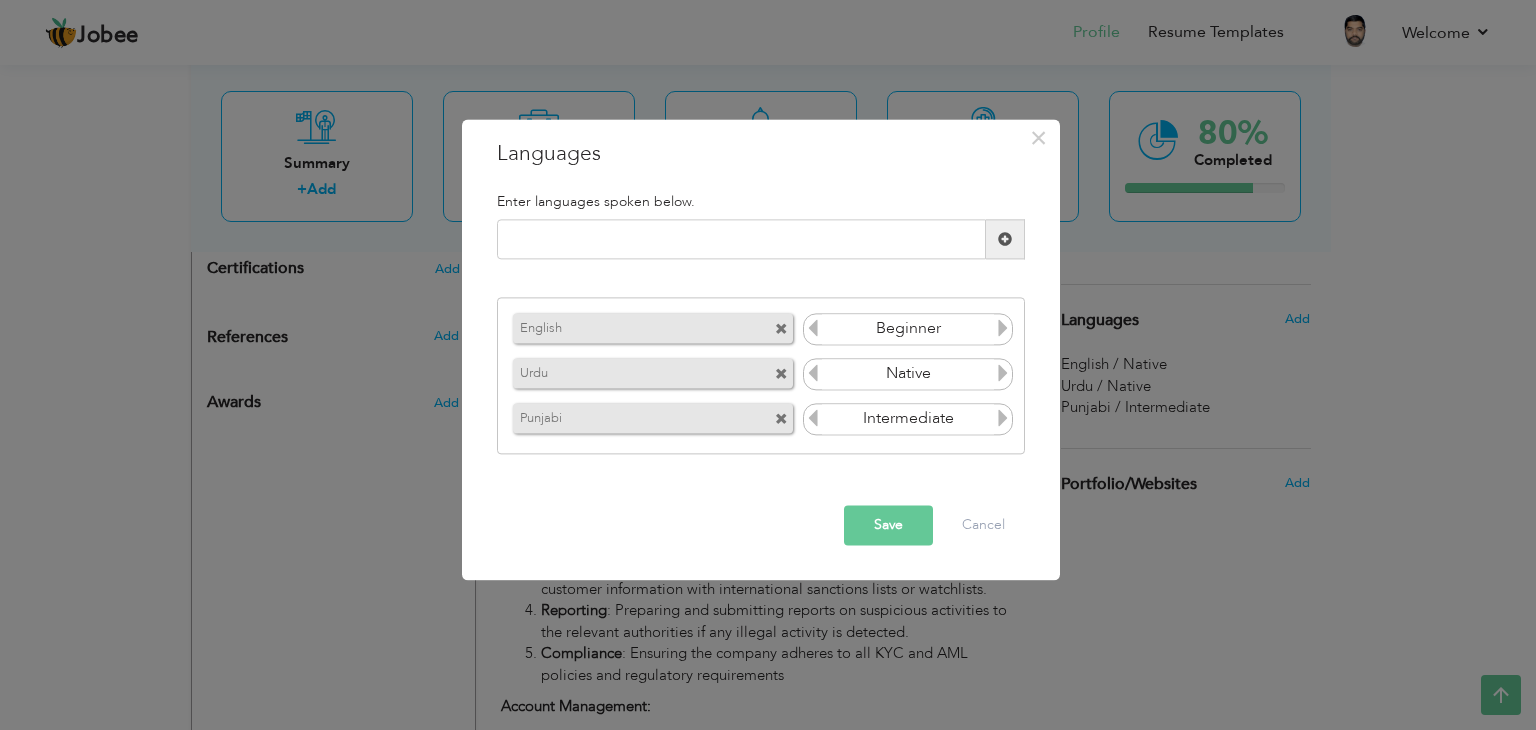 click at bounding box center [1003, 328] 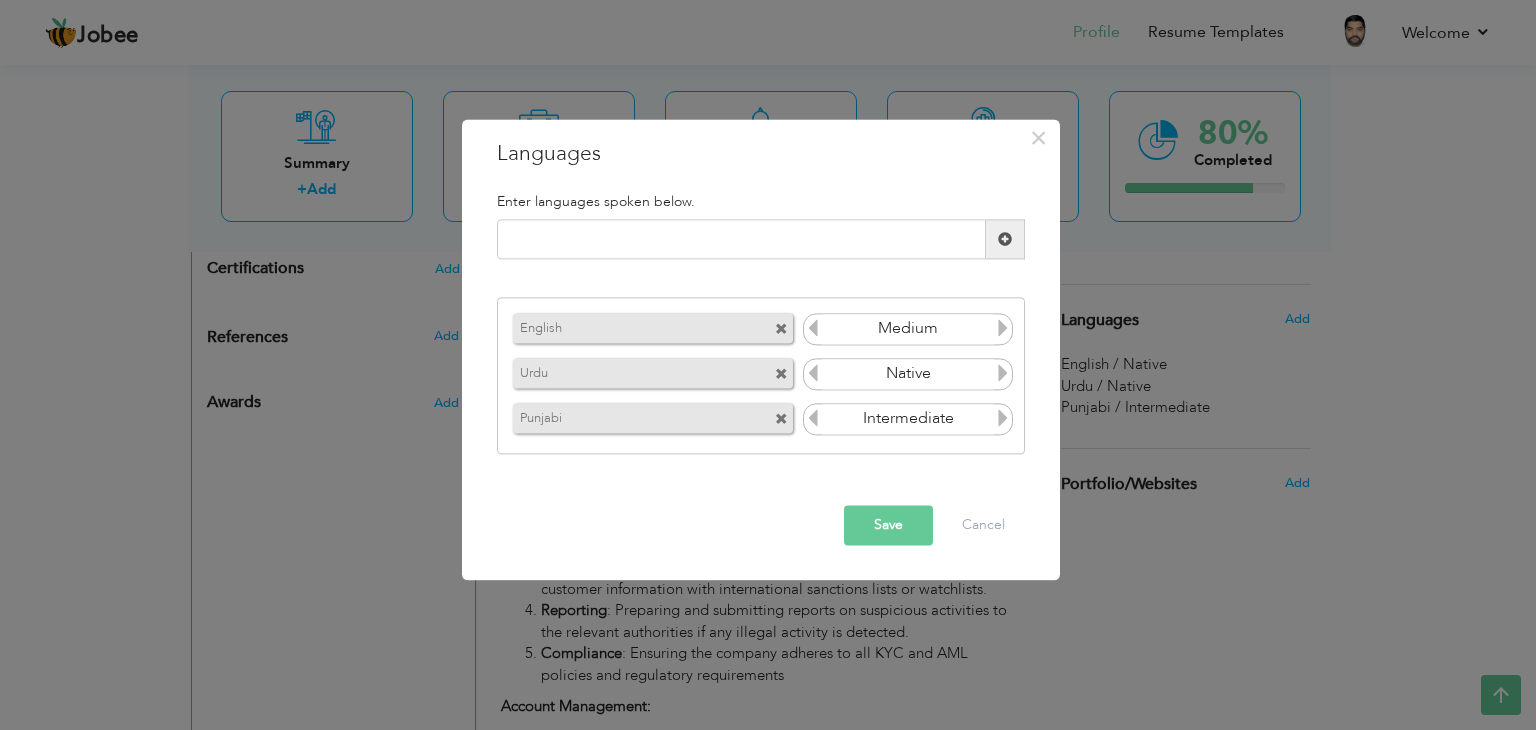 click on "Save" at bounding box center (888, 526) 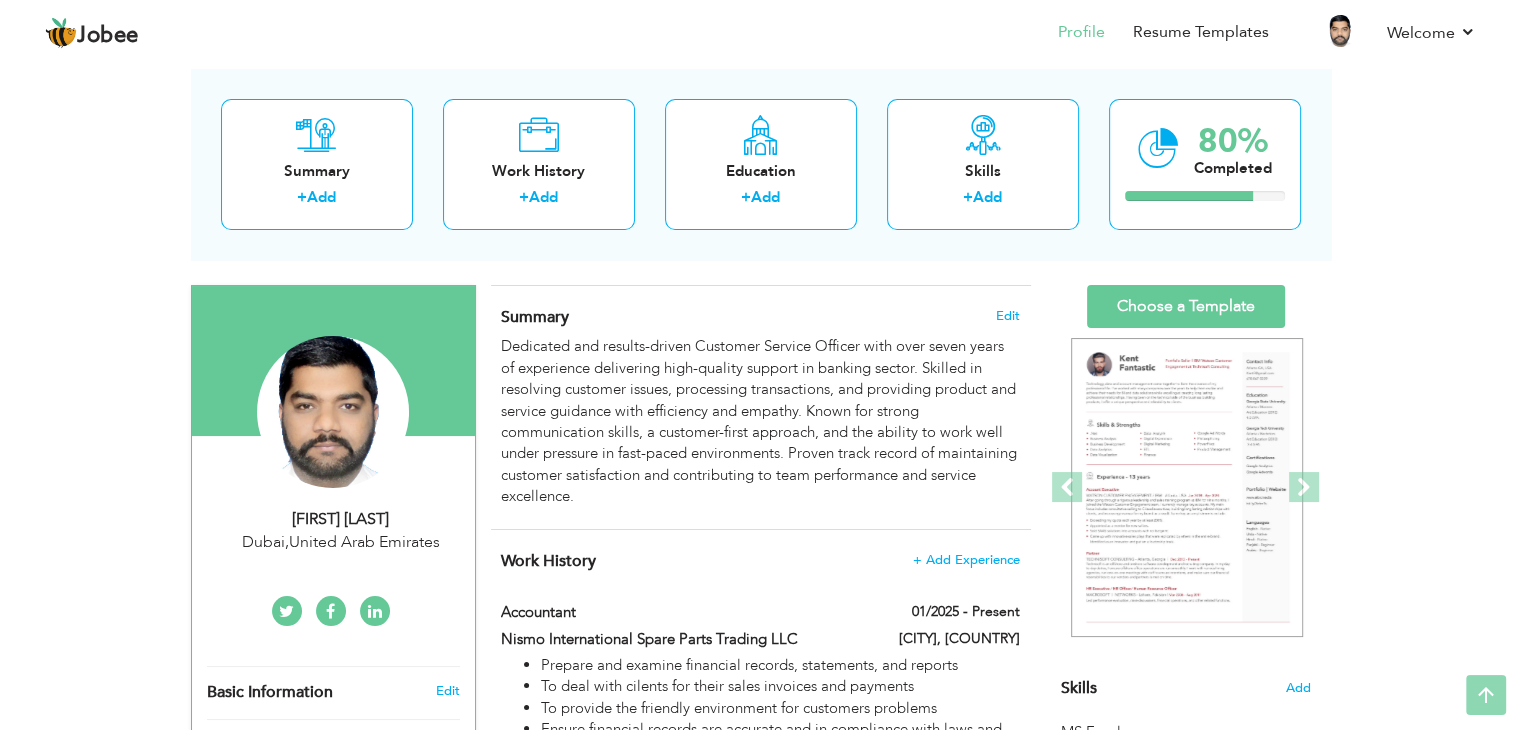 scroll, scrollTop: 0, scrollLeft: 0, axis: both 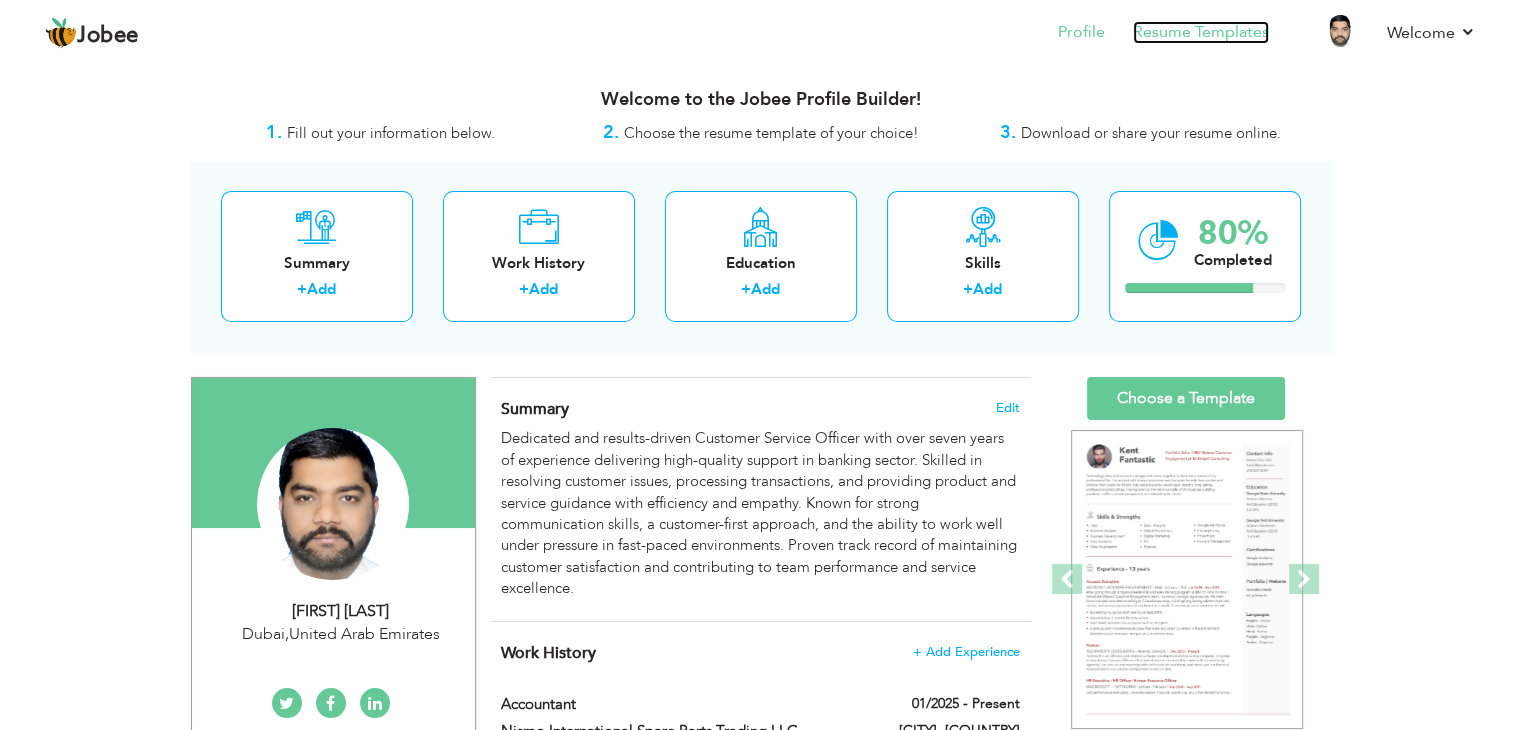 click on "Resume Templates" at bounding box center (1201, 32) 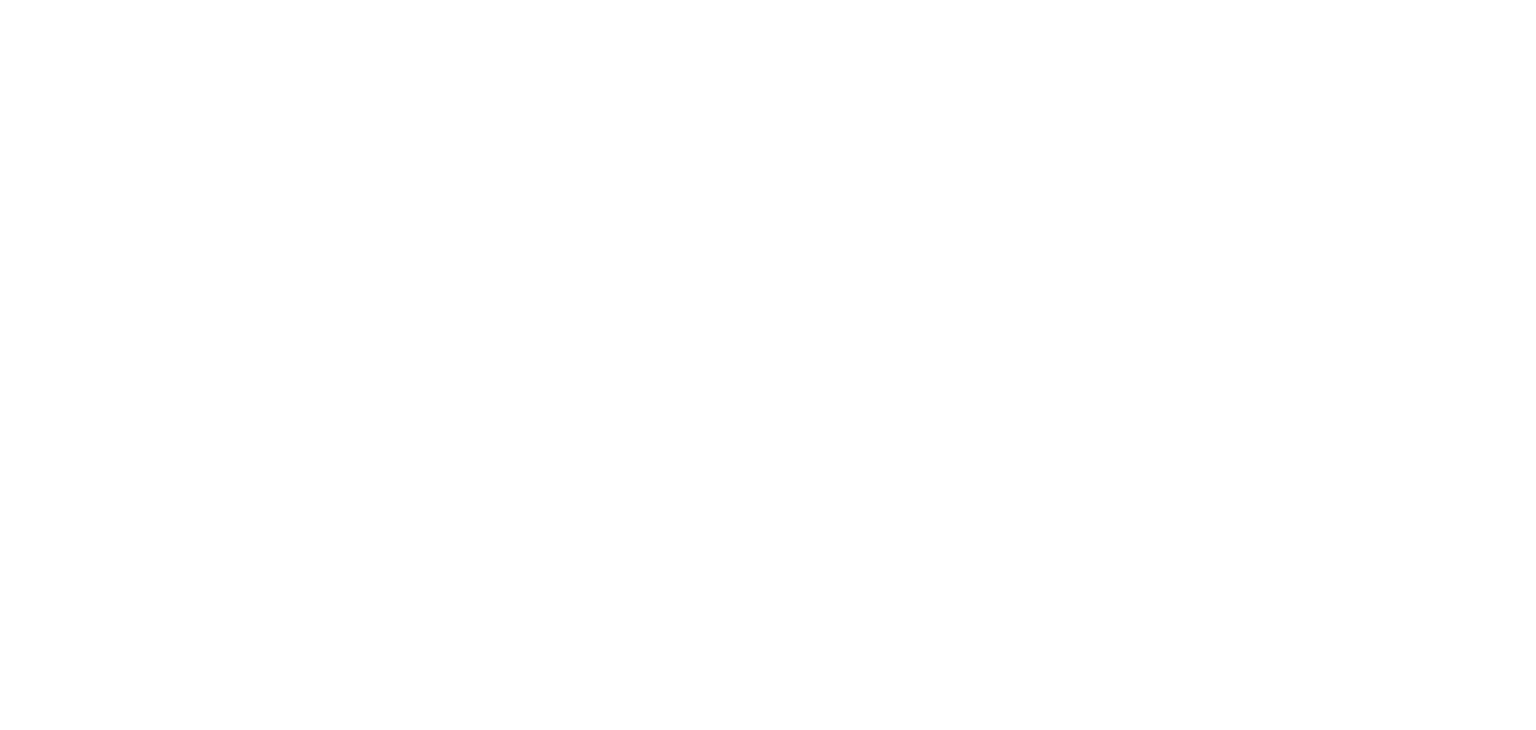 scroll, scrollTop: 0, scrollLeft: 0, axis: both 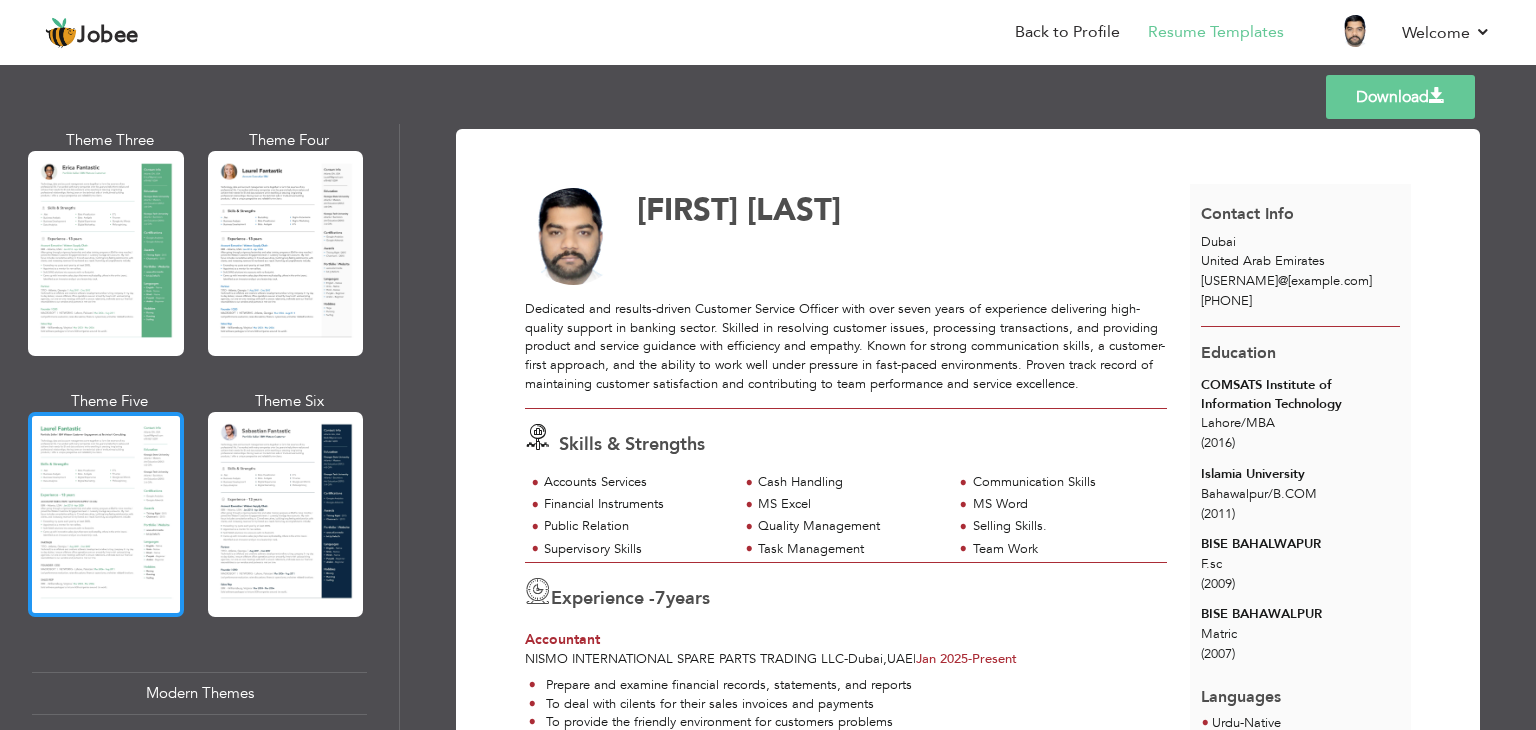 click at bounding box center (106, 514) 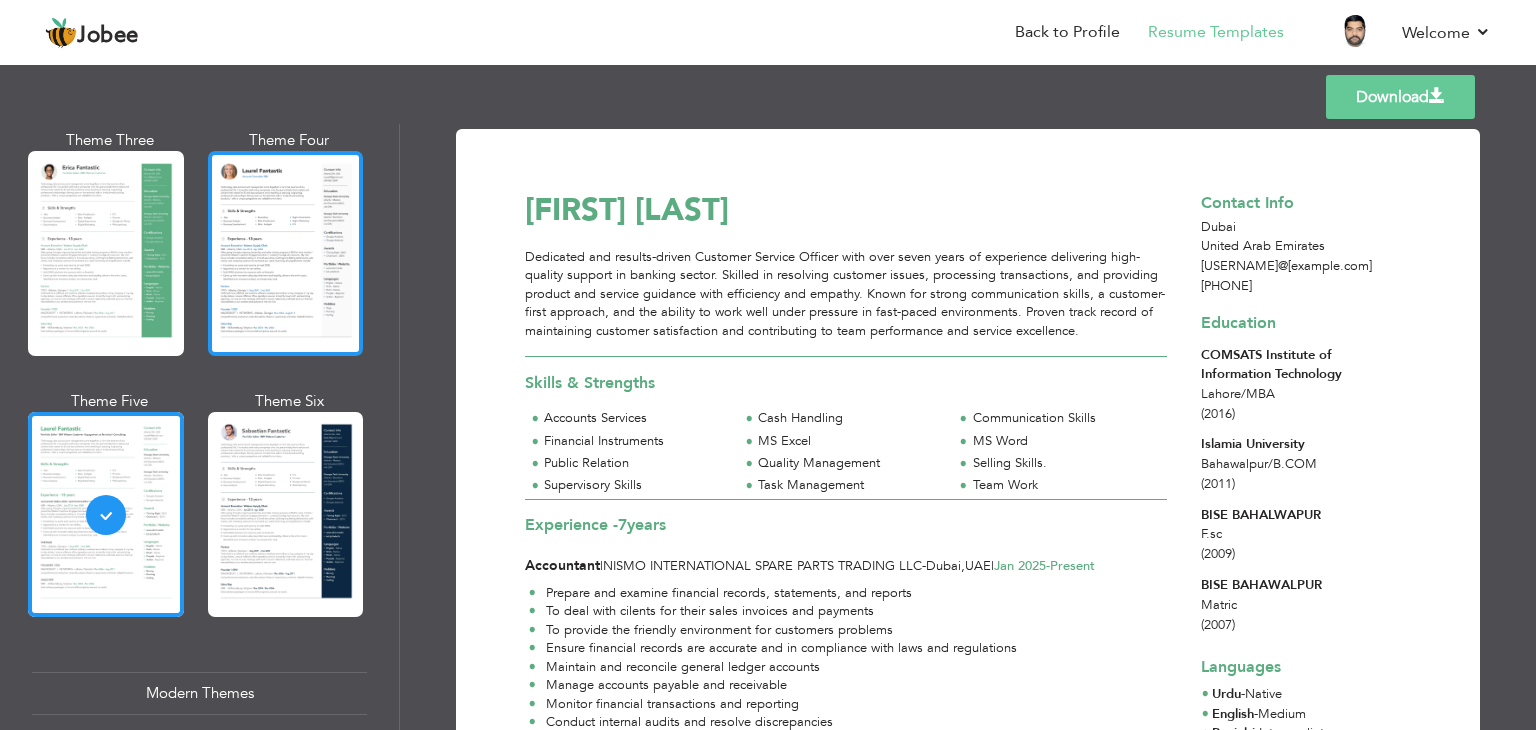 click at bounding box center (286, 253) 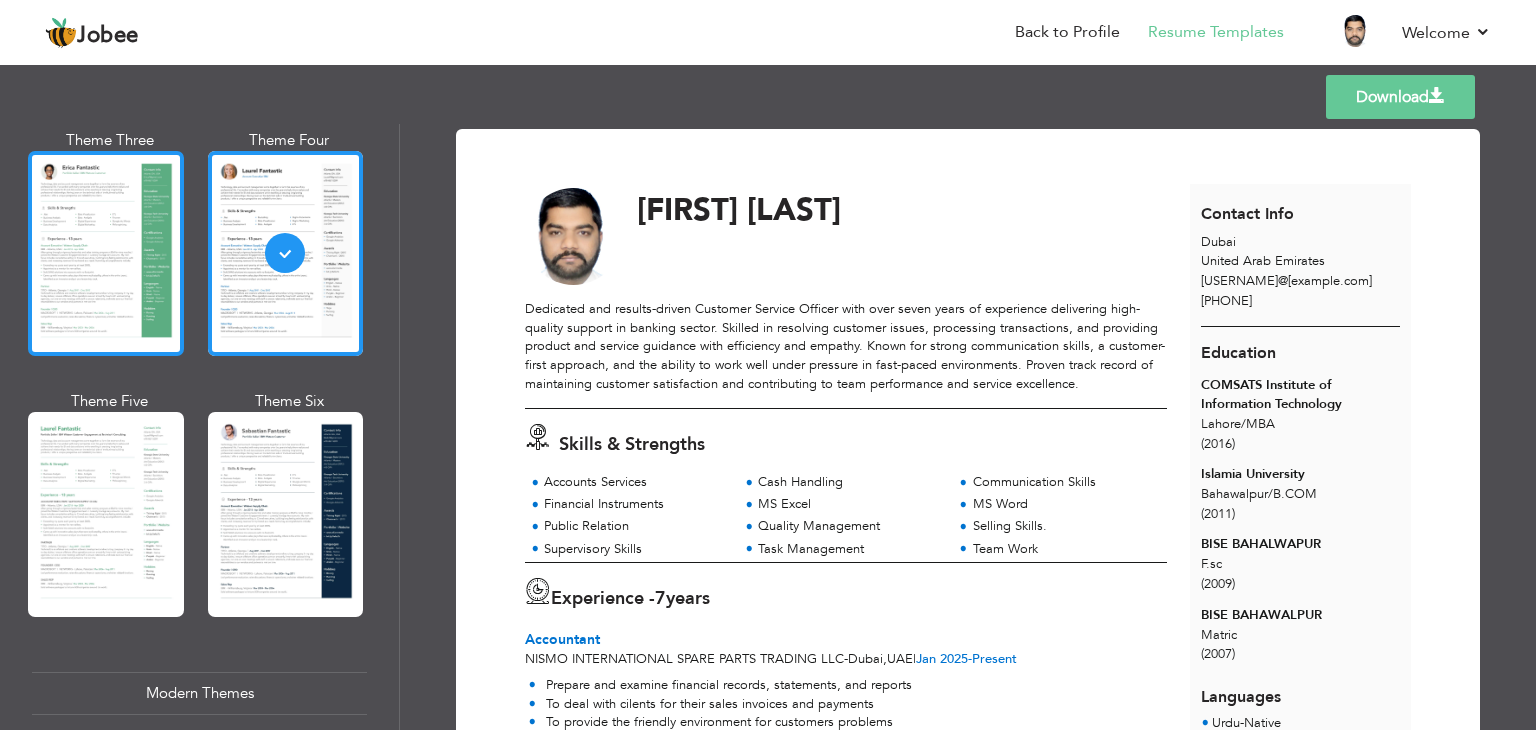 click at bounding box center [106, 253] 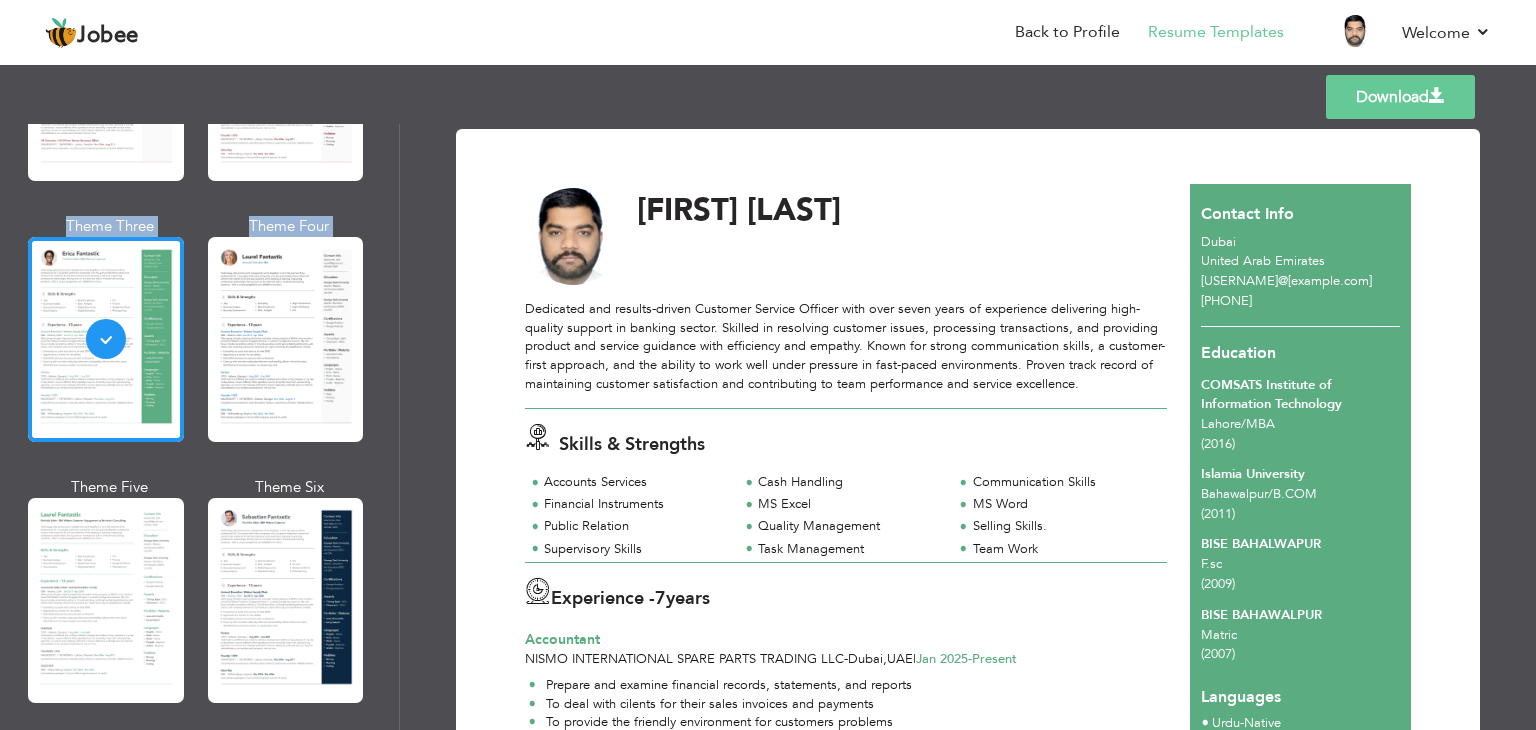 drag, startPoint x: 391, startPoint y: 221, endPoint x: 395, endPoint y: 117, distance: 104.0769 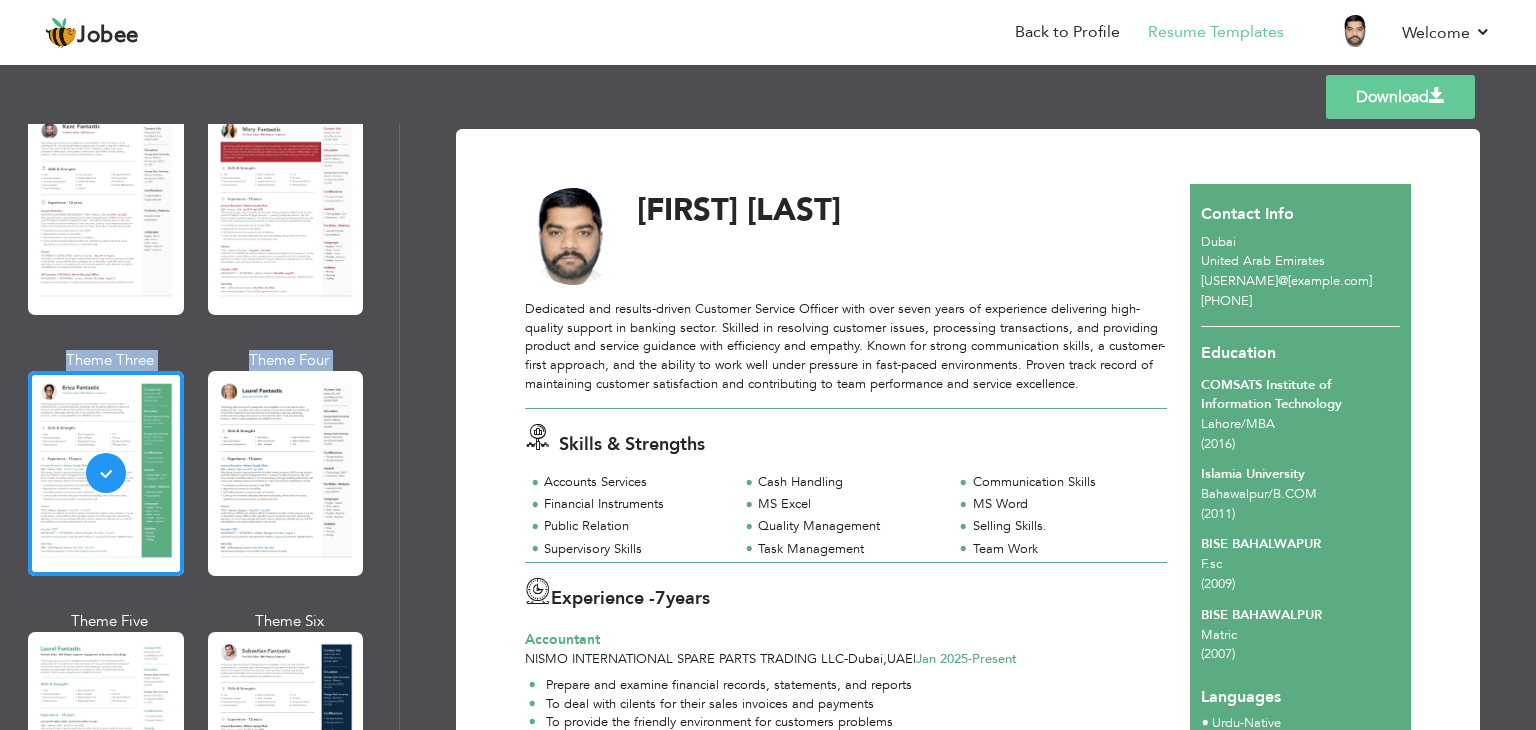 scroll, scrollTop: 0, scrollLeft: 0, axis: both 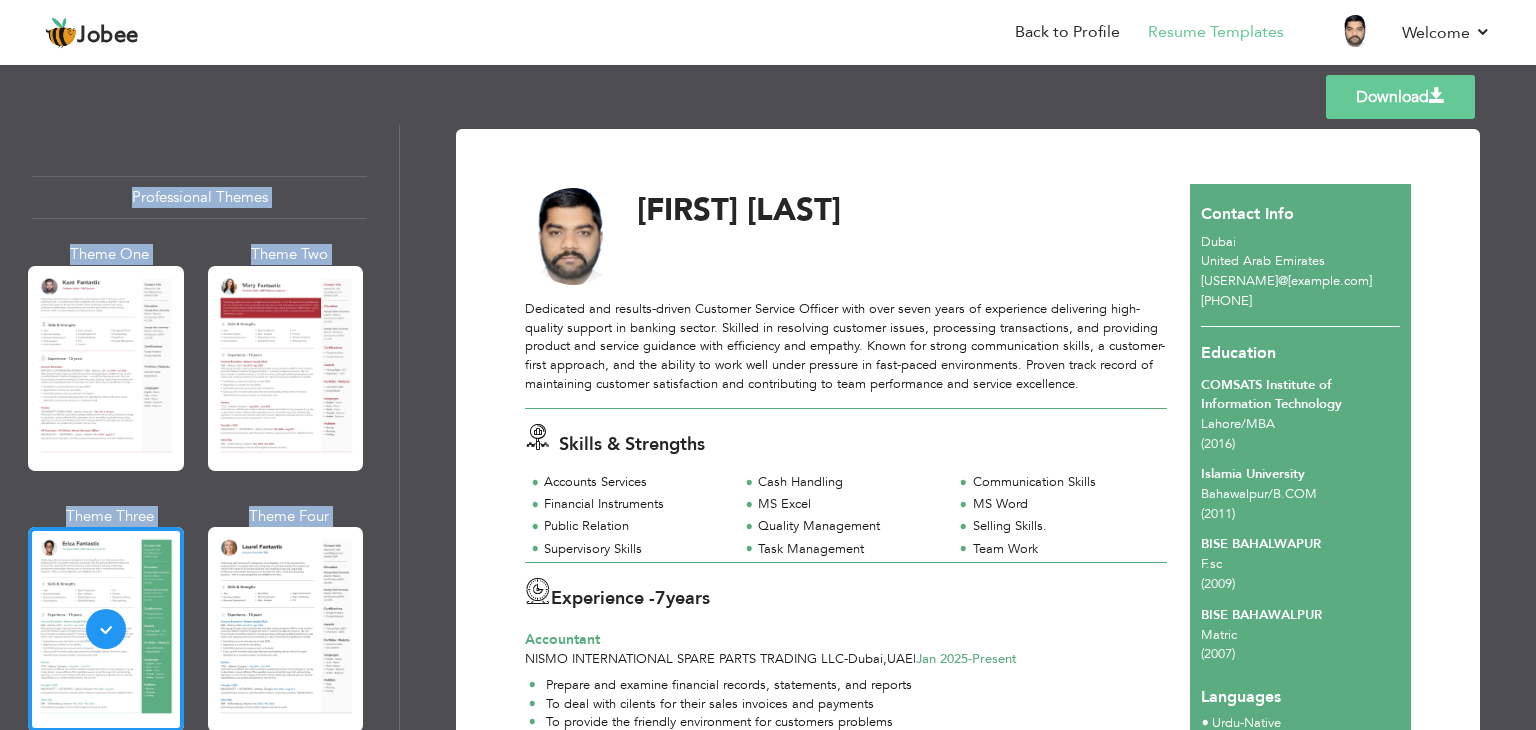 click on "Professional Themes
Theme One
Theme Two
Theme Three
Theme Six" at bounding box center (199, 427) 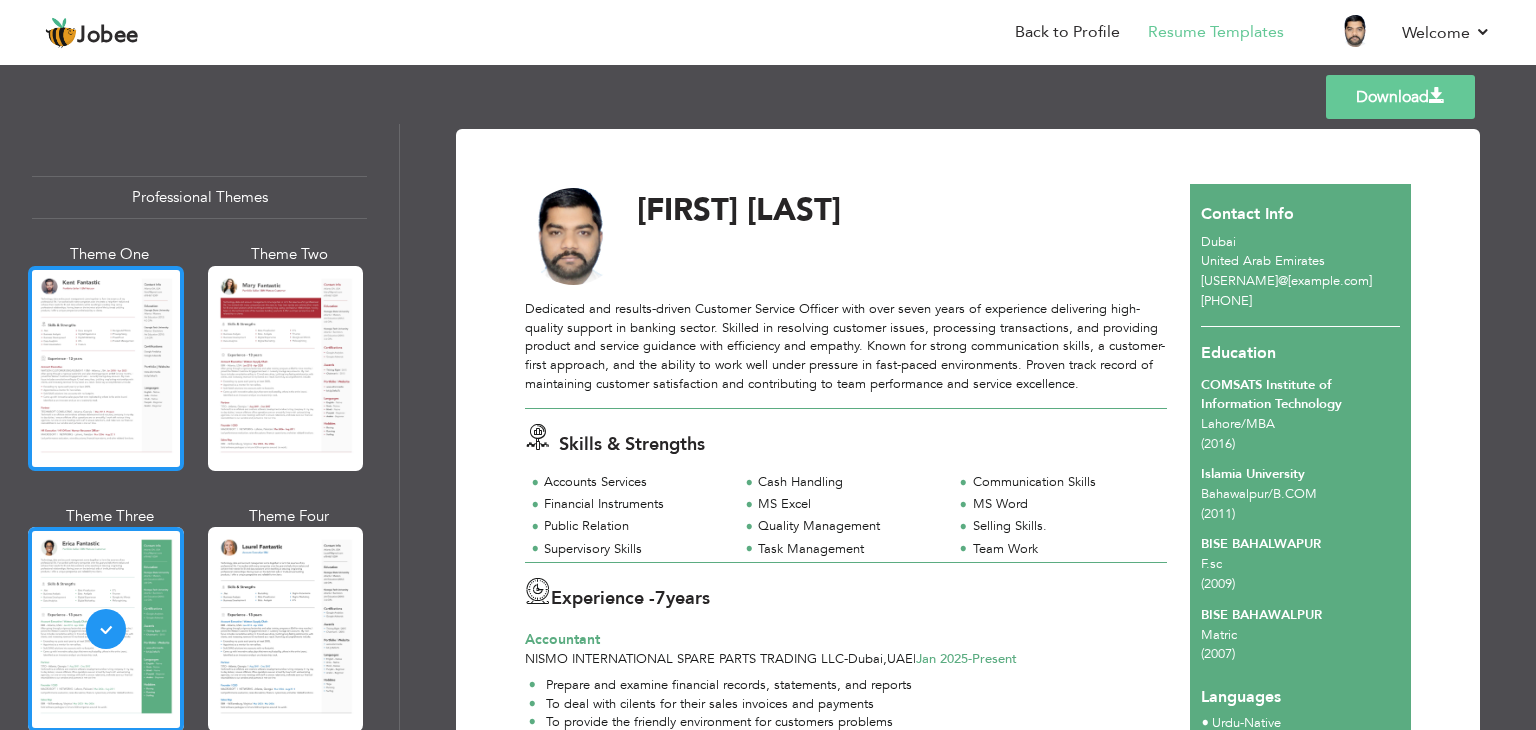 click at bounding box center [106, 368] 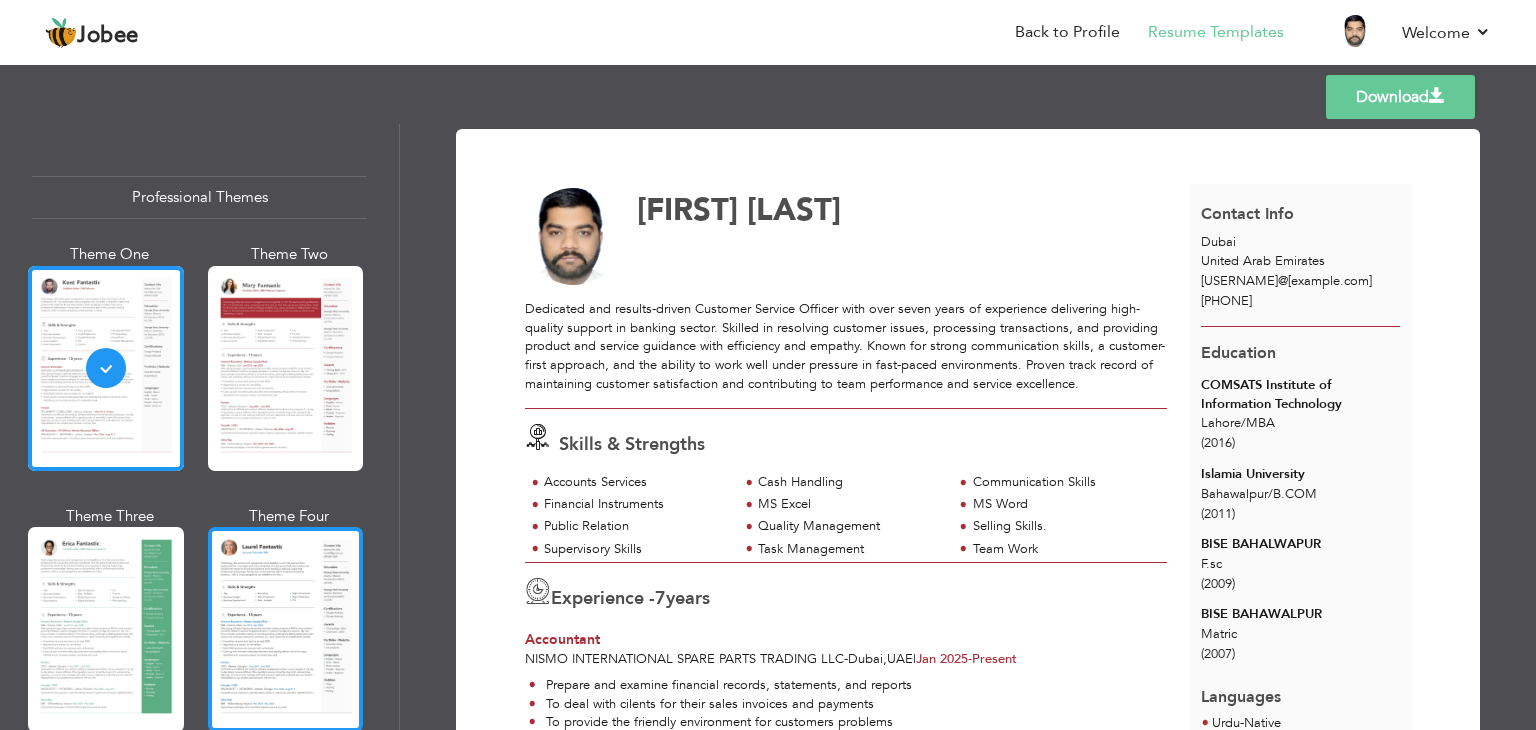click at bounding box center [286, 629] 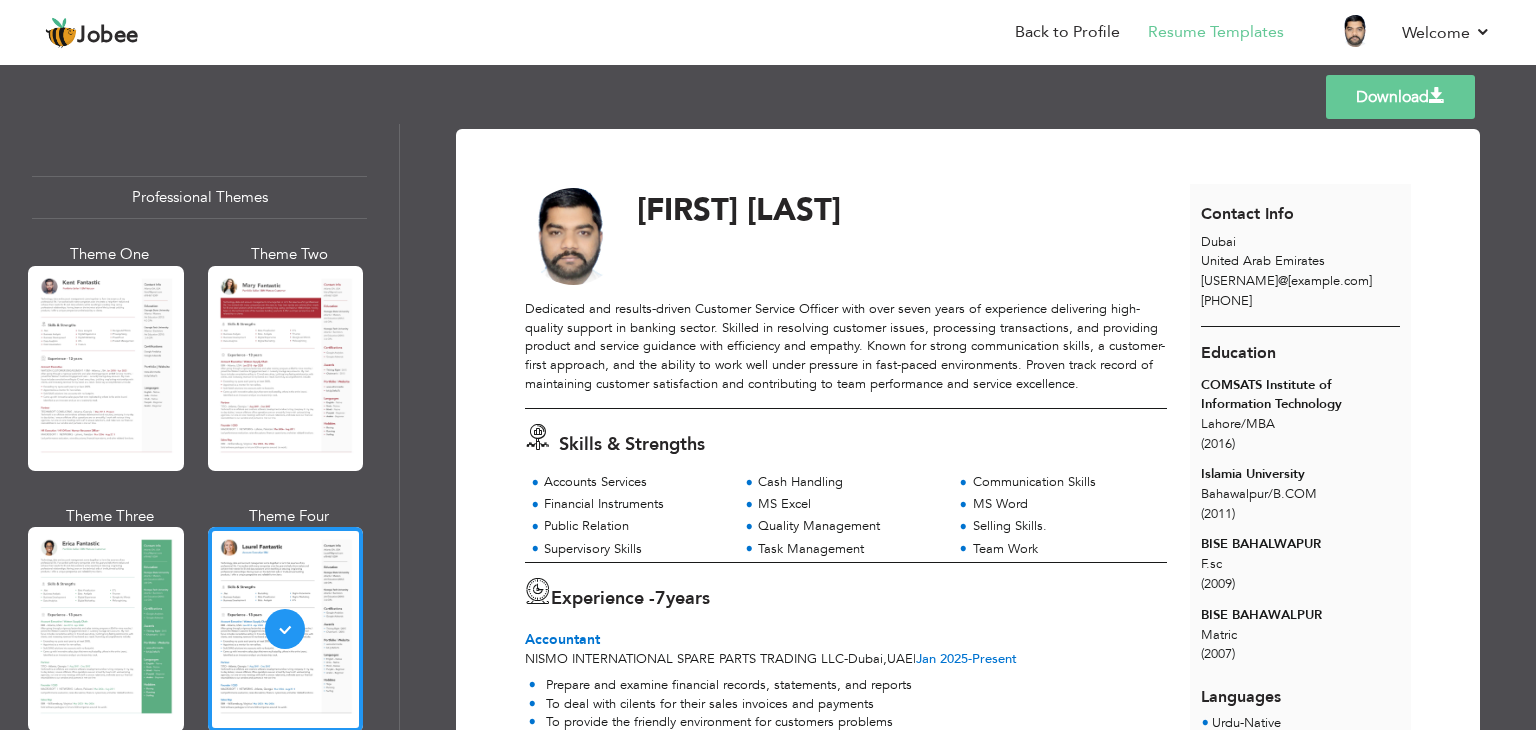 click on "Download" at bounding box center (1400, 97) 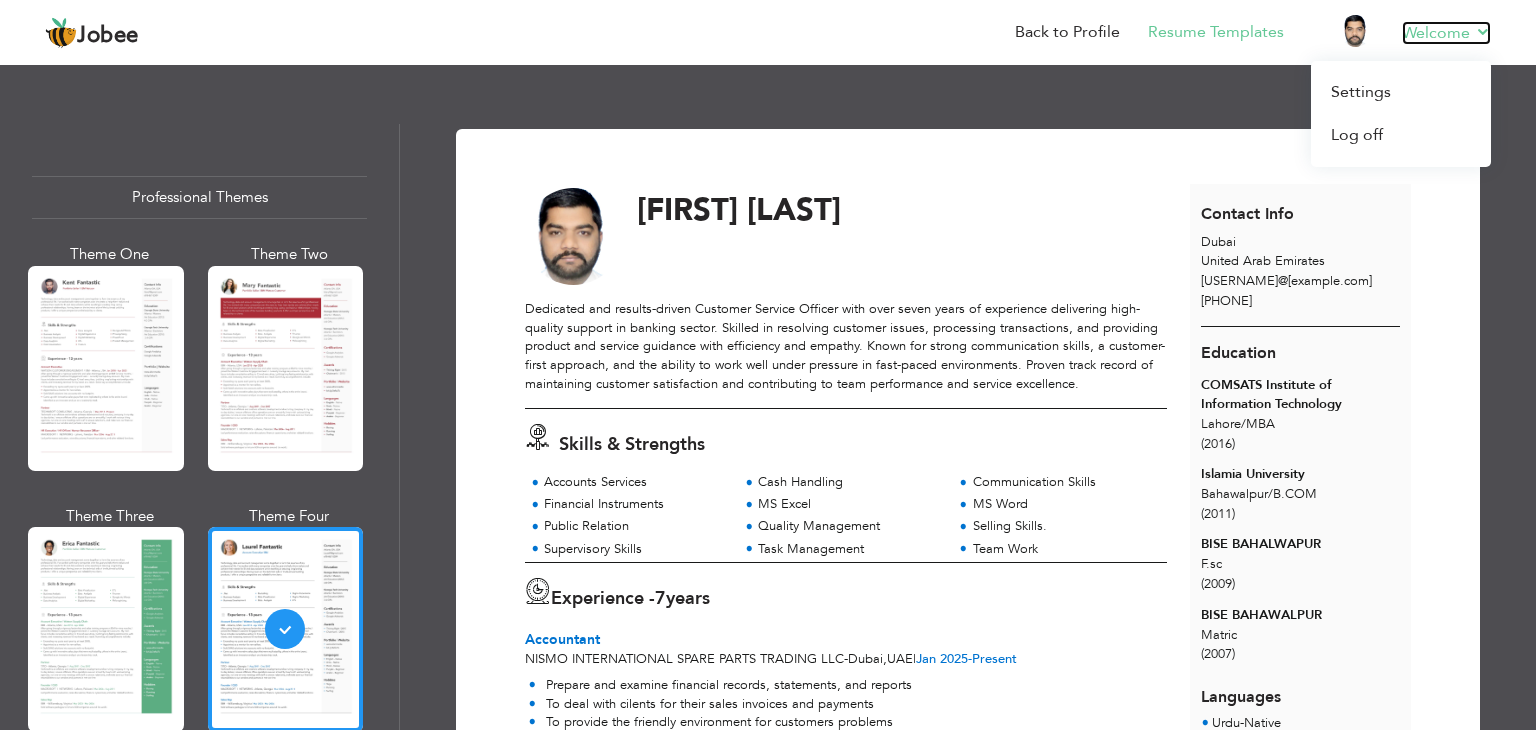 click on "Welcome" at bounding box center [1446, 33] 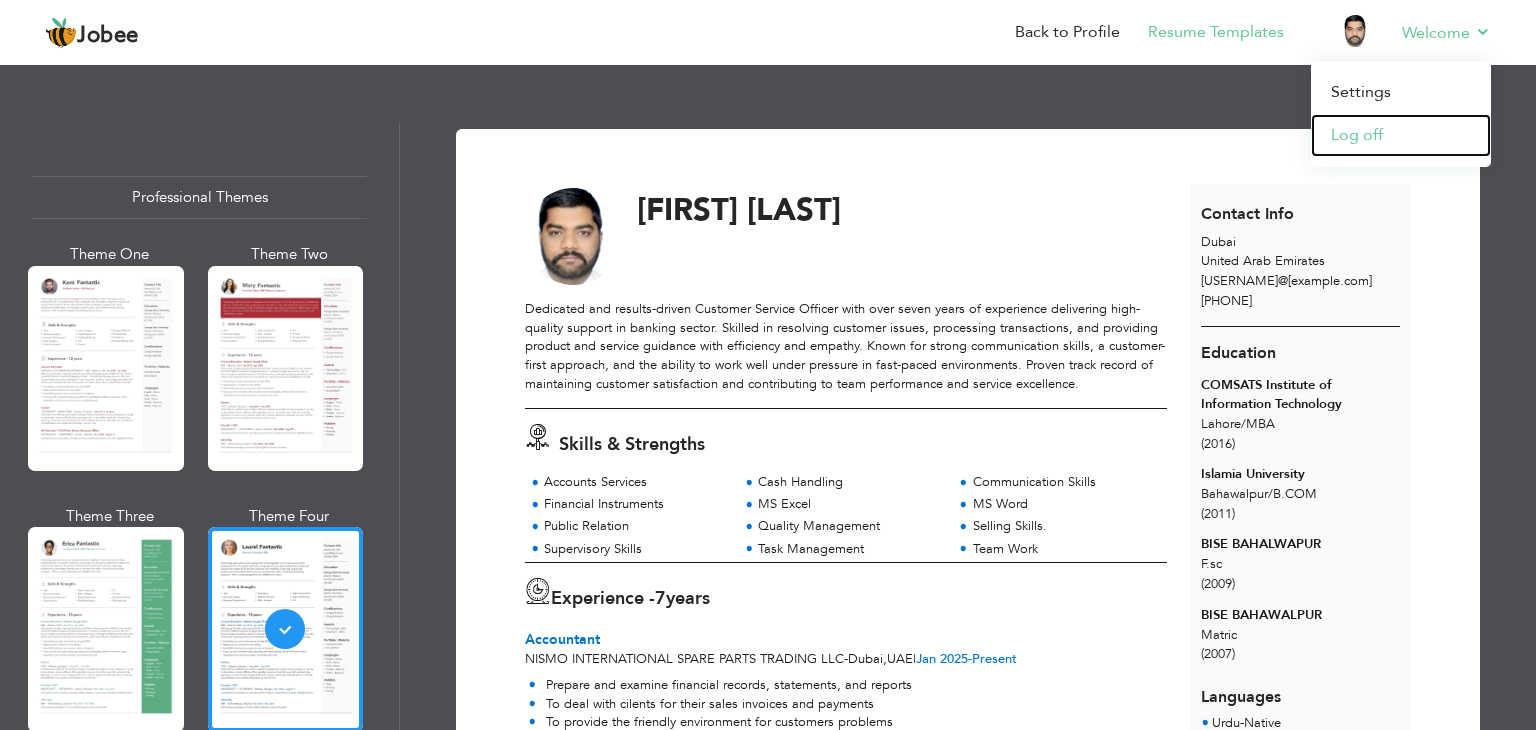 click on "Log off" at bounding box center (1401, 135) 